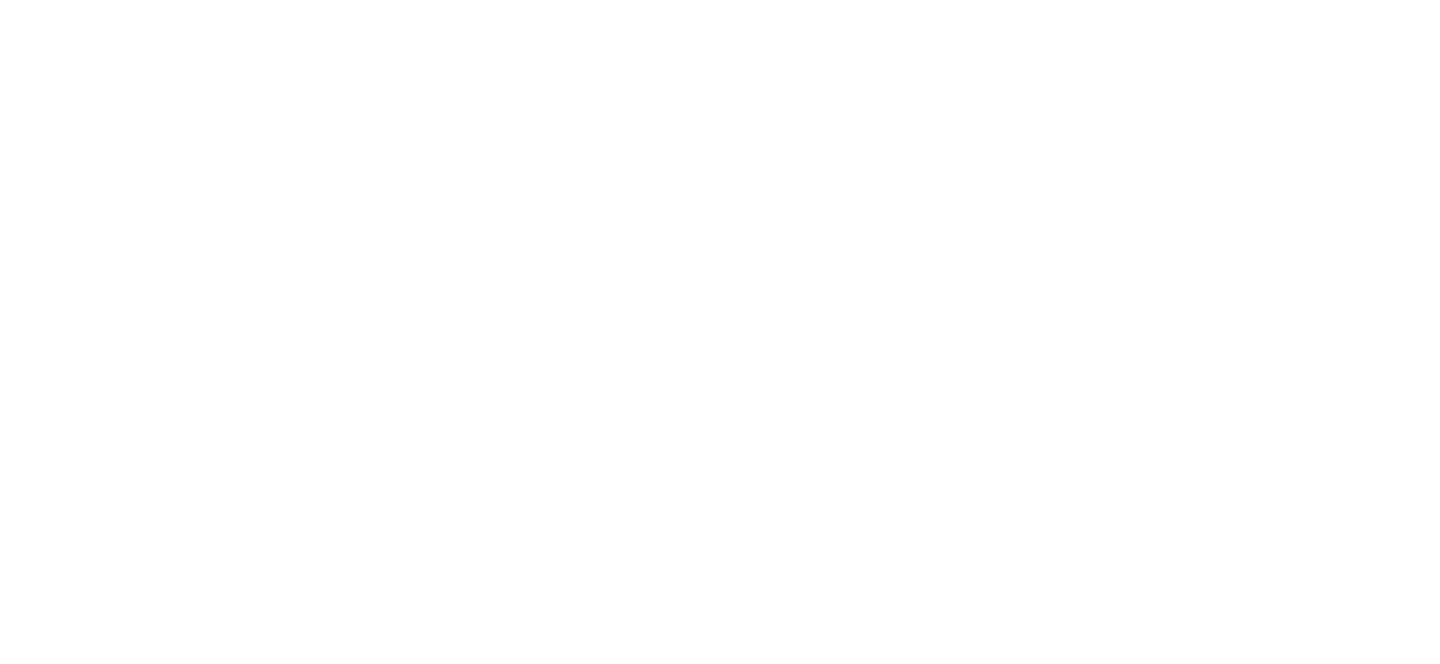 scroll, scrollTop: 0, scrollLeft: 0, axis: both 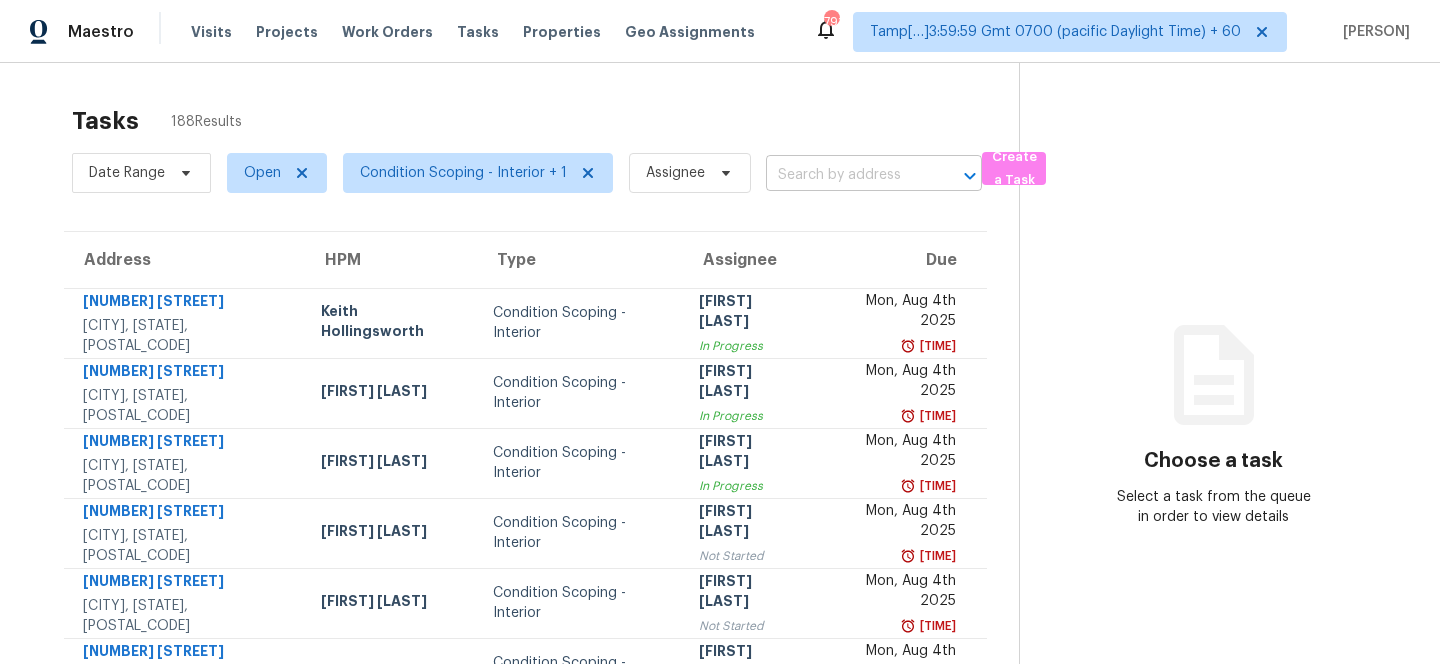 click at bounding box center (846, 175) 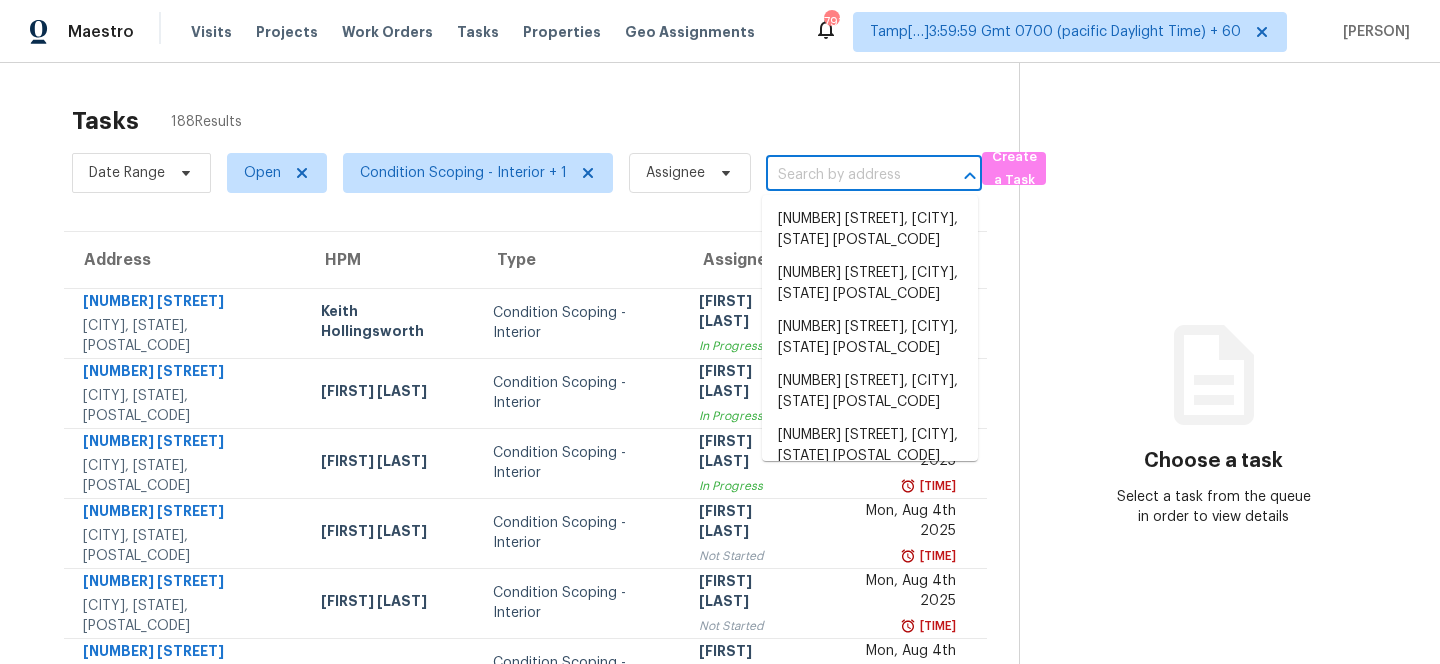 paste on "[NUMBER] [STREET] [CITY], [STATE], [POSTAL_CODE]" 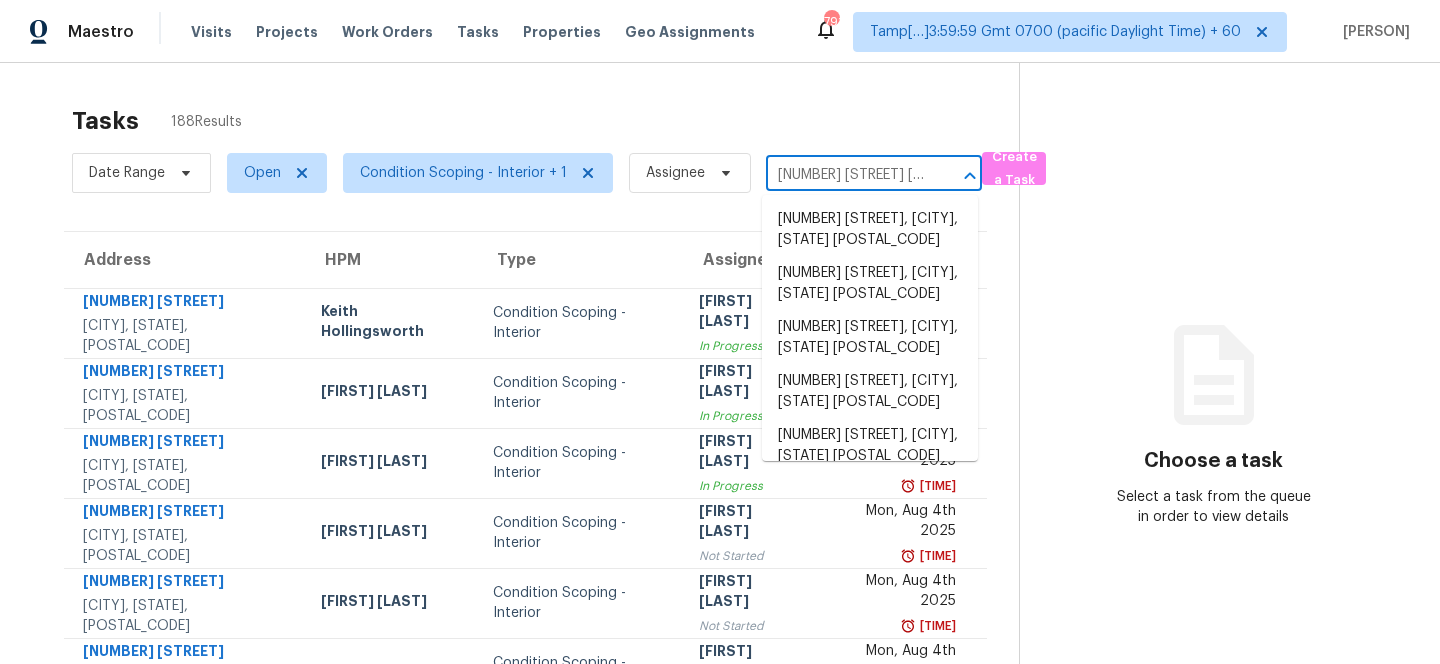 scroll, scrollTop: 0, scrollLeft: 112, axis: horizontal 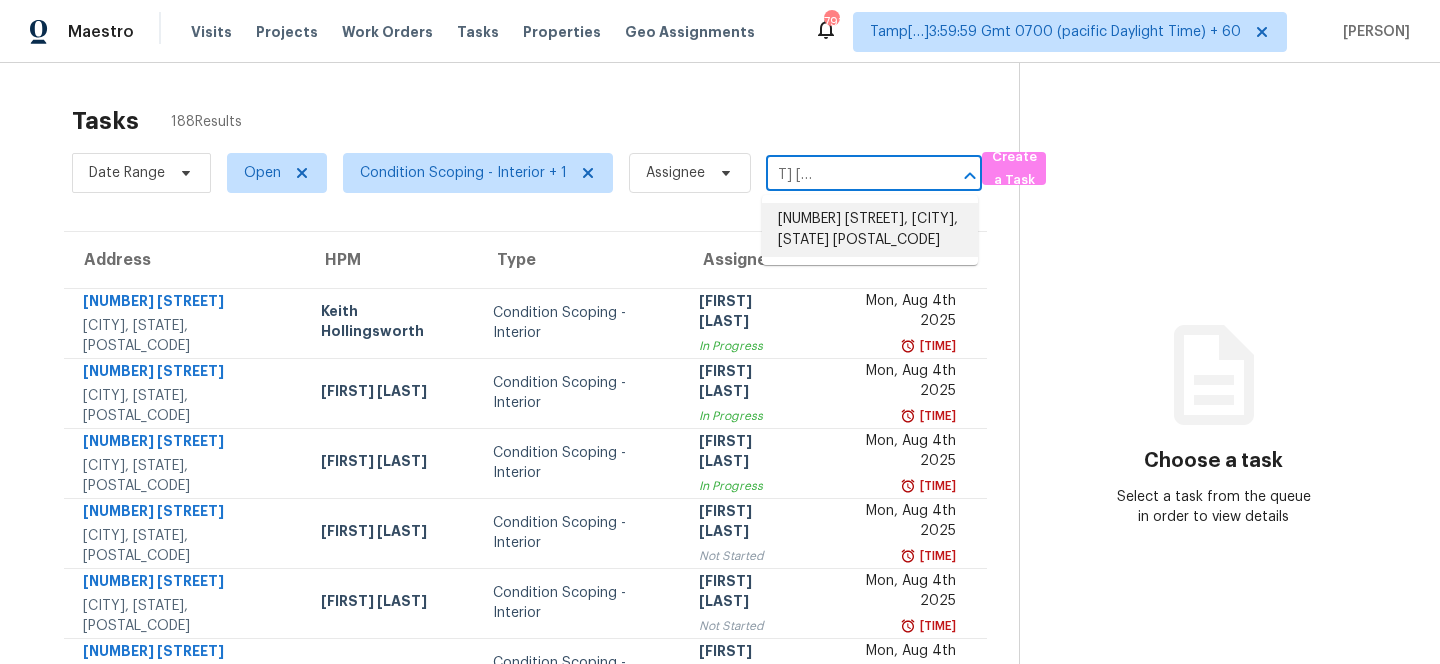 click on "[NUMBER] [STREET], [CITY], [STATE] [POSTAL_CODE]" at bounding box center (870, 230) 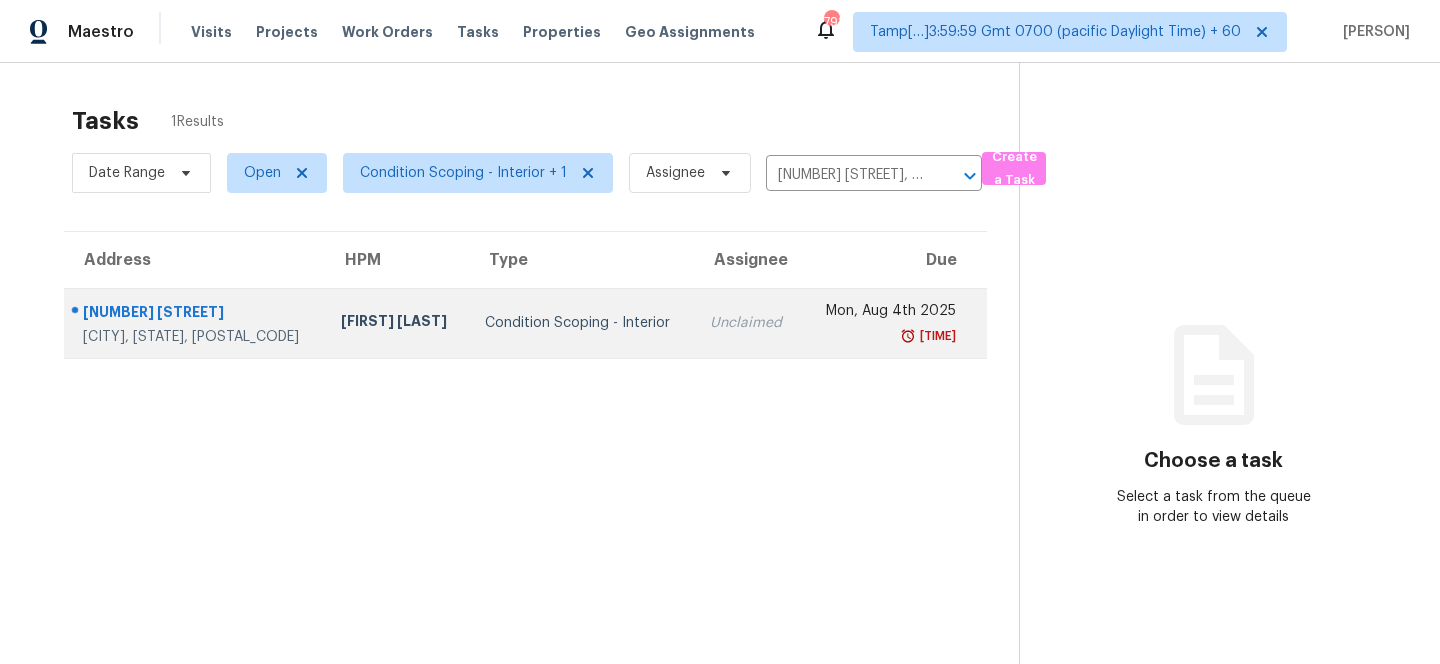 click on "Unclaimed" at bounding box center [748, 323] 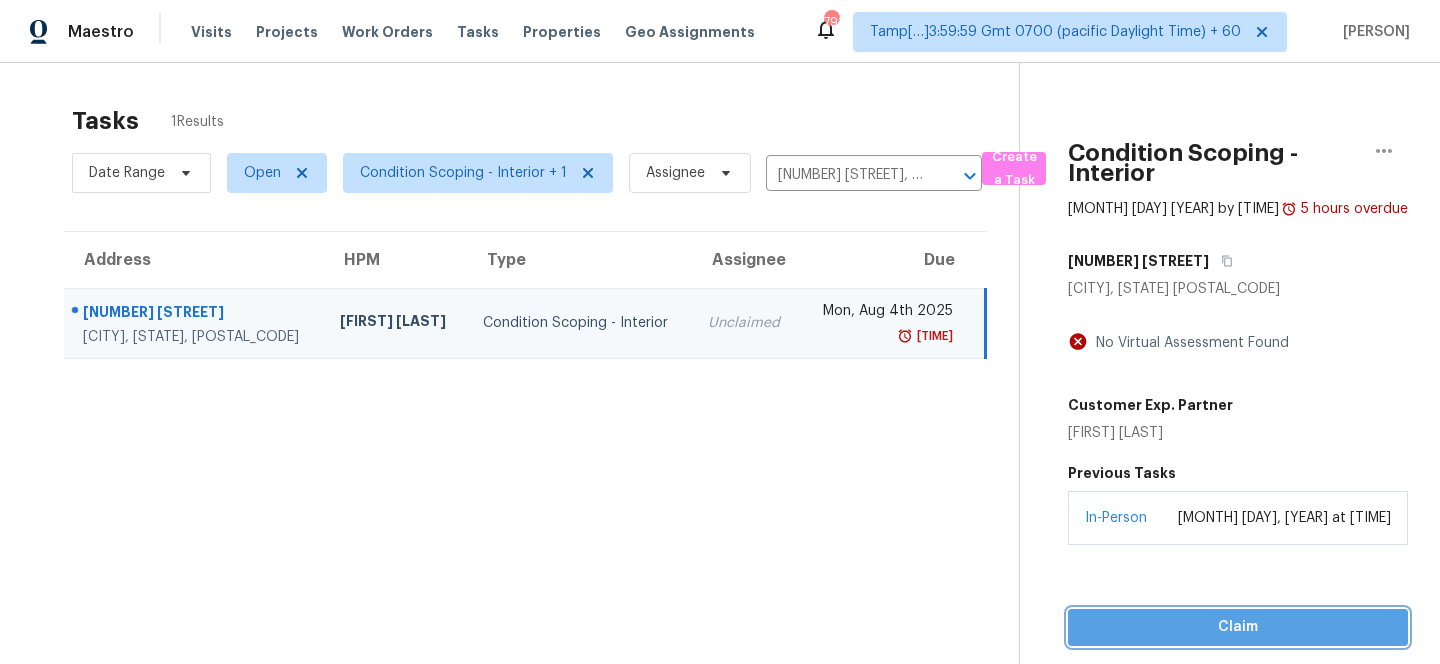 click on "Claim" at bounding box center (1238, 627) 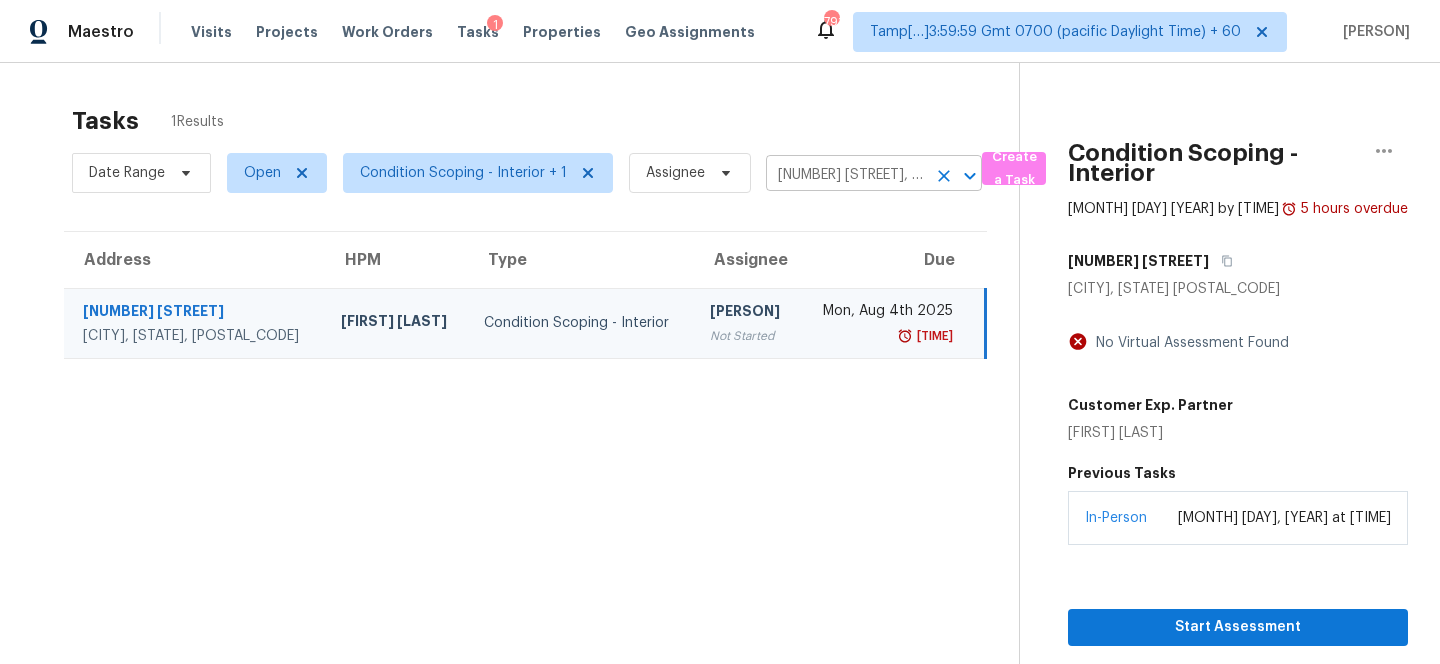 click on "[NUMBER] [STREET], [CITY], [STATE] [POSTAL_CODE]" at bounding box center (846, 175) 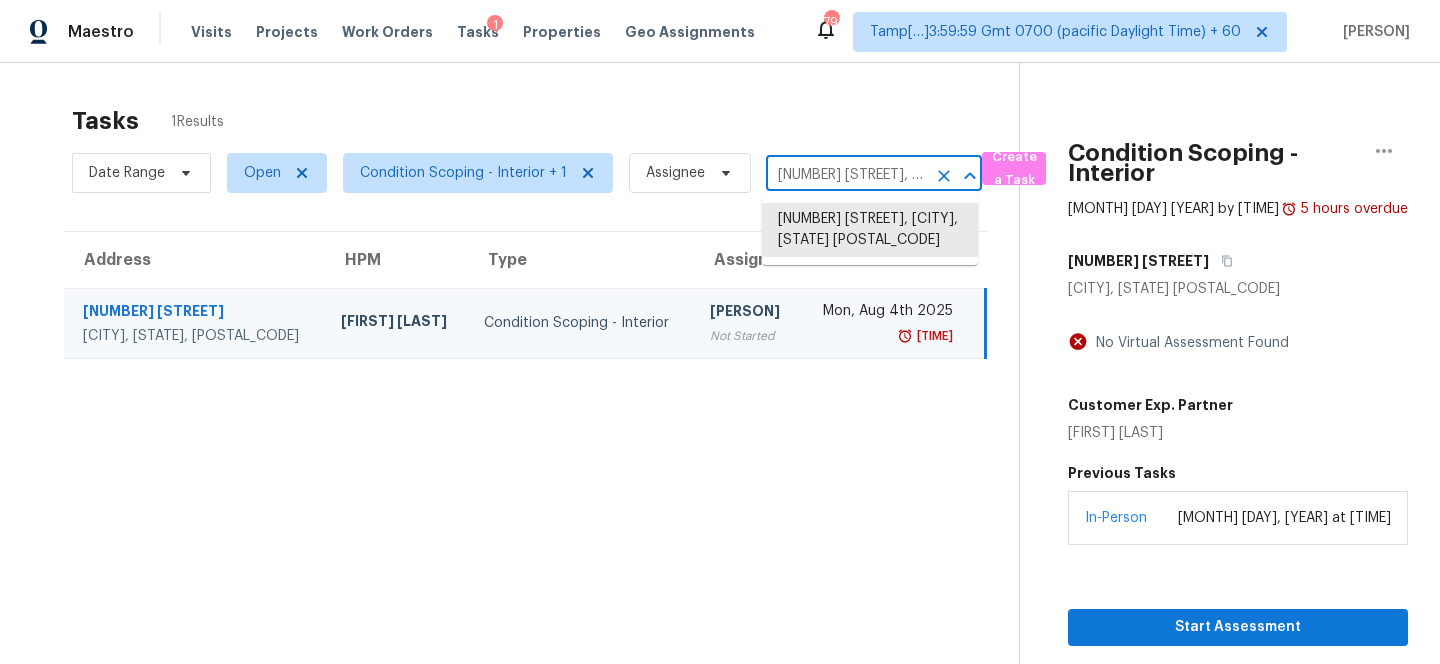 click on "[NUMBER] [STREET], [CITY], [STATE] [POSTAL_CODE]" at bounding box center [846, 175] 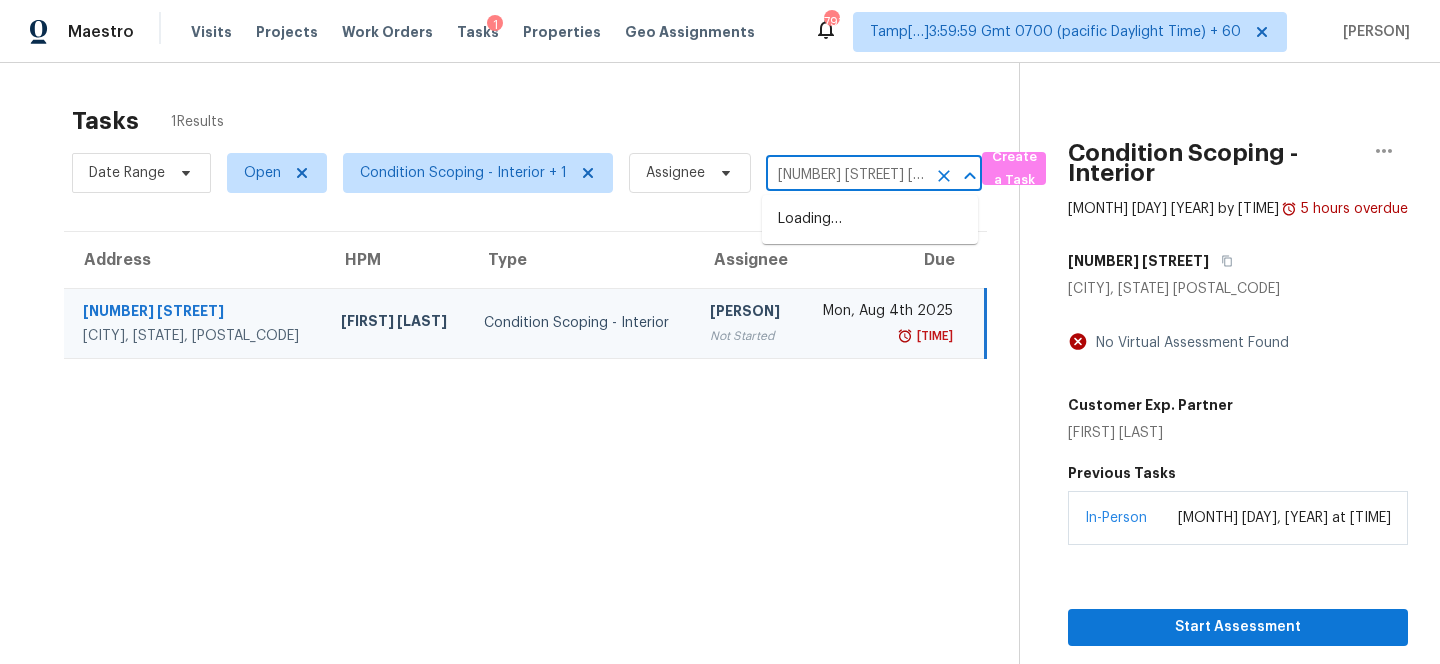 scroll, scrollTop: 0, scrollLeft: 93, axis: horizontal 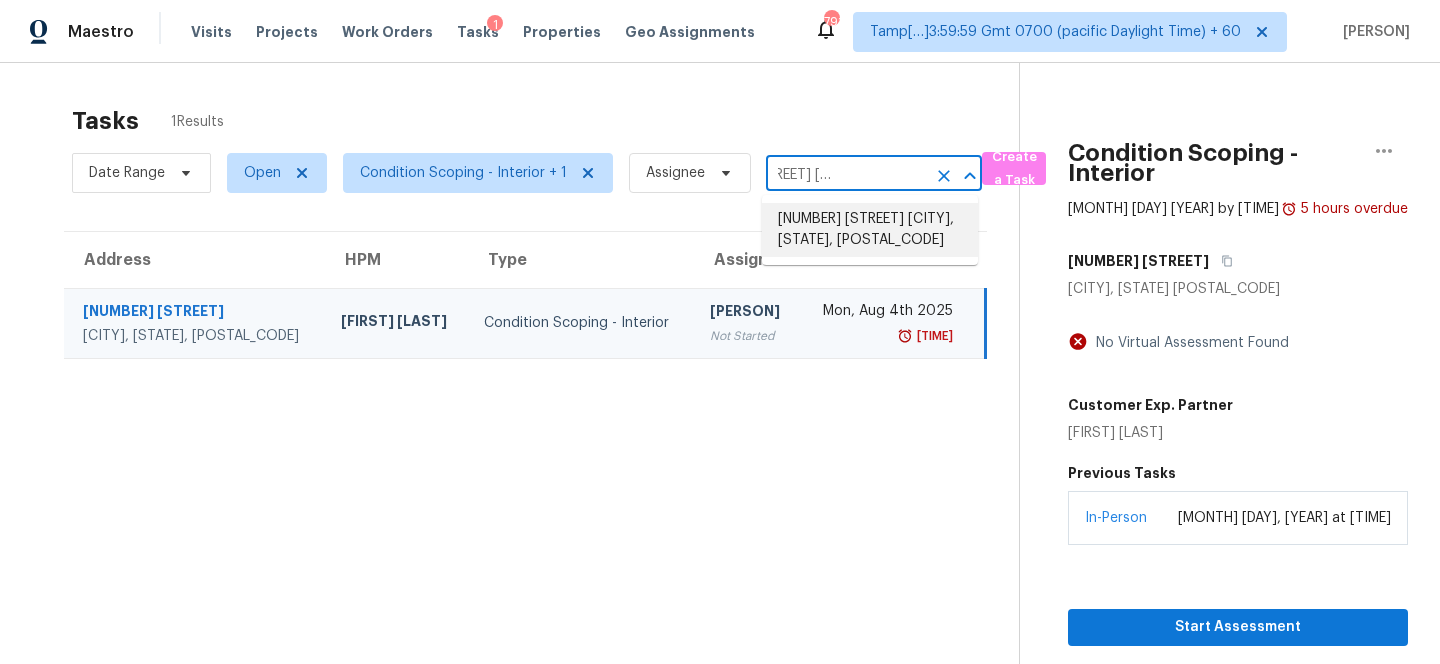 click on "[NUMBER] [STREET] [CITY], [STATE], [POSTAL_CODE]" at bounding box center (870, 230) 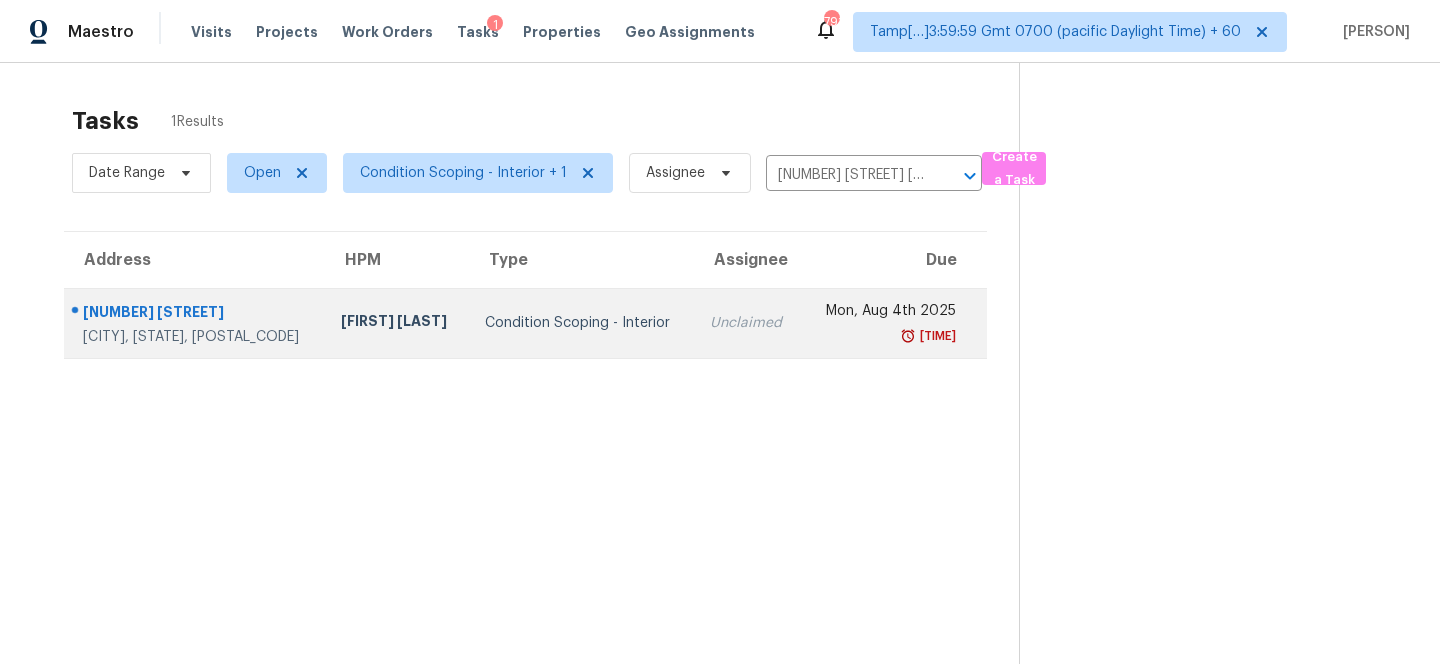click on "Mon, Aug 4th 2025" at bounding box center [887, 313] 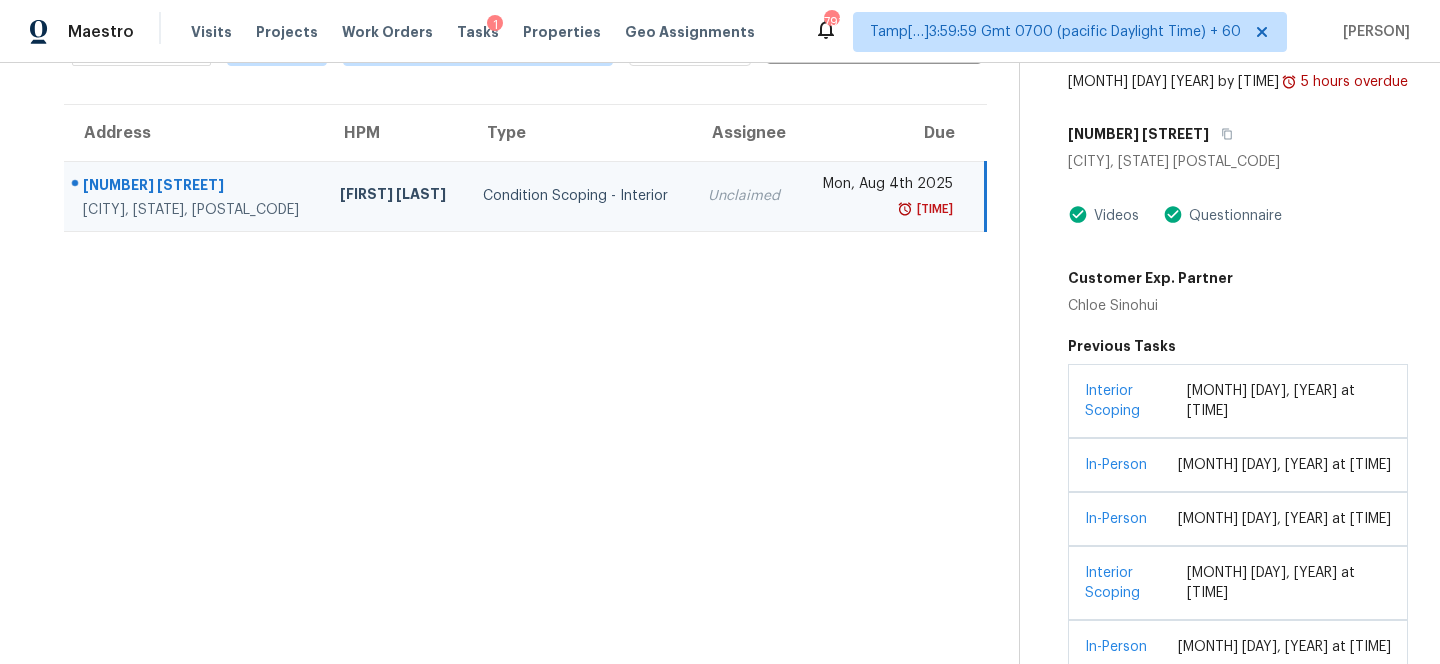 scroll, scrollTop: 197, scrollLeft: 0, axis: vertical 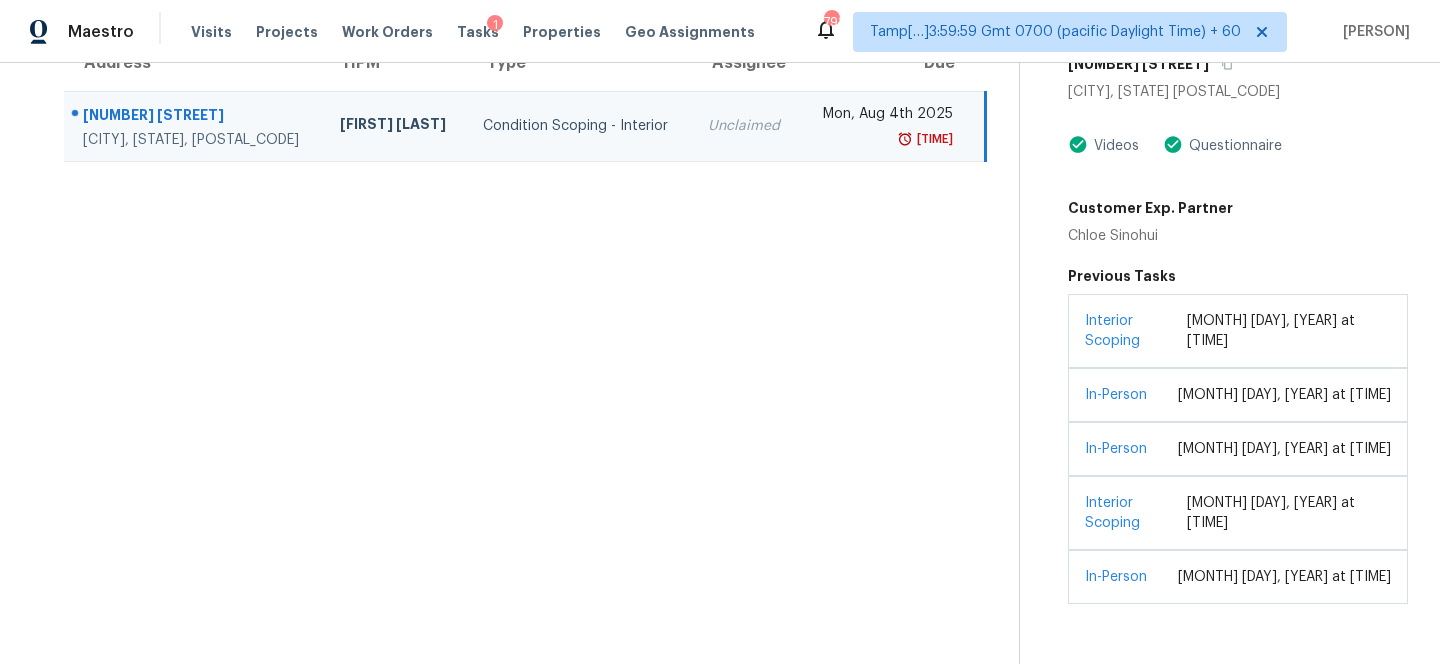 click on "Claim" at bounding box center (1238, 686) 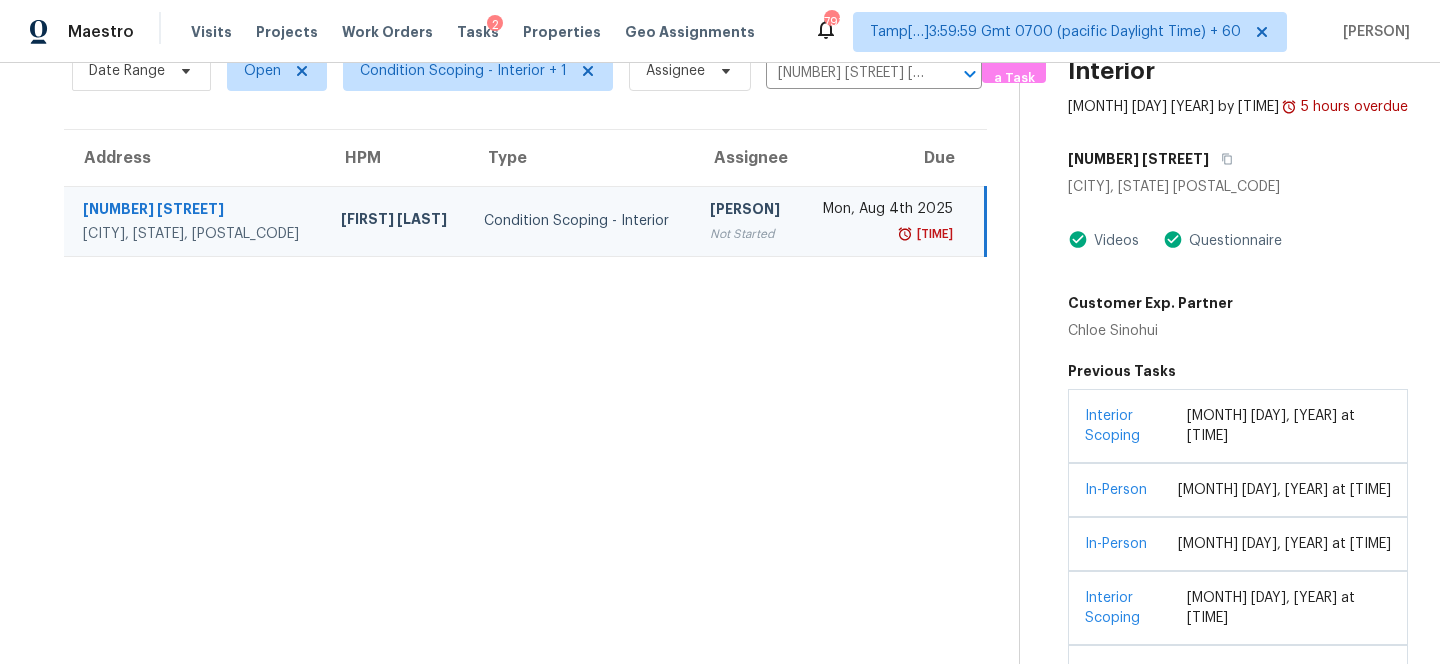 scroll, scrollTop: 0, scrollLeft: 0, axis: both 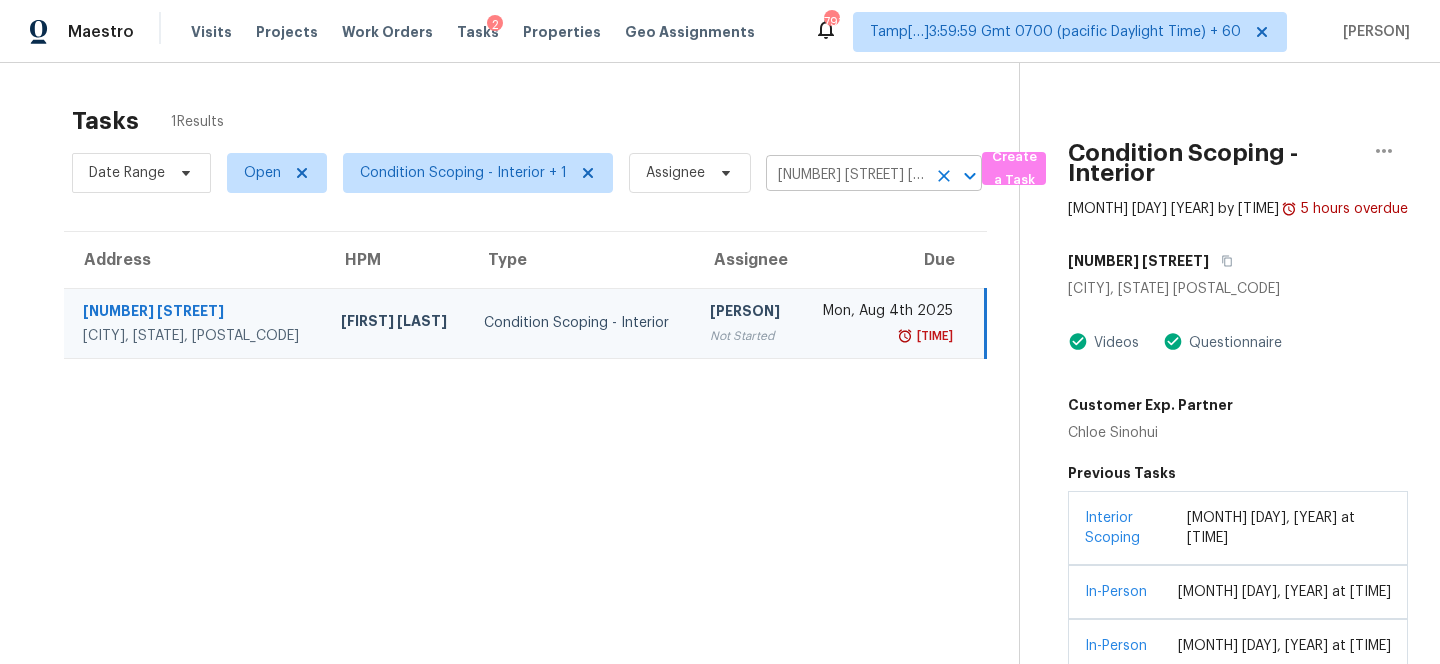 click on "[NUMBER] [STREET] [CITY], [STATE], [POSTAL_CODE]" at bounding box center [846, 175] 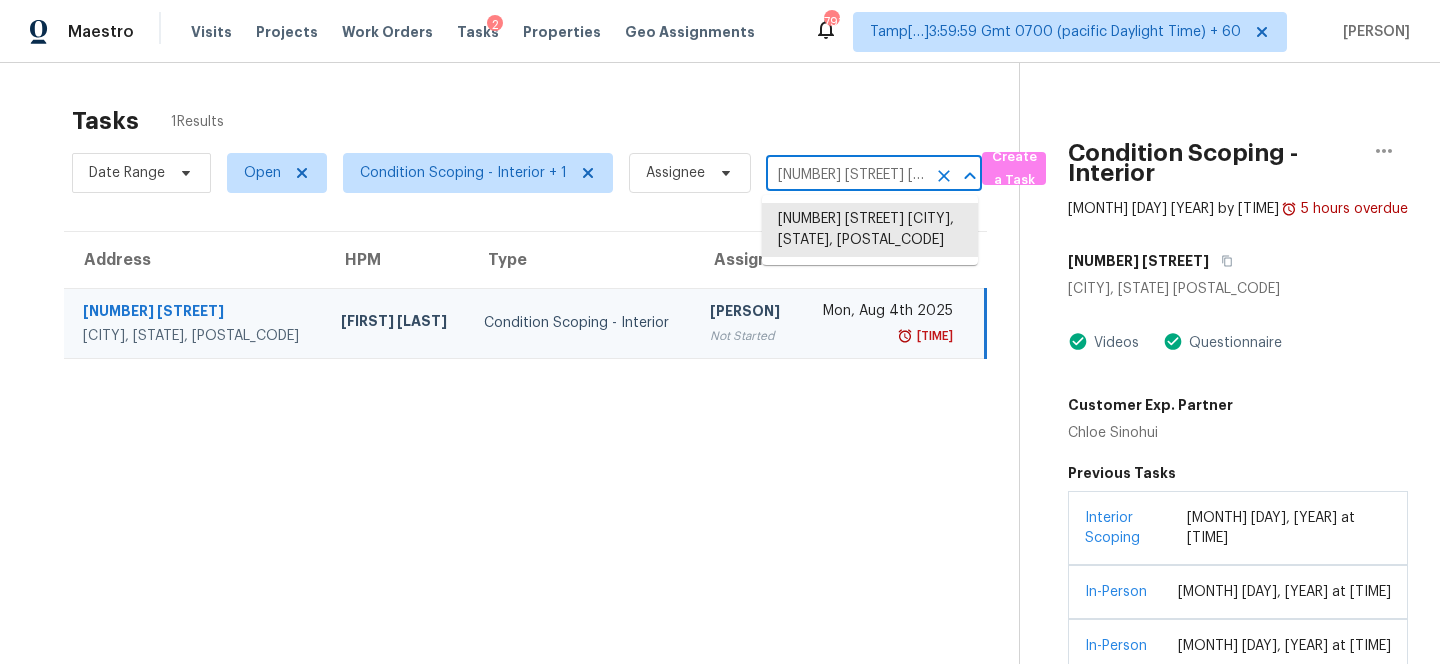 click 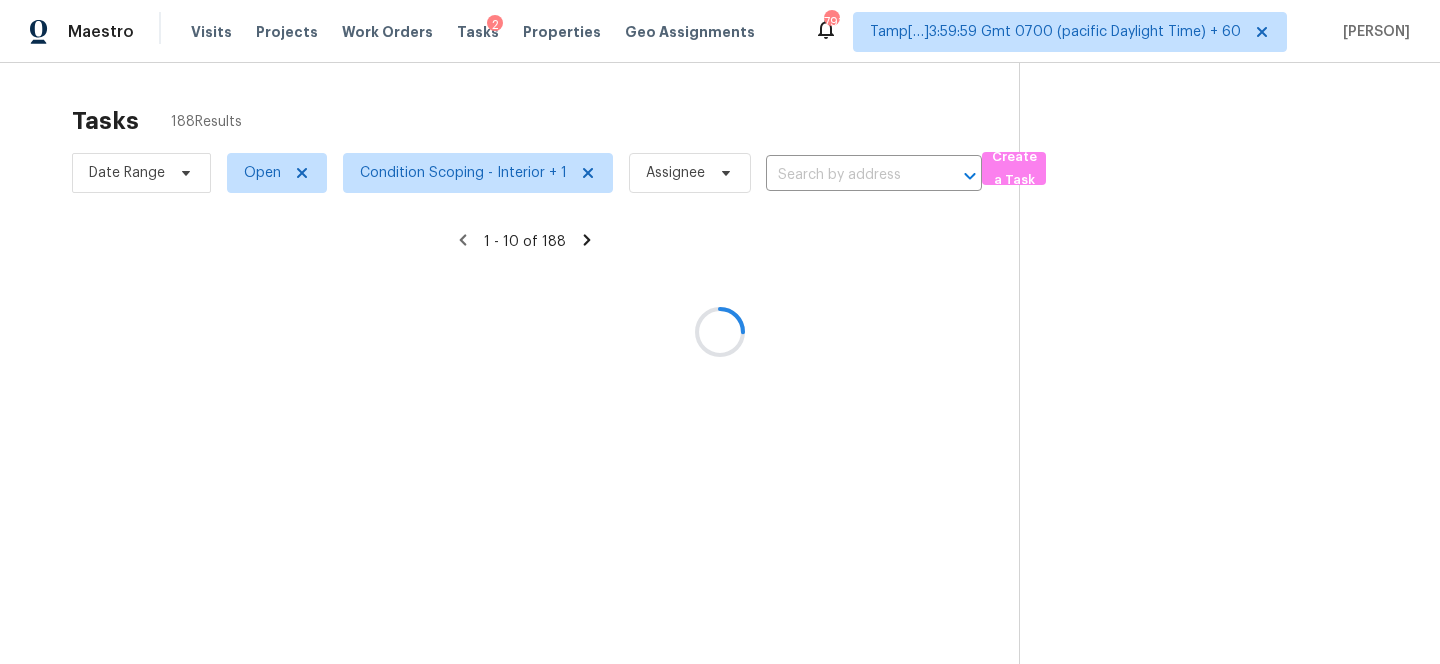 click at bounding box center [720, 332] 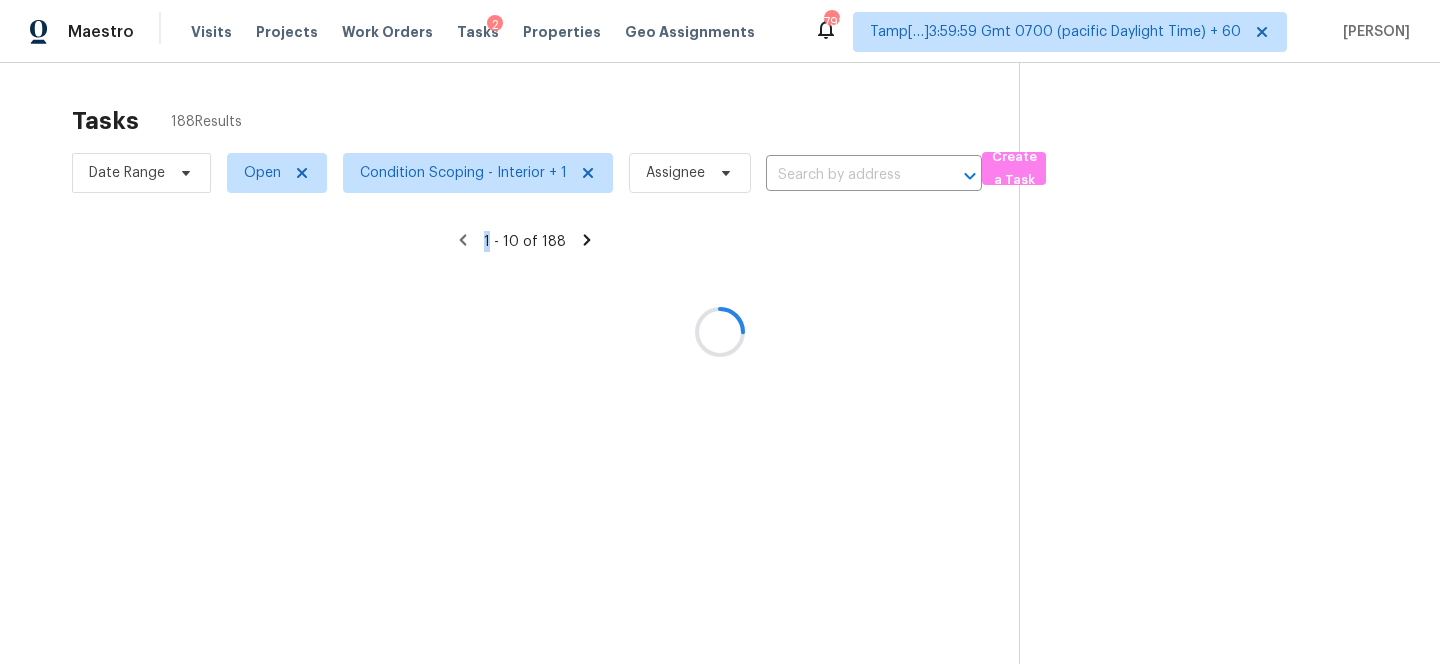 click at bounding box center [720, 332] 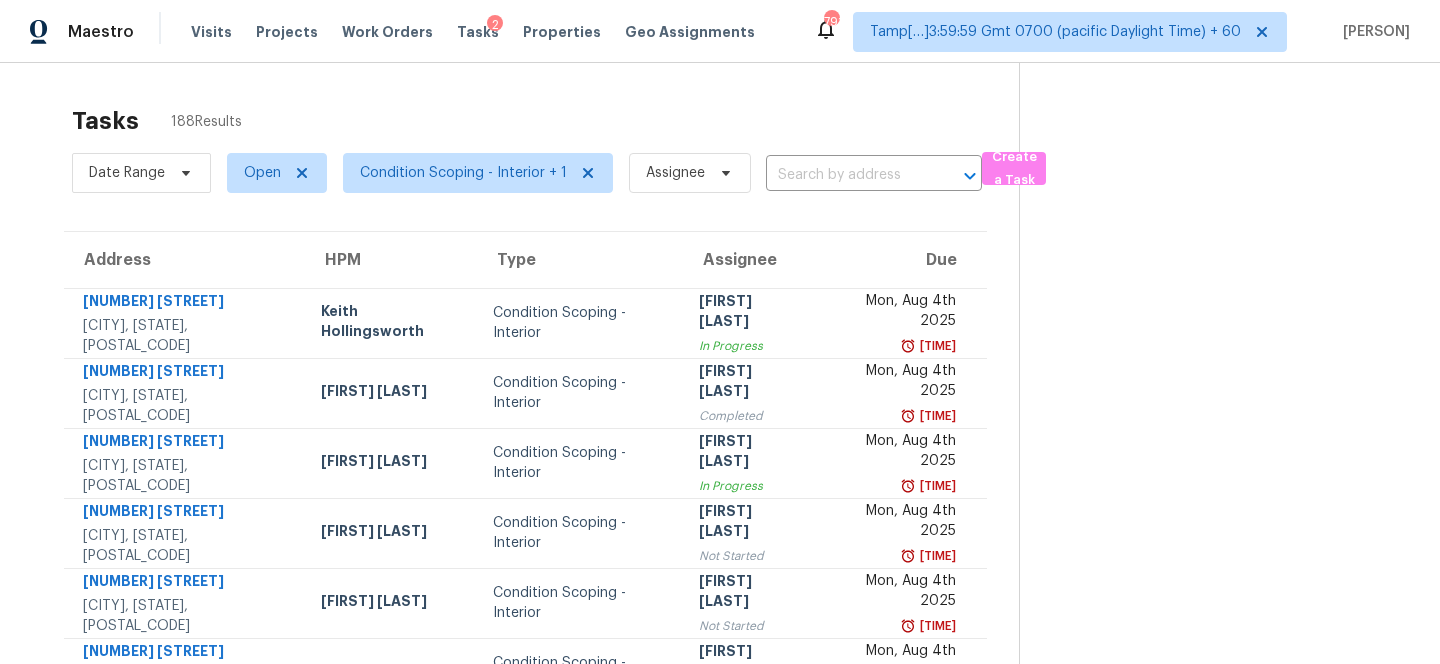 click at bounding box center (846, 175) 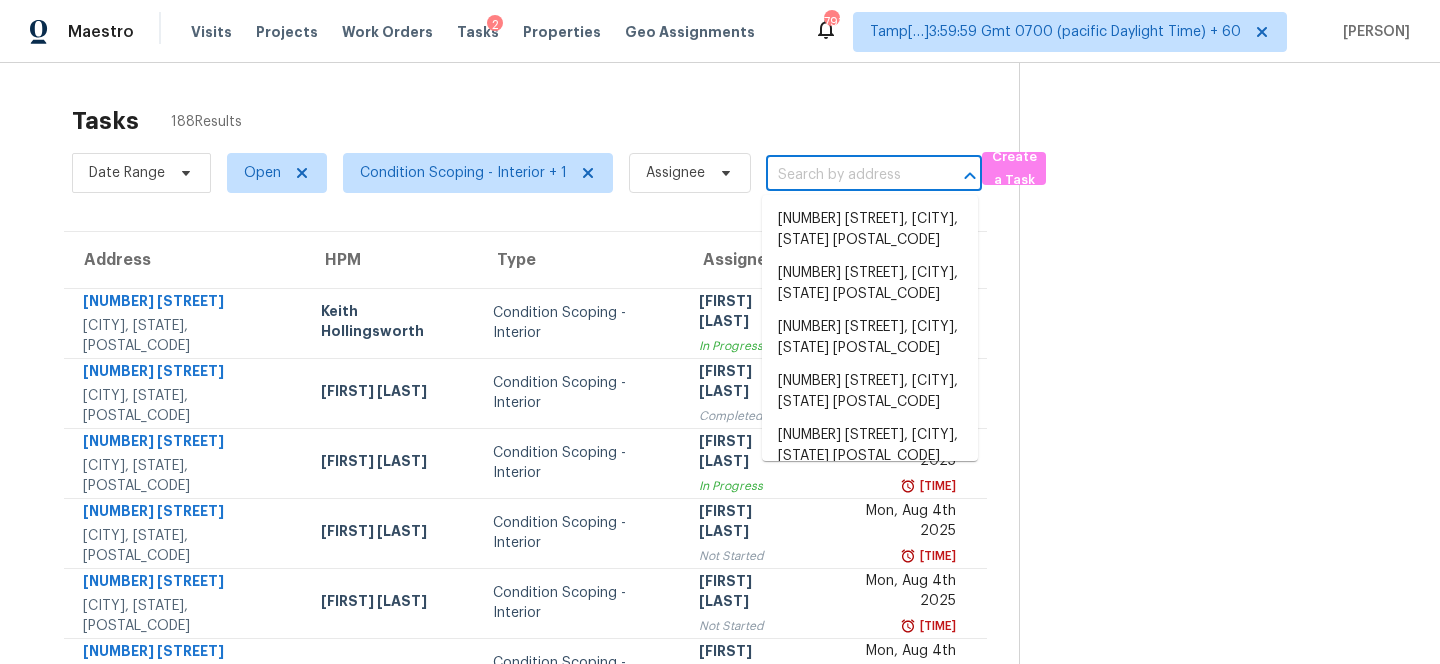 paste on "[NUMBER] [STREET], [CITY], [STATE] [POSTAL_CODE]" 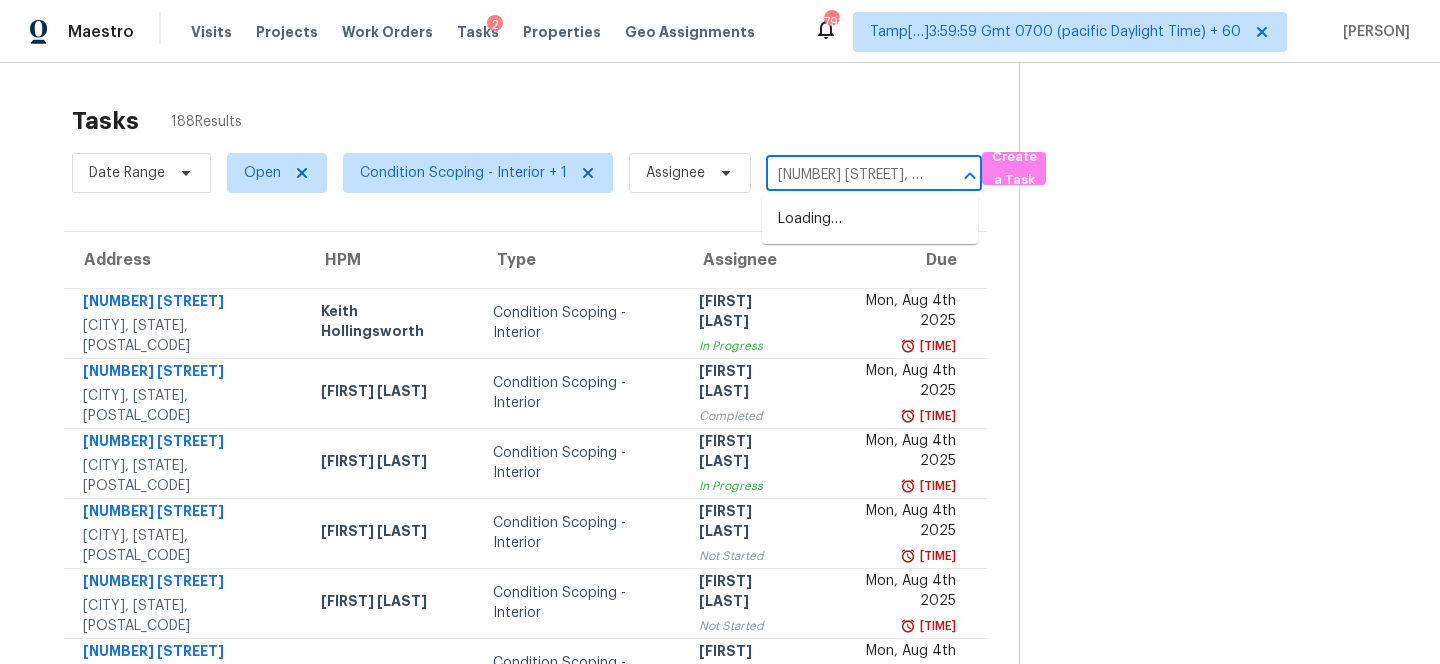 scroll, scrollTop: 0, scrollLeft: 86, axis: horizontal 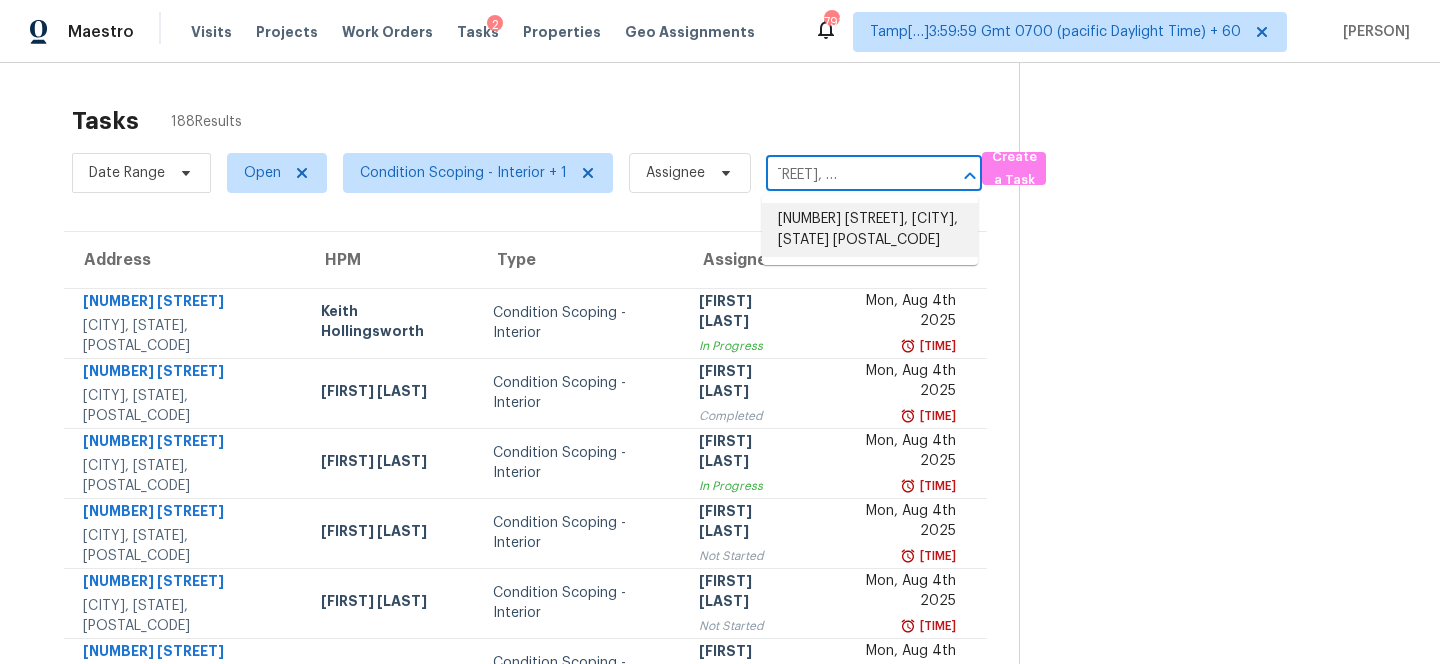 click on "[NUMBER] [STREET], [CITY], [STATE] [POSTAL_CODE]" at bounding box center (870, 230) 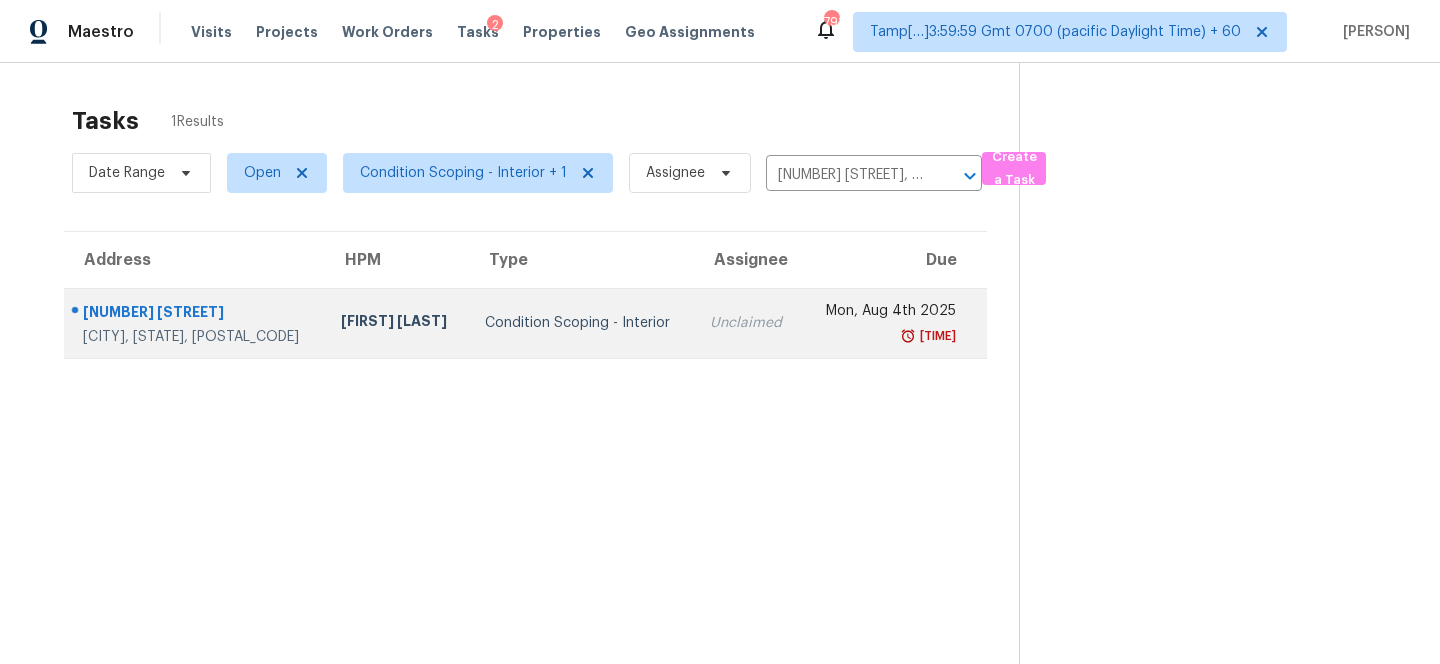 click on "[DAY], [MONTH] [DAY] [YEAR] [TIME]" at bounding box center [895, 323] 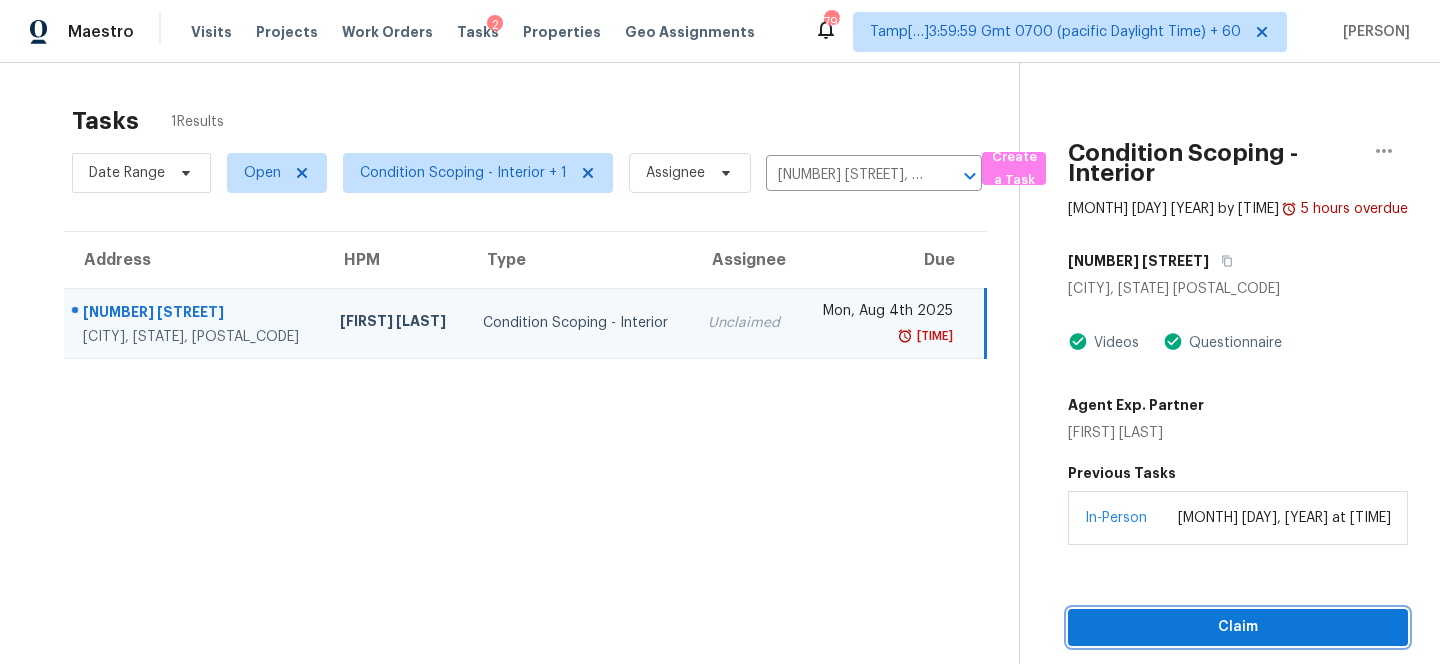 click on "Claim" at bounding box center (1238, 627) 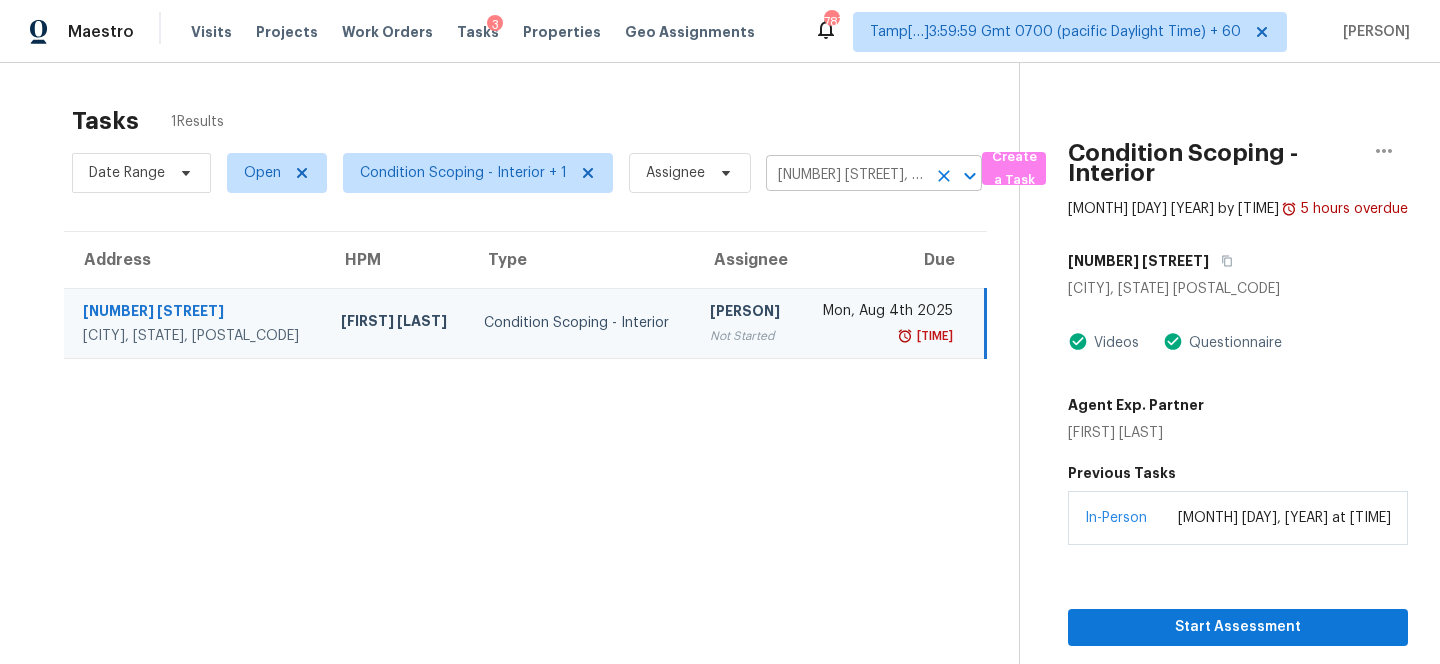 click 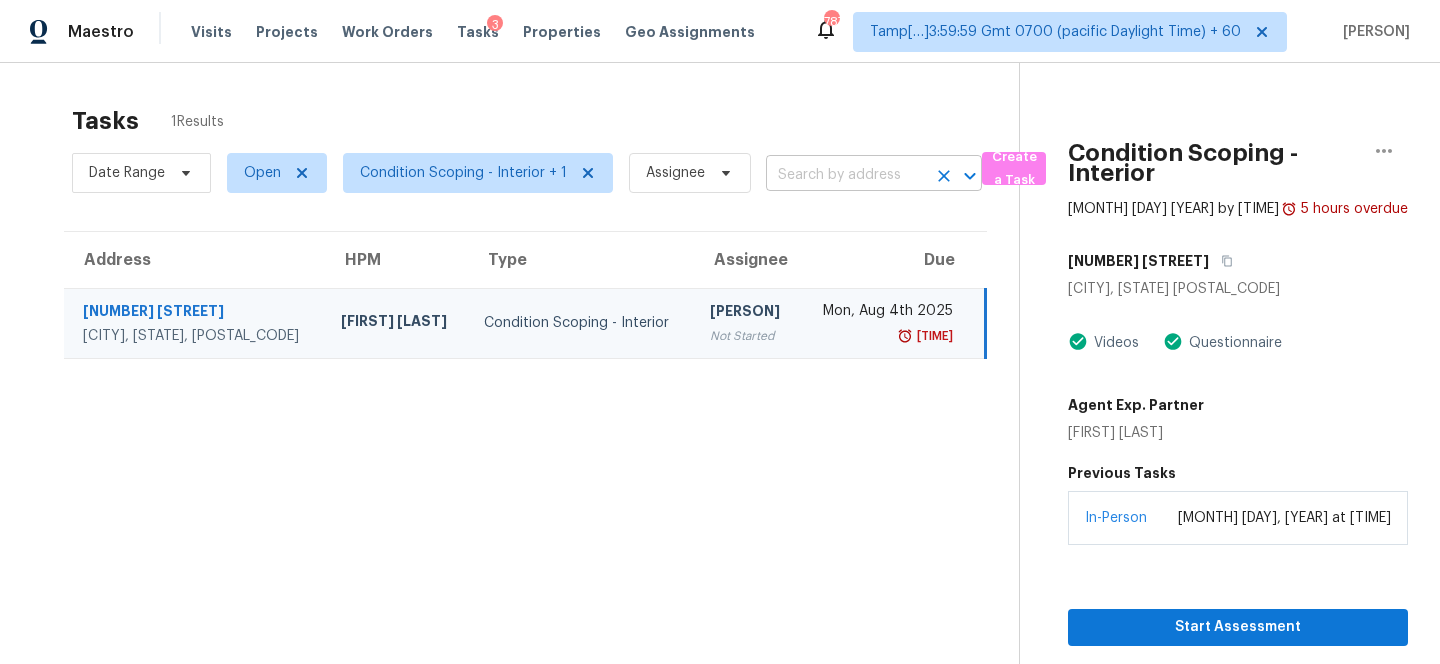scroll, scrollTop: 0, scrollLeft: 0, axis: both 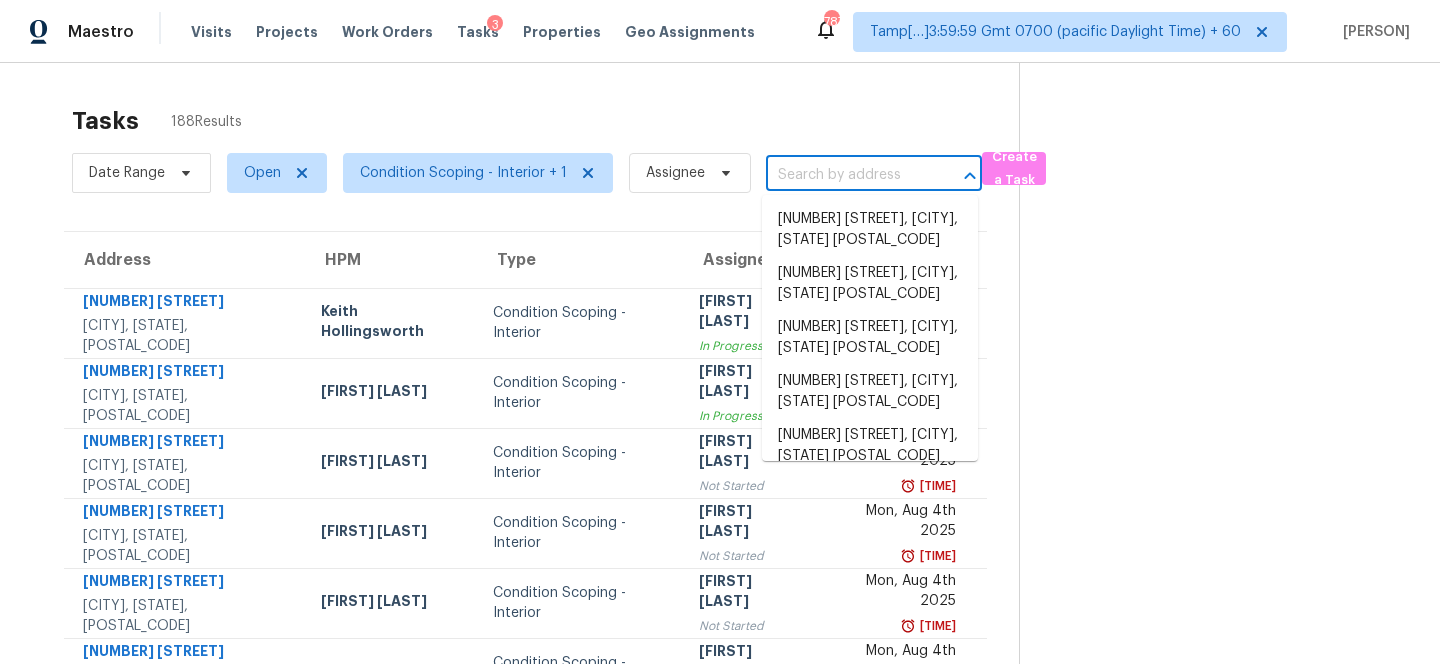click at bounding box center (846, 175) 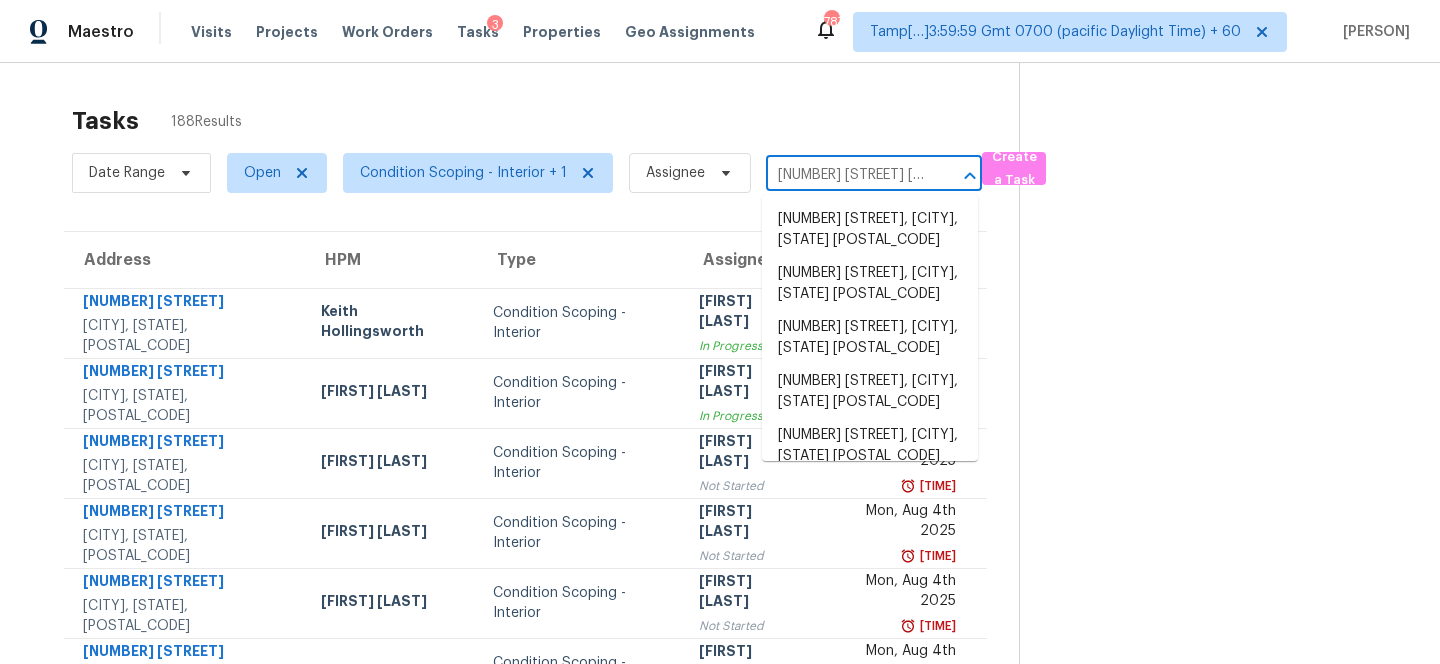 scroll, scrollTop: 0, scrollLeft: 86, axis: horizontal 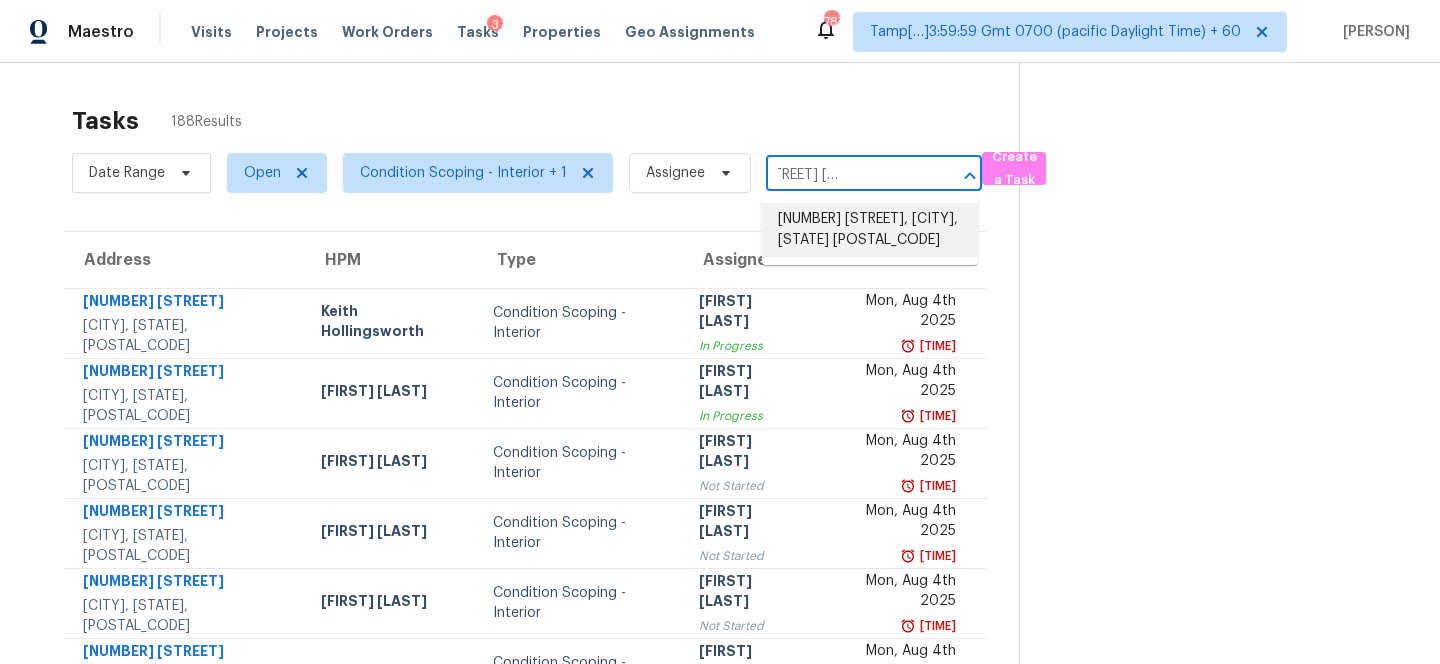 click on "[NUMBER] [STREET], [CITY], [STATE] [POSTAL_CODE]" at bounding box center (870, 230) 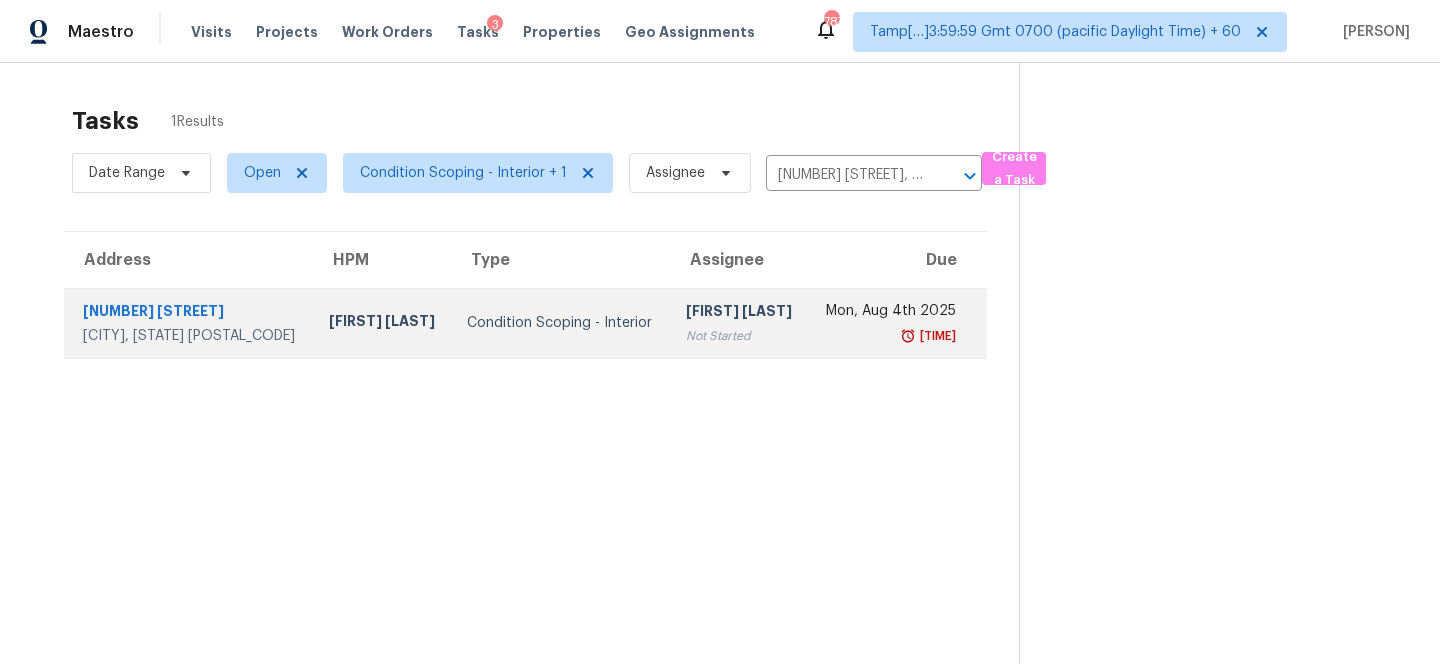 click on "[TIME]" at bounding box center (936, 336) 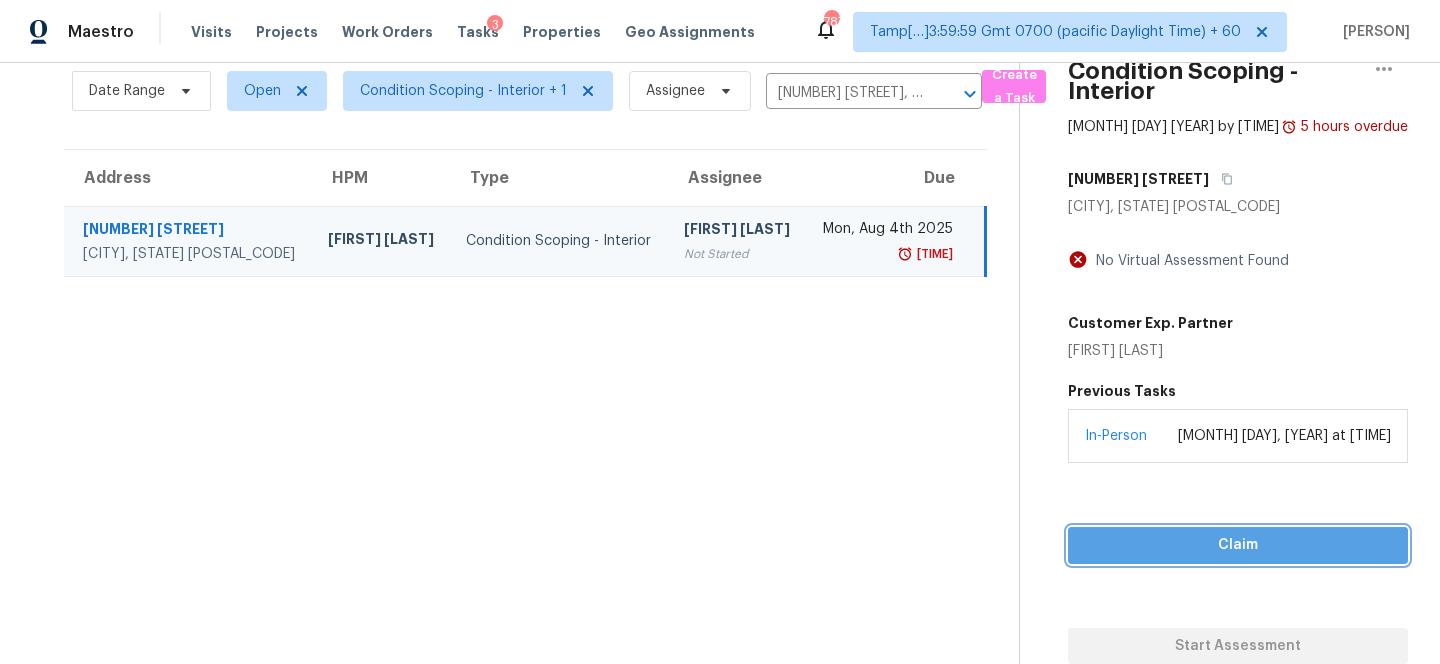 click on "Claim" at bounding box center (1238, 545) 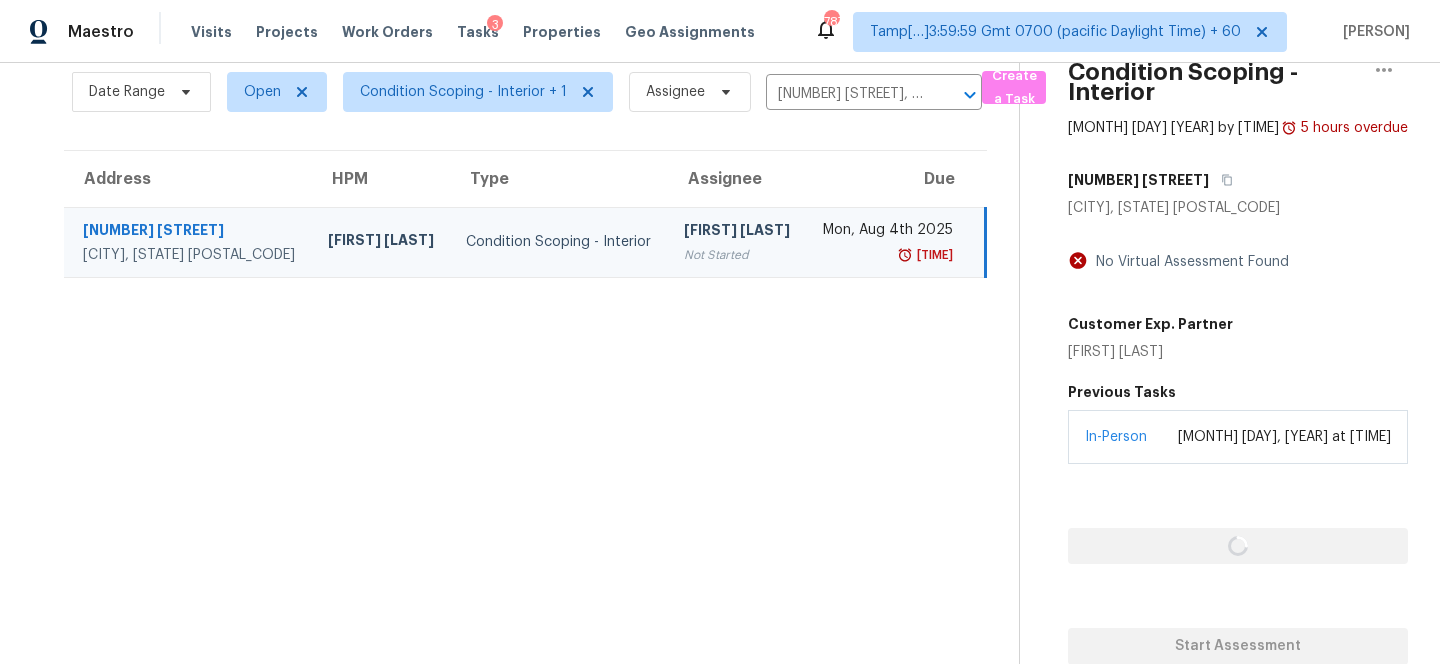 scroll, scrollTop: 82, scrollLeft: 0, axis: vertical 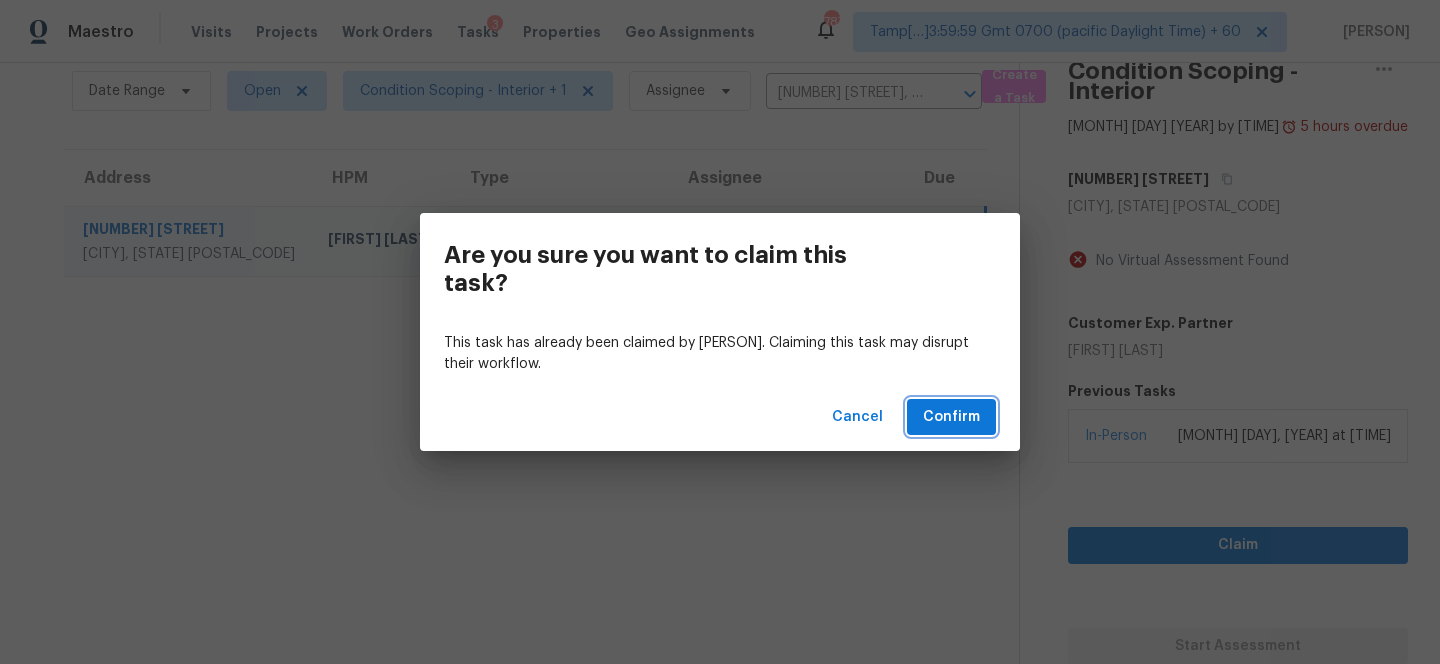 click on "Confirm" at bounding box center (951, 417) 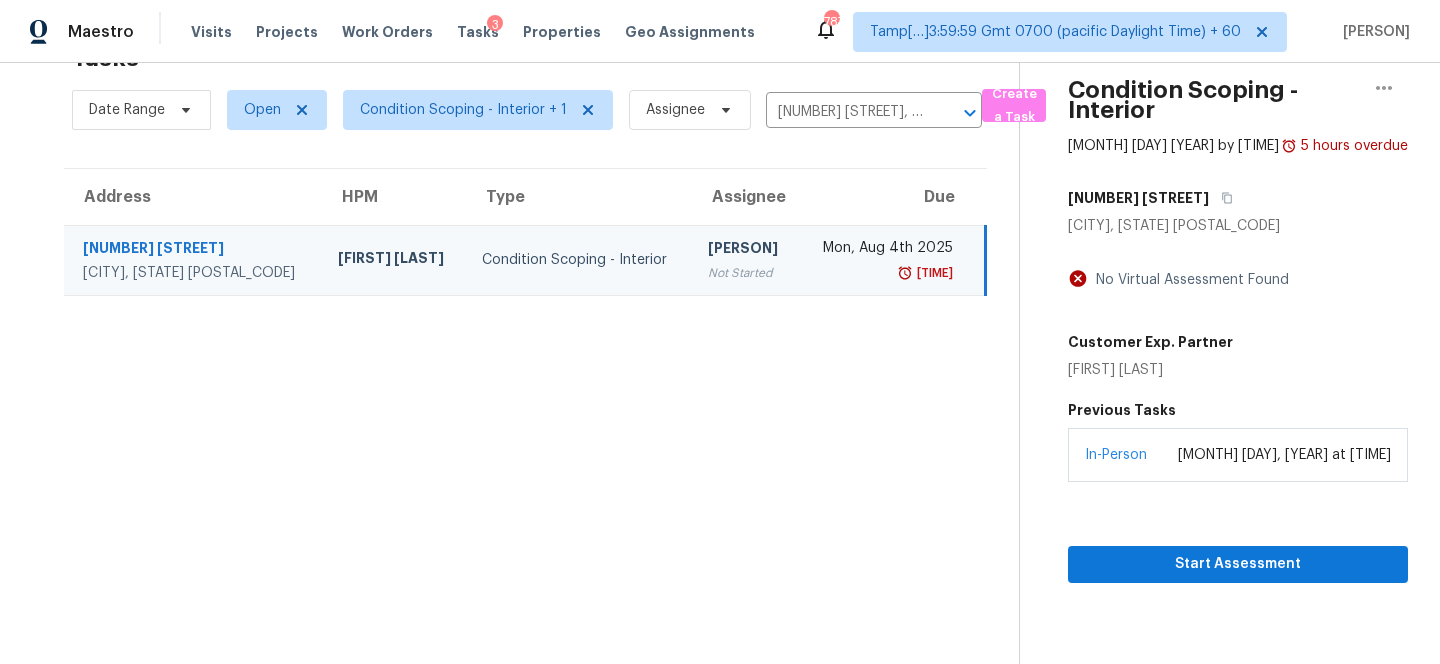 scroll, scrollTop: 63, scrollLeft: 0, axis: vertical 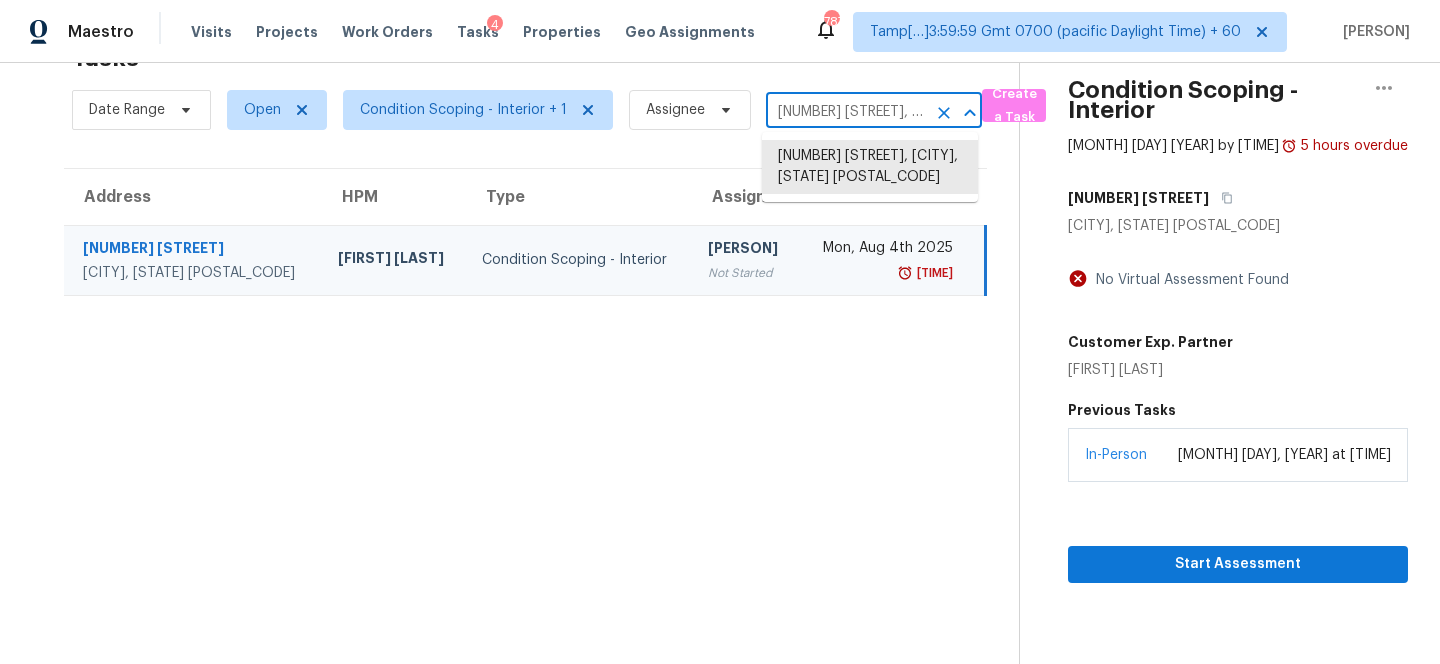 click on "[NUMBER] [STREET], [CITY], [STATE] [POSTAL_CODE]" at bounding box center (846, 112) 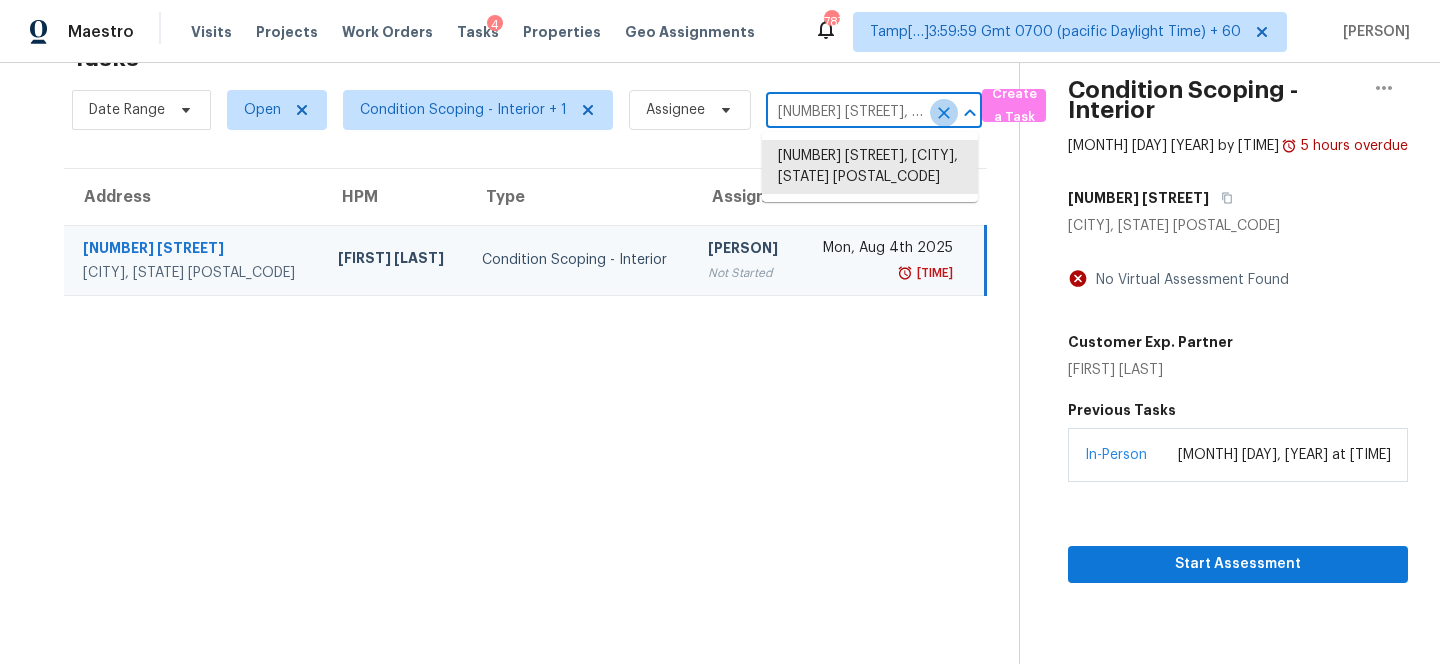 click 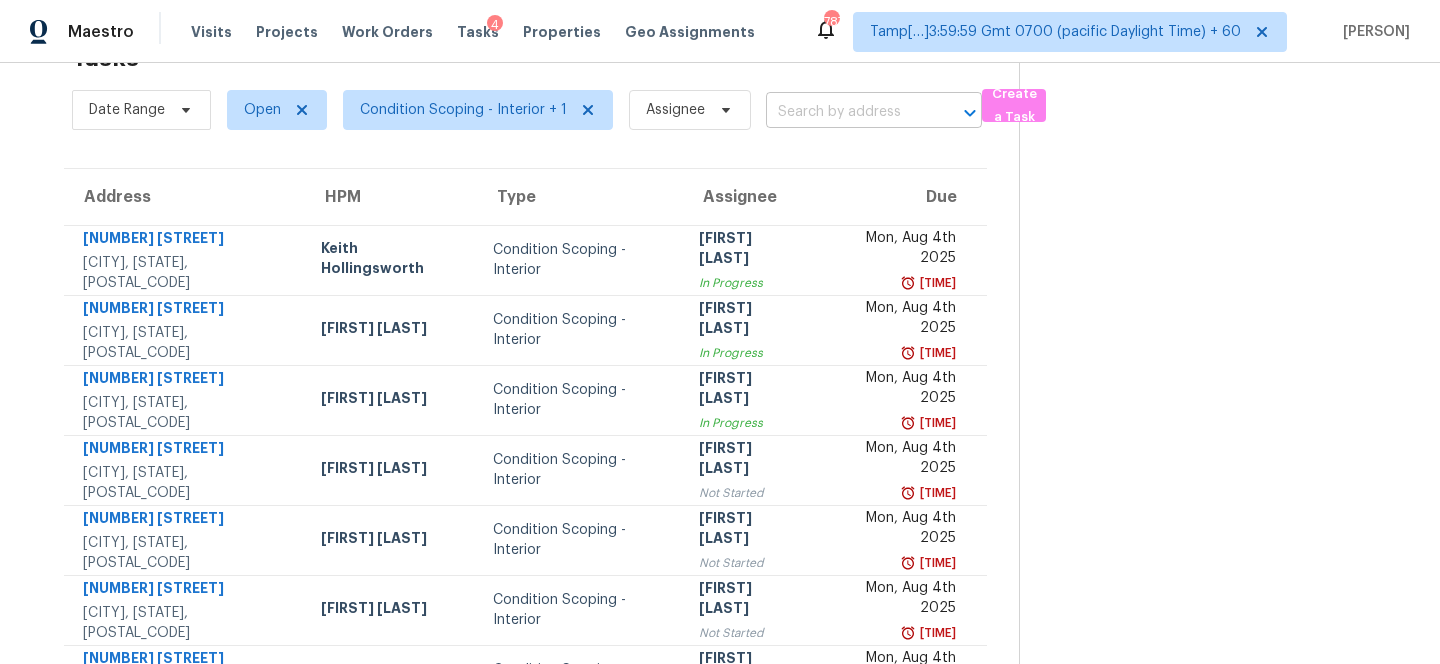 click at bounding box center (846, 112) 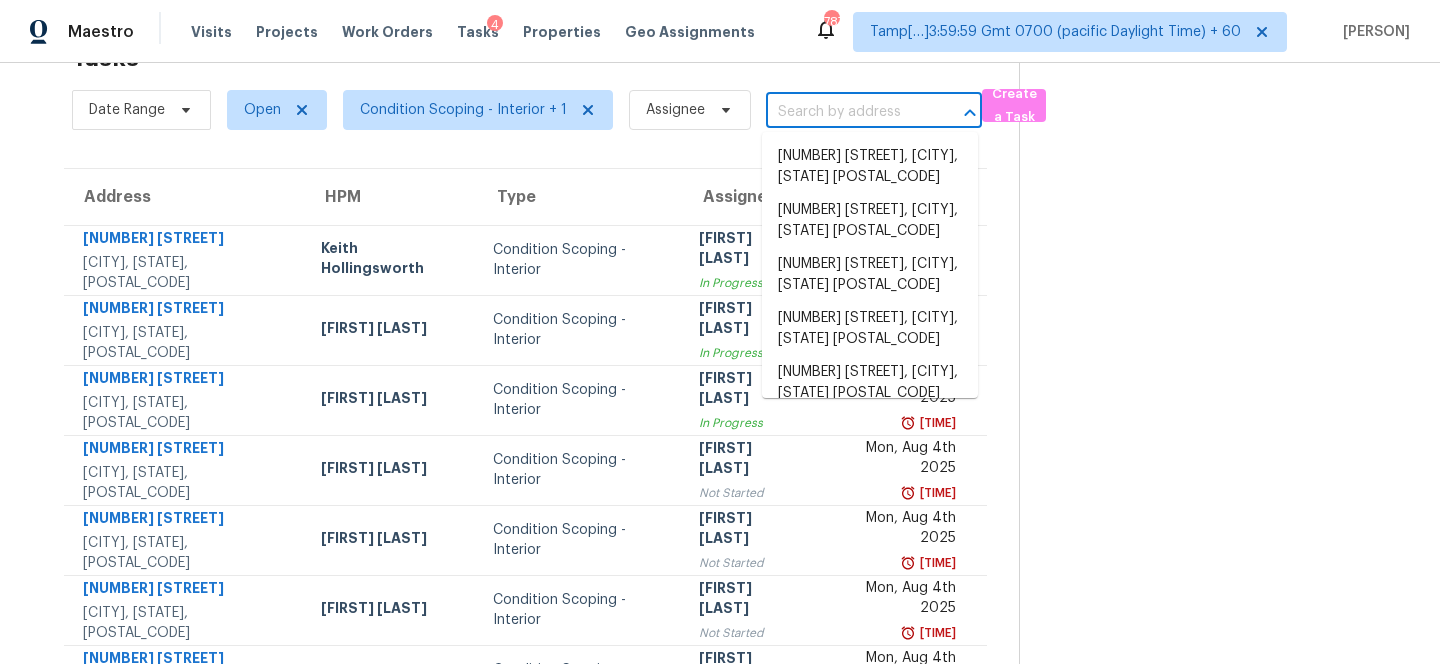 paste on "[NUMBER] [STREET] [CITY], [STATE], [POSTAL_CODE]" 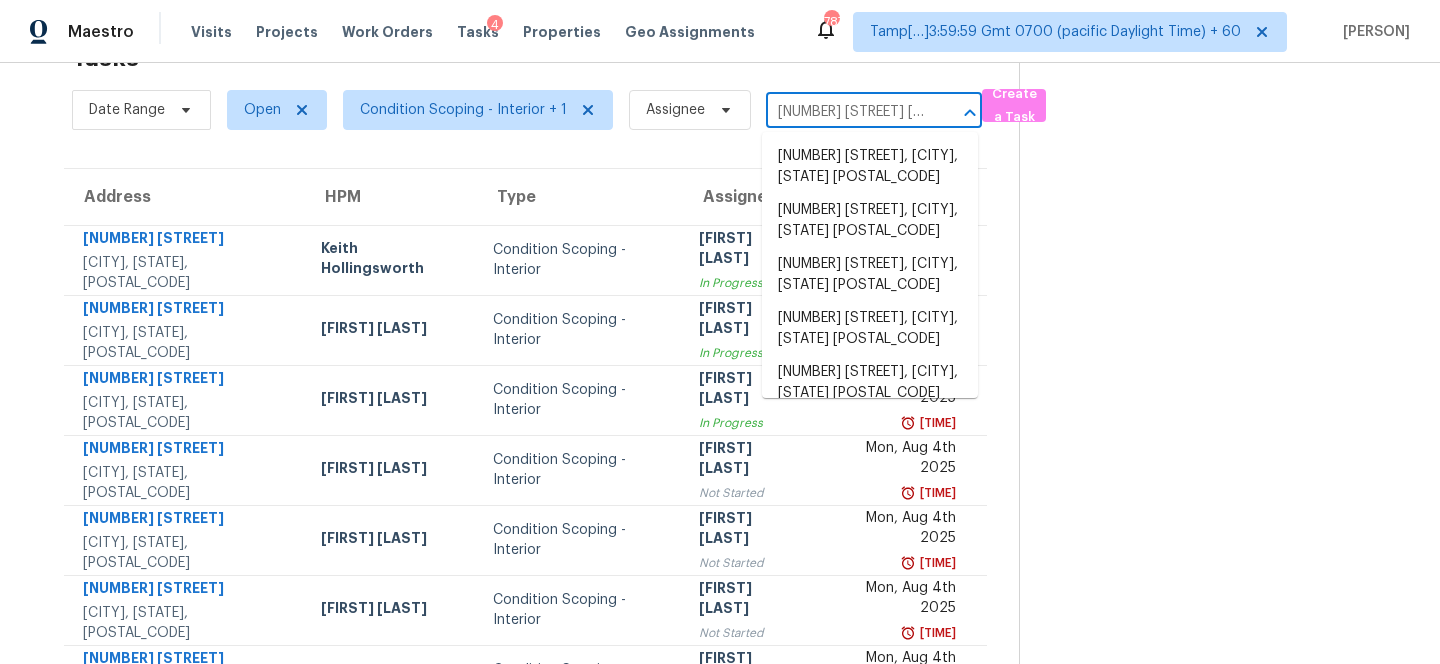 scroll, scrollTop: 0, scrollLeft: 111, axis: horizontal 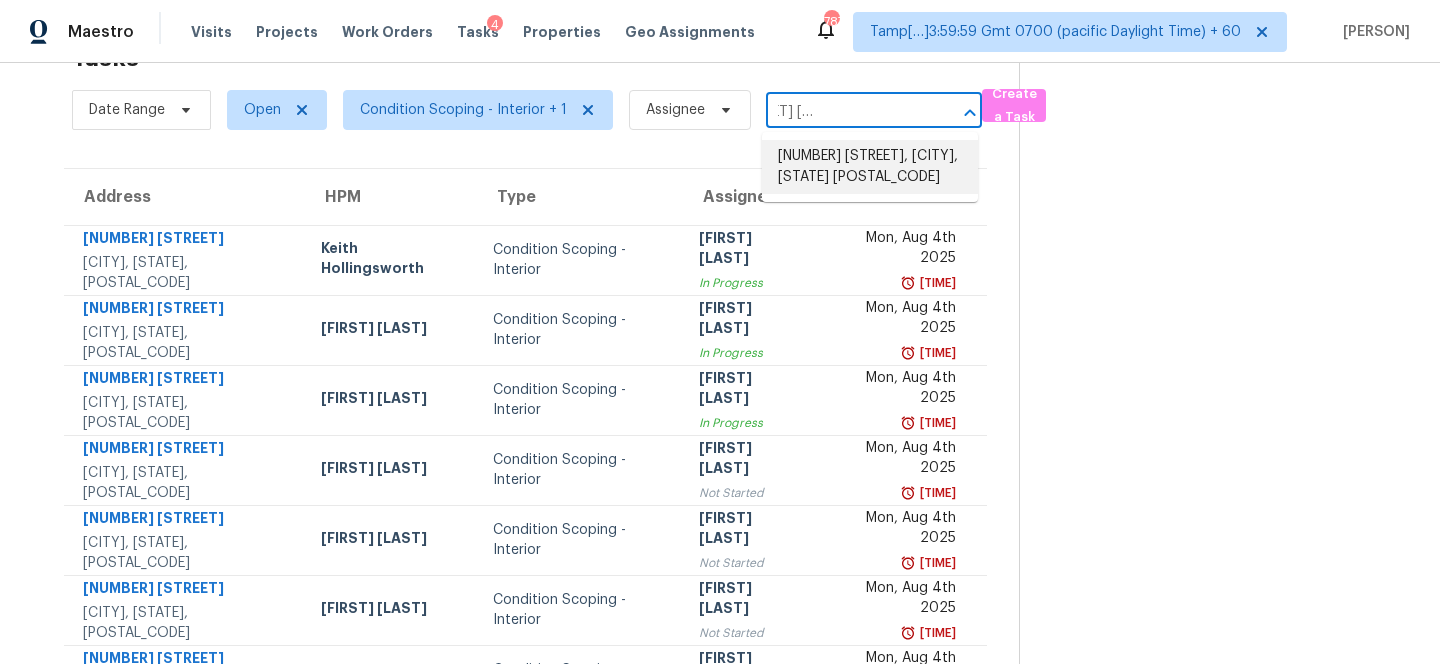 click on "[NUMBER] [STREET], [CITY], [STATE] [POSTAL_CODE]" at bounding box center [870, 167] 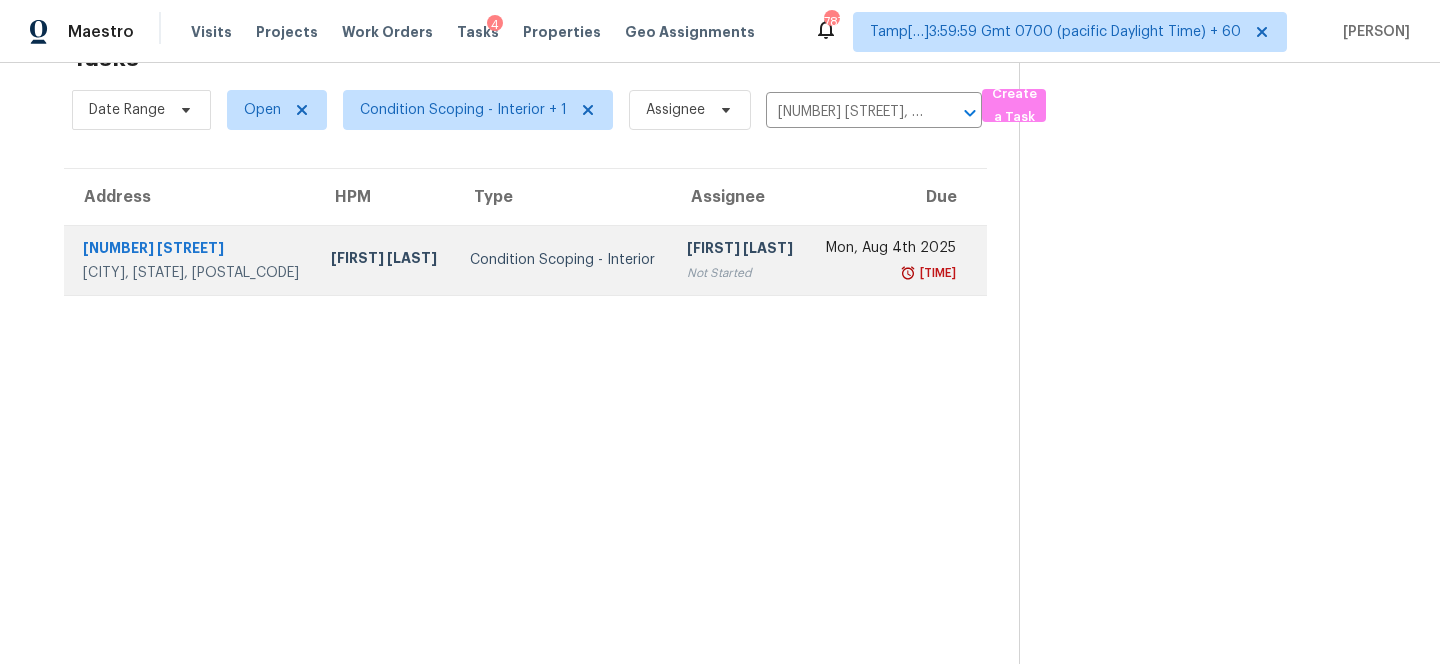 click on "[TIME]" at bounding box center [890, 273] 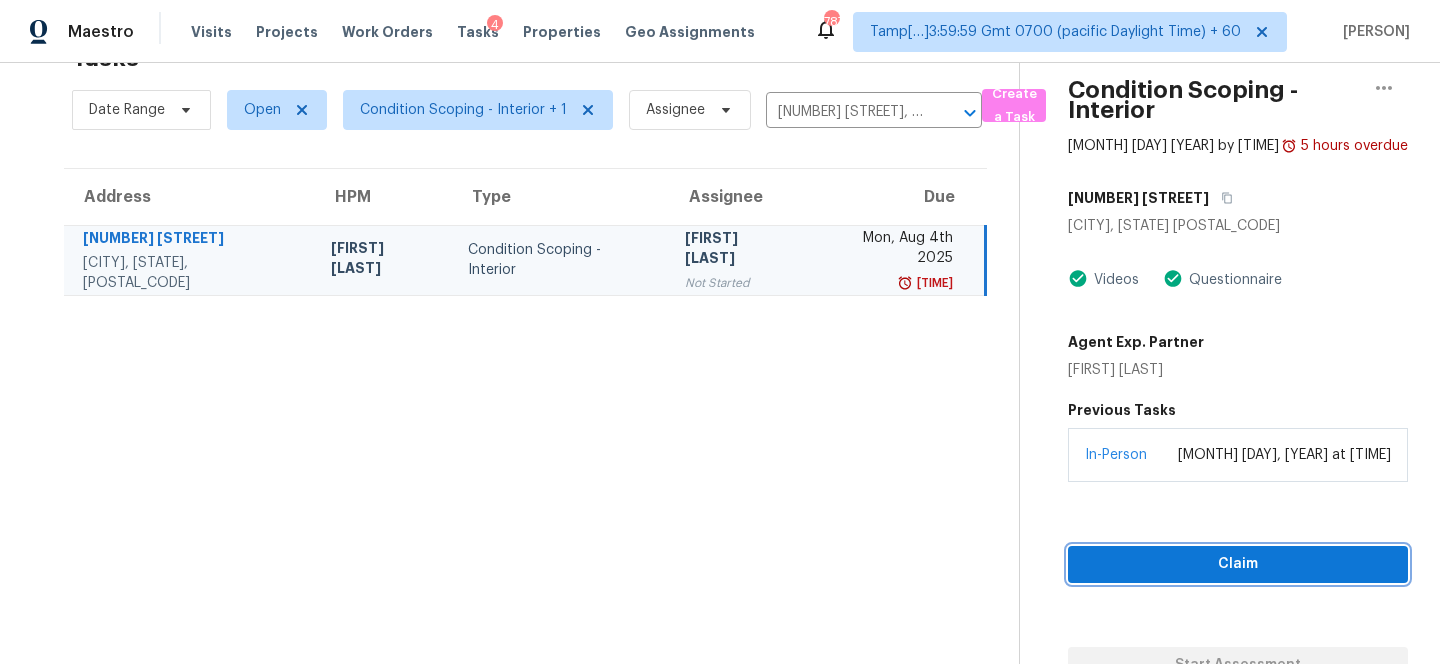 click on "Claim" at bounding box center (1238, 564) 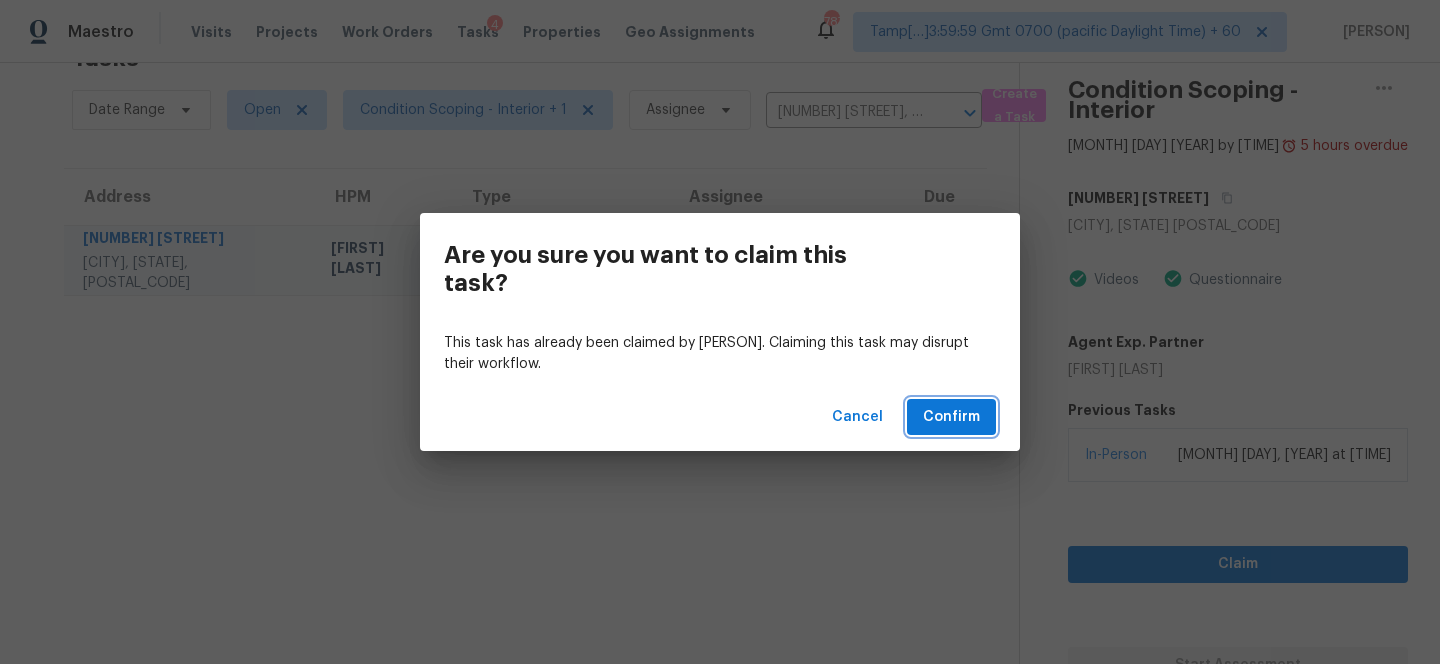 click on "Confirm" at bounding box center [951, 417] 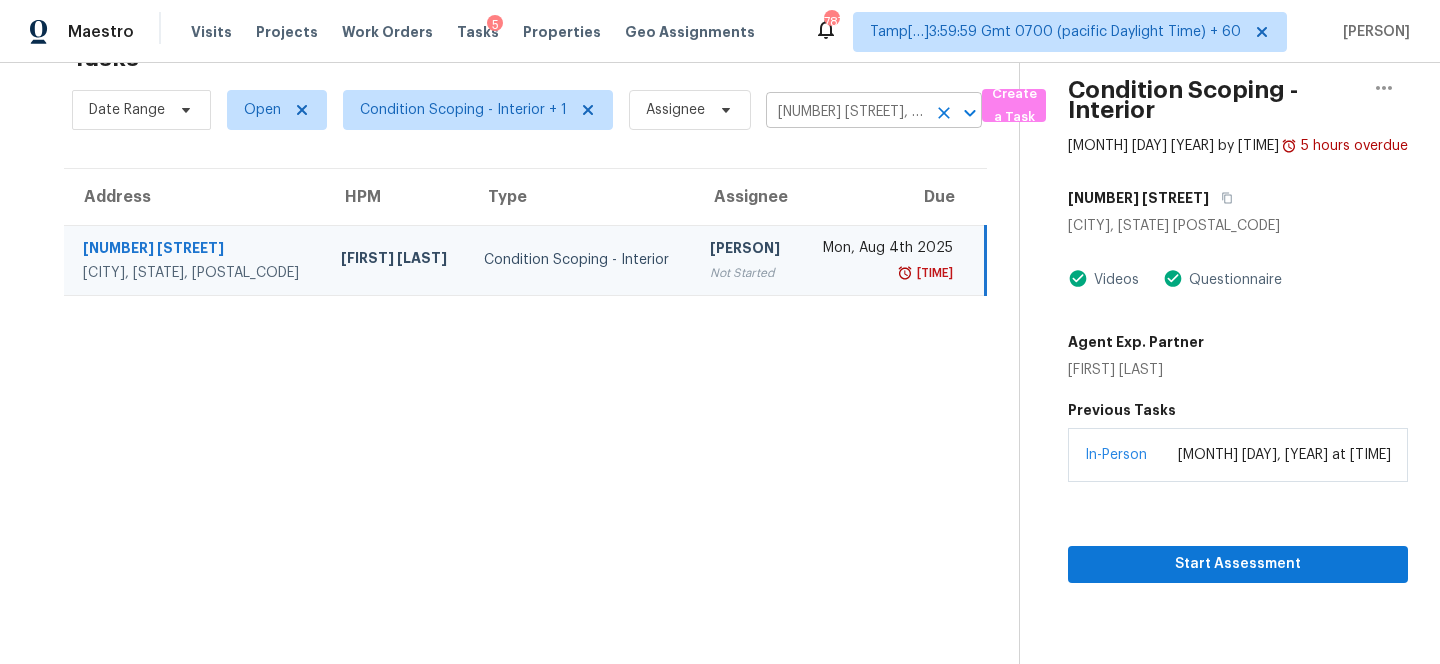click on "[NUMBER] [STREET], [CITY], [STATE] [POSTAL_CODE]" at bounding box center [846, 112] 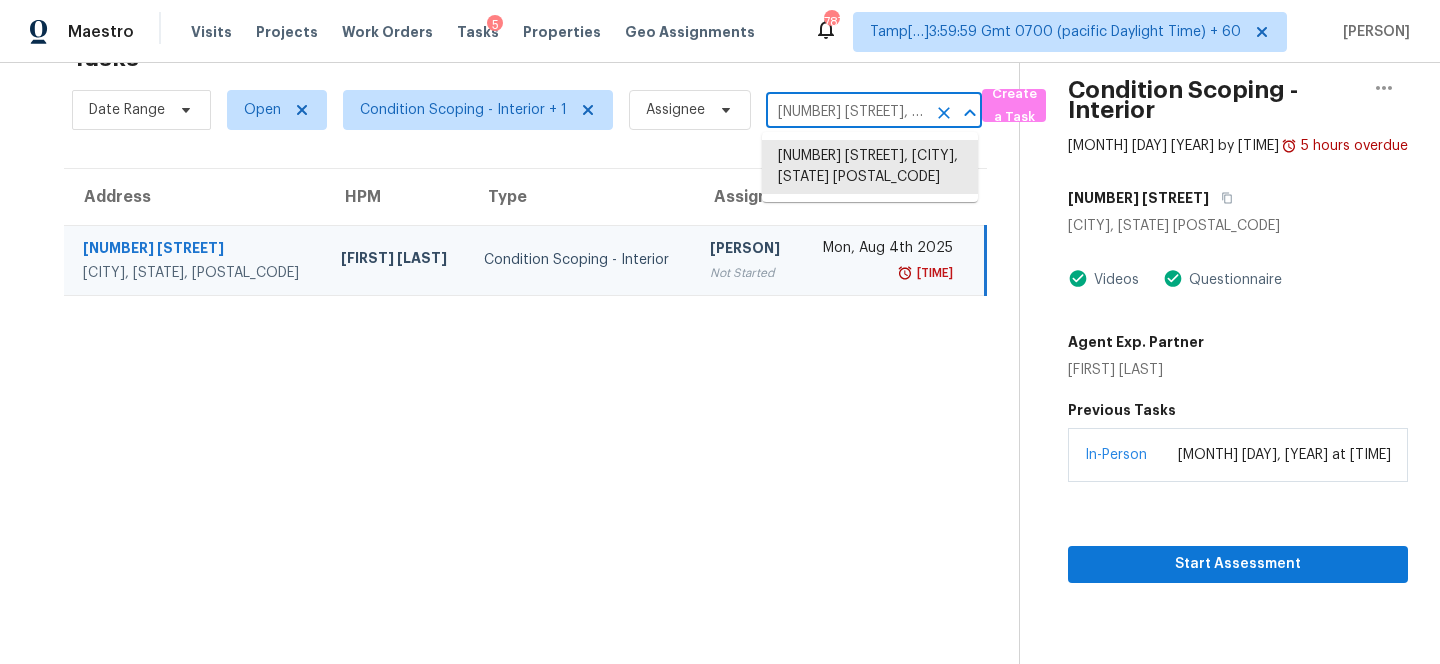 click 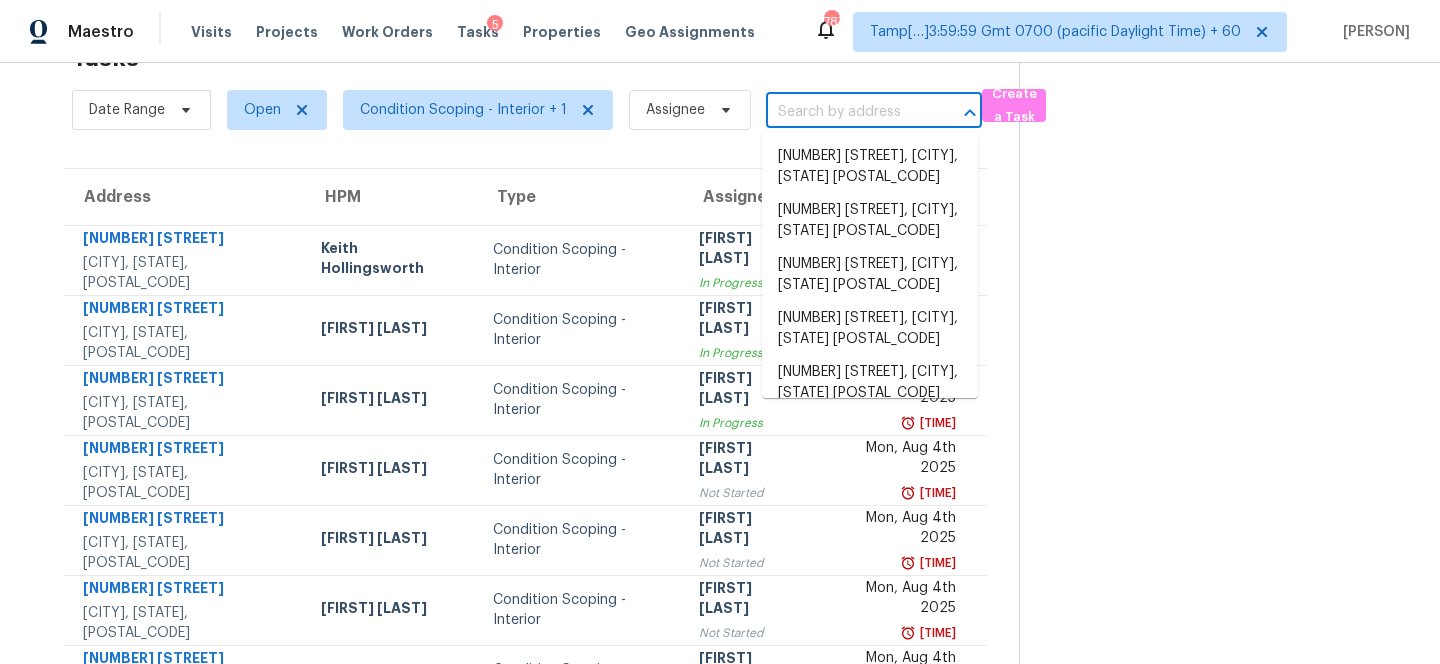 click on "Maestro Visits Projects Work Orders Tasks 5 Properties Geo Assignments 787 Tamp[…]3:59:59 Gmt 0700 (pacific Daylight Time) + 60 [PERSON] Tasks 188  Results Date Range Open Condition Scoping - Interior + 1 Assignee ​ Create a Task Address HPM Type Assignee Due [NUMBER] [STREET]   [CITY], [STATE], [POSTAL_CODE] [PERSON] Condition Scoping - Interior [PERSON] In Progress [DAY], [MONTH] [DAY] [YEAR] [TIME] [NUMBER] [STREET]   [CITY], [STATE], [POSTAL_CODE] [PERSON] Condition Scoping - Interior [PERSON] In Progress [DAY], [MONTH] [DAY] [YEAR] [TIME] [NUMBER] [STREET]   [CITY], [STATE], [POSTAL_CODE] [PERSON] Condition Scoping - Interior [PERSON] In Progress [DAY], [MONTH] [DAY] [YEAR] [TIME] [NUMBER] [STREET]   [CITY], [STATE], [POSTAL_CODE] [PERSON] Condition Scoping - Interior [PERSON] Not Started [DAY], [MONTH] [DAY] [YEAR] [TIME] [NUMBER] [STREET]   [CITY], [STATE], [POSTAL_CODE] [PERSON] Condition Scoping - Interior [PERSON] Not Started [DAY], [MONTH] [DAY] [YEAR] [TIME] [NUMBER] [STREET]   [CITY], [STATE], [POSTAL_CODE] [PERSON] [PERSON] [TIME]" at bounding box center (720, 332) 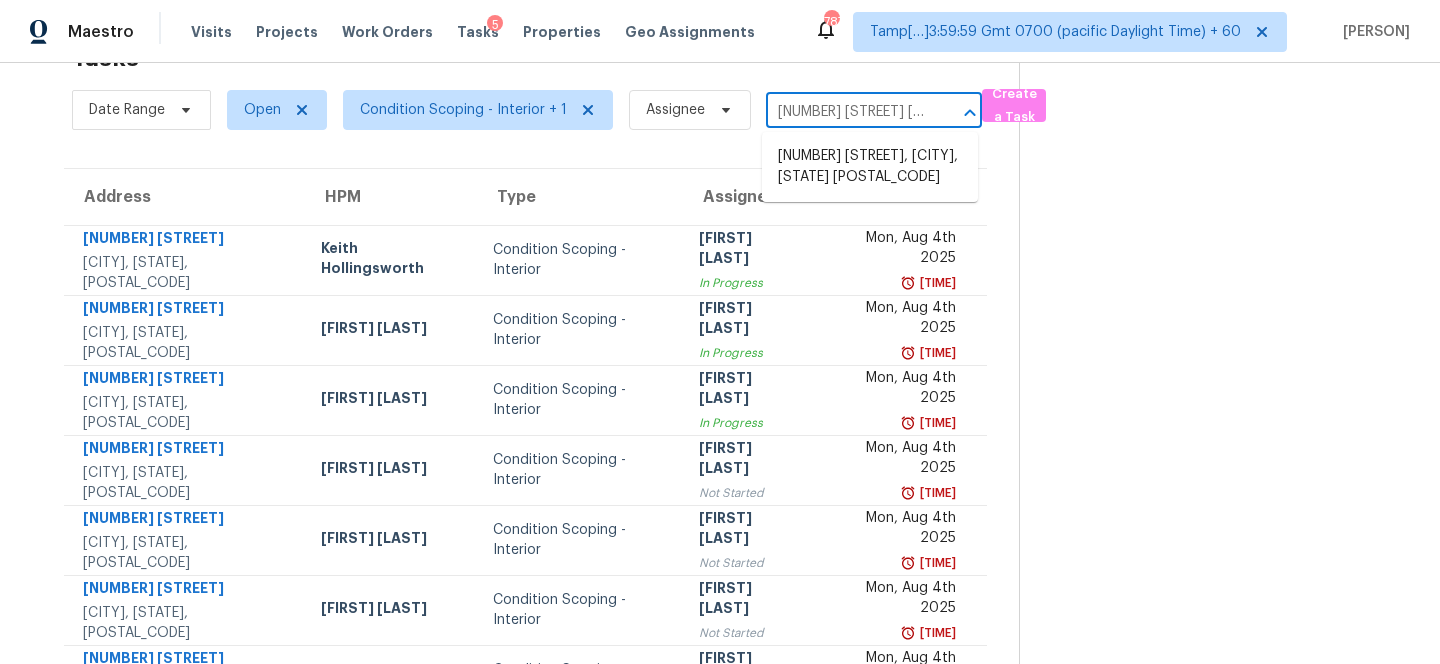 scroll, scrollTop: 0, scrollLeft: 112, axis: horizontal 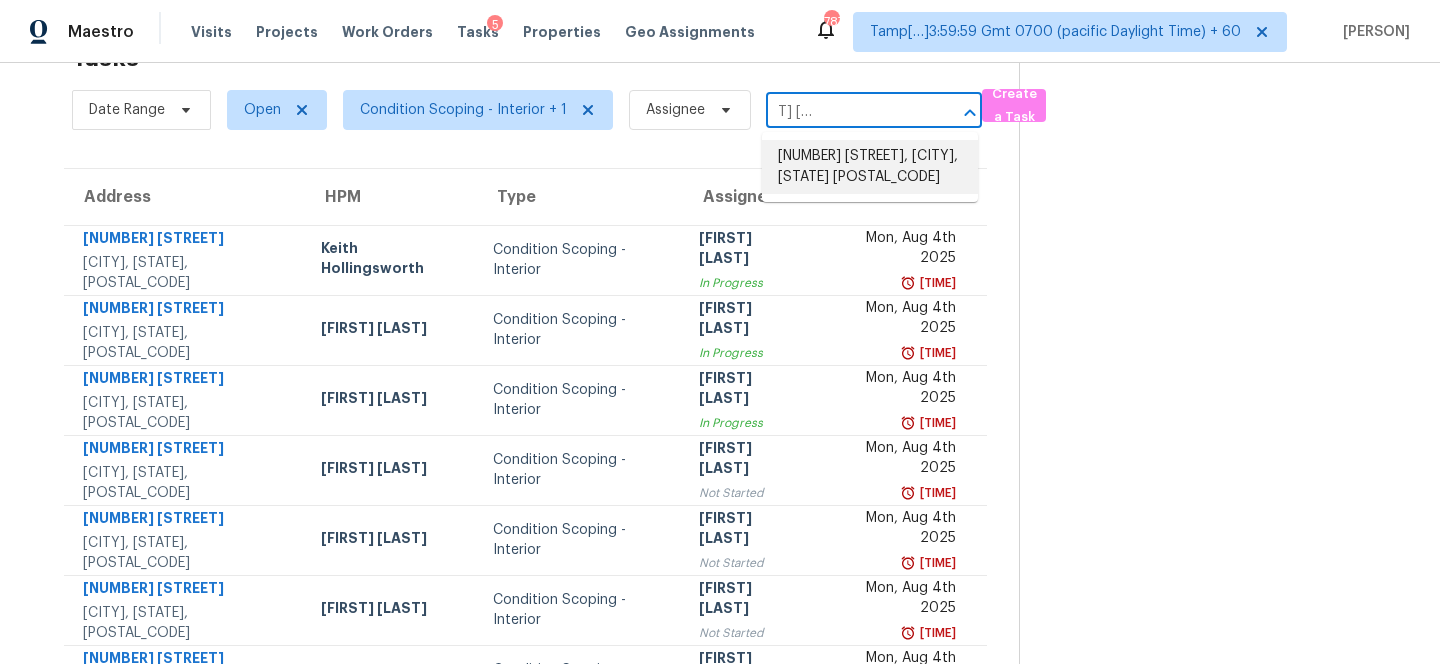 click on "[NUMBER] [STREET], [CITY], [STATE] [POSTAL_CODE]" at bounding box center [870, 167] 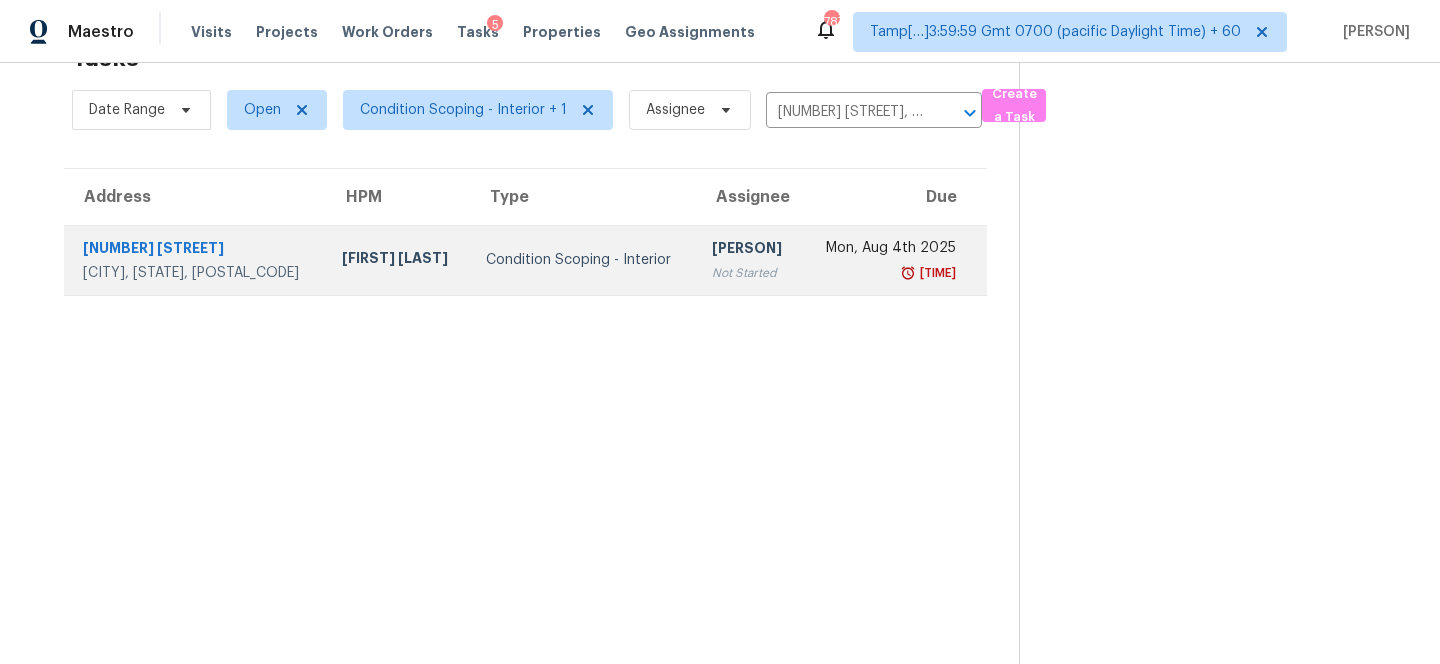 click on "[DAY], [MONTH] [DAY] [YEAR] [TIME]" at bounding box center (894, 260) 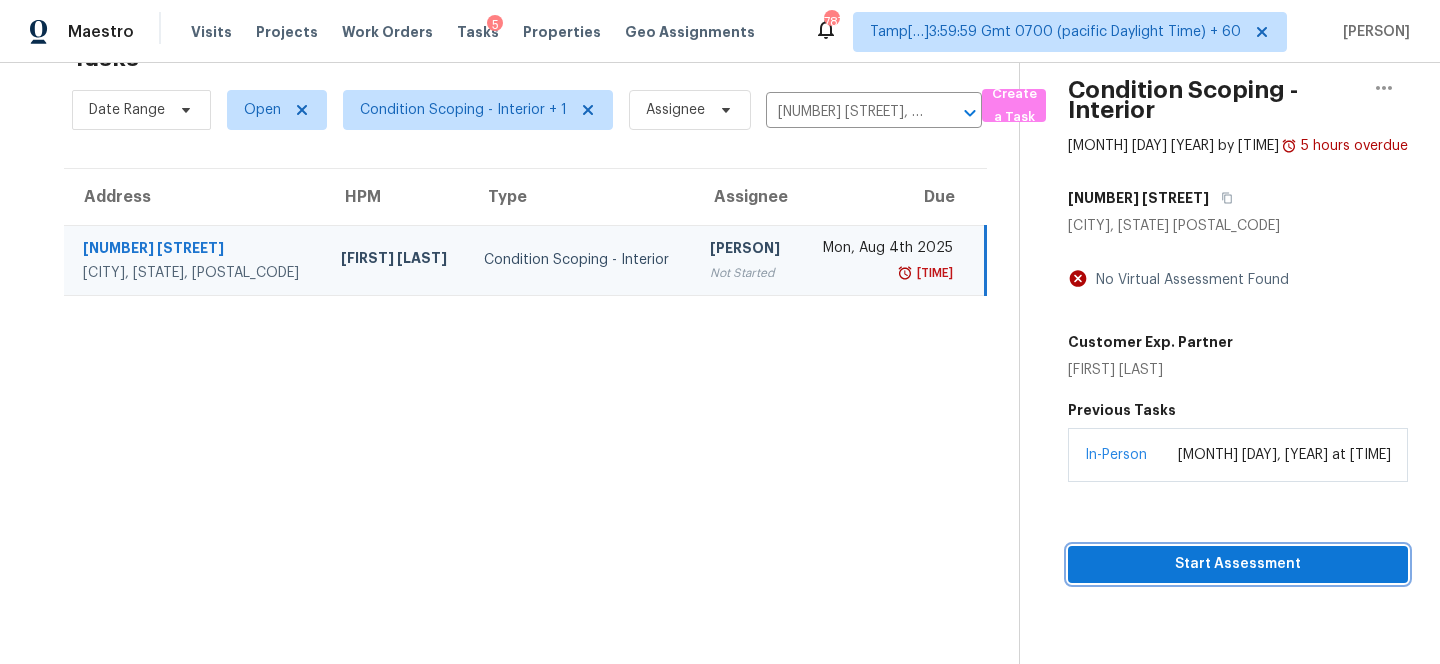 click on "Start Assessment" at bounding box center (1238, 564) 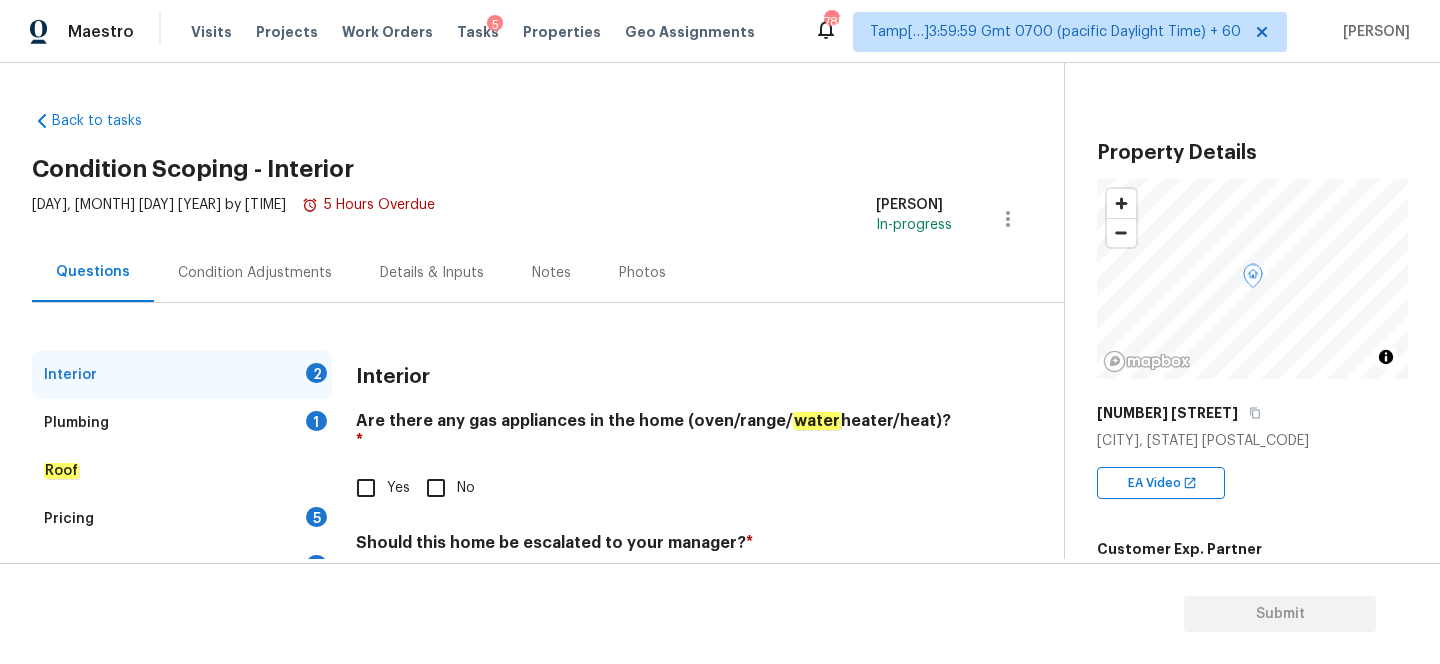 scroll, scrollTop: 86, scrollLeft: 0, axis: vertical 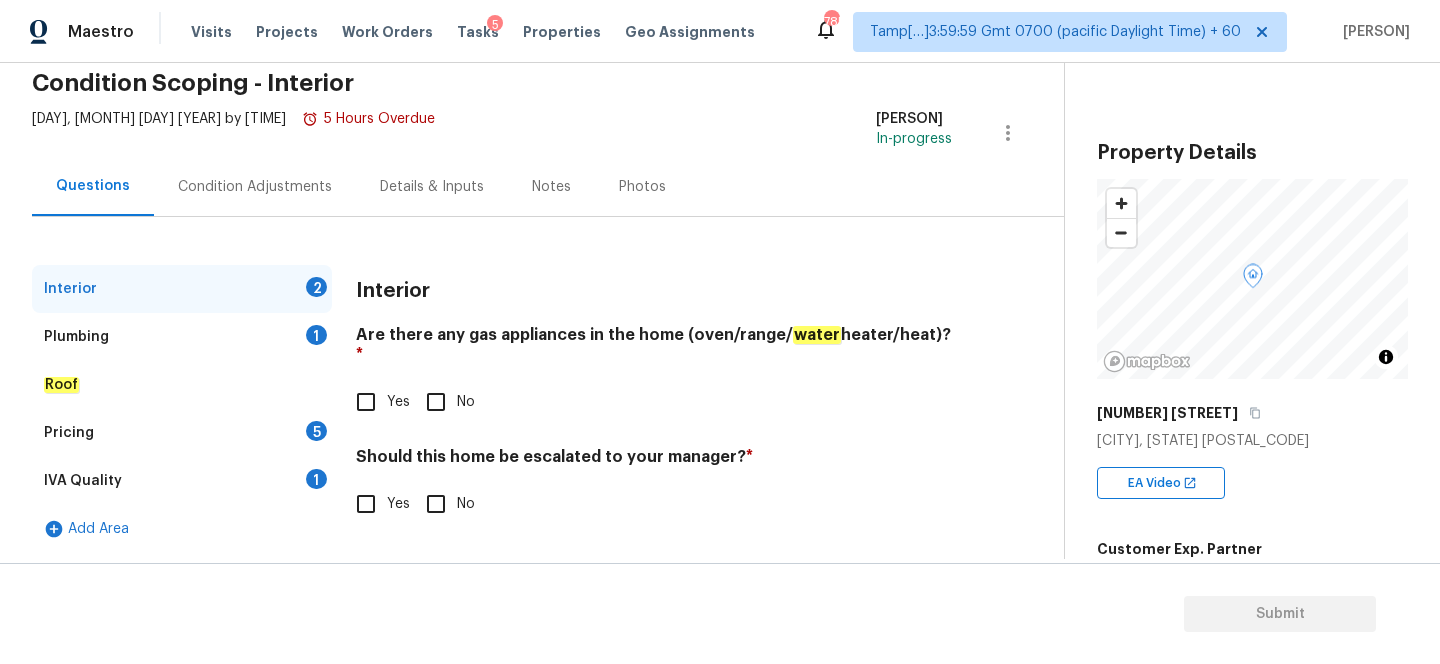 click on "Yes" at bounding box center (366, 402) 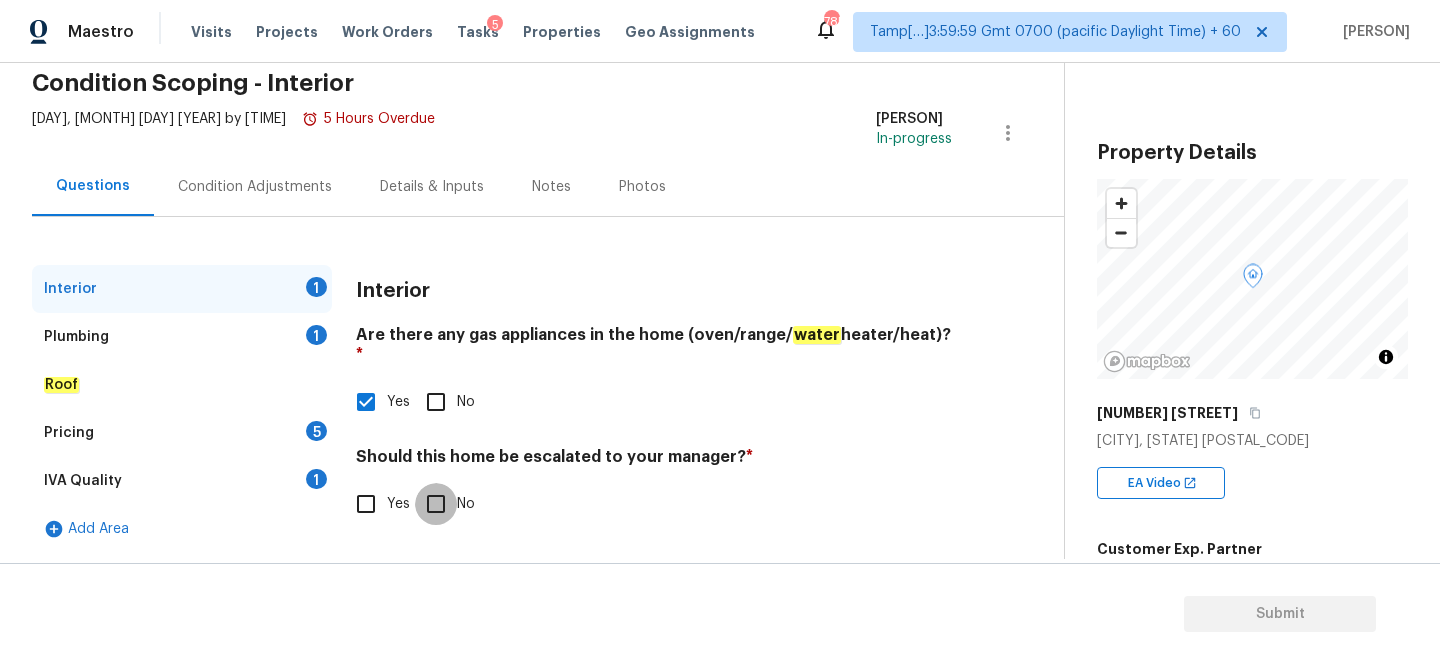 click on "No" at bounding box center (436, 504) 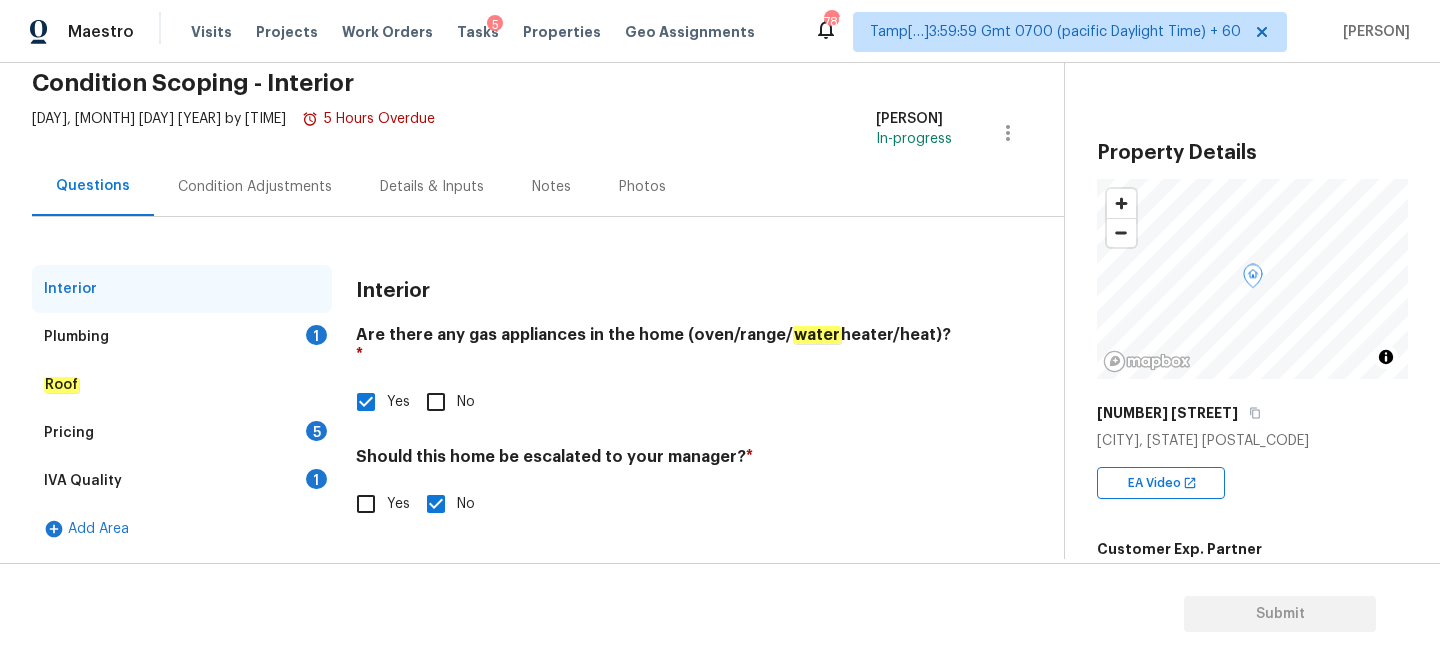 click on "Plumbing 1" at bounding box center (182, 337) 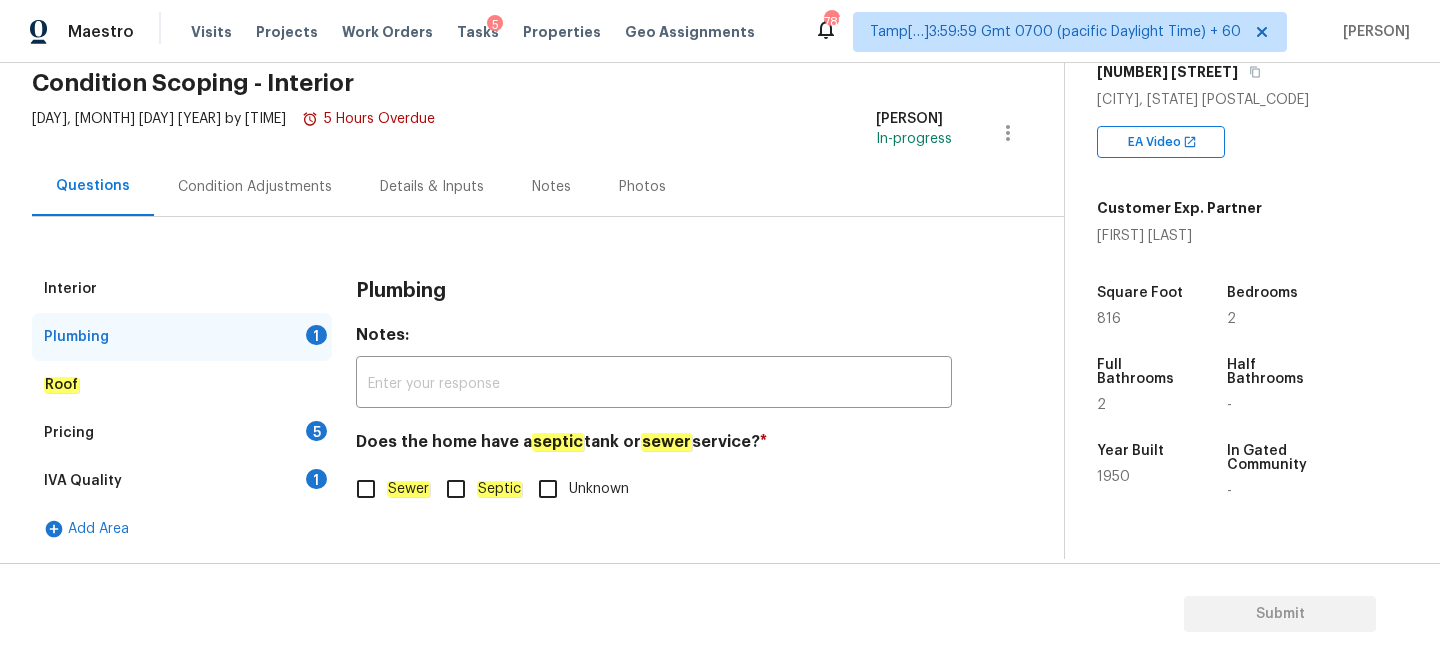 scroll, scrollTop: 540, scrollLeft: 0, axis: vertical 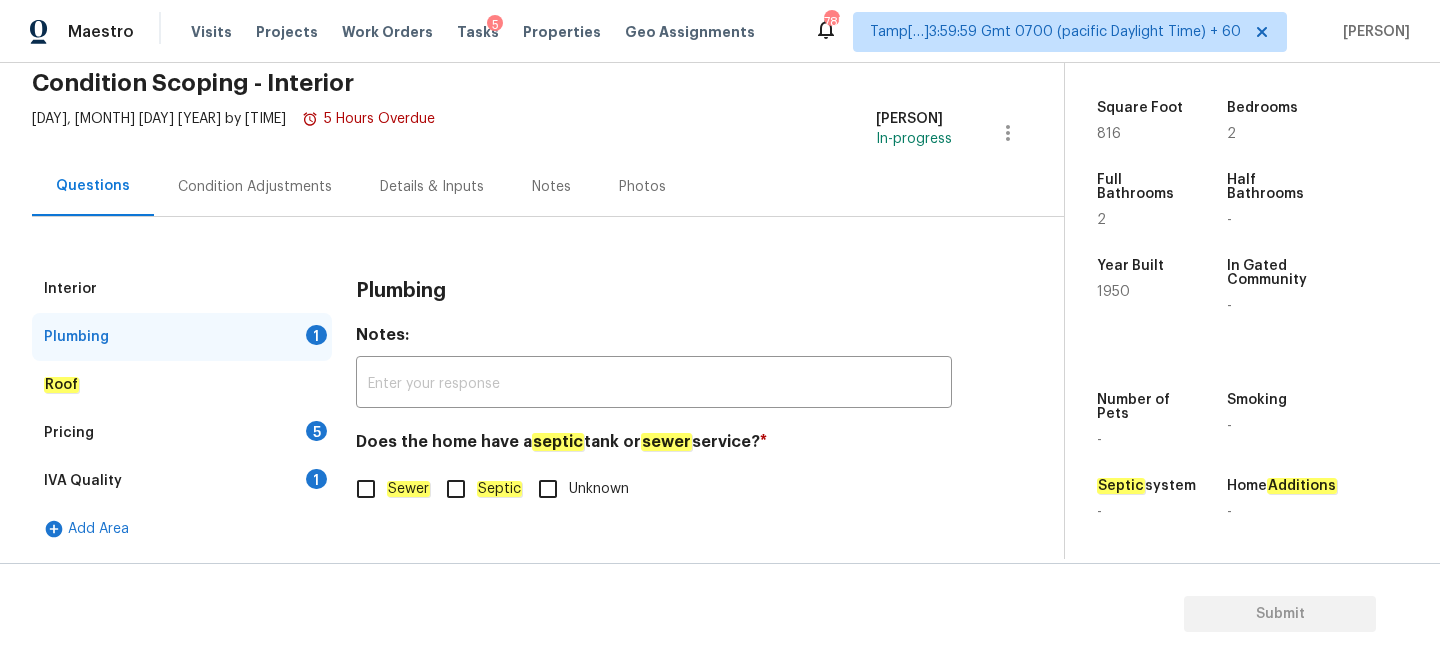 click on "Sewer" at bounding box center [366, 489] 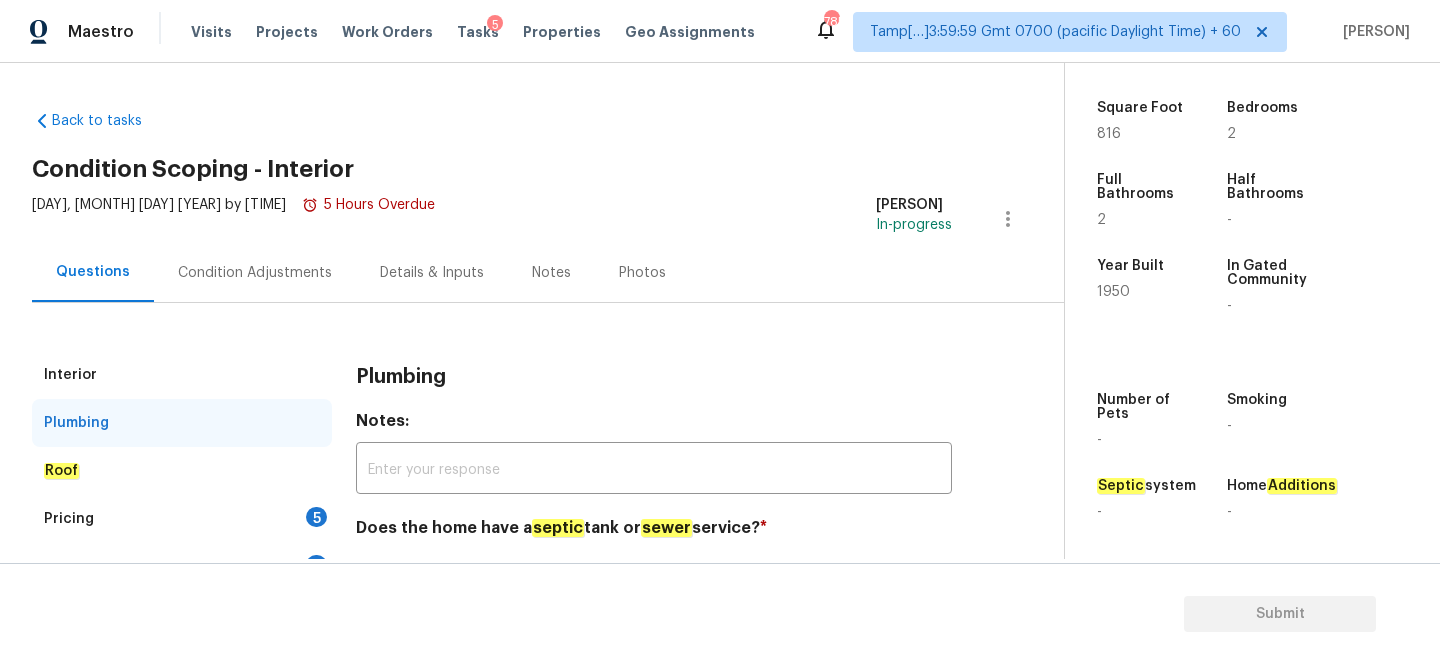 scroll, scrollTop: 86, scrollLeft: 0, axis: vertical 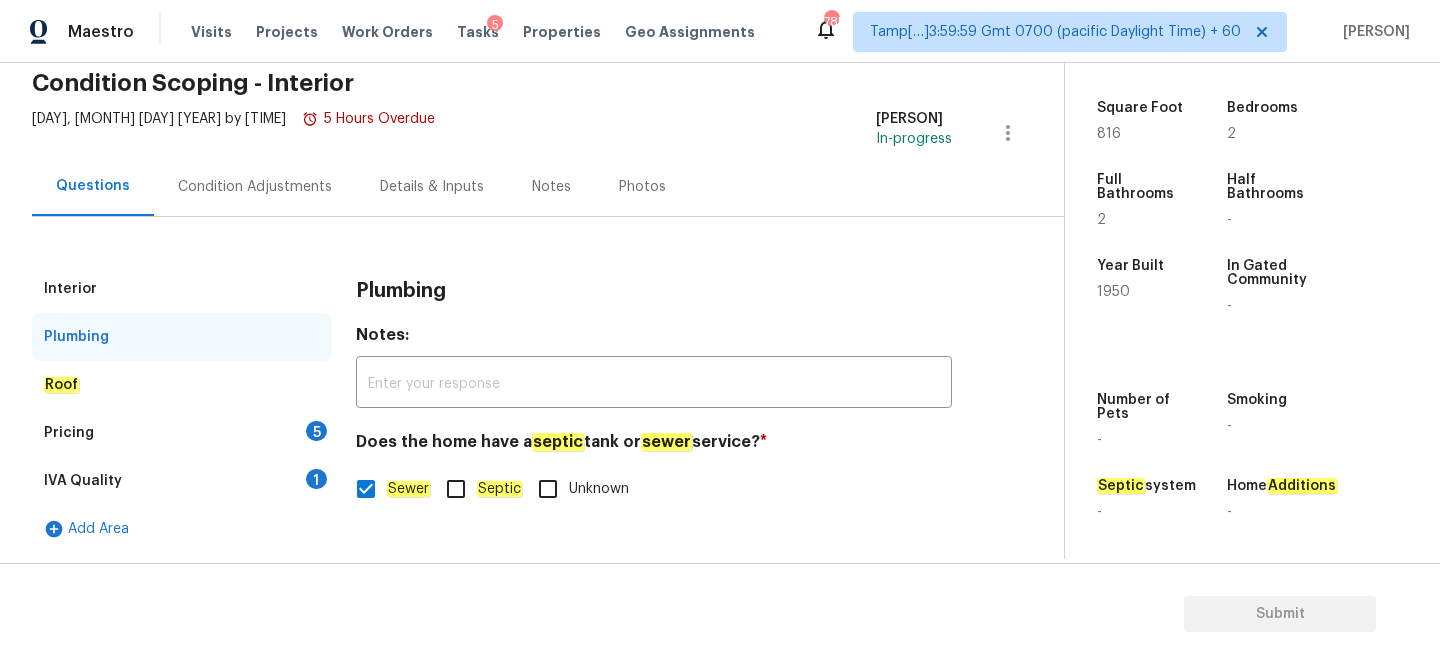 click on "Roof" at bounding box center [182, 385] 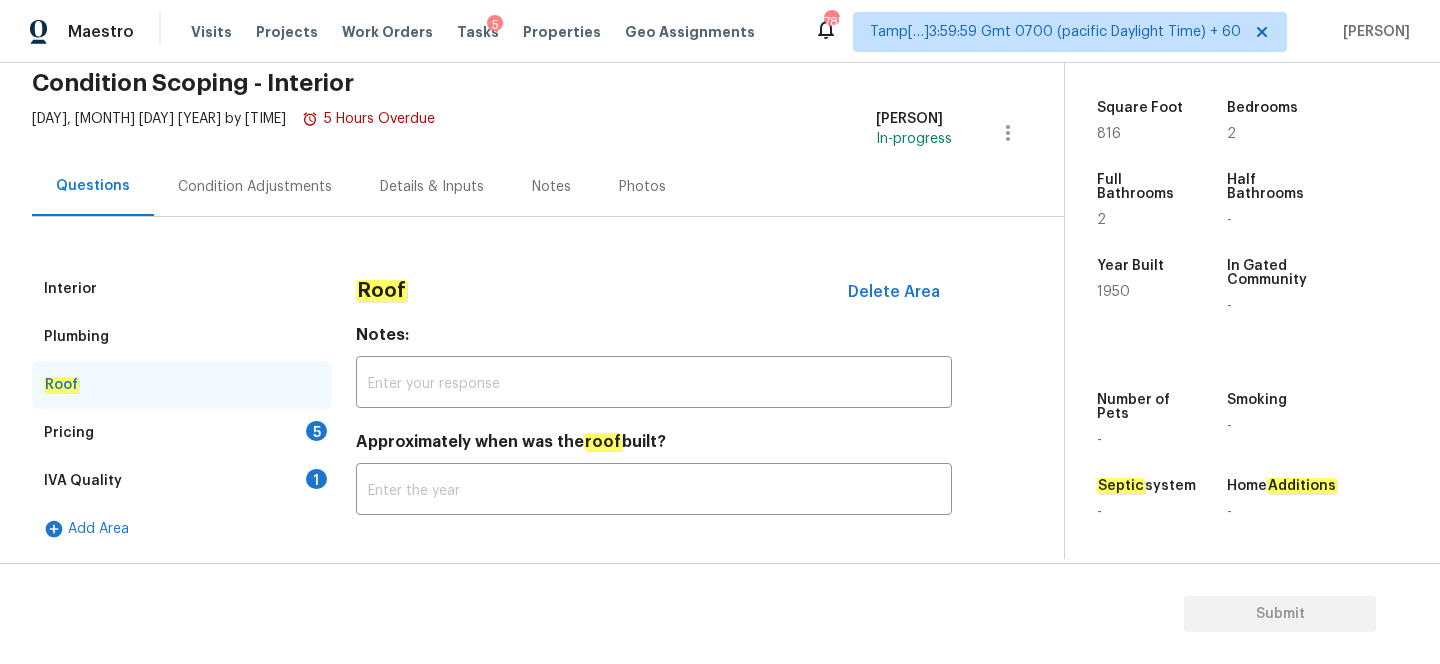 click on "Pricing 5" at bounding box center (182, 433) 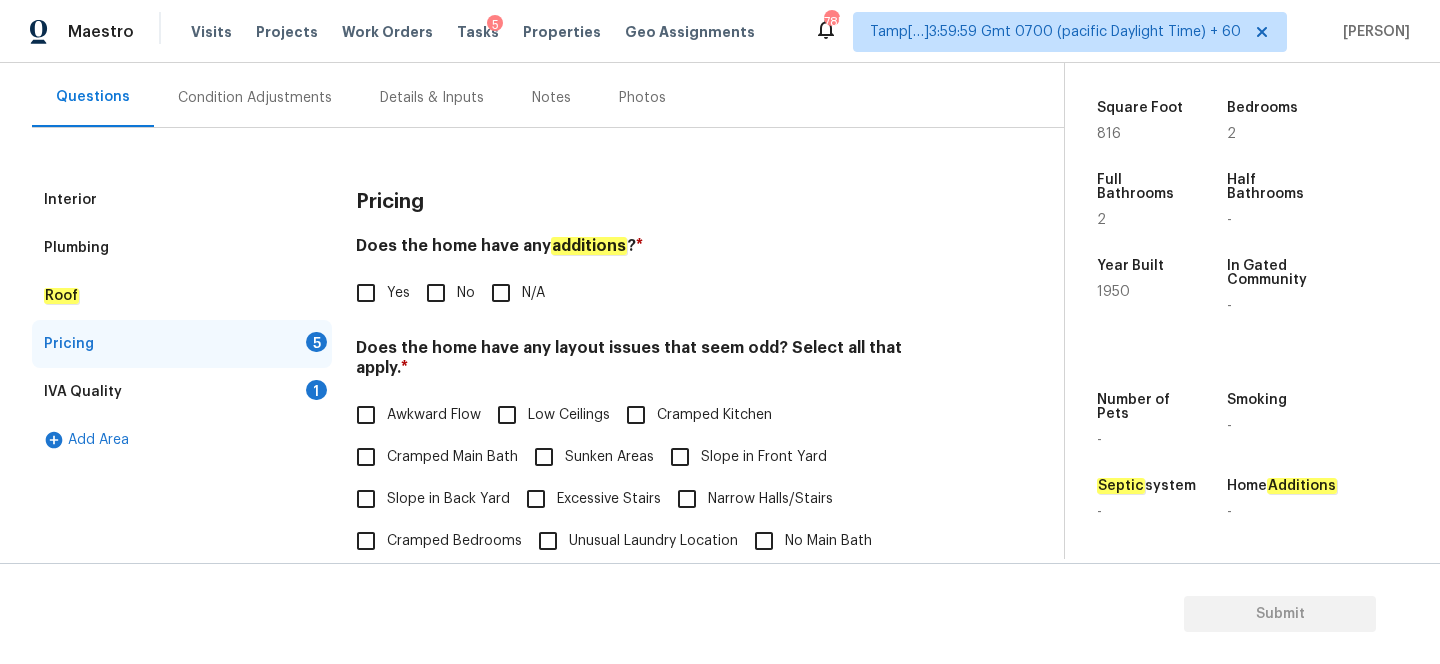 scroll, scrollTop: 190, scrollLeft: 0, axis: vertical 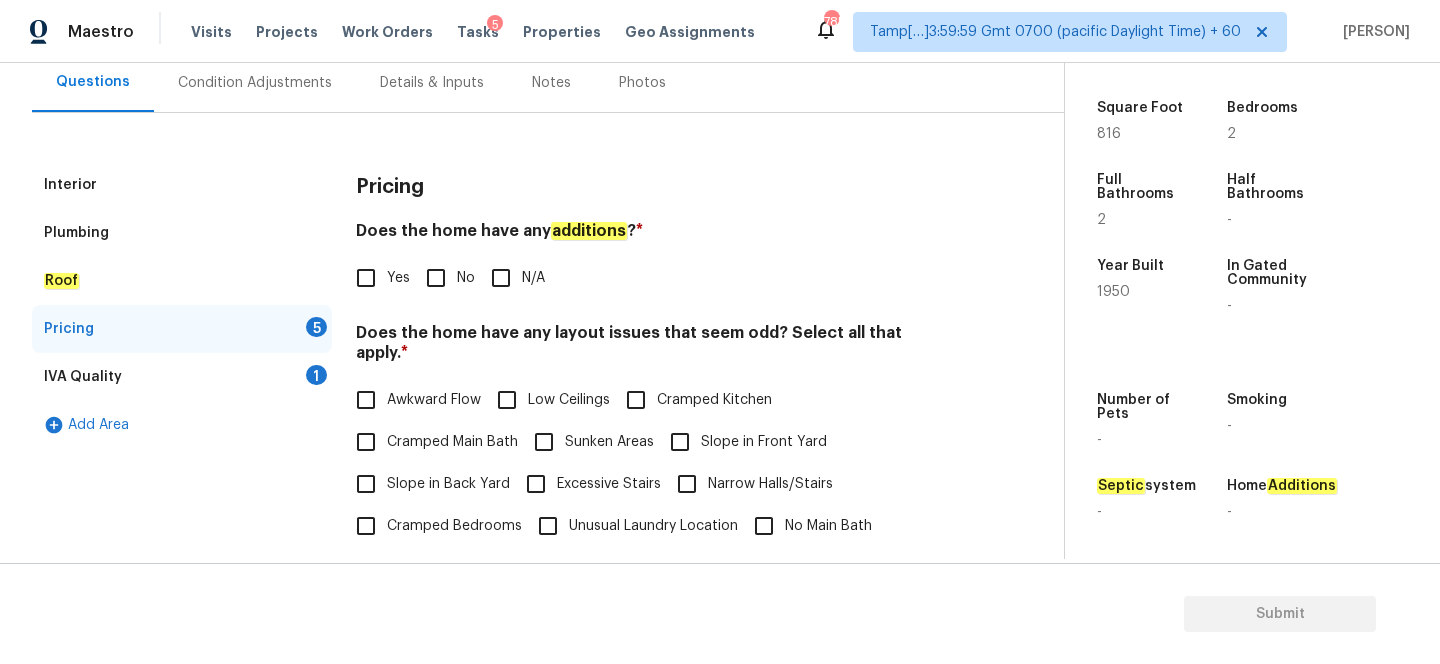 click on "N/A" at bounding box center (501, 278) 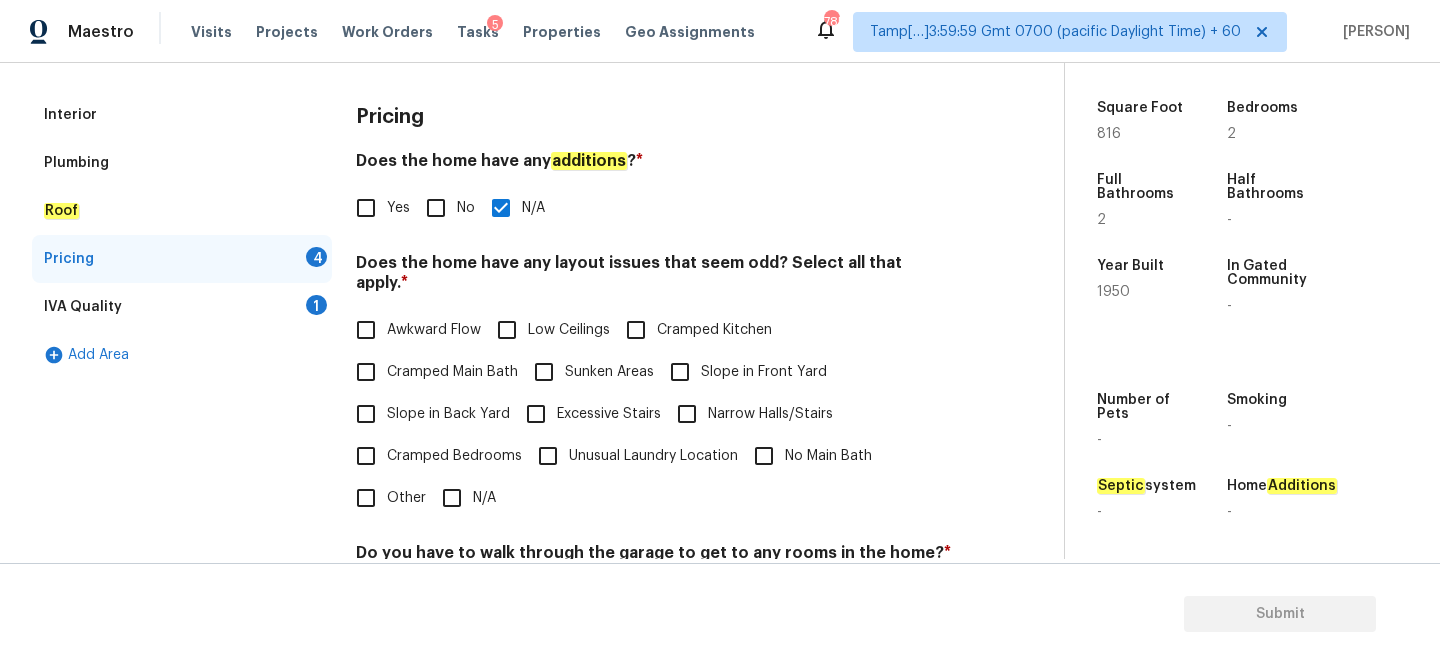 scroll, scrollTop: 299, scrollLeft: 0, axis: vertical 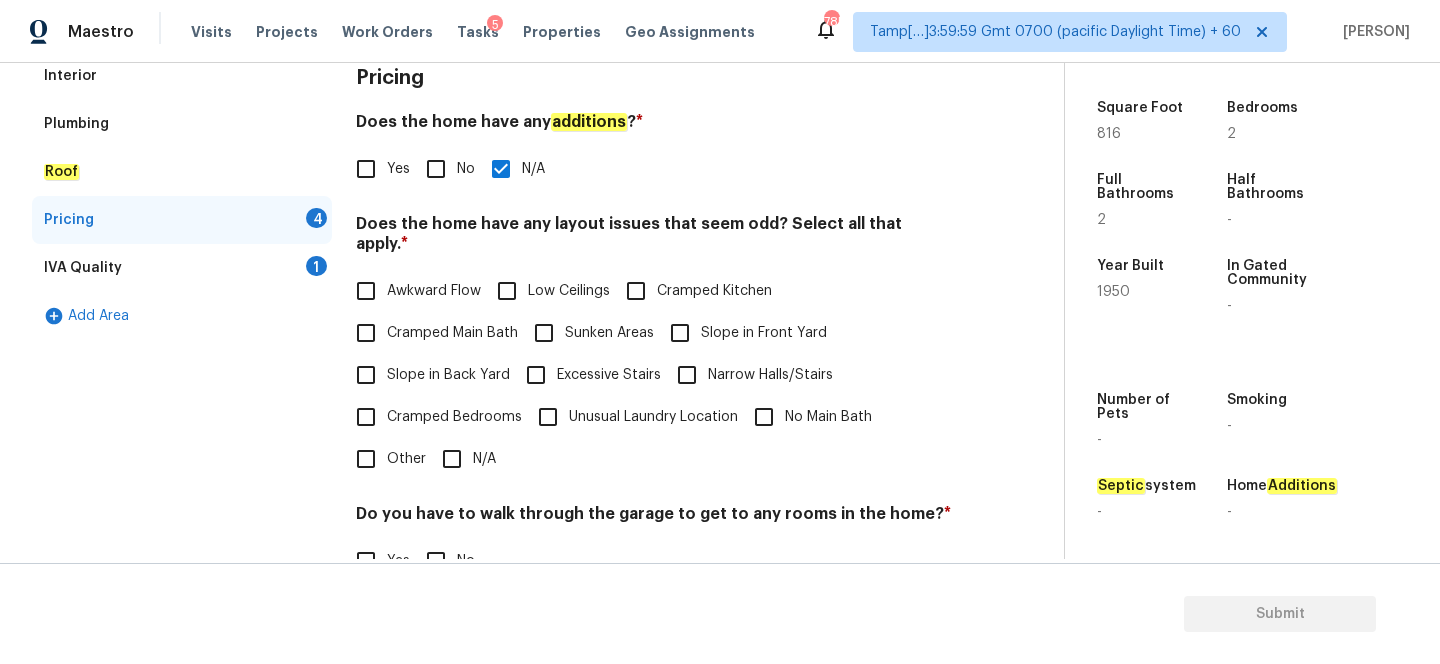 click on "N/A" at bounding box center [452, 459] 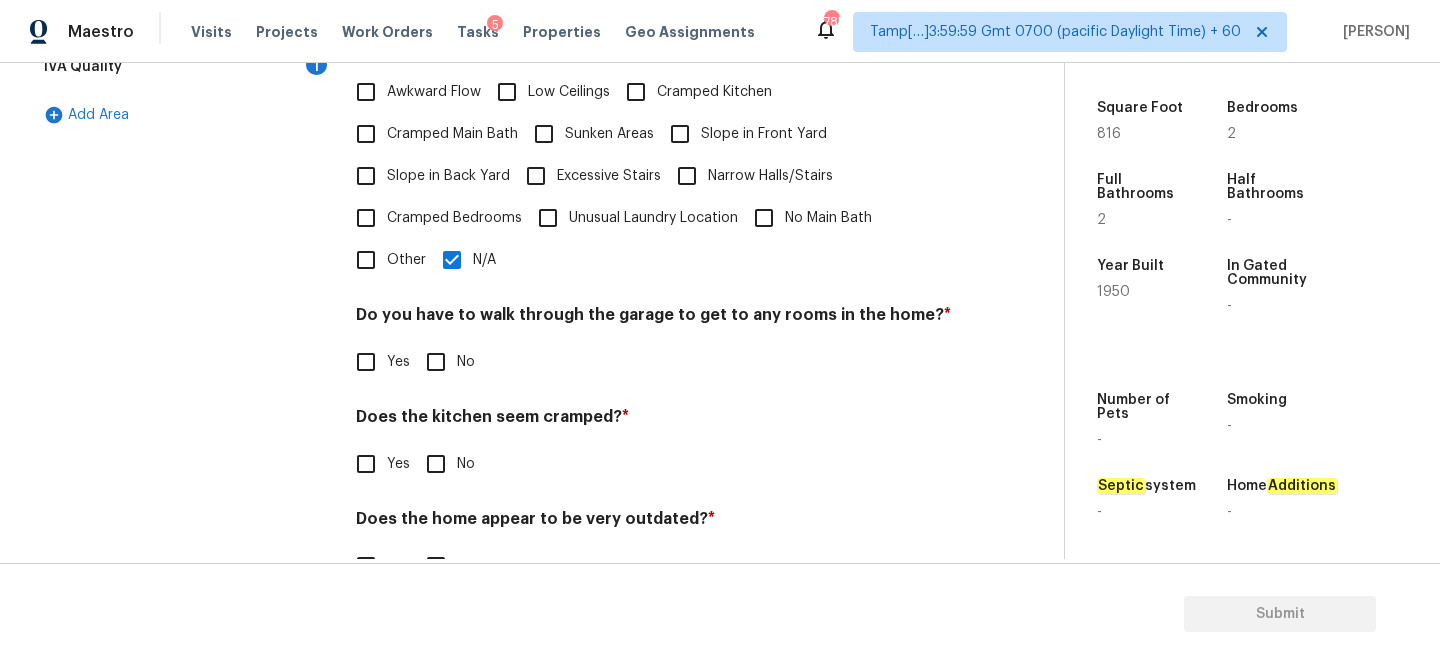 scroll, scrollTop: 536, scrollLeft: 0, axis: vertical 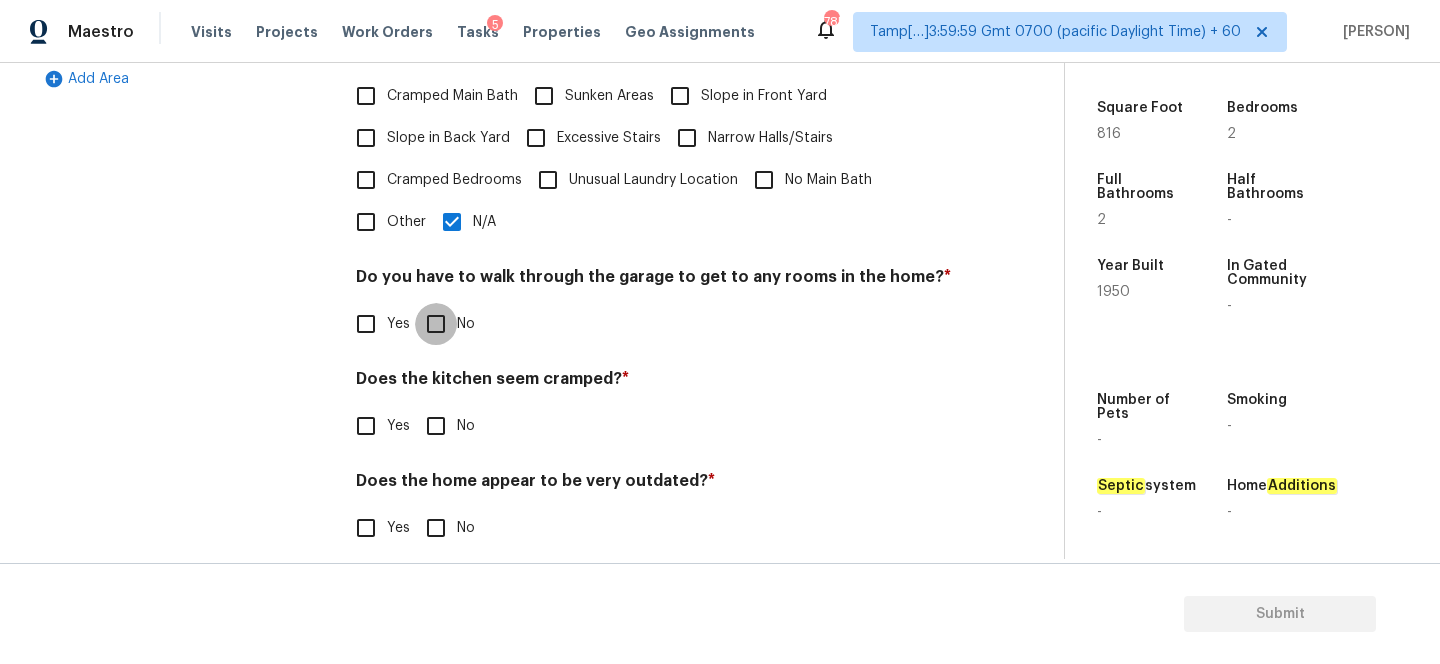 click on "No" at bounding box center (436, 324) 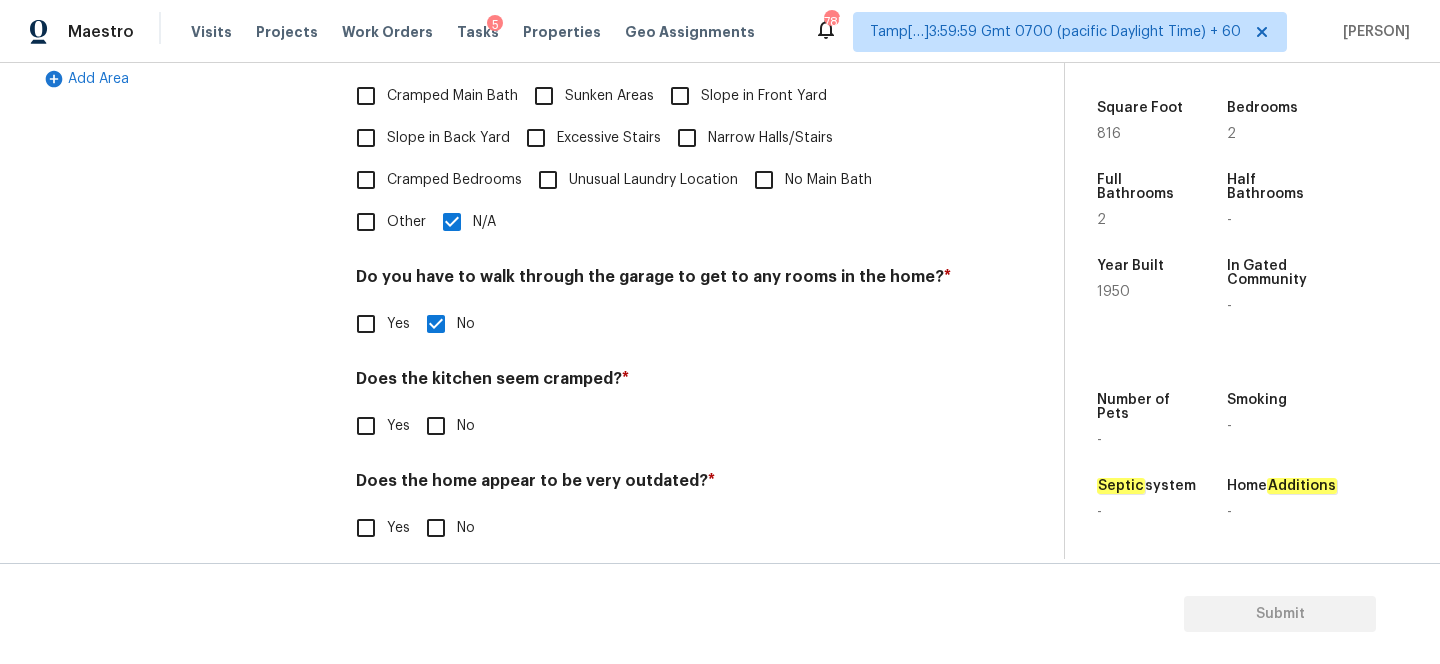 click on "No" at bounding box center [436, 426] 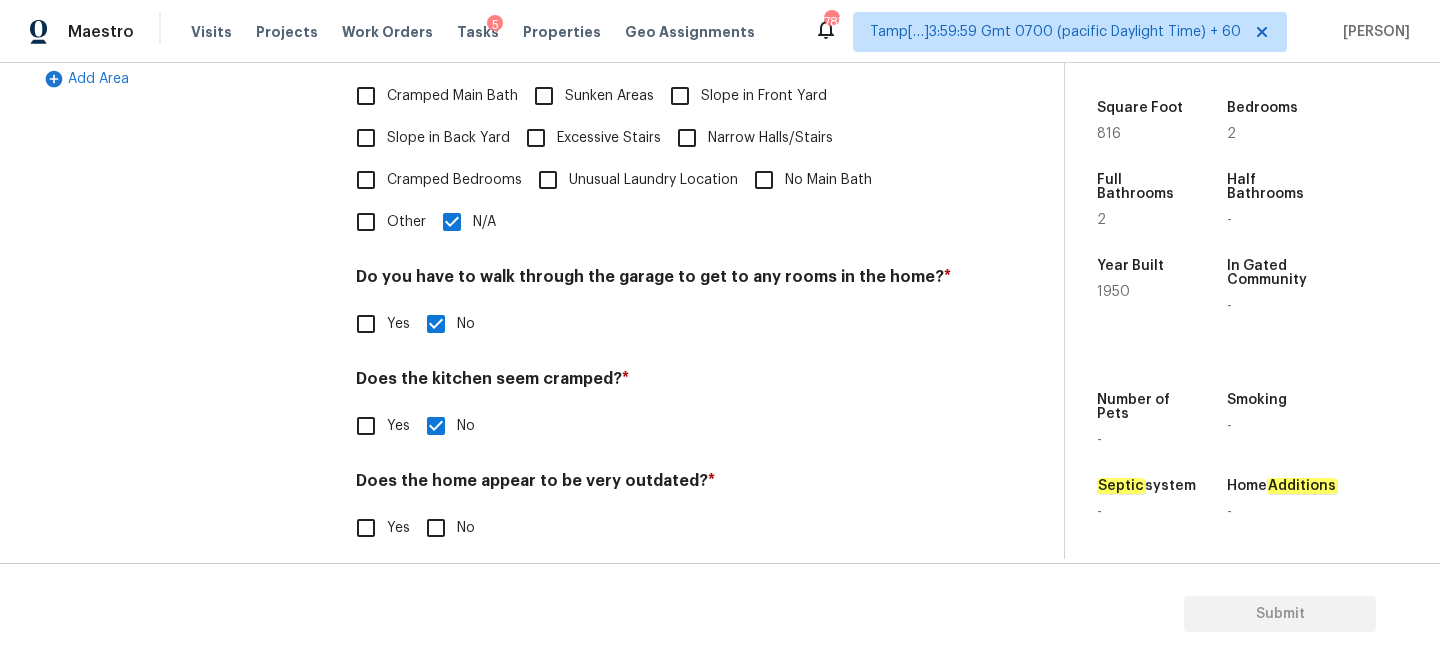click on "No" at bounding box center (436, 528) 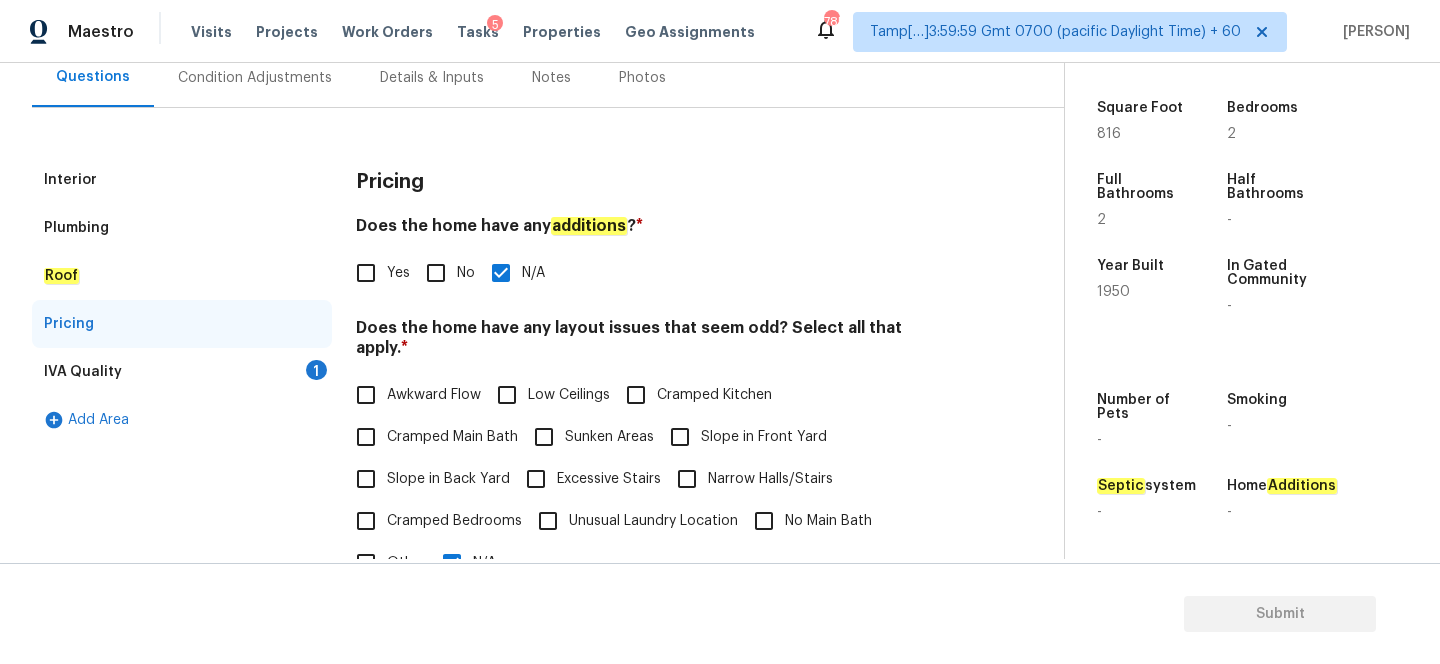 click on "IVA Quality 1" at bounding box center (182, 372) 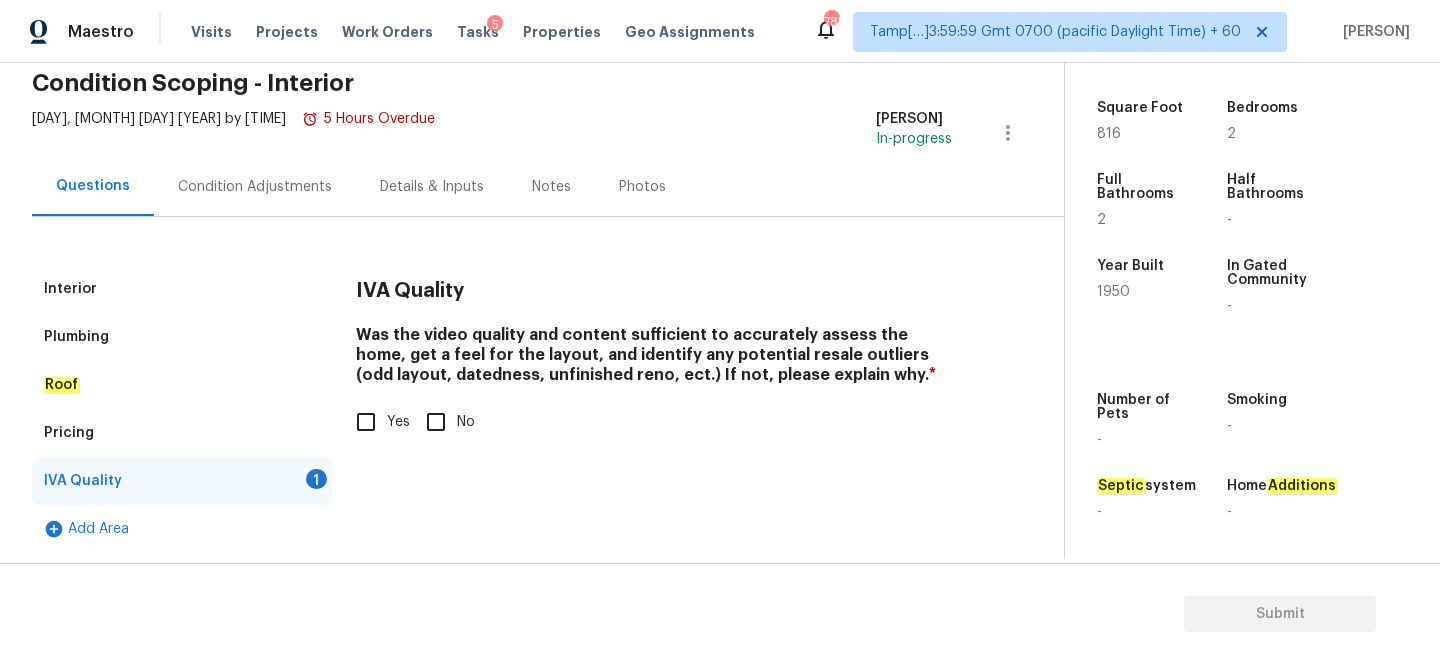 scroll, scrollTop: 86, scrollLeft: 0, axis: vertical 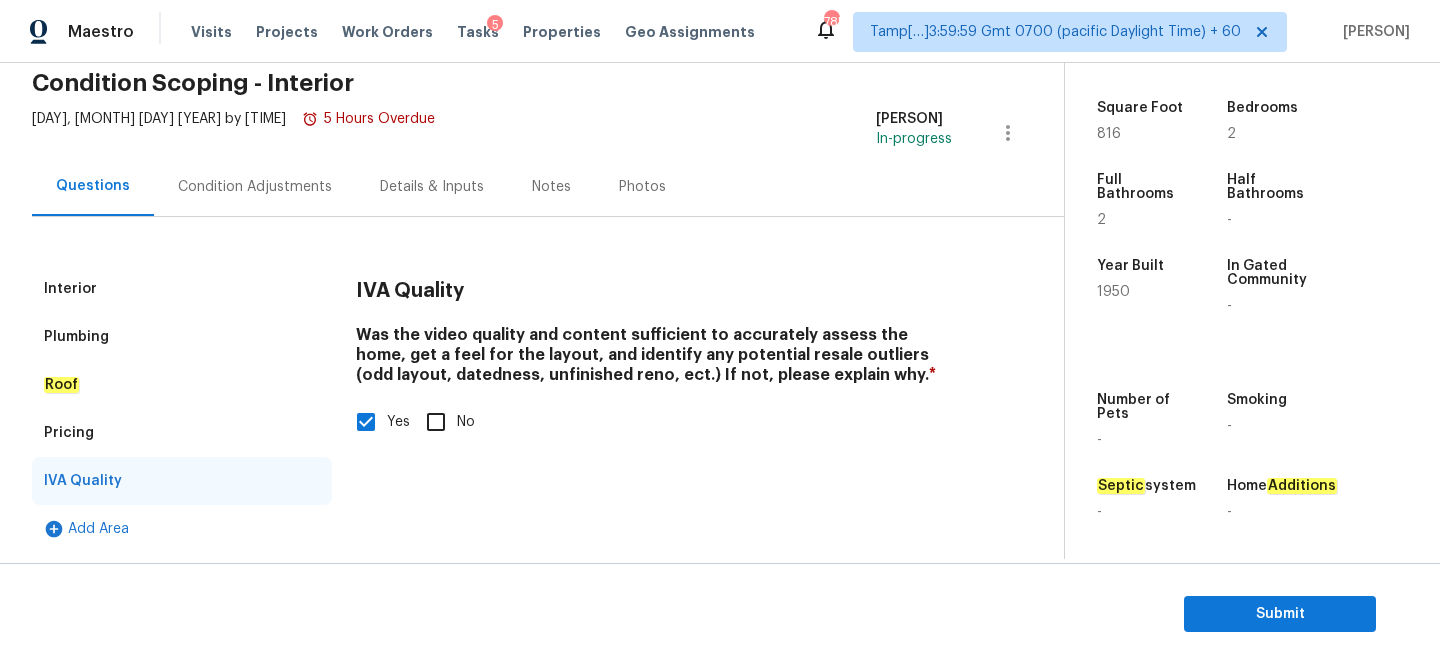 click on "Interior" at bounding box center (182, 289) 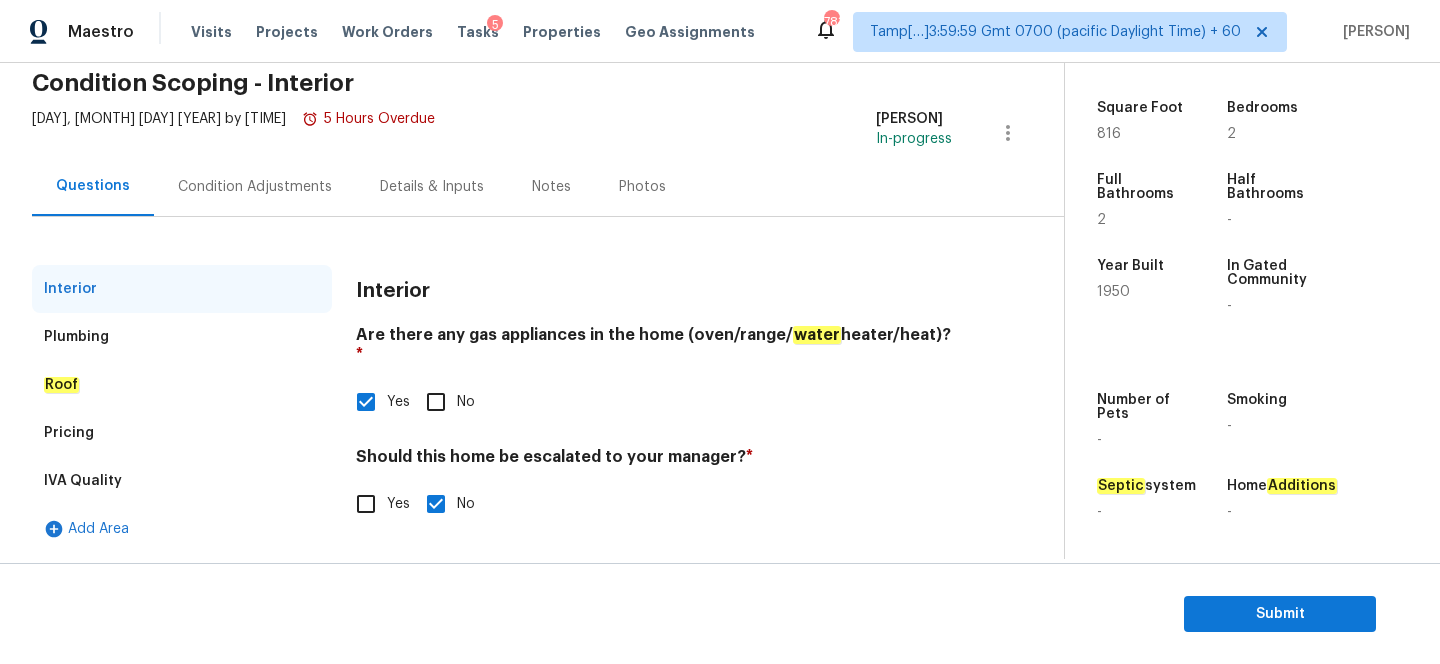 click on "Condition Adjustments" at bounding box center [255, 187] 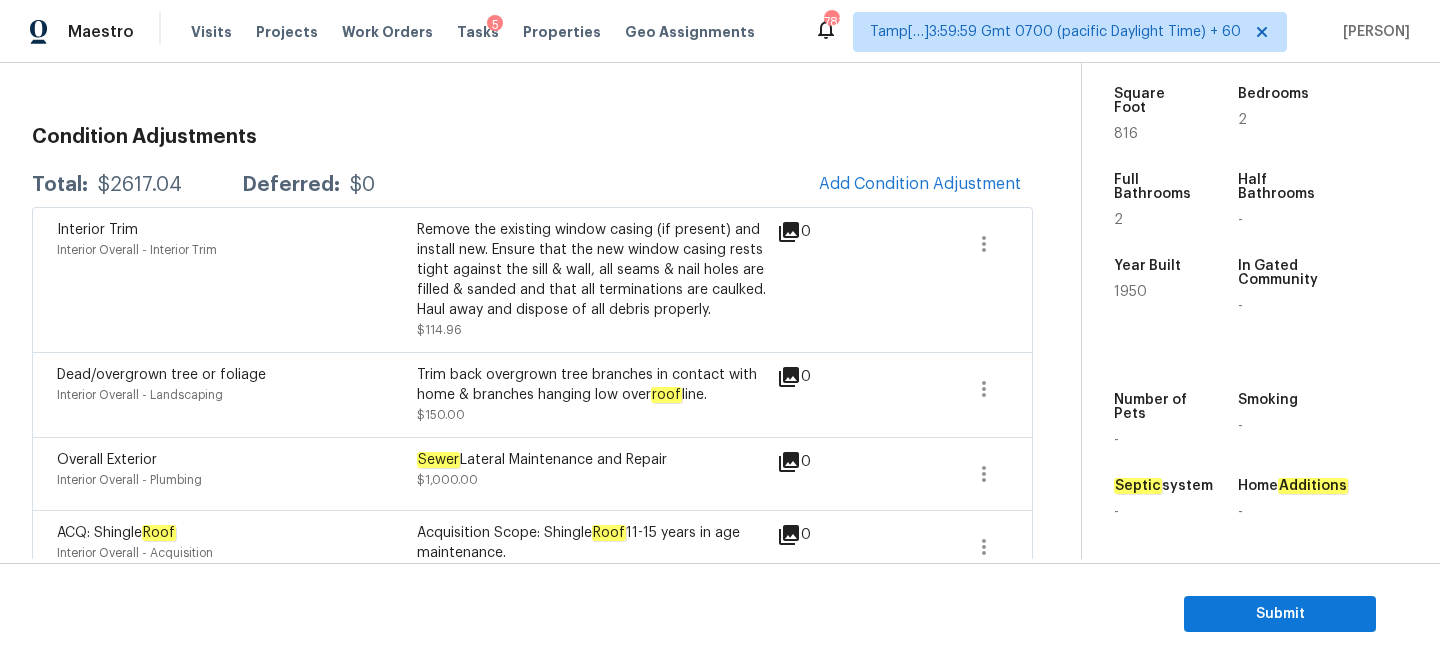 scroll, scrollTop: 238, scrollLeft: 0, axis: vertical 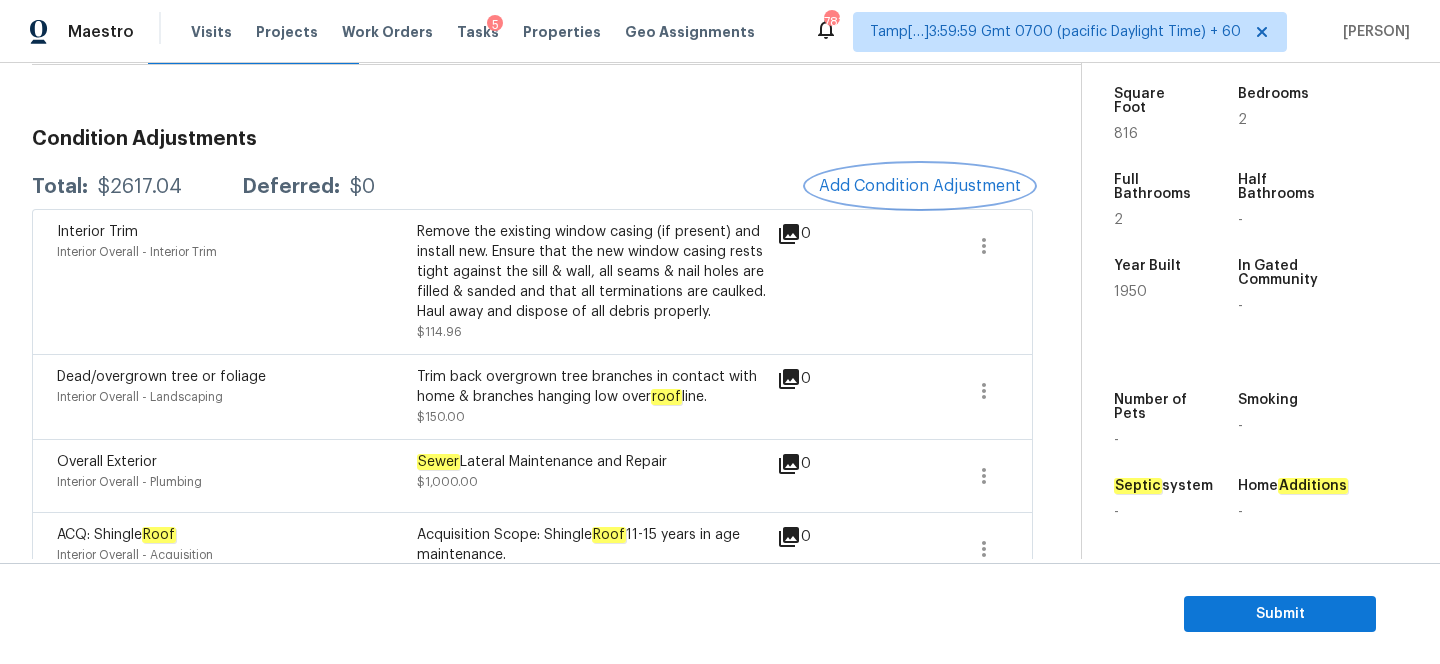 click on "Add Condition Adjustment" at bounding box center (920, 186) 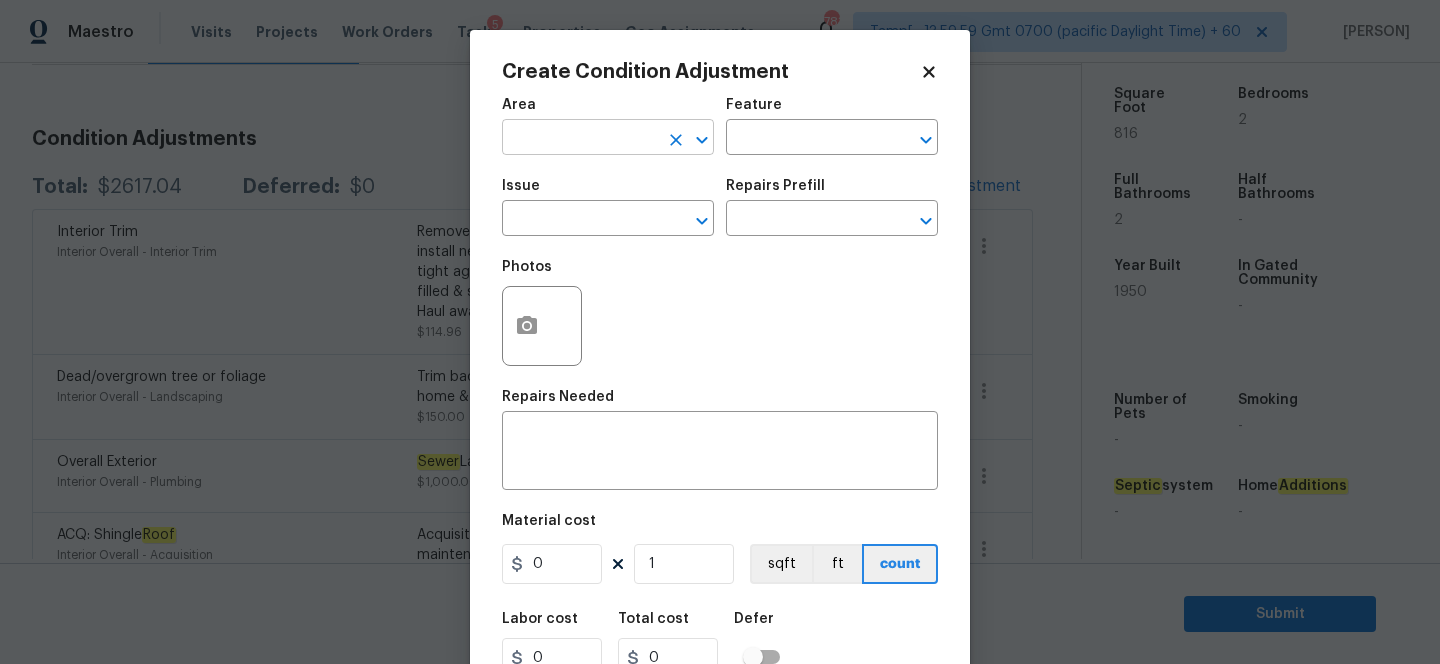 click at bounding box center (580, 139) 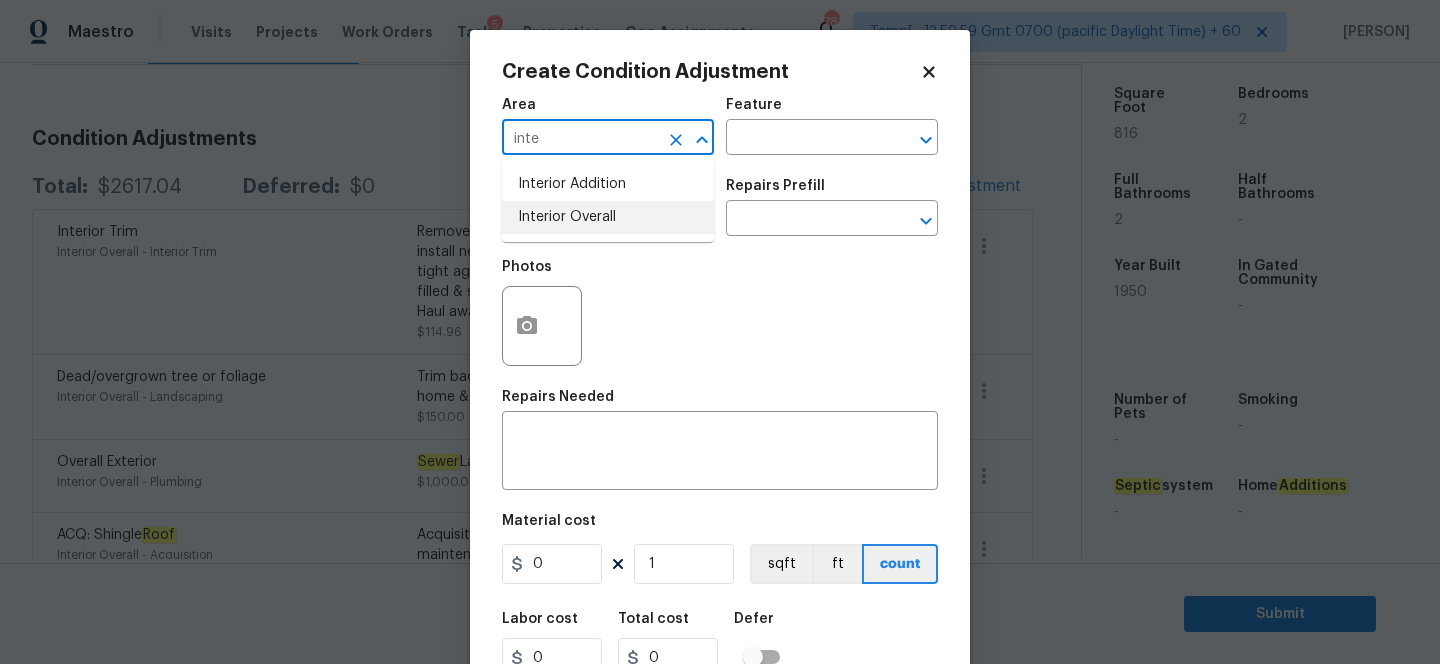 click on "Interior Overall" at bounding box center (608, 217) 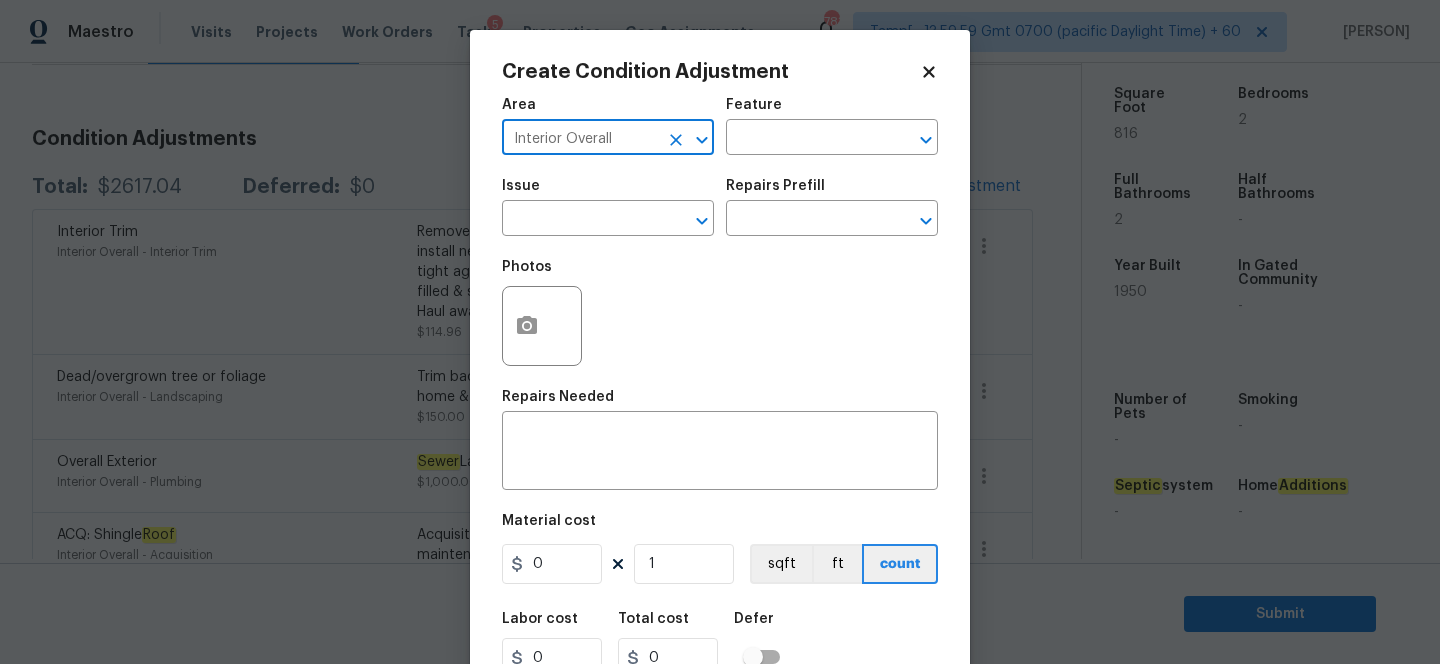 type on "Interior Overall" 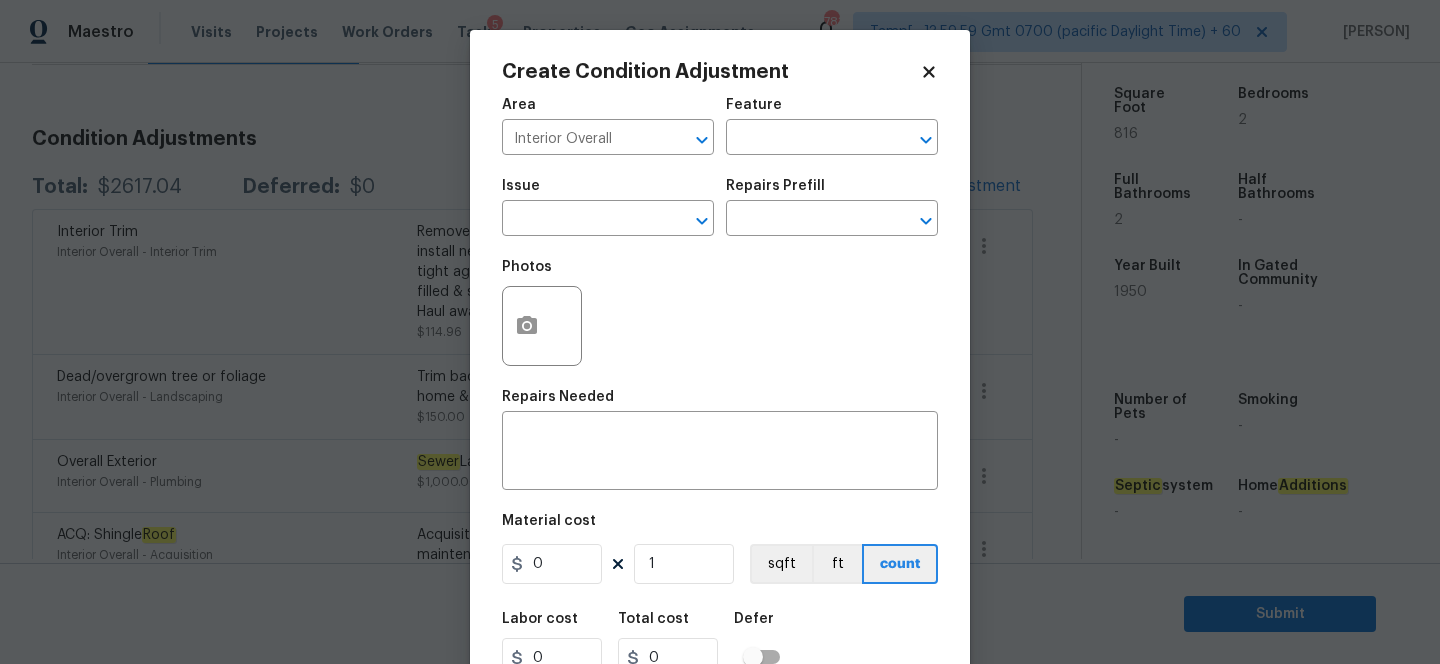 click on "Feature" at bounding box center (832, 111) 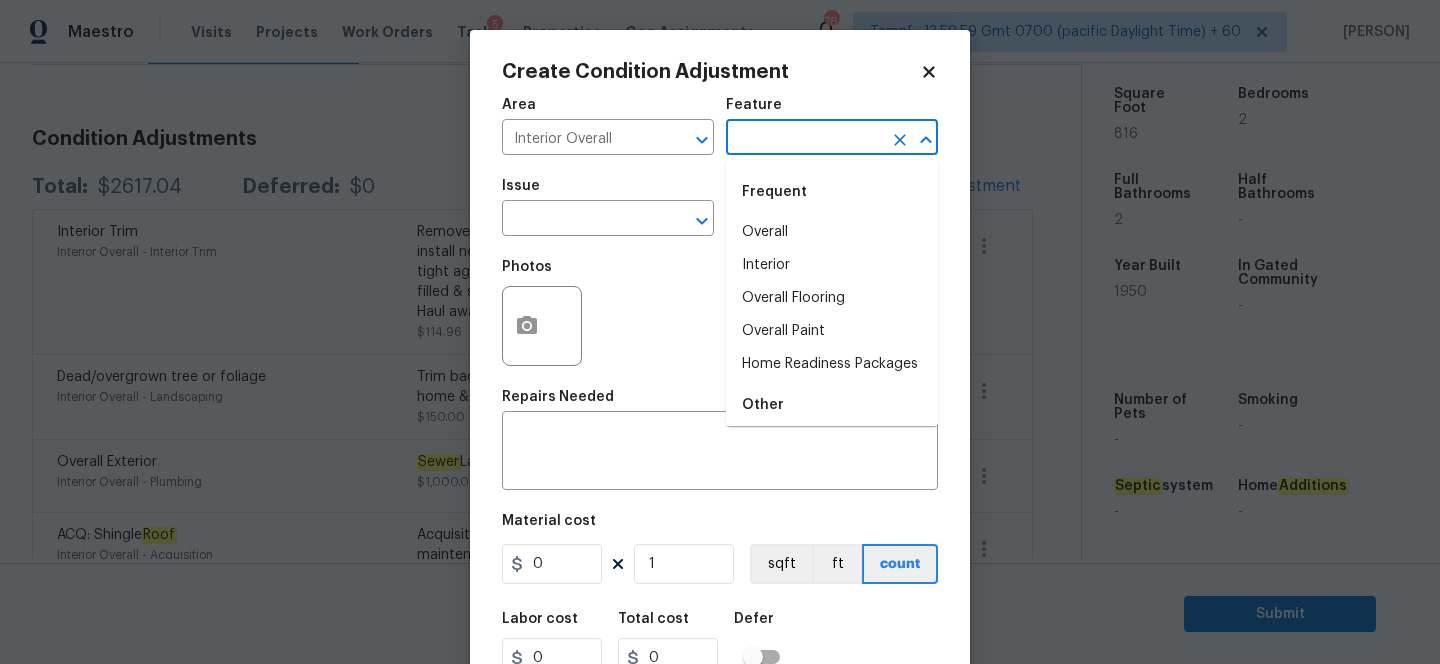 click at bounding box center [804, 139] 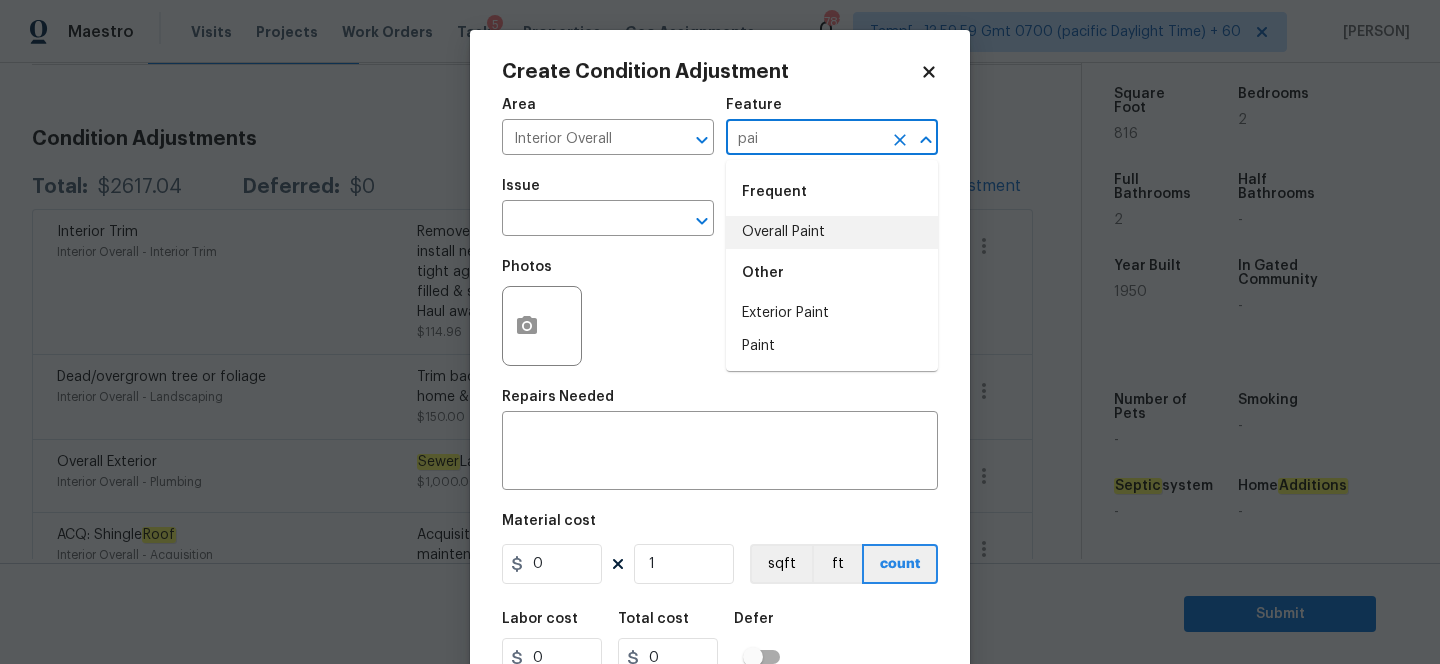 click on "Overall Paint" at bounding box center (832, 232) 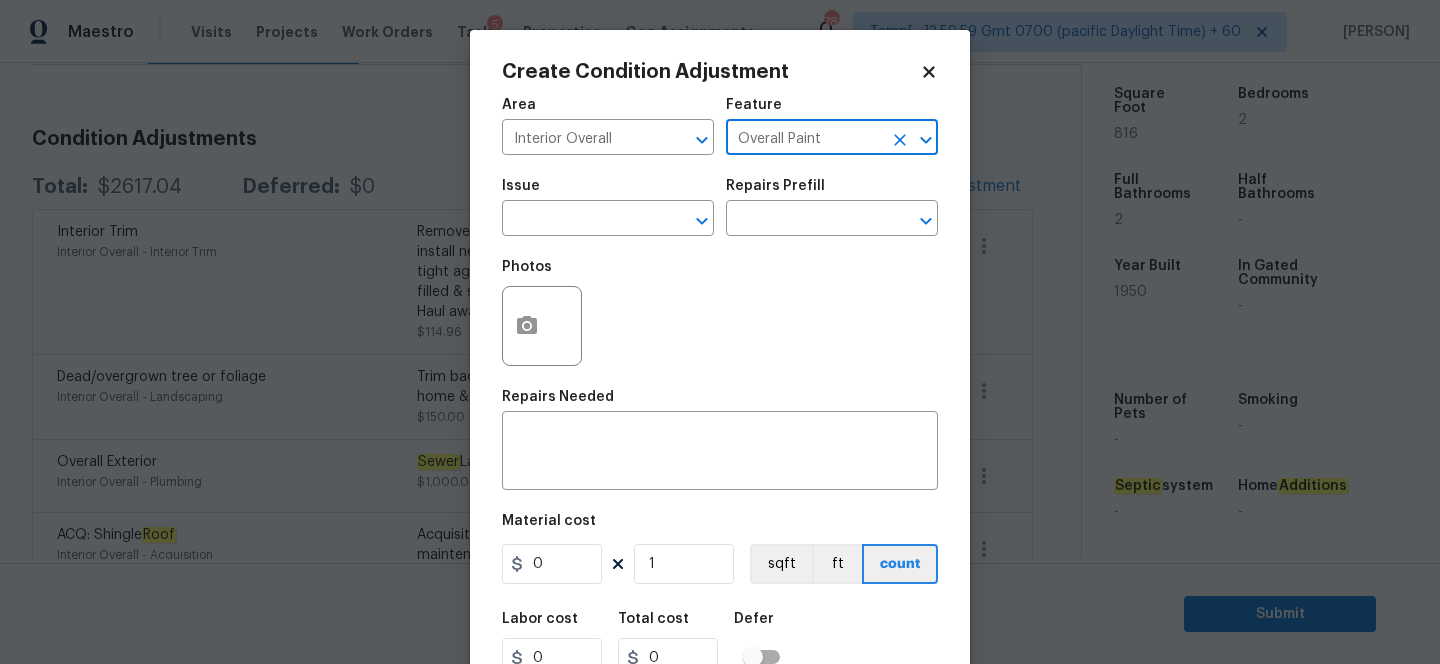 type on "Overall Paint" 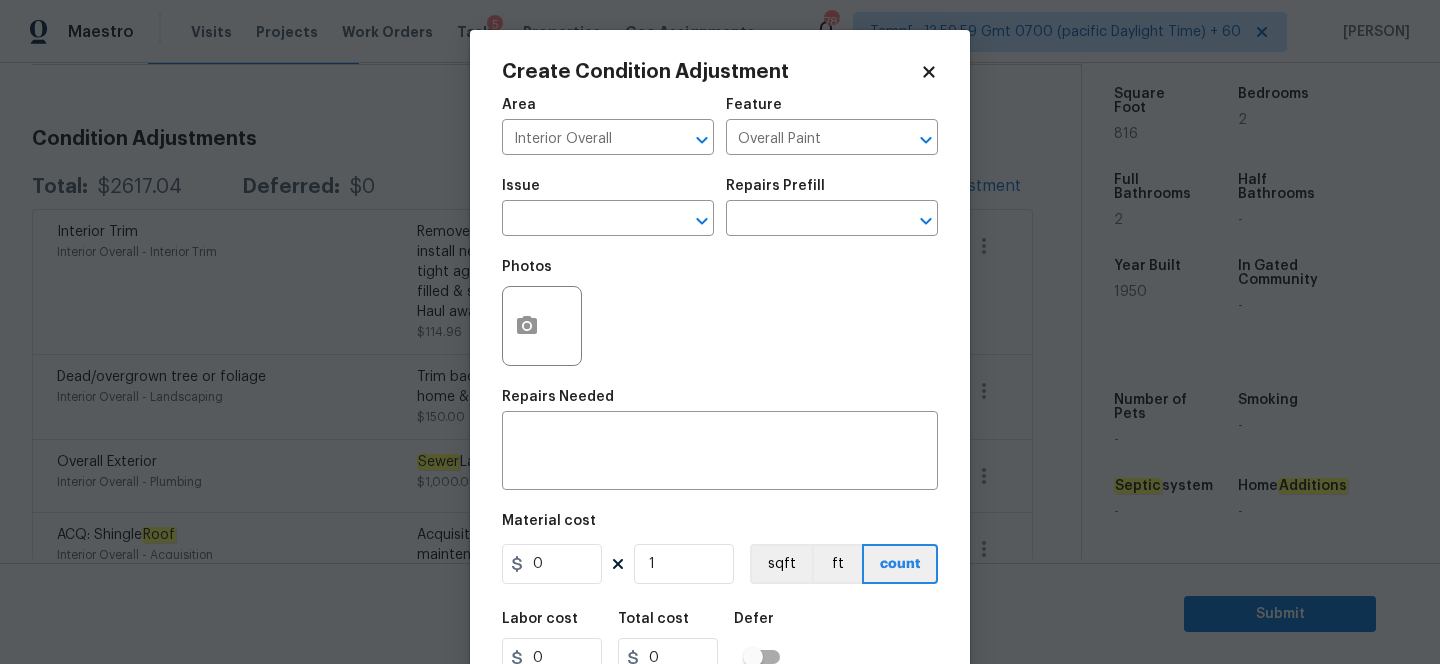 click on "Issue ​" at bounding box center (608, 207) 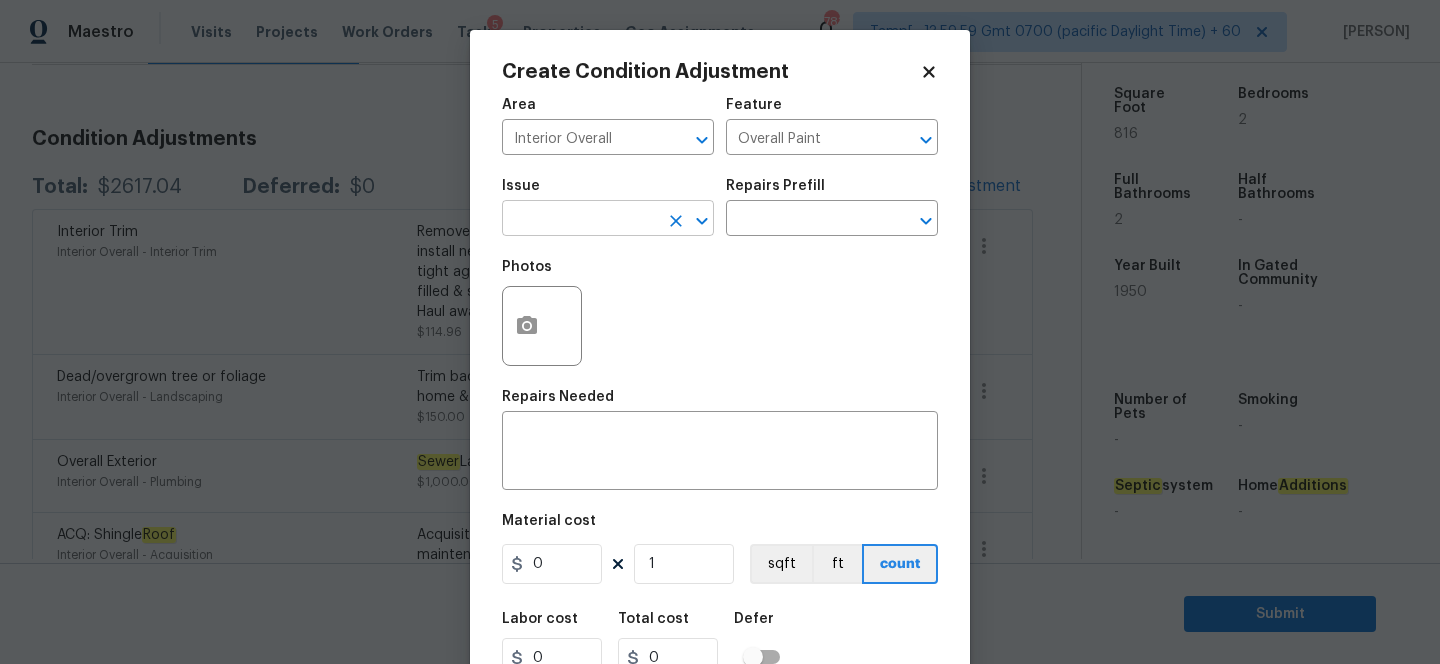 click at bounding box center (580, 220) 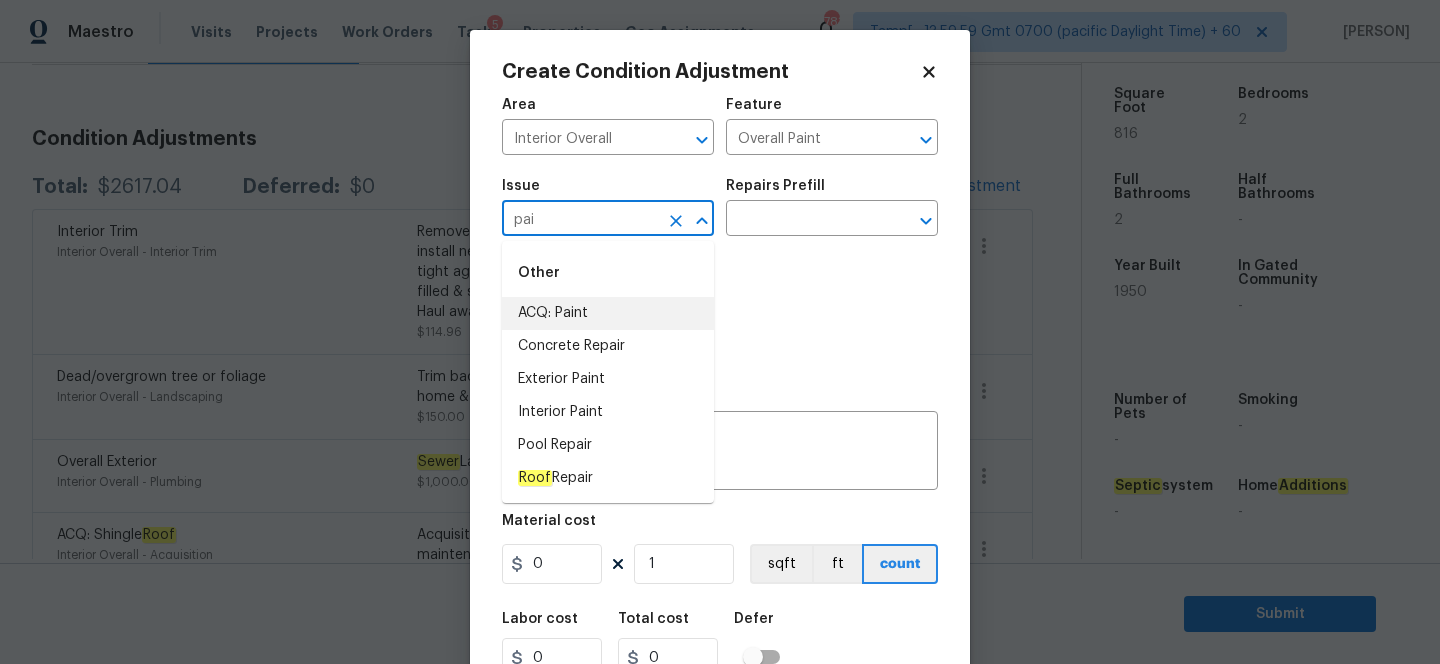 click on "ACQ: Paint" at bounding box center (608, 313) 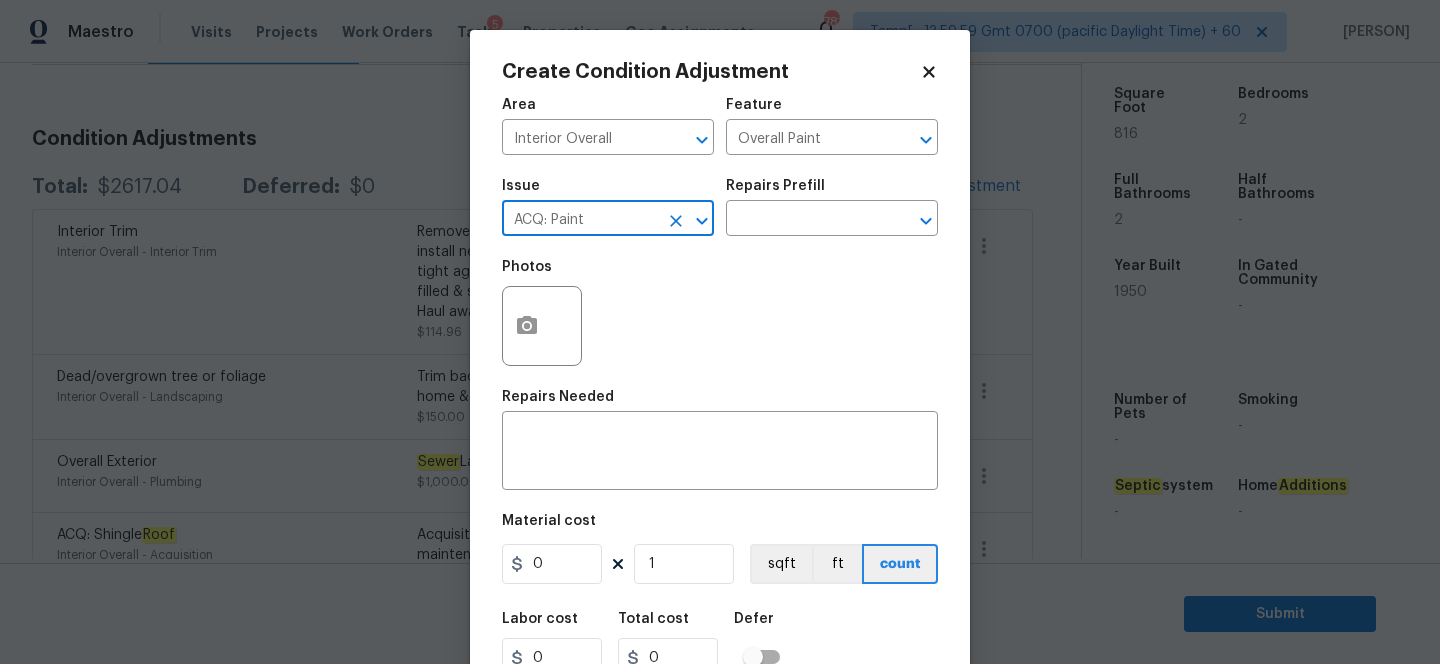 type on "ACQ: Paint" 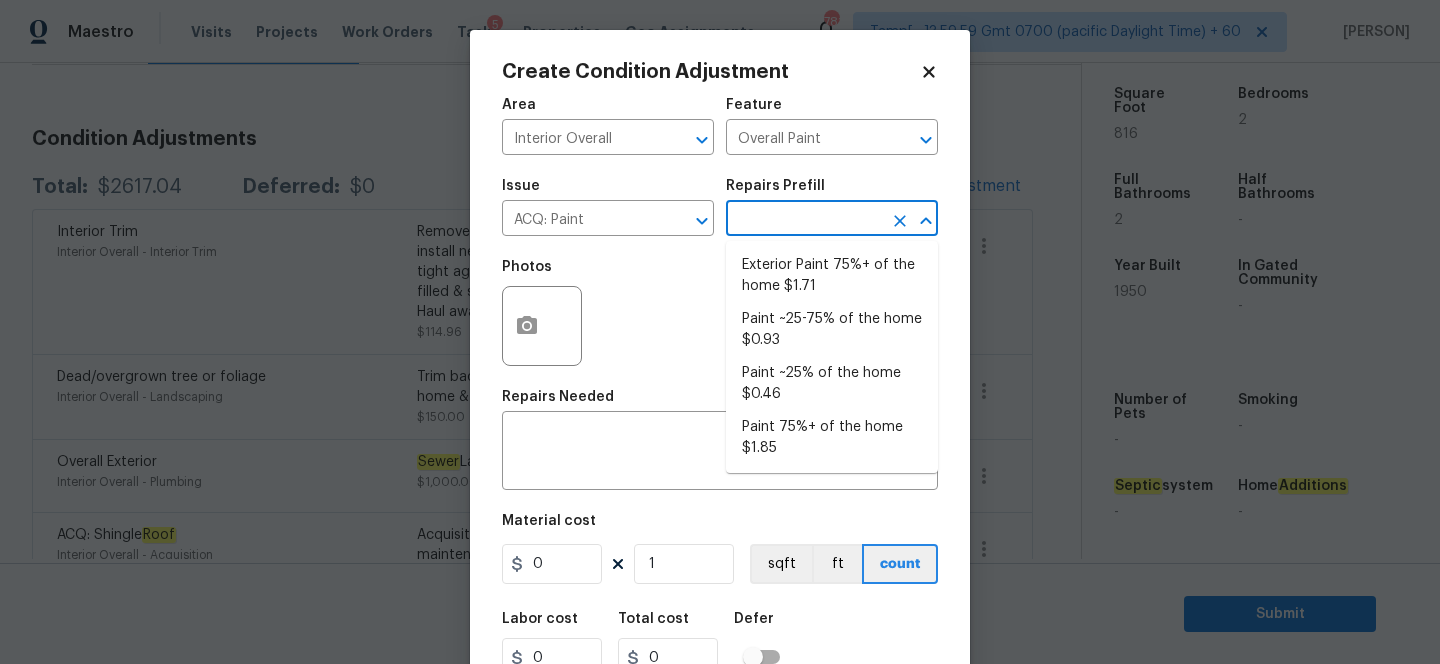 click at bounding box center [804, 220] 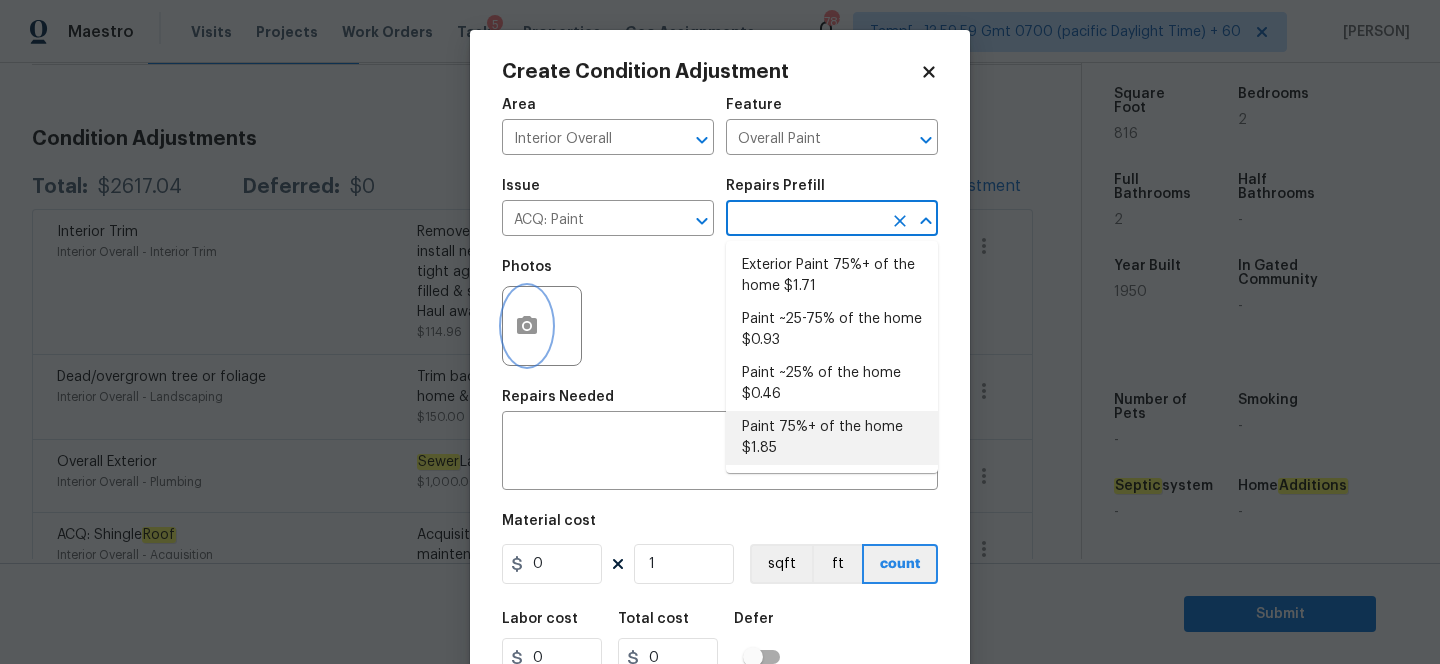 click at bounding box center (527, 326) 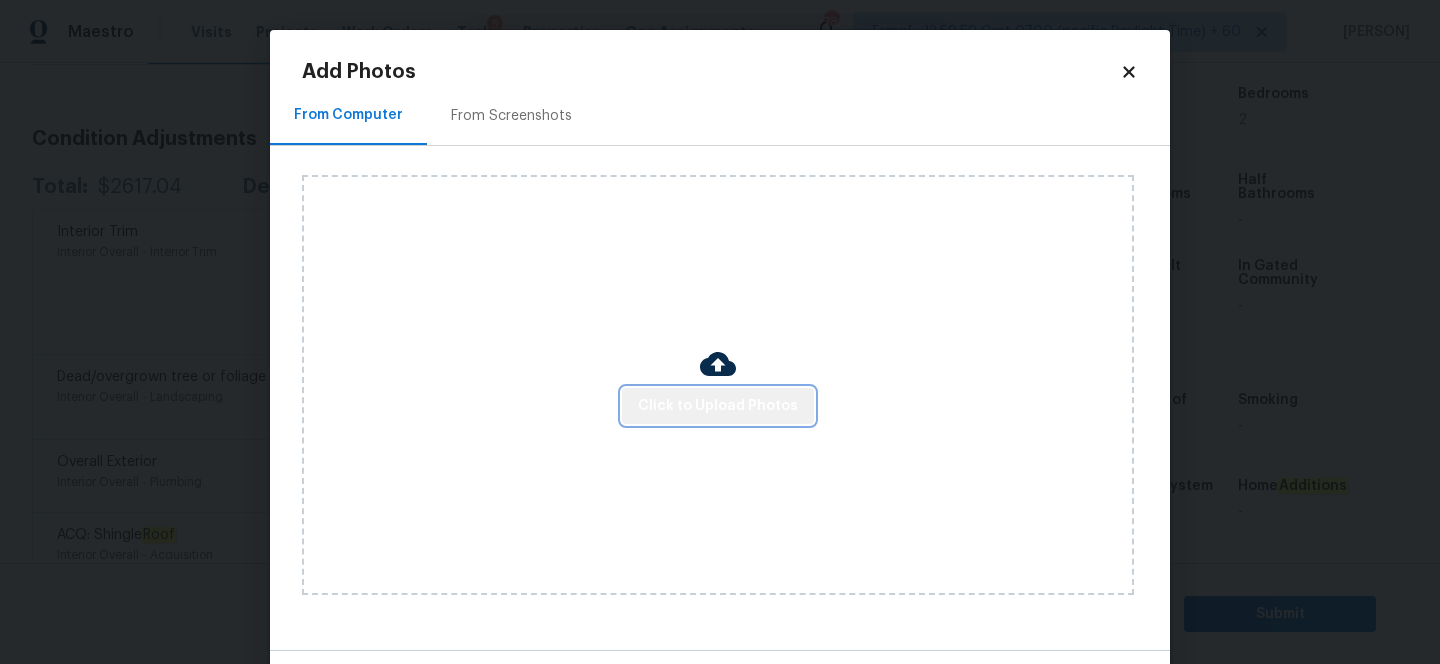click on "Click to Upload Photos" at bounding box center [718, 406] 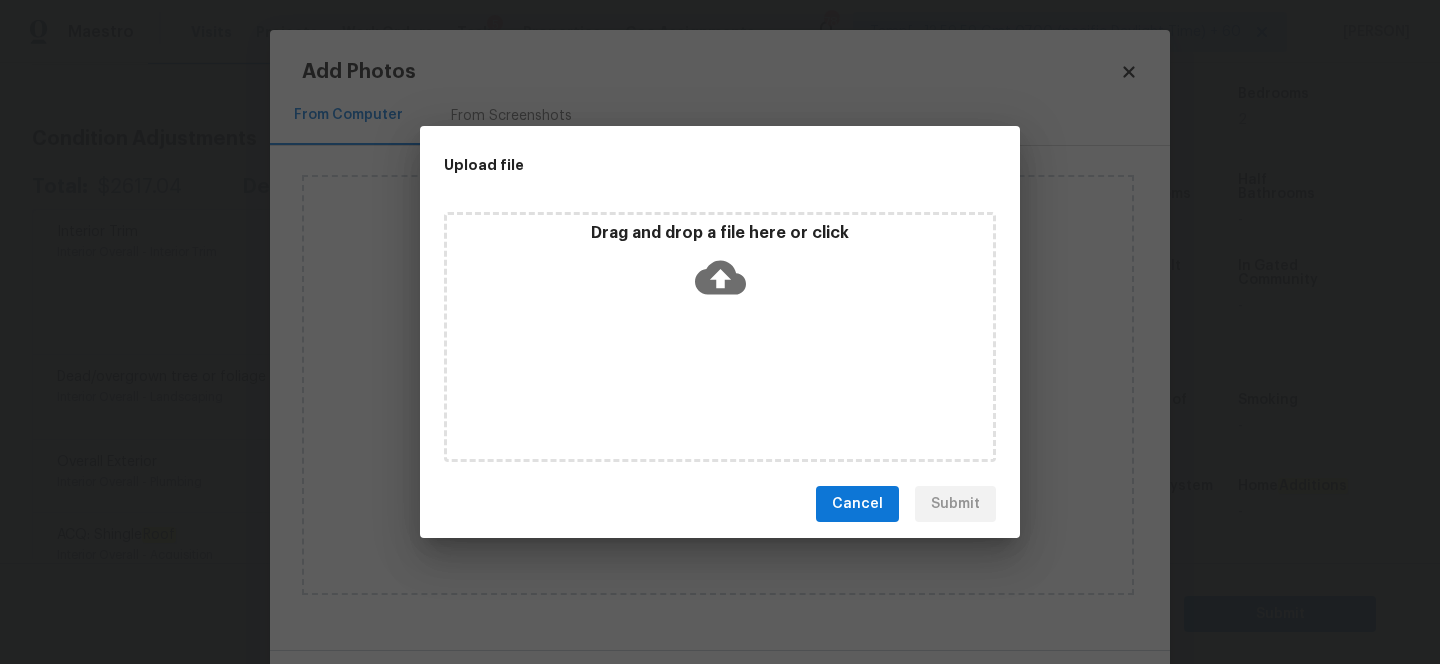 click 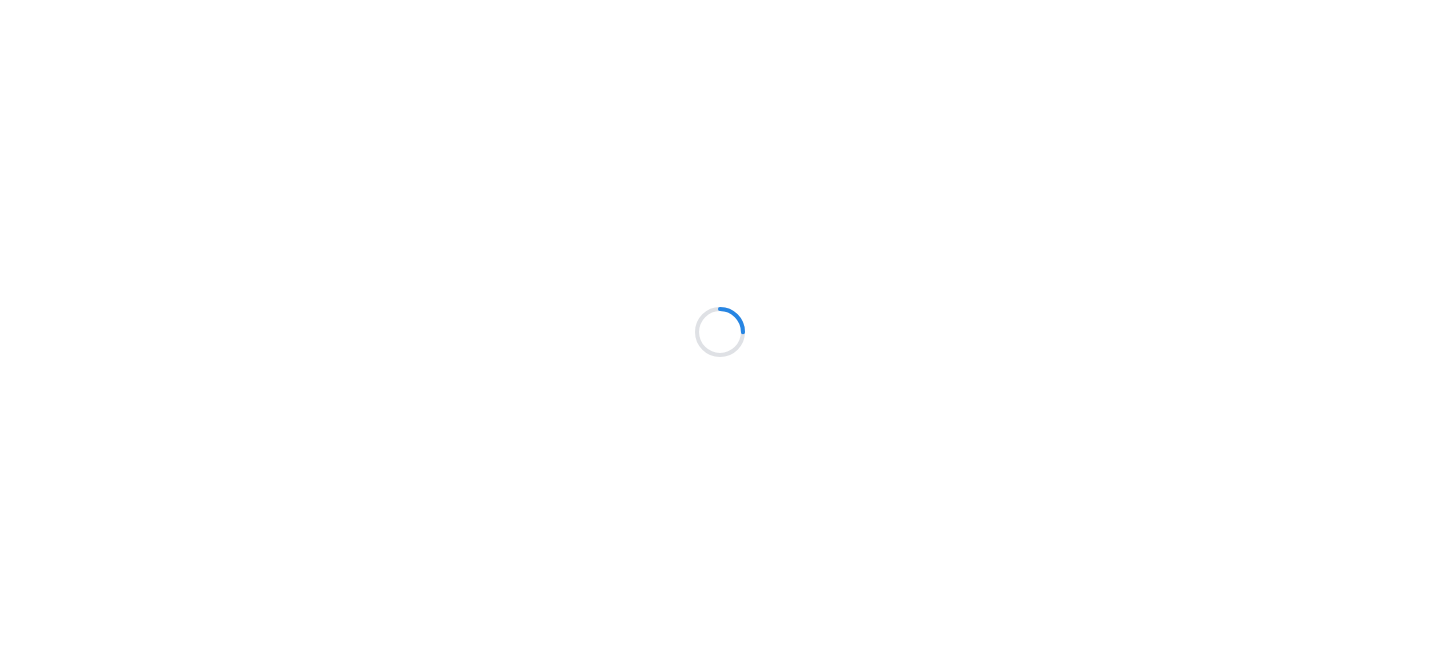 scroll, scrollTop: 0, scrollLeft: 0, axis: both 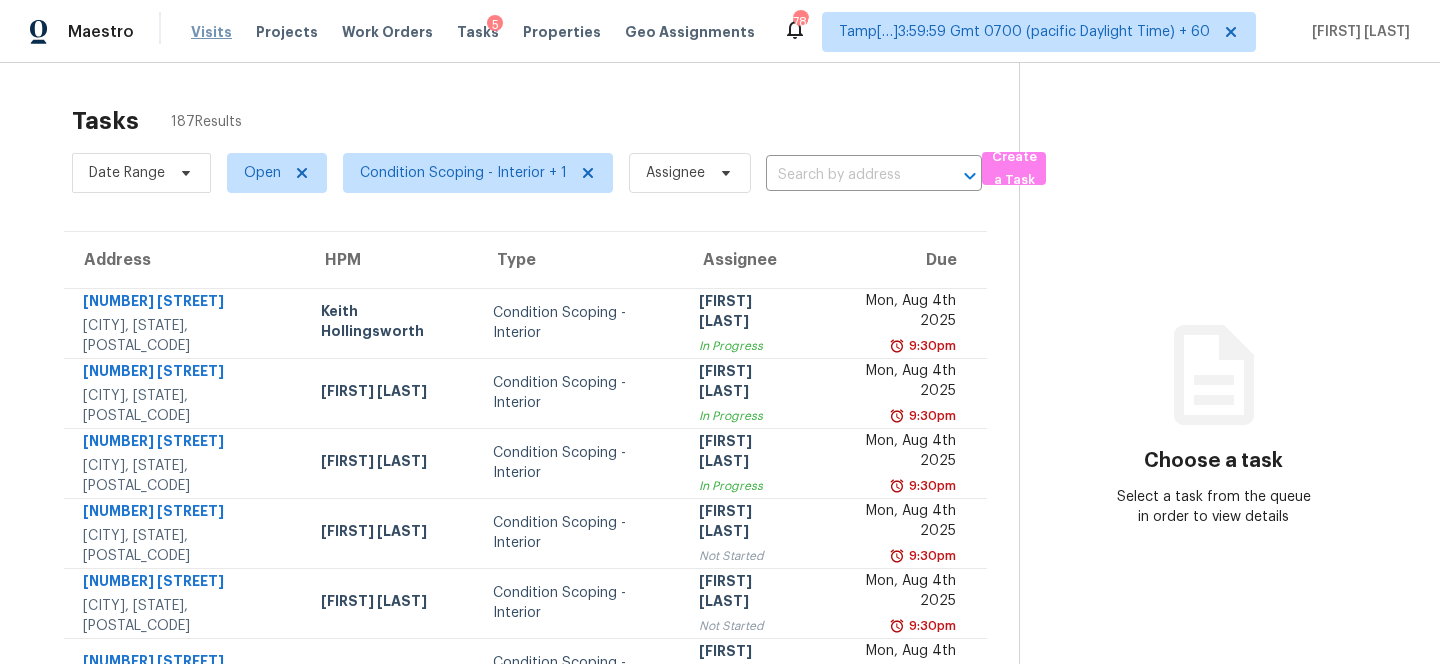 click on "Visits" at bounding box center (211, 32) 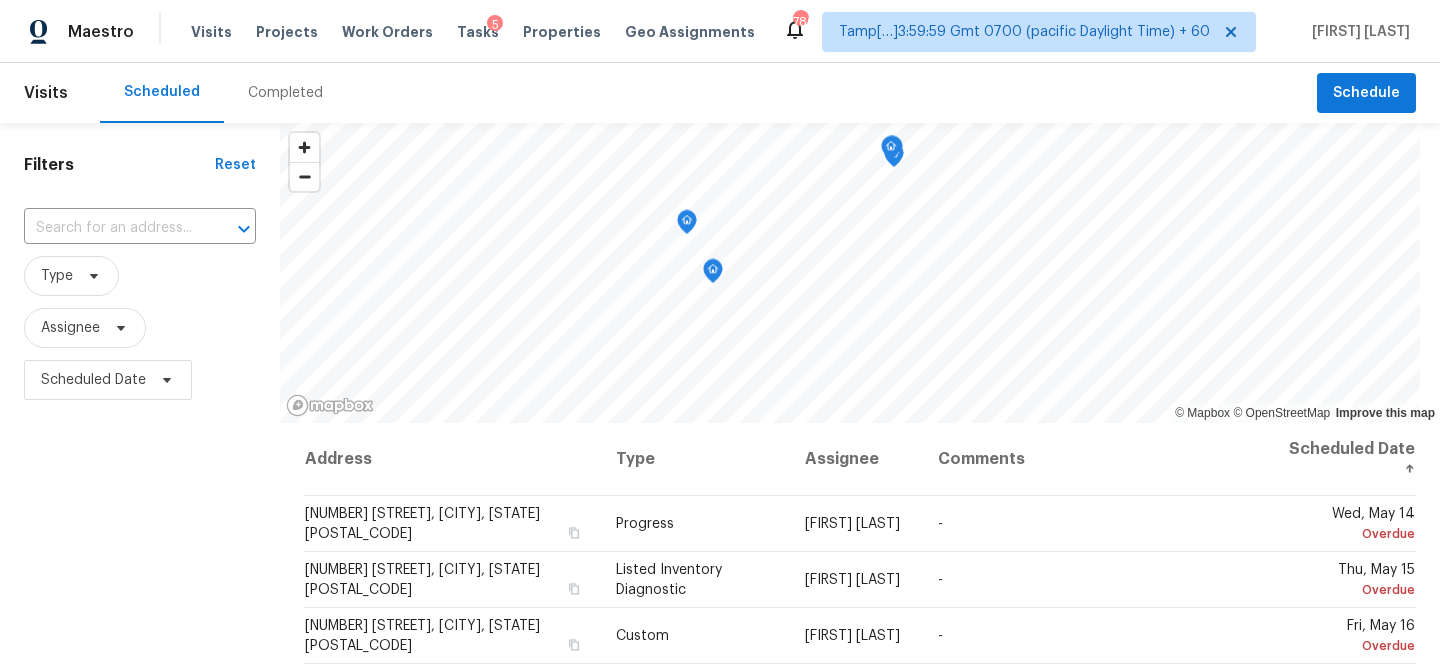 click on "Completed" at bounding box center [285, 93] 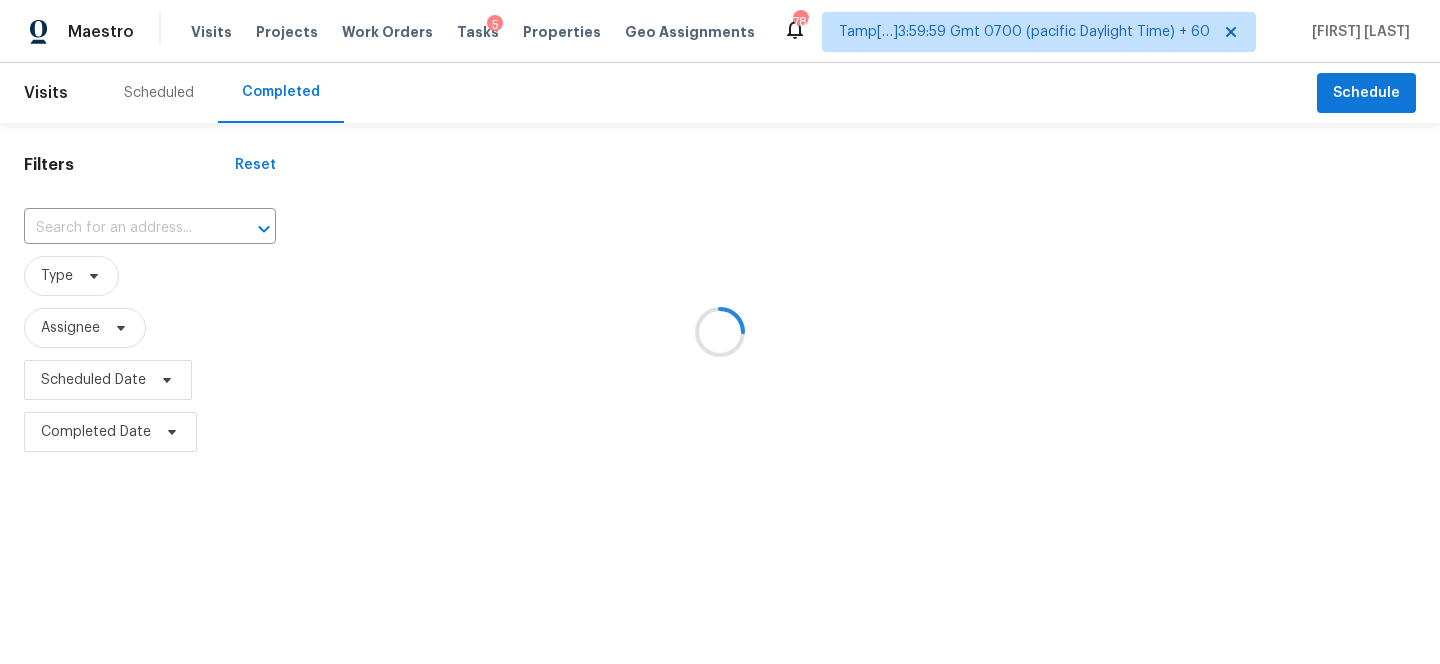 click at bounding box center (720, 332) 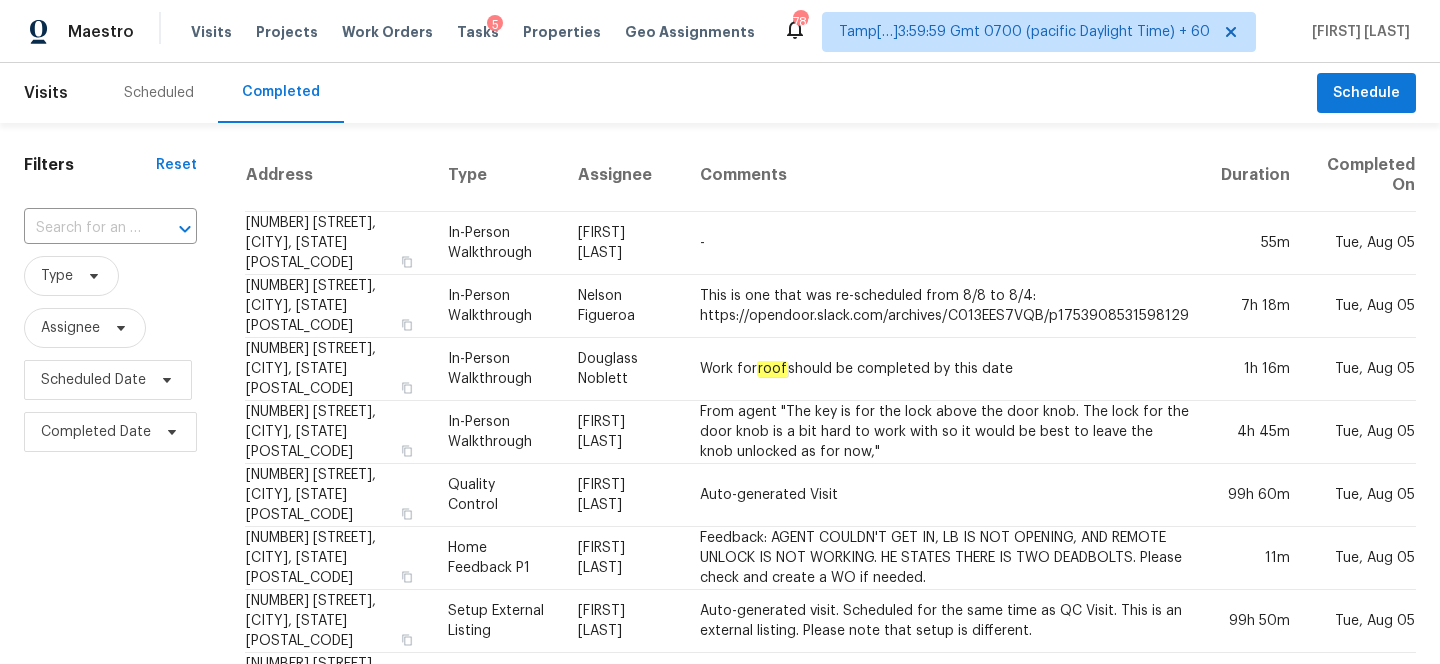 click at bounding box center [82, 228] 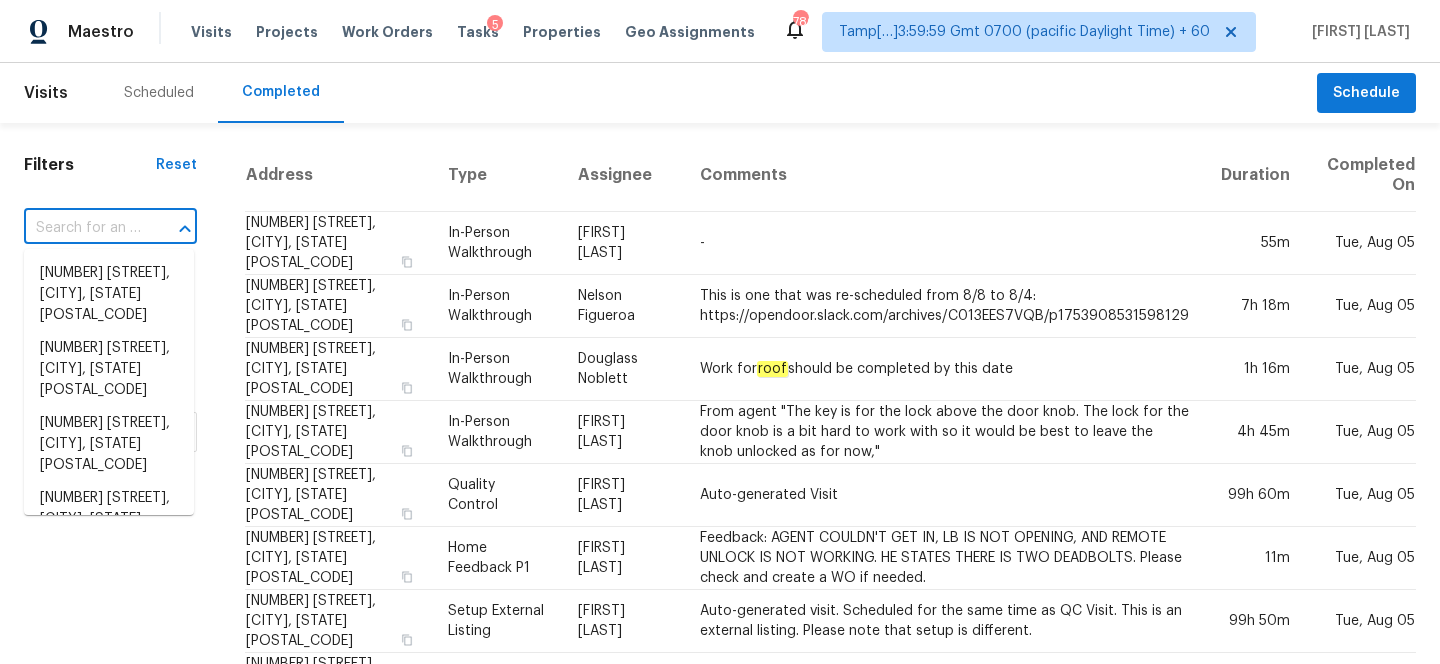 paste on "4201 Haskell Ave Kansas City, KS, 66104" 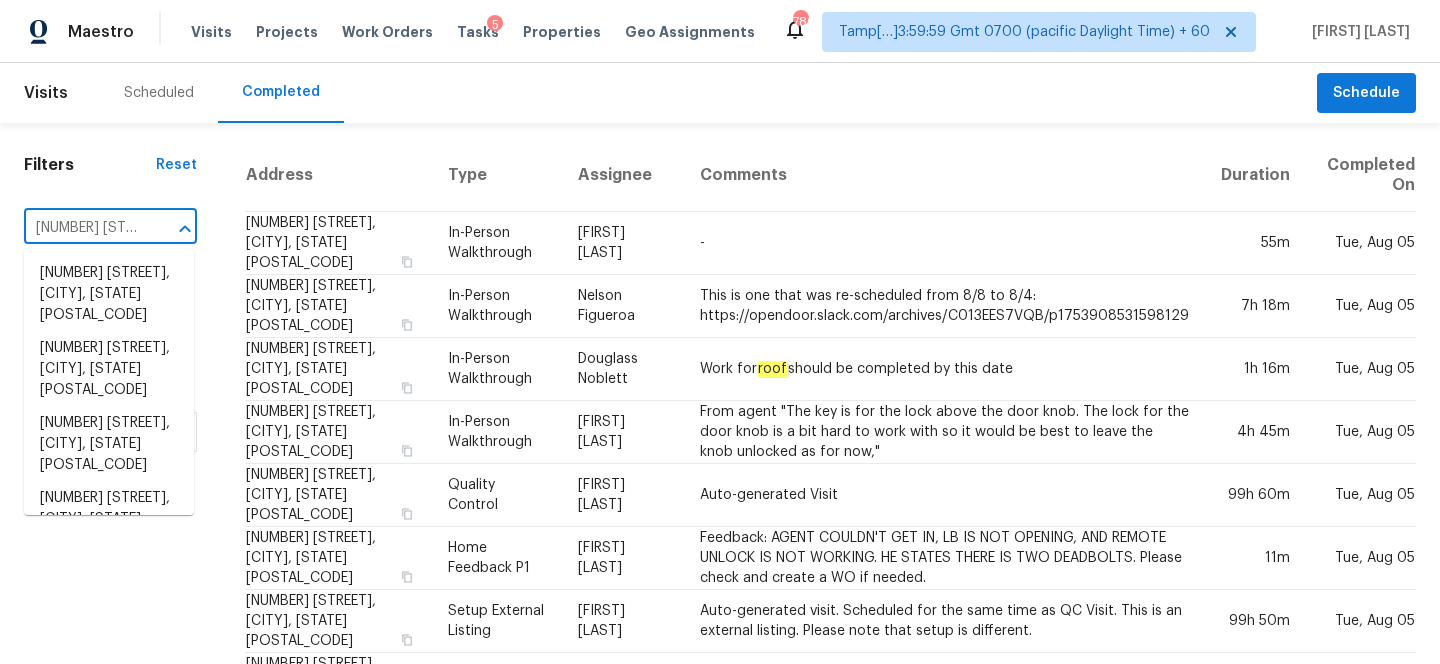 scroll, scrollTop: 0, scrollLeft: 157, axis: horizontal 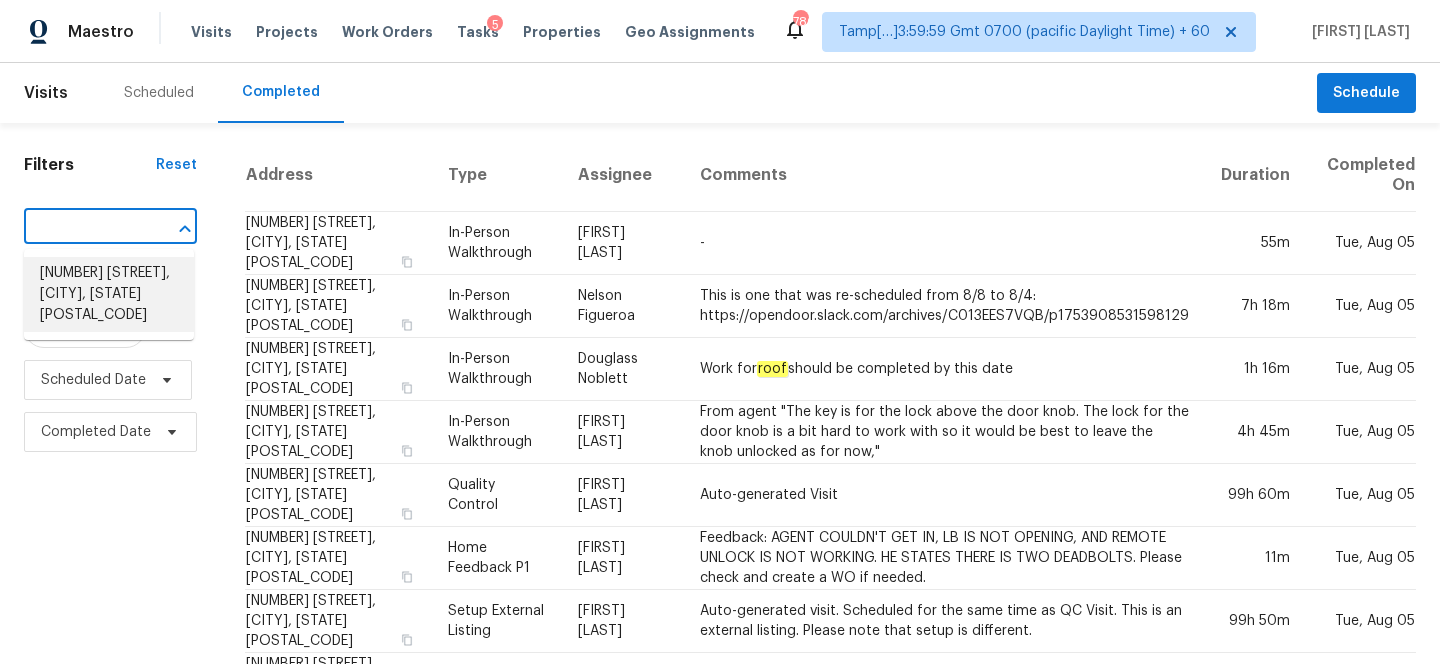 click on "[NUMBER] [STREET], [CITY], [STATE] [POSTAL_CODE]" at bounding box center (109, 294) 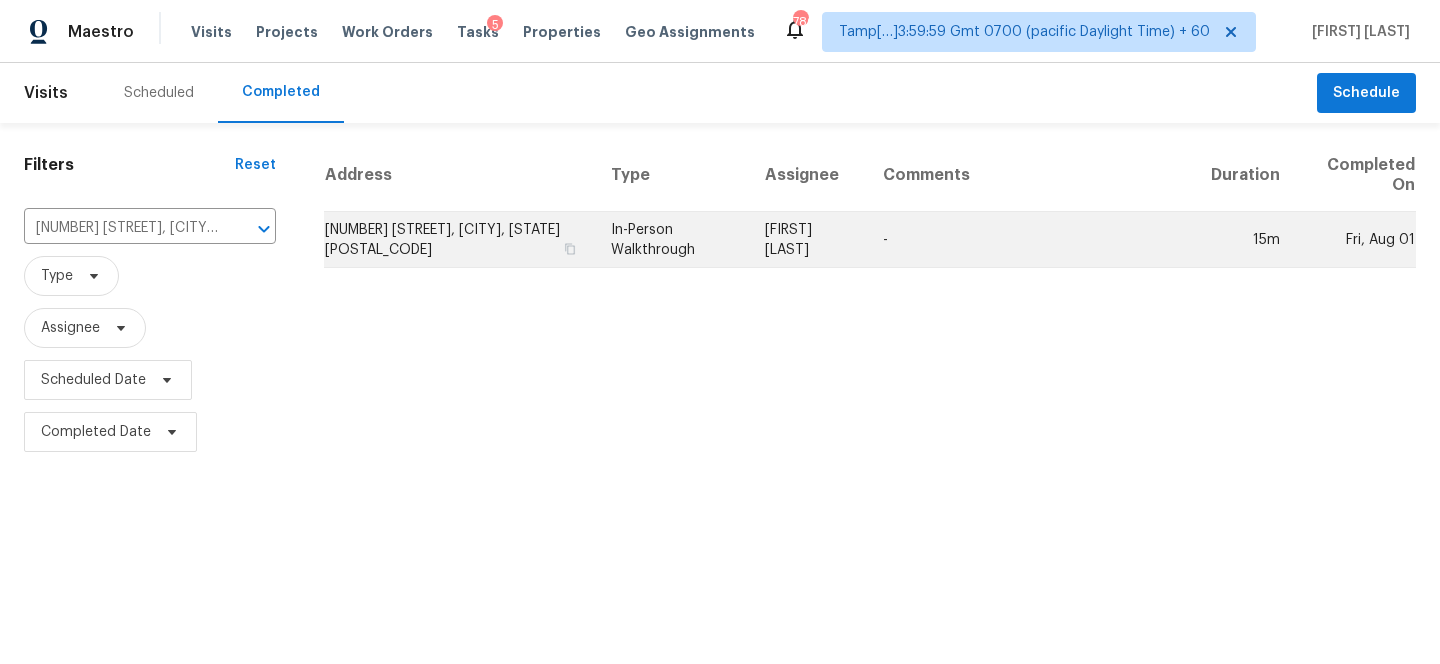 click on "[NUMBER] [STREET], [CITY], [STATE] [POSTAL_CODE]" at bounding box center (459, 240) 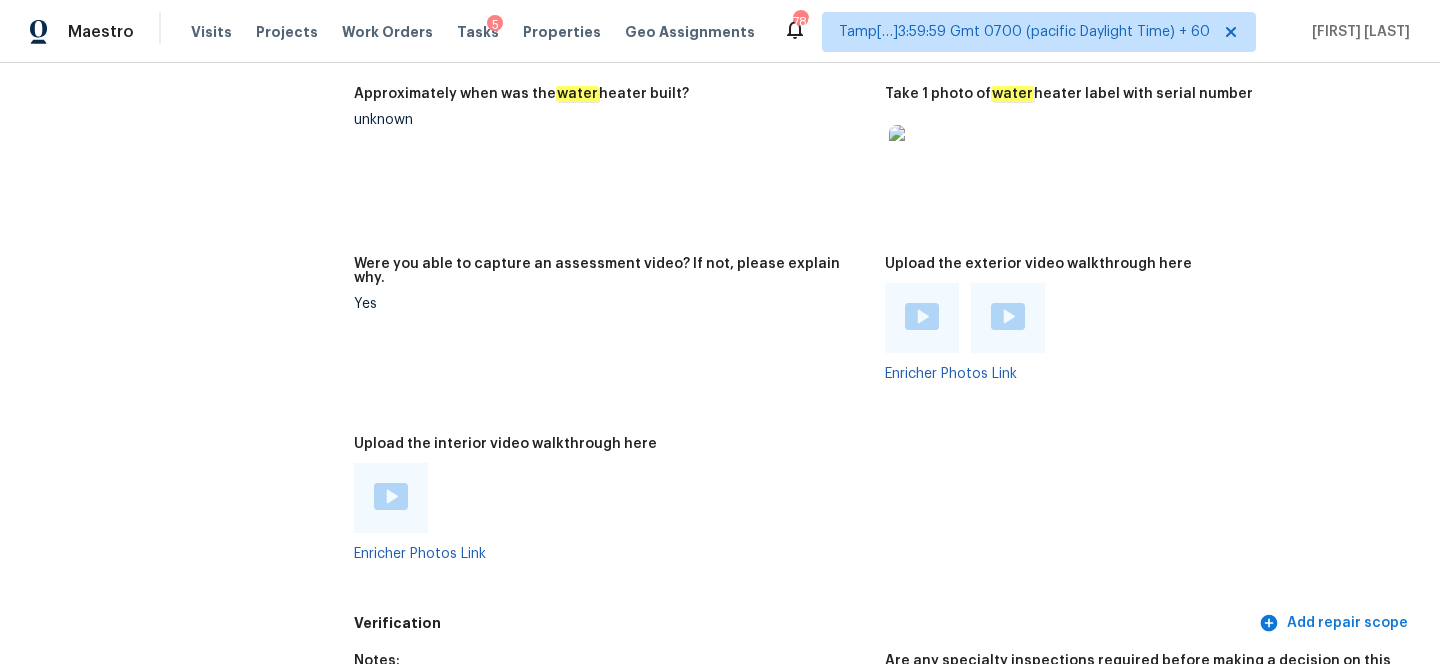 scroll, scrollTop: 4592, scrollLeft: 0, axis: vertical 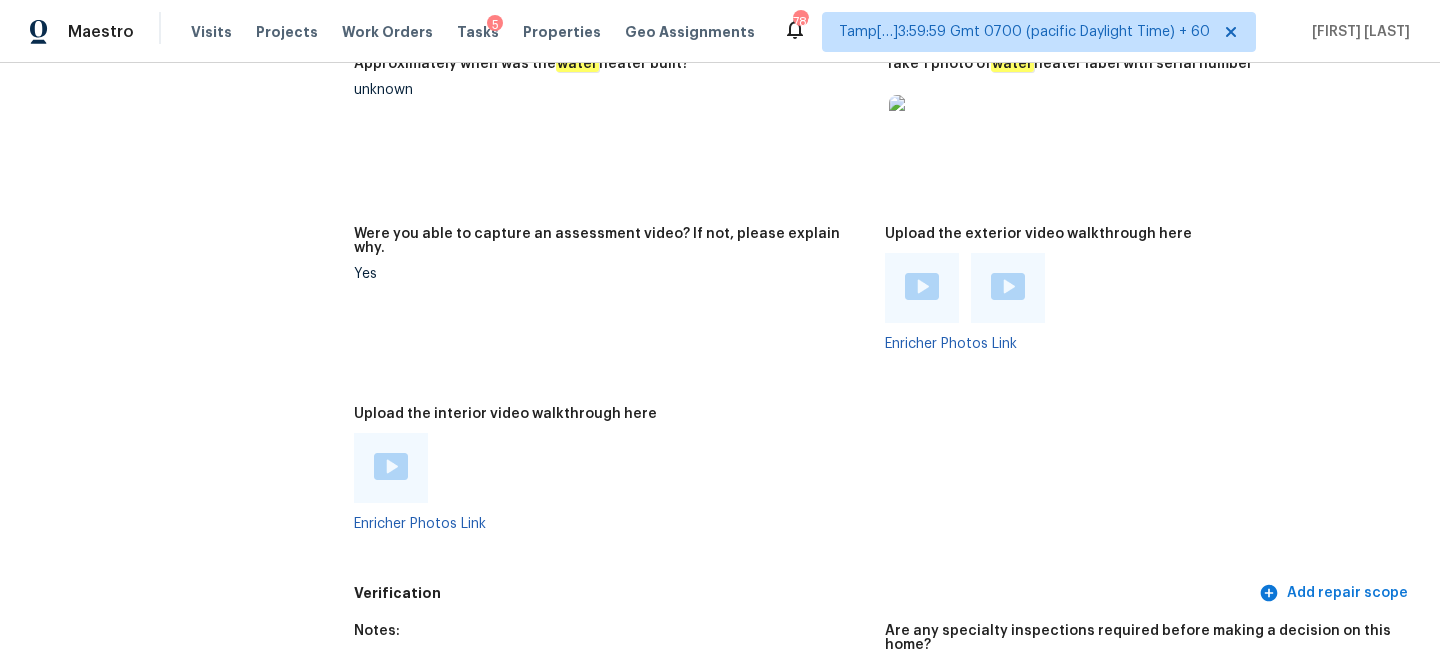 click at bounding box center [391, 466] 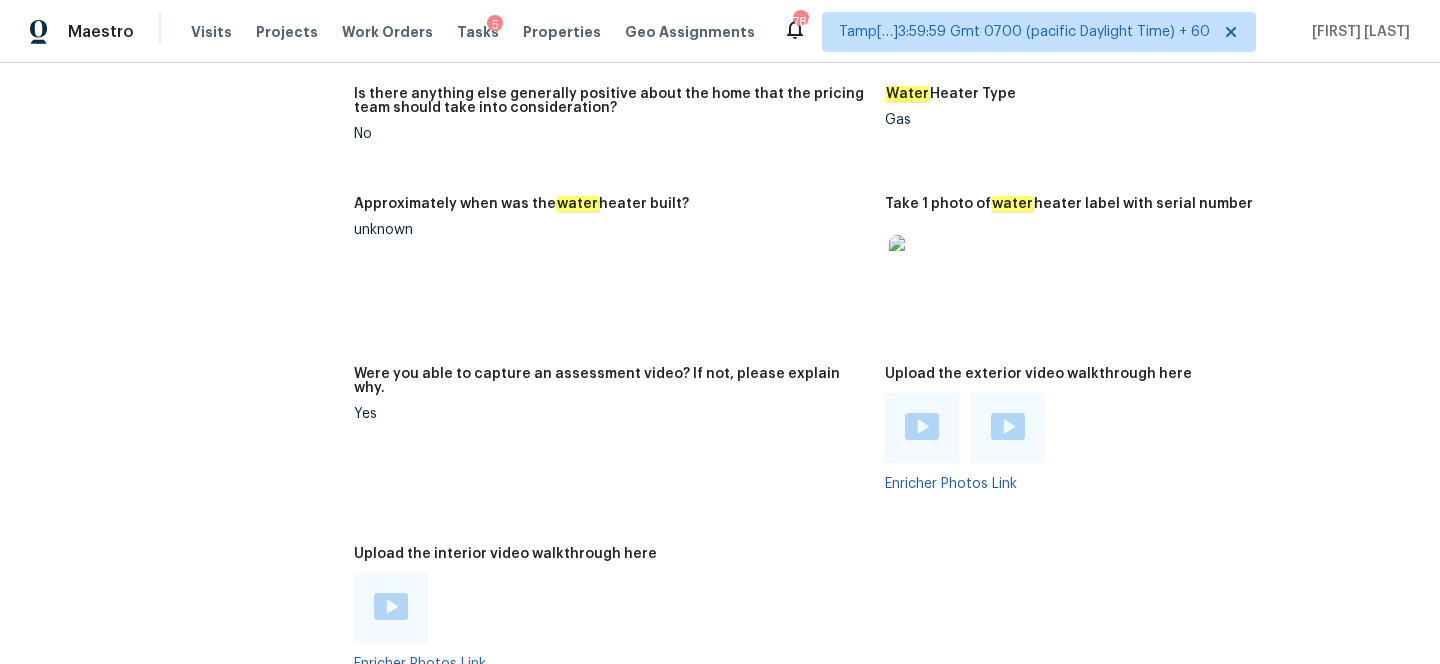 scroll, scrollTop: 4446, scrollLeft: 0, axis: vertical 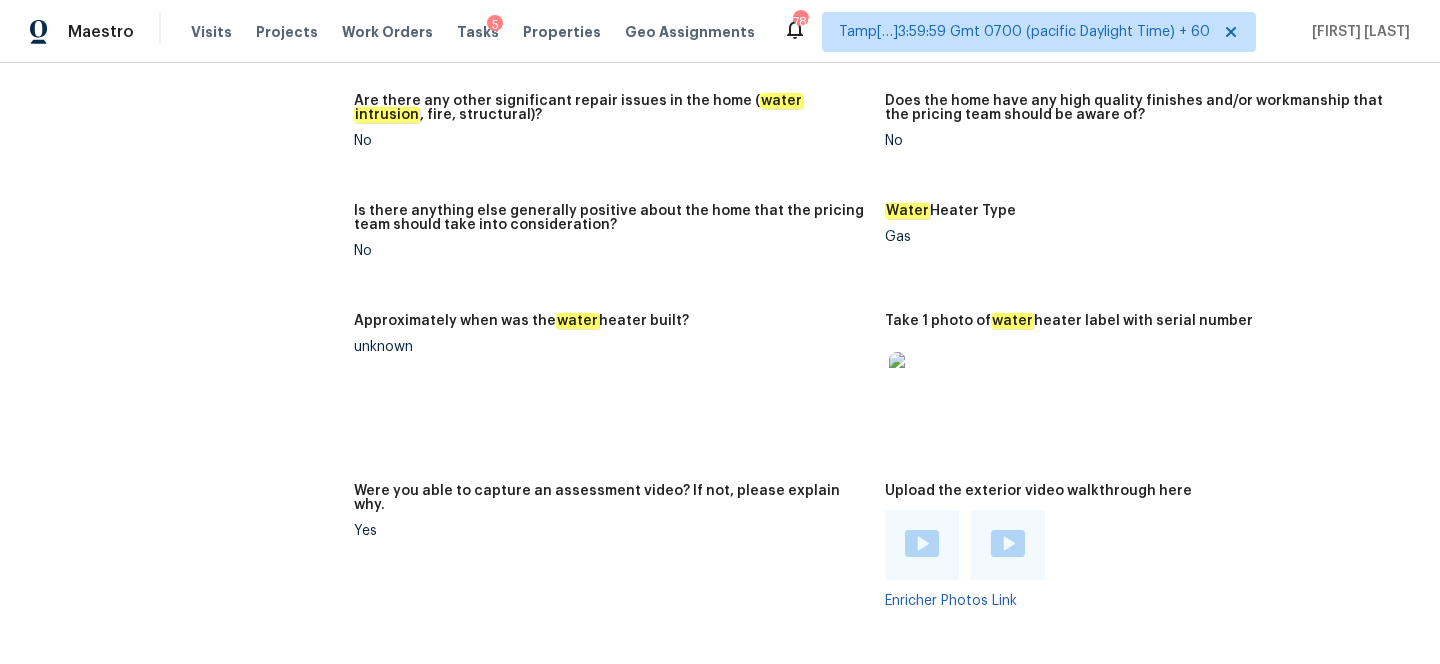 click on "Upload the exterior video walkthrough here" at bounding box center (1142, 497) 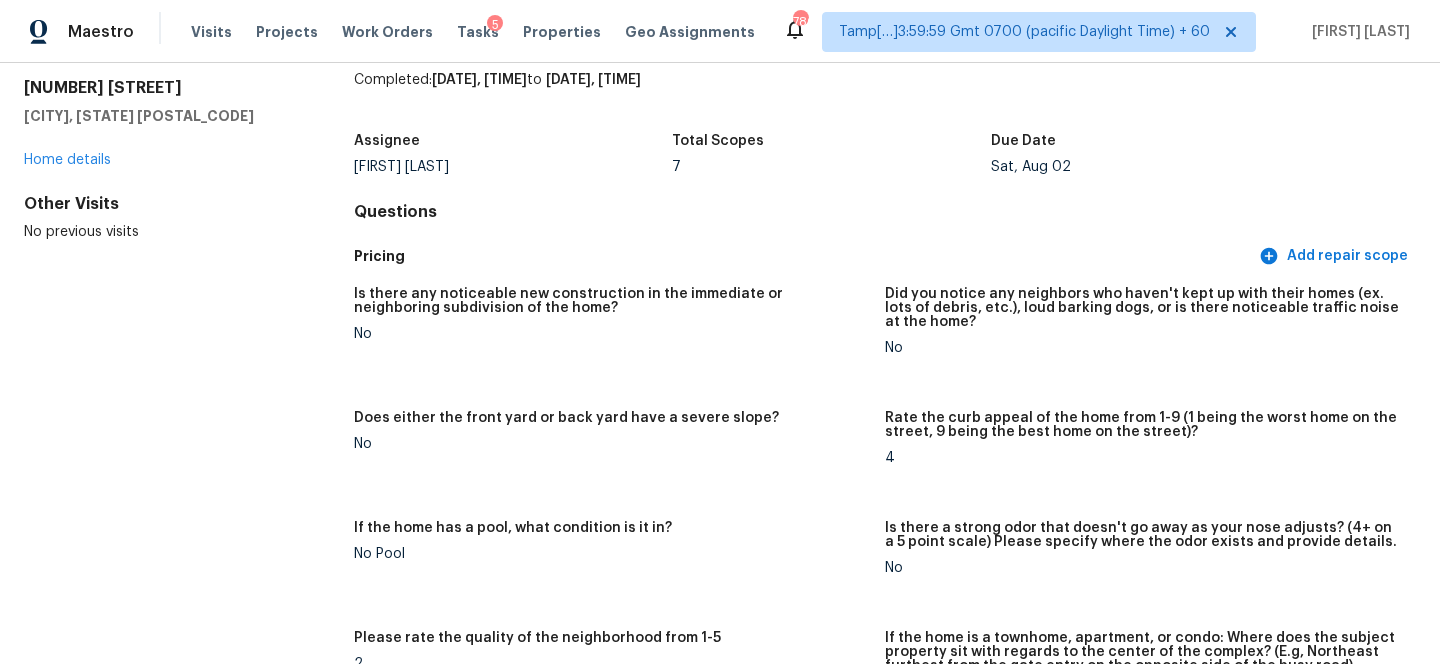 scroll, scrollTop: 0, scrollLeft: 0, axis: both 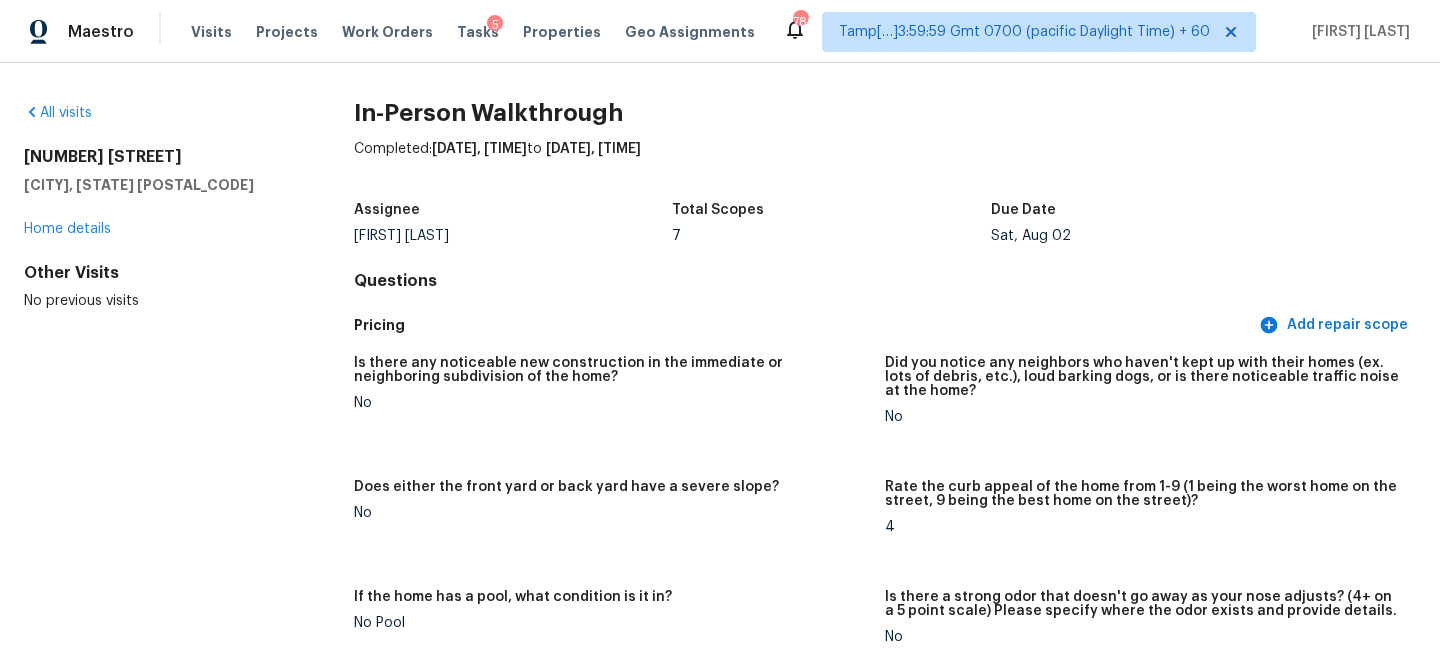 click on "Assignee Joshua Beatty Total Scopes 7 Due Date Sat, Aug 02" at bounding box center [885, 223] 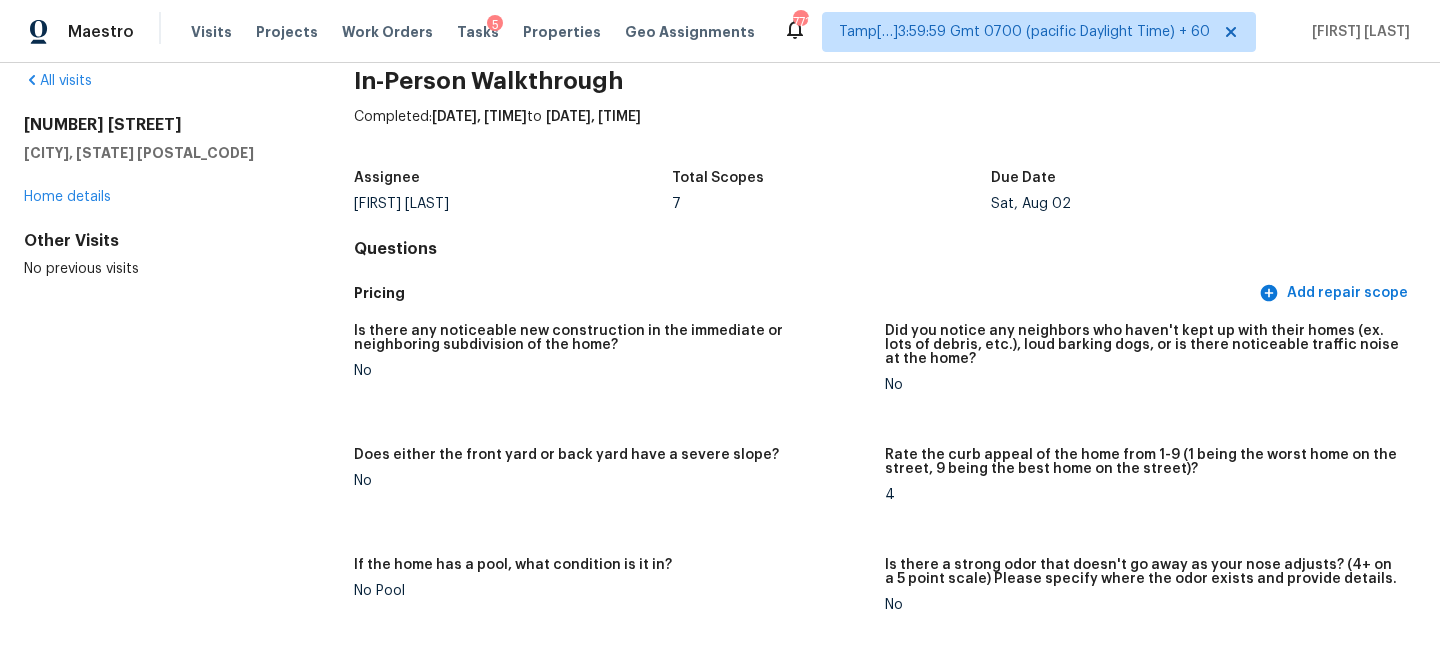 scroll, scrollTop: 0, scrollLeft: 0, axis: both 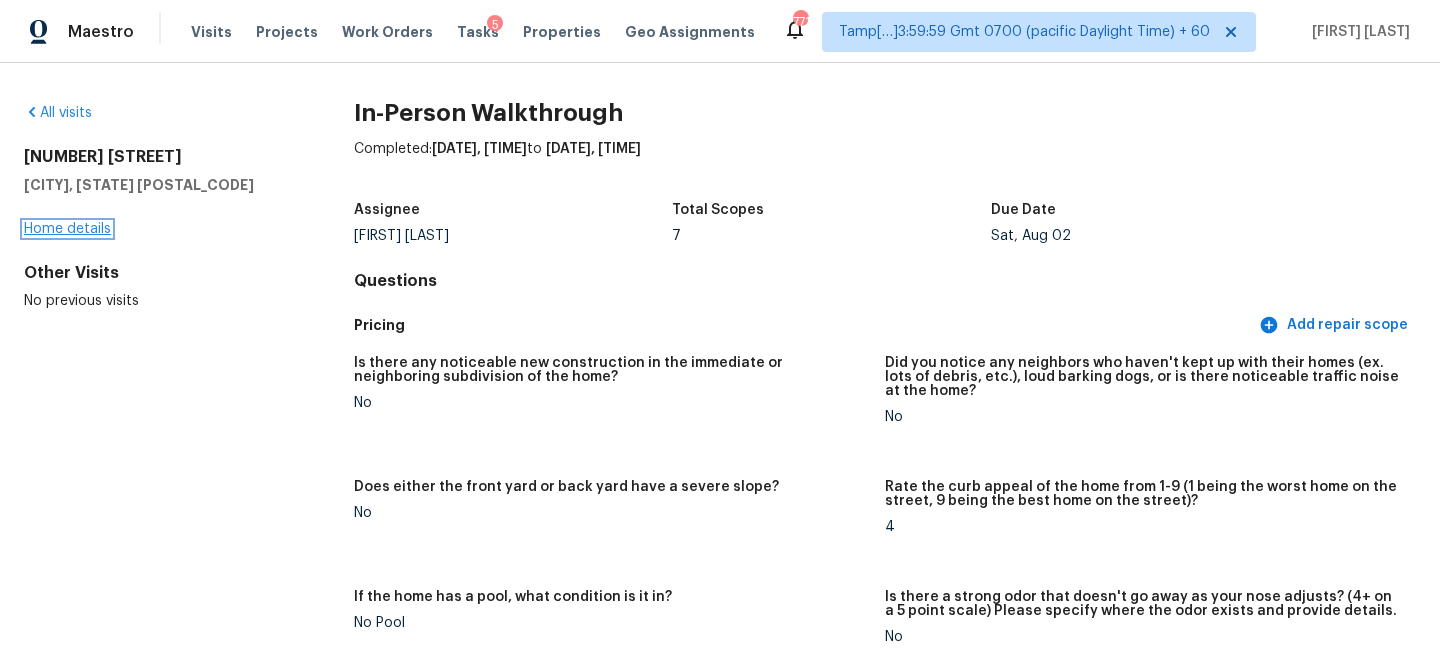 click on "Home details" at bounding box center [67, 229] 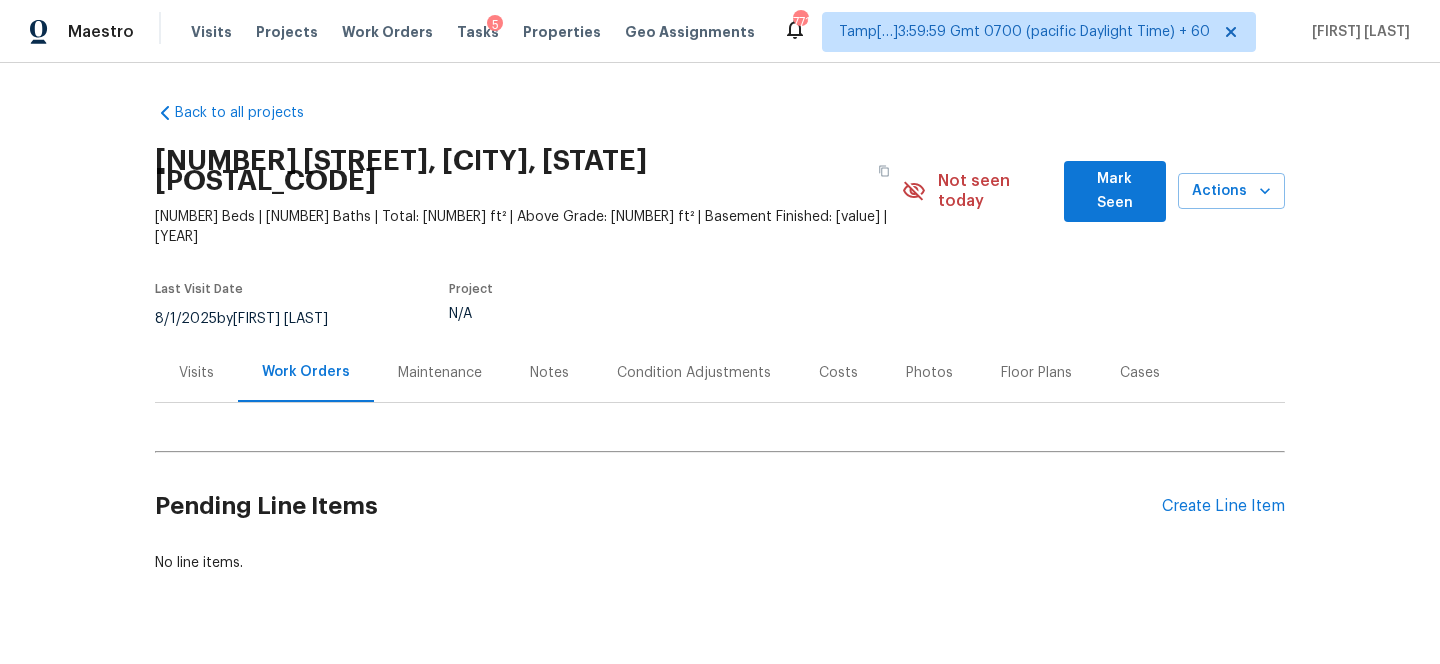 click on "Visits Projects Work Orders Tasks 5 Properties Geo Assignments" at bounding box center [485, 32] 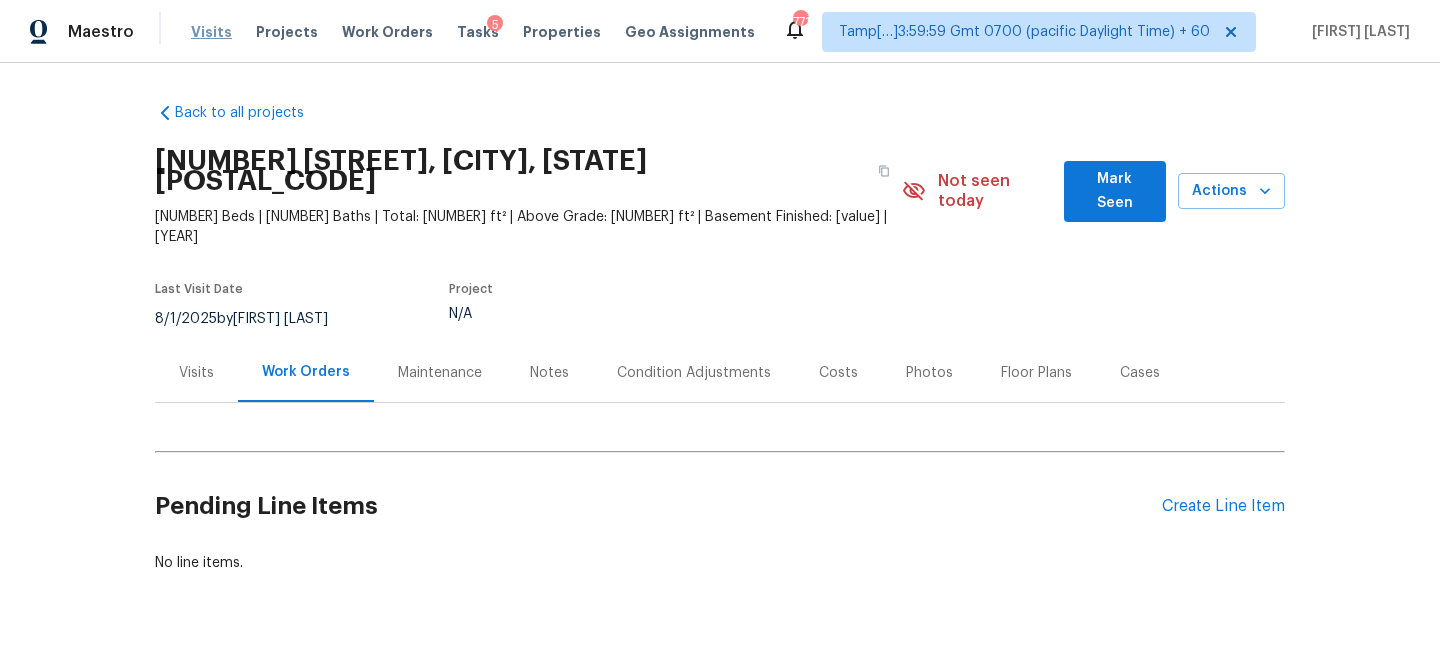 click on "Visits" at bounding box center (211, 32) 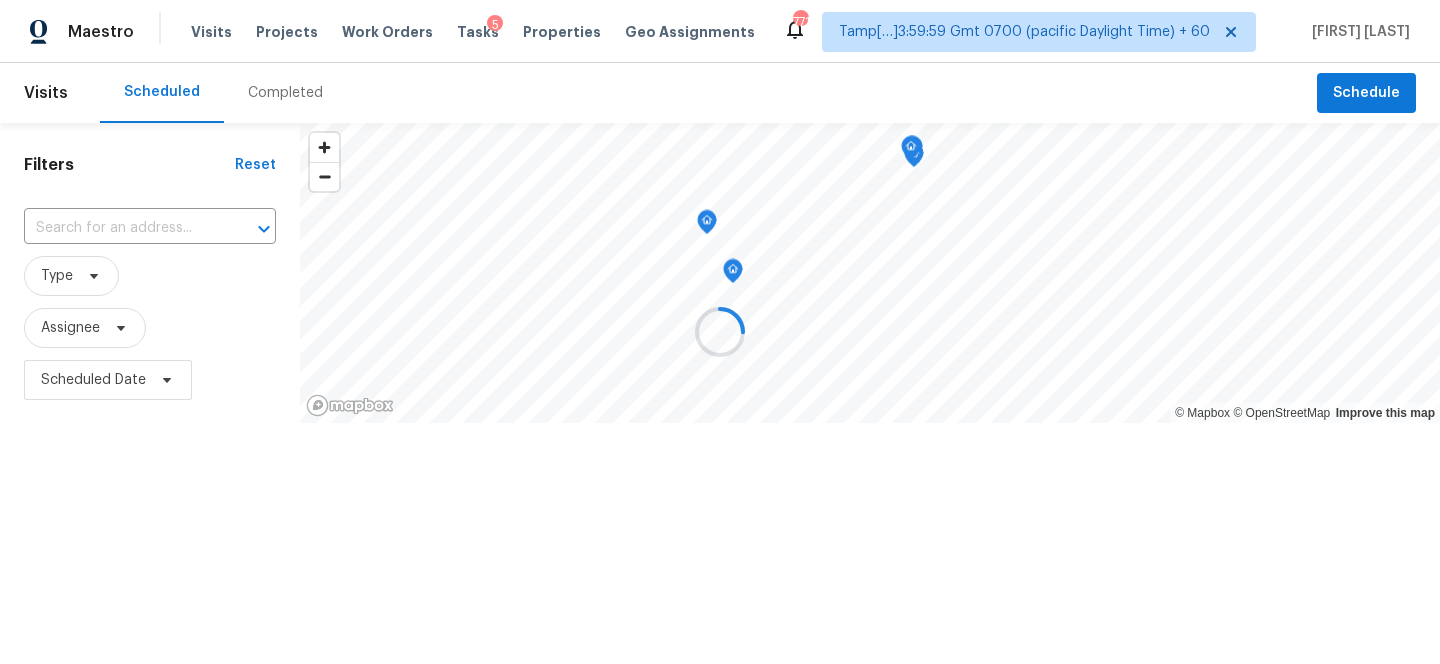 click at bounding box center [720, 332] 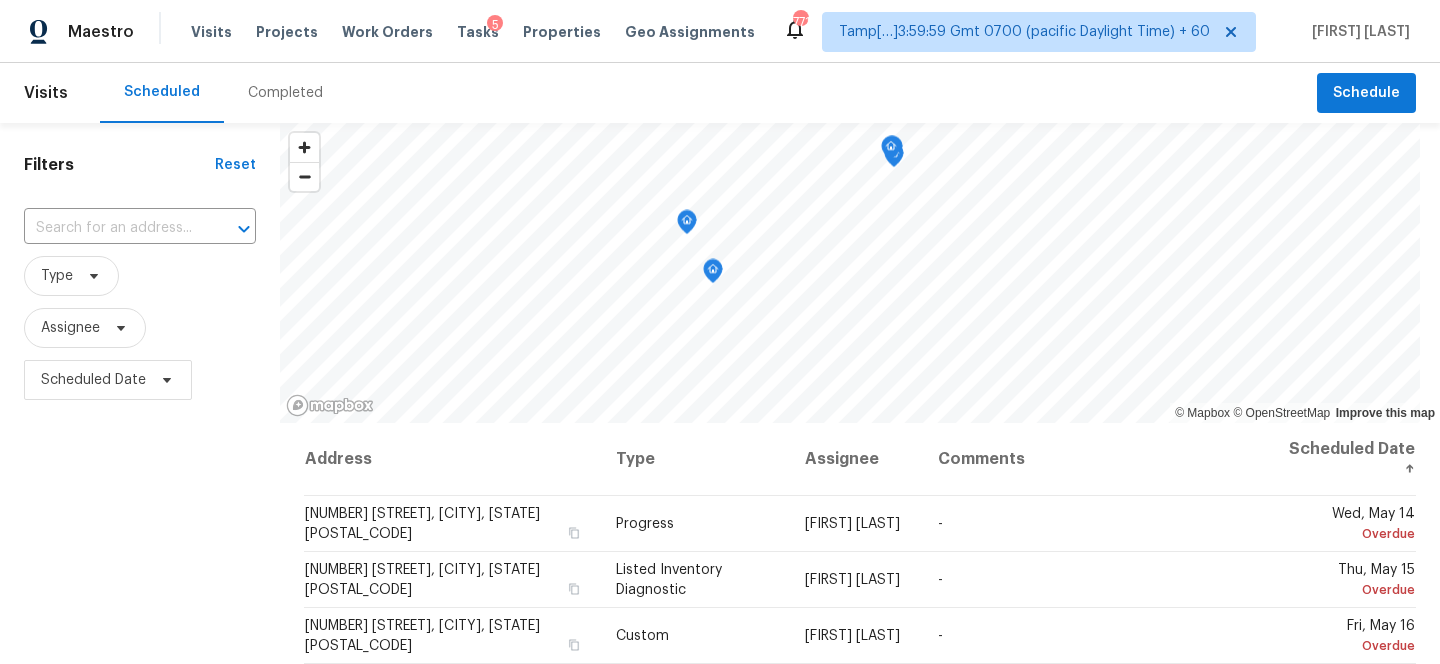 click on "Completed" at bounding box center (285, 93) 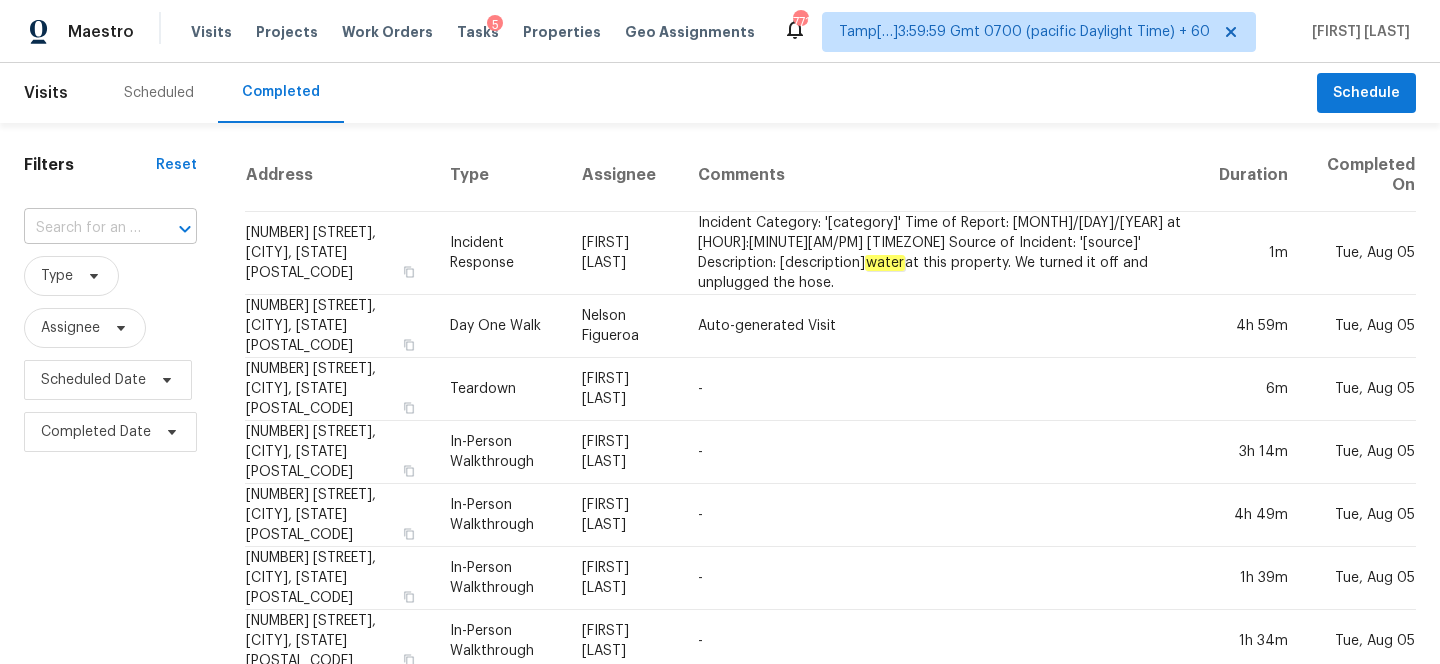 click on "​" at bounding box center [110, 228] 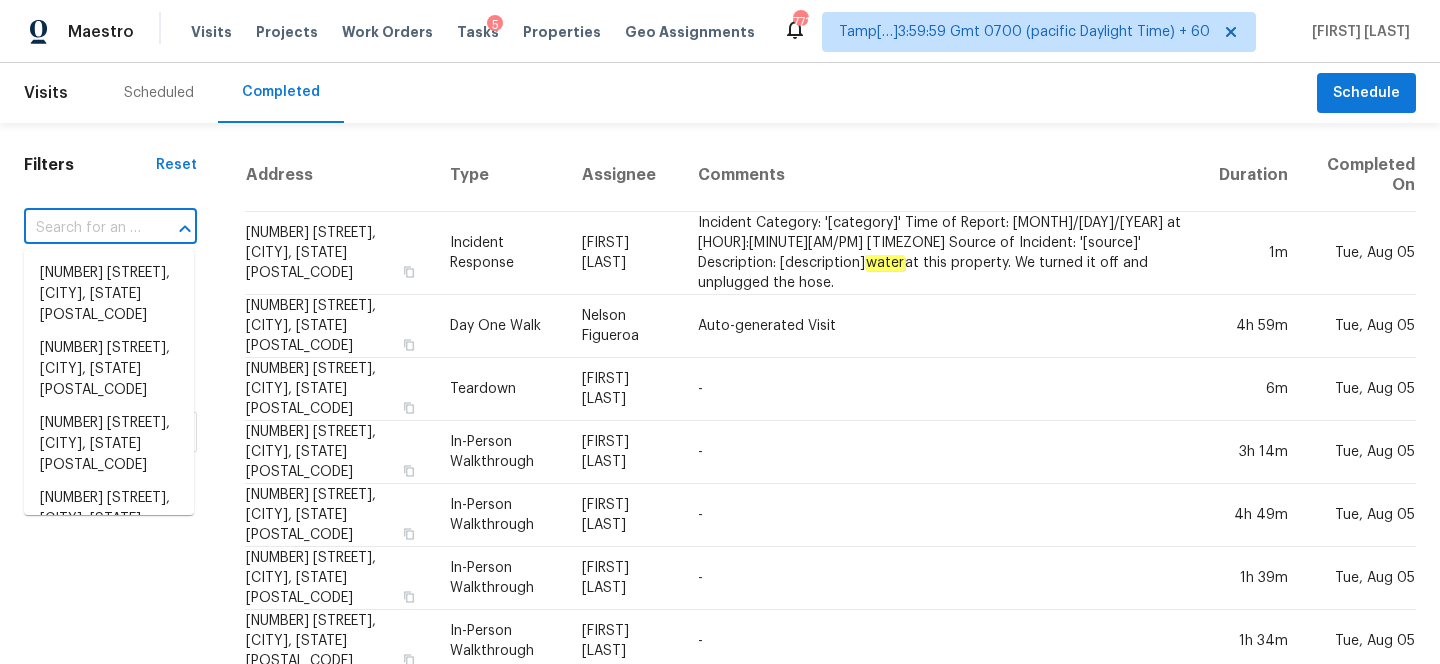 paste on "[NUMBER] [STREET] [CITY], [STATE], [POSTAL_CODE]" 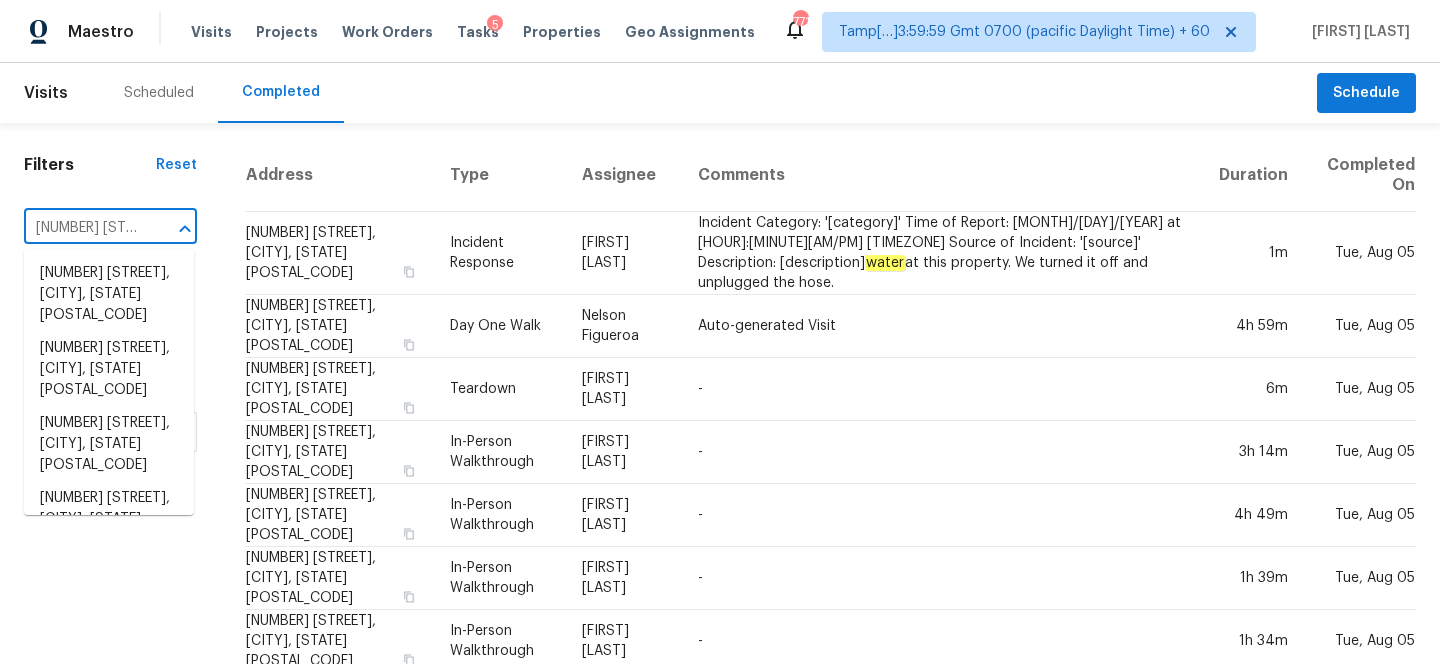 scroll, scrollTop: 0, scrollLeft: 139, axis: horizontal 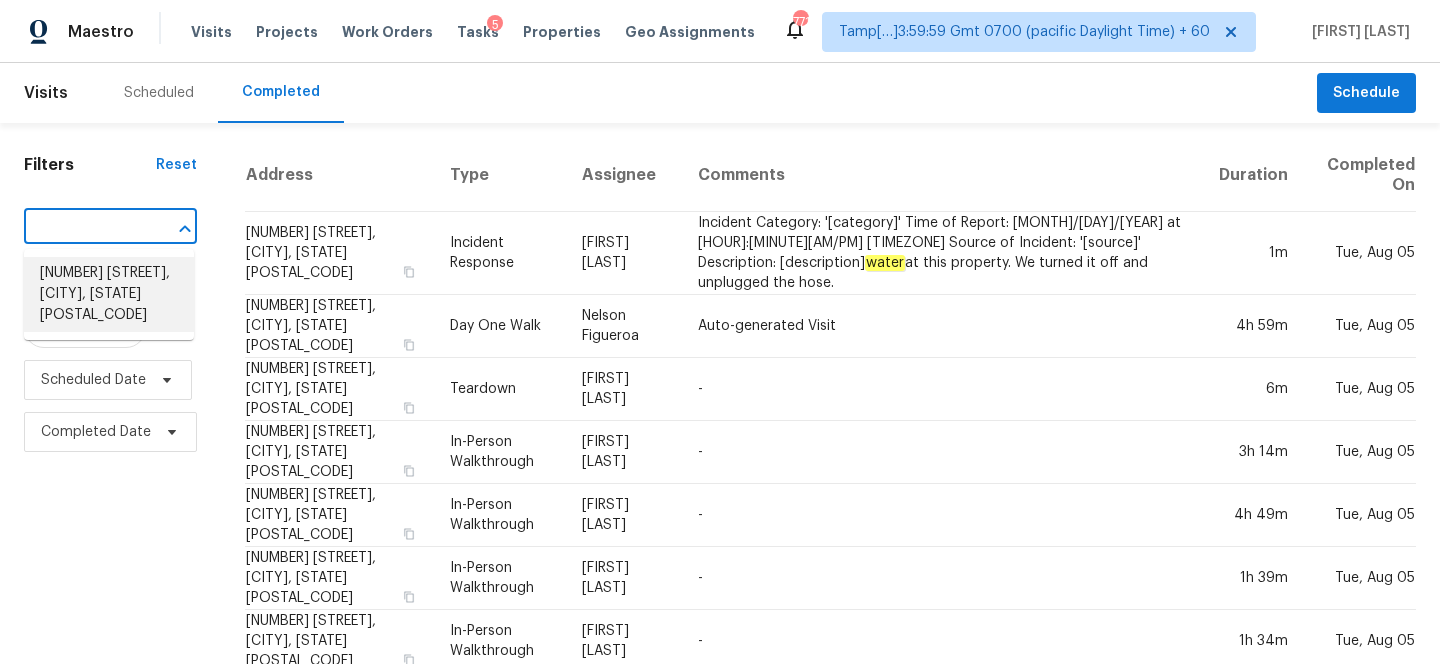 click on "[NUMBER] [STREET] [CITY], [STATE], [POSTAL_CODE]" at bounding box center (109, 294) 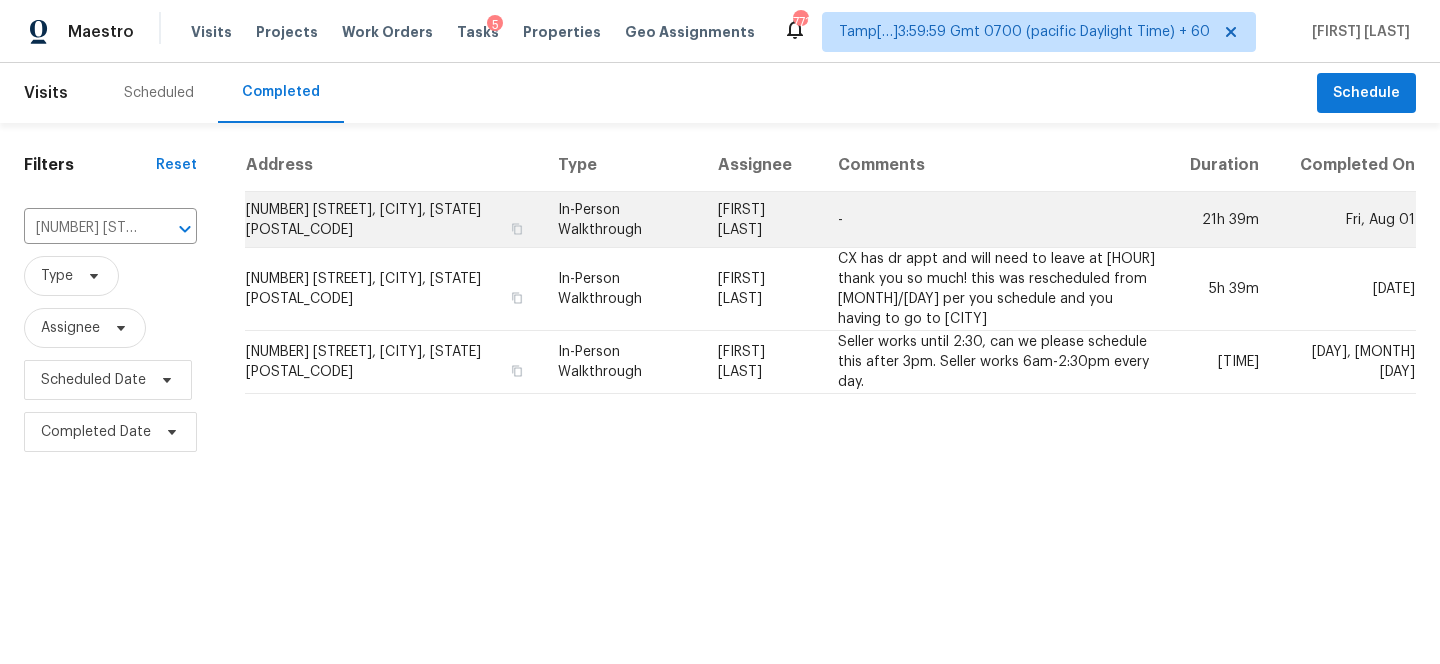 click on "[FIRST] [LAST]" at bounding box center (762, 220) 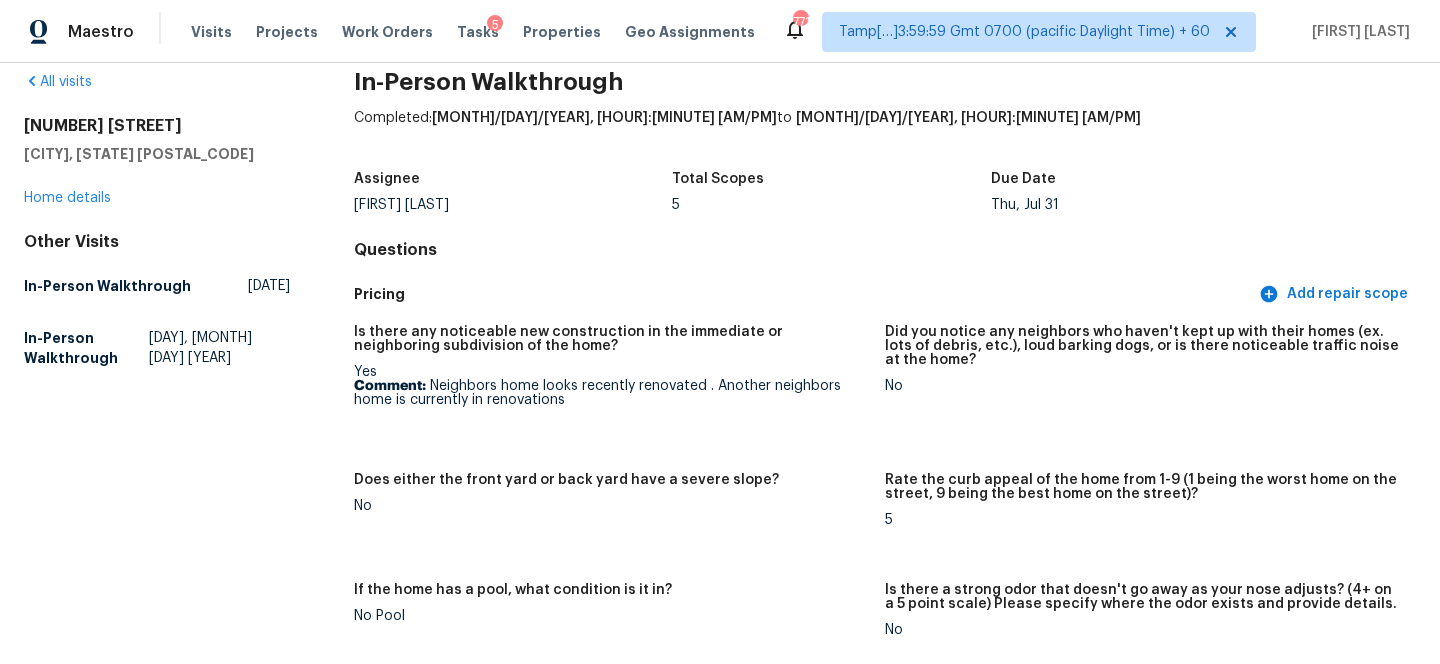 scroll, scrollTop: 34, scrollLeft: 0, axis: vertical 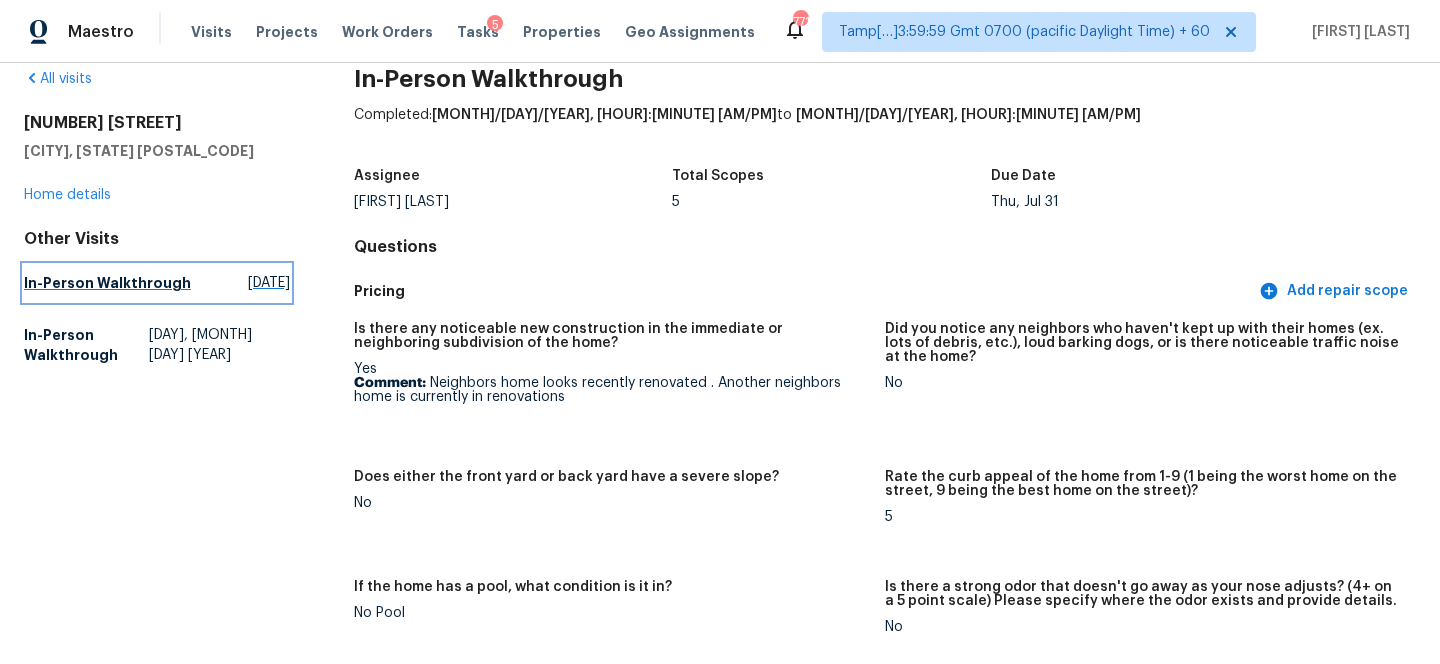 click on "Tue, Feb 06 2024" at bounding box center [269, 283] 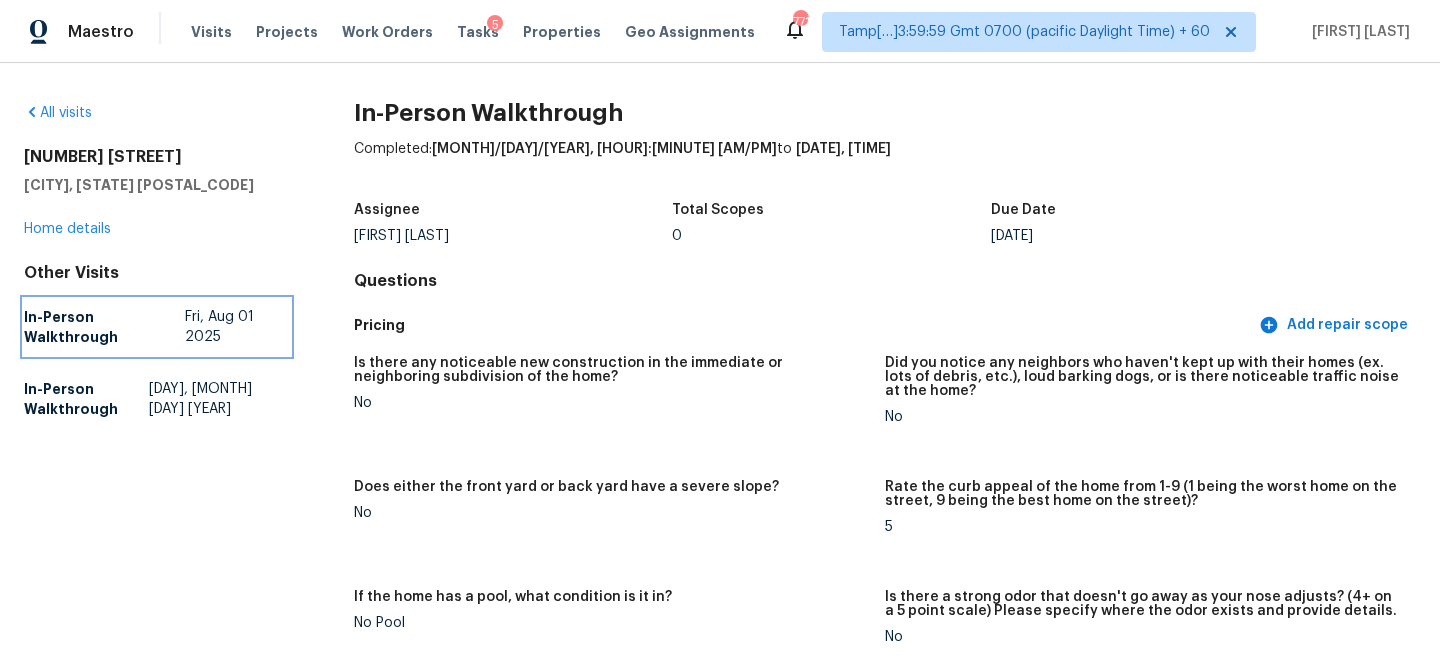 click on "In-Person Walkthrough Fri, Aug 01 2025" at bounding box center [157, 327] 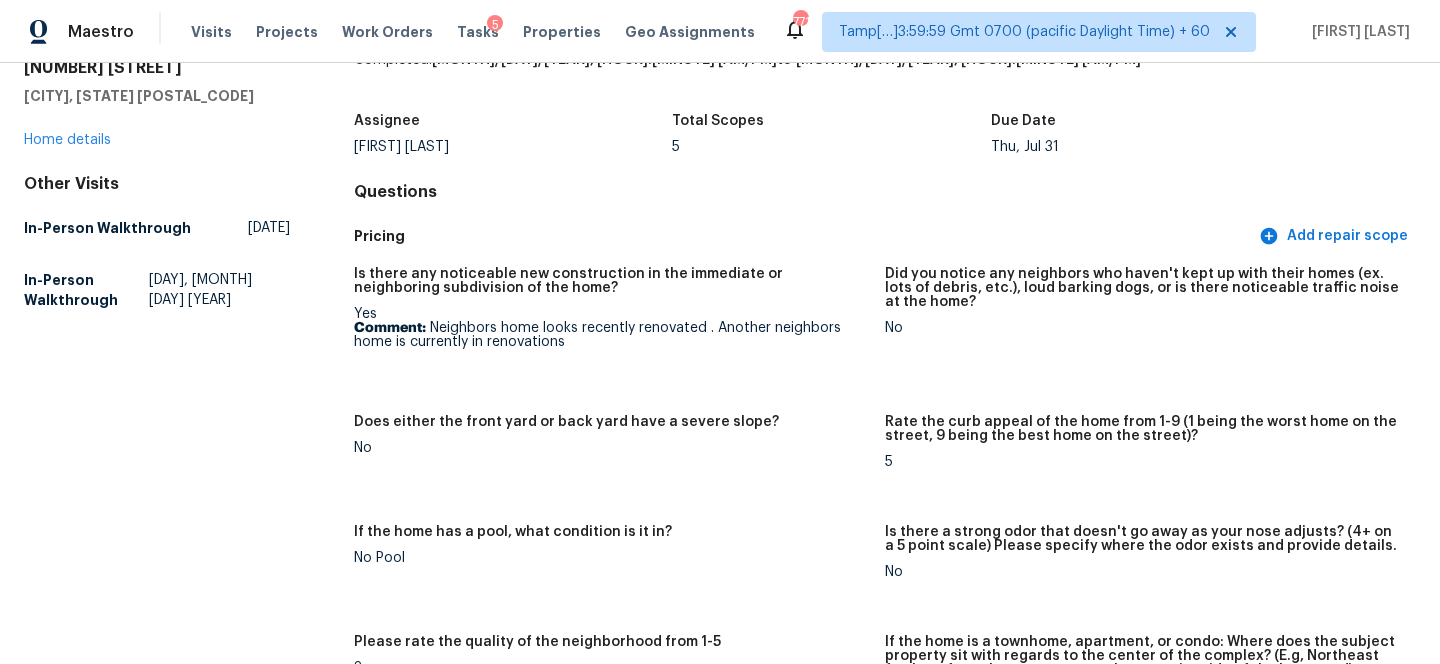 scroll, scrollTop: 0, scrollLeft: 0, axis: both 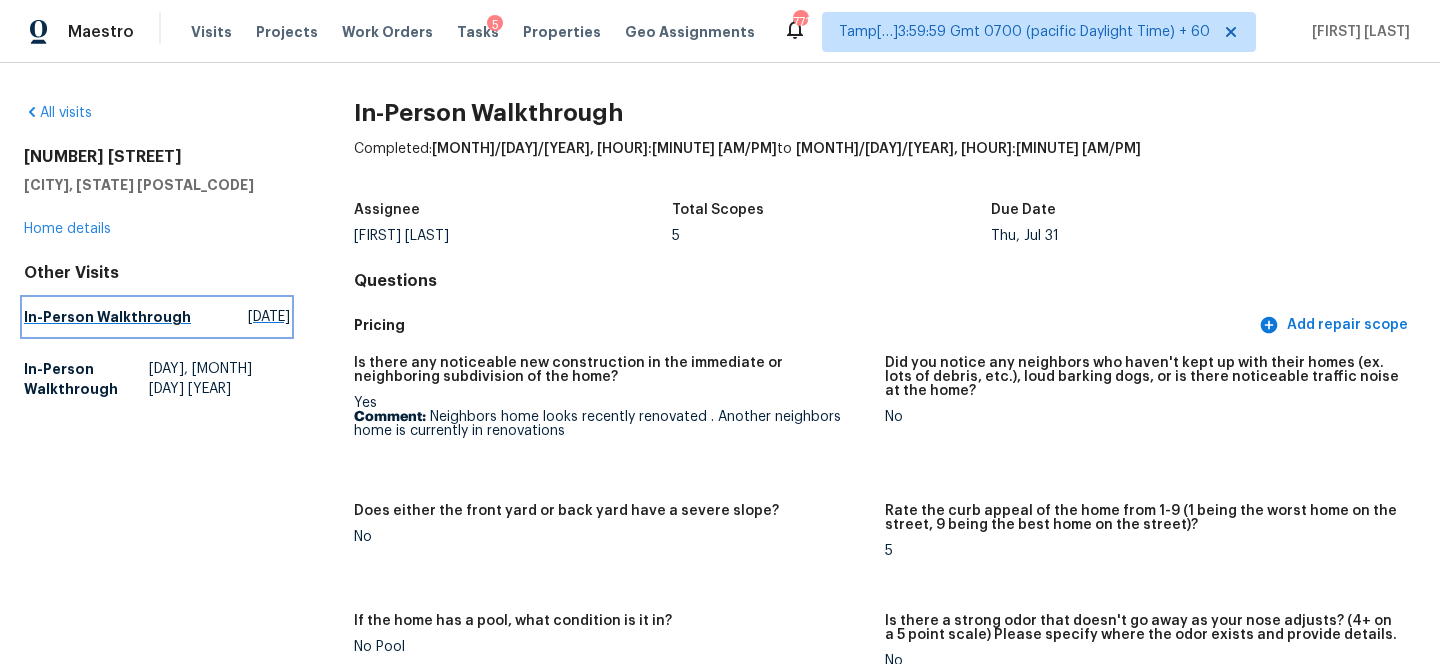 click on "In-Person Walkthrough" at bounding box center [107, 317] 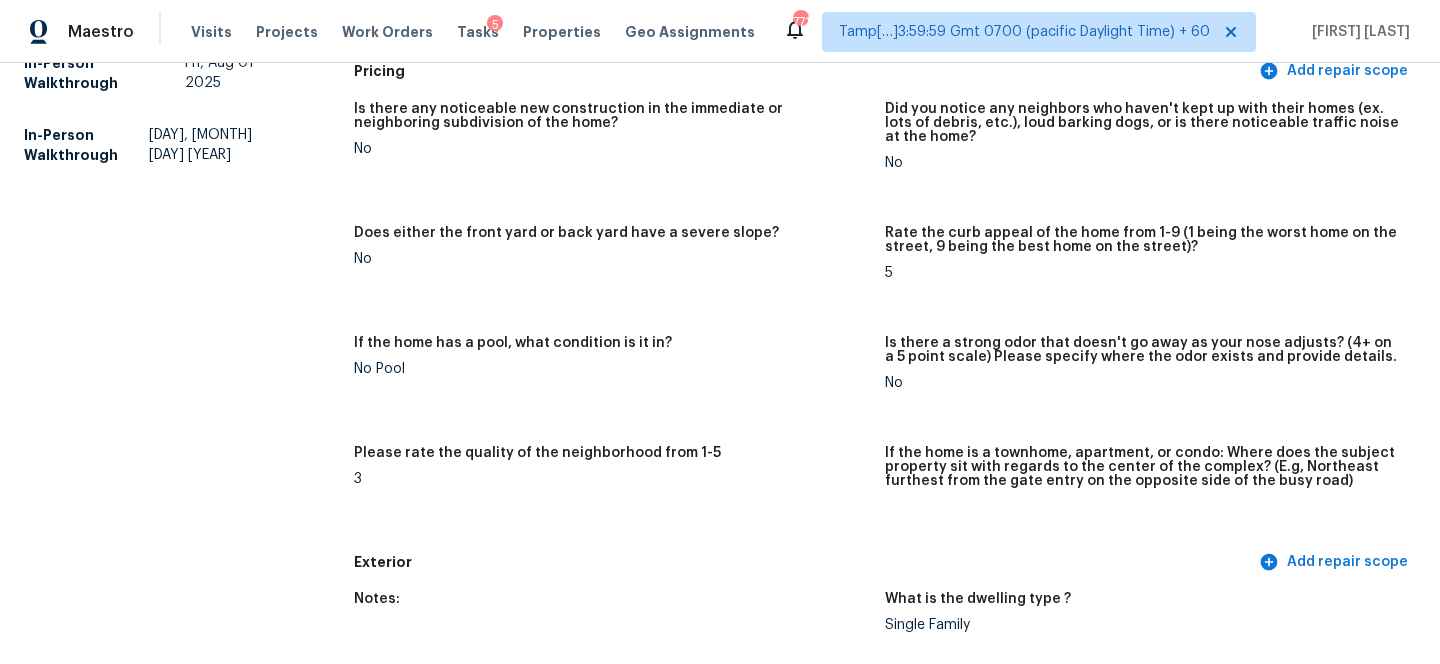 scroll, scrollTop: 124, scrollLeft: 0, axis: vertical 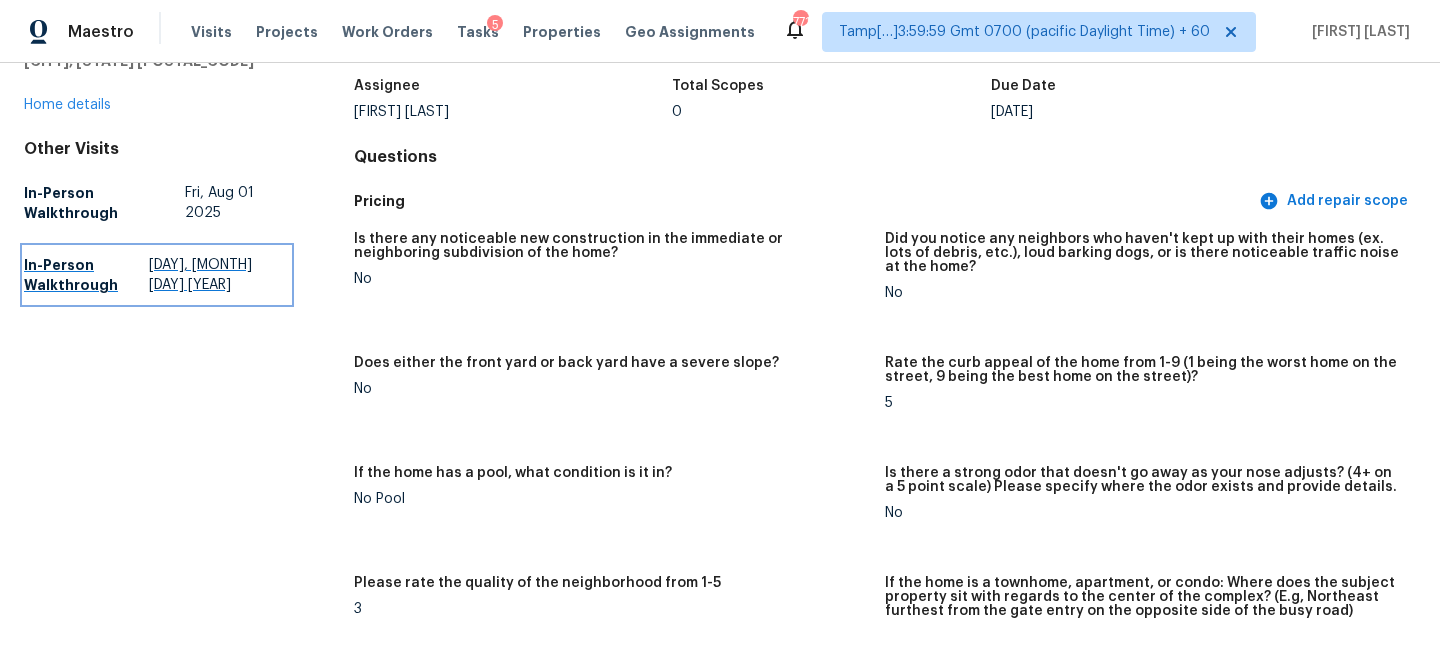 click on "In-Person Walkthrough" at bounding box center [86, 275] 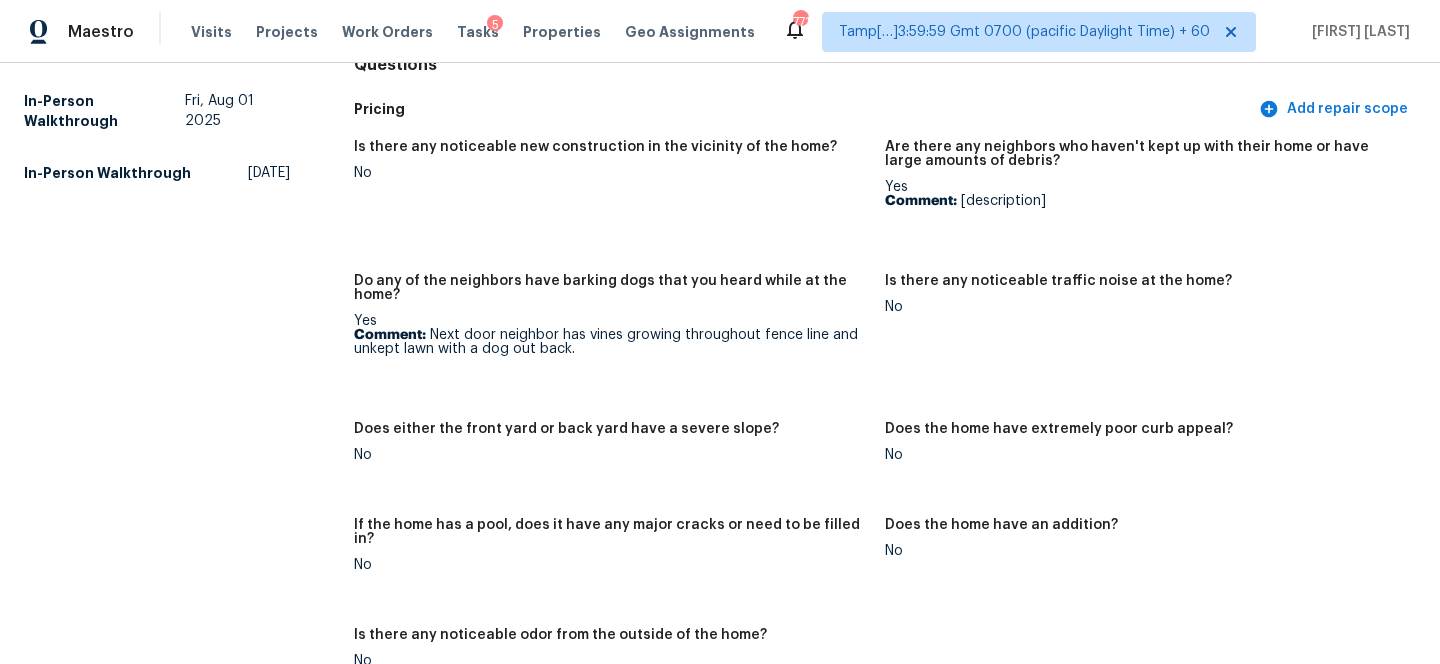 scroll, scrollTop: 0, scrollLeft: 0, axis: both 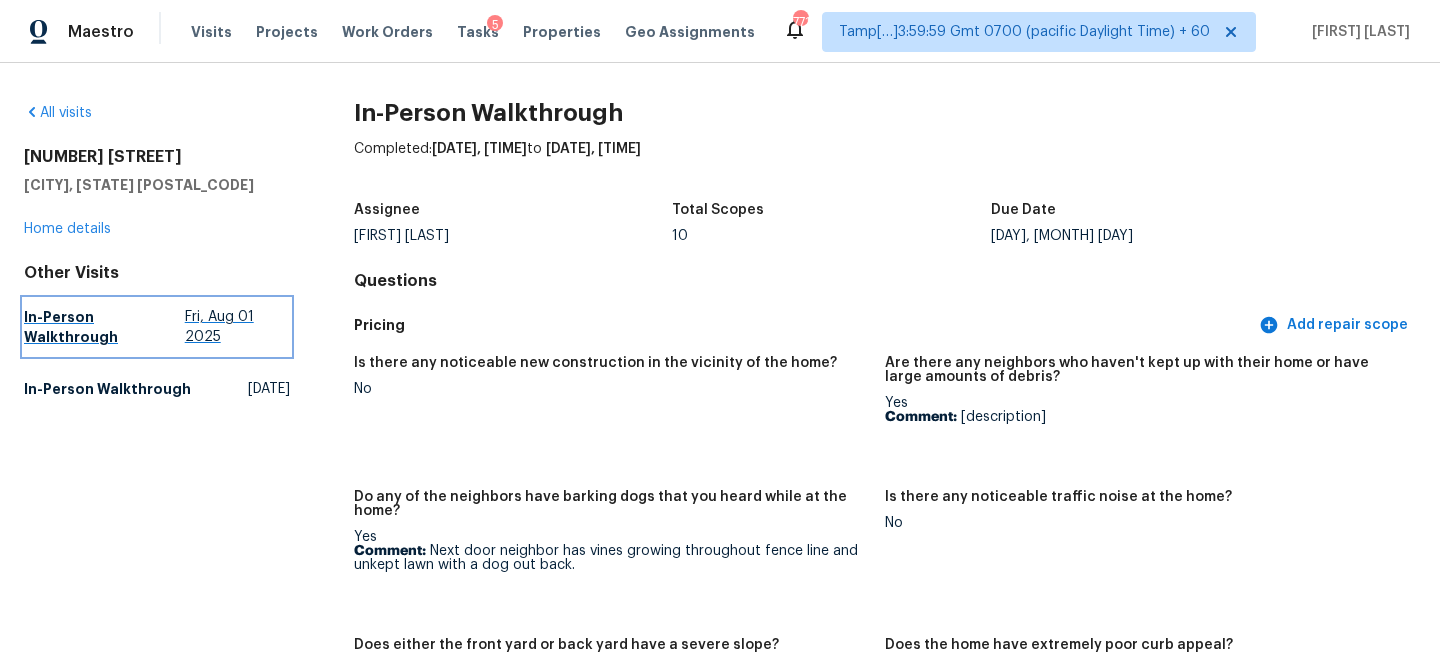 click on "In-Person Walkthrough" at bounding box center (104, 327) 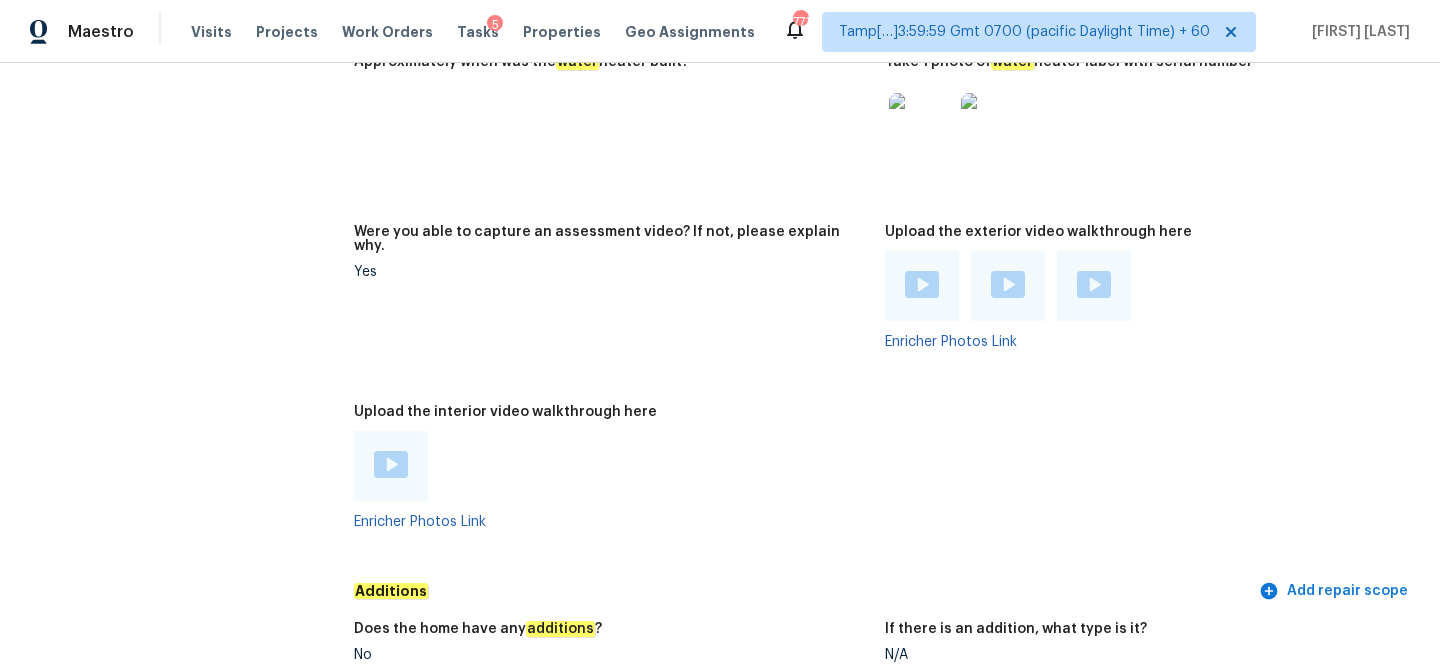 scroll, scrollTop: 3829, scrollLeft: 0, axis: vertical 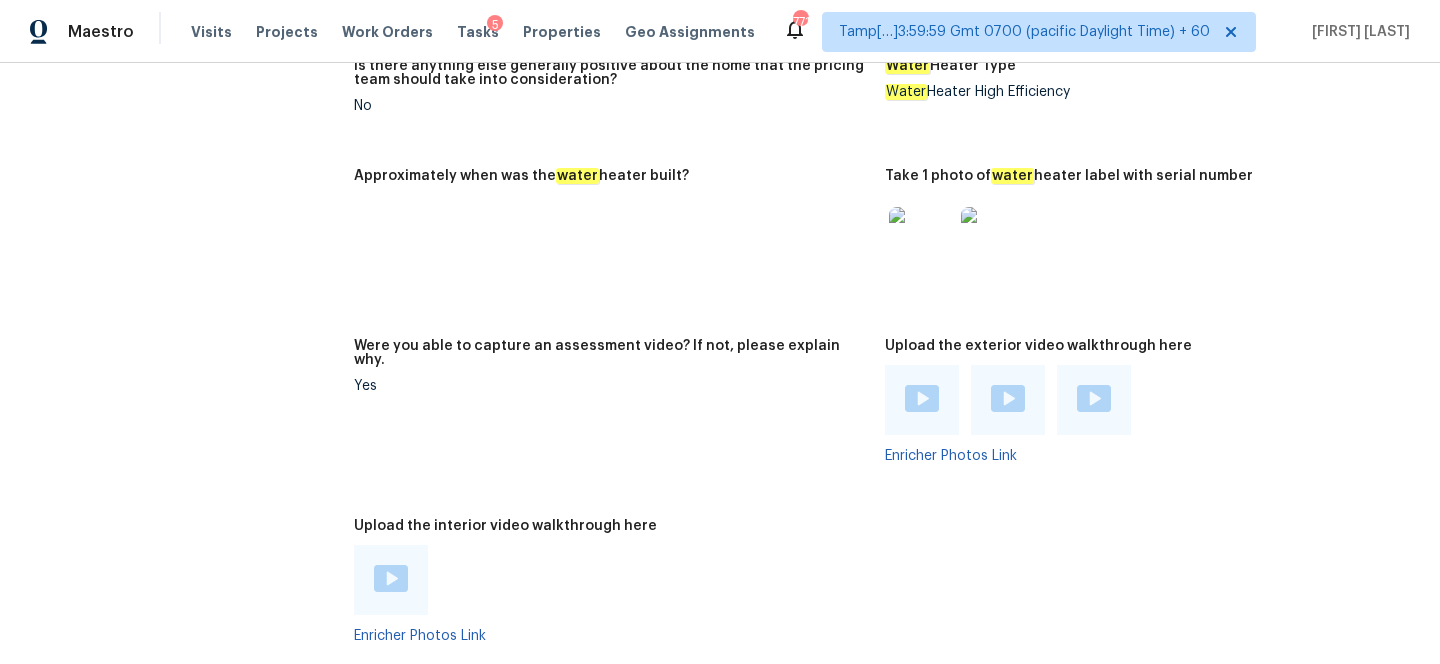 click at bounding box center [391, 578] 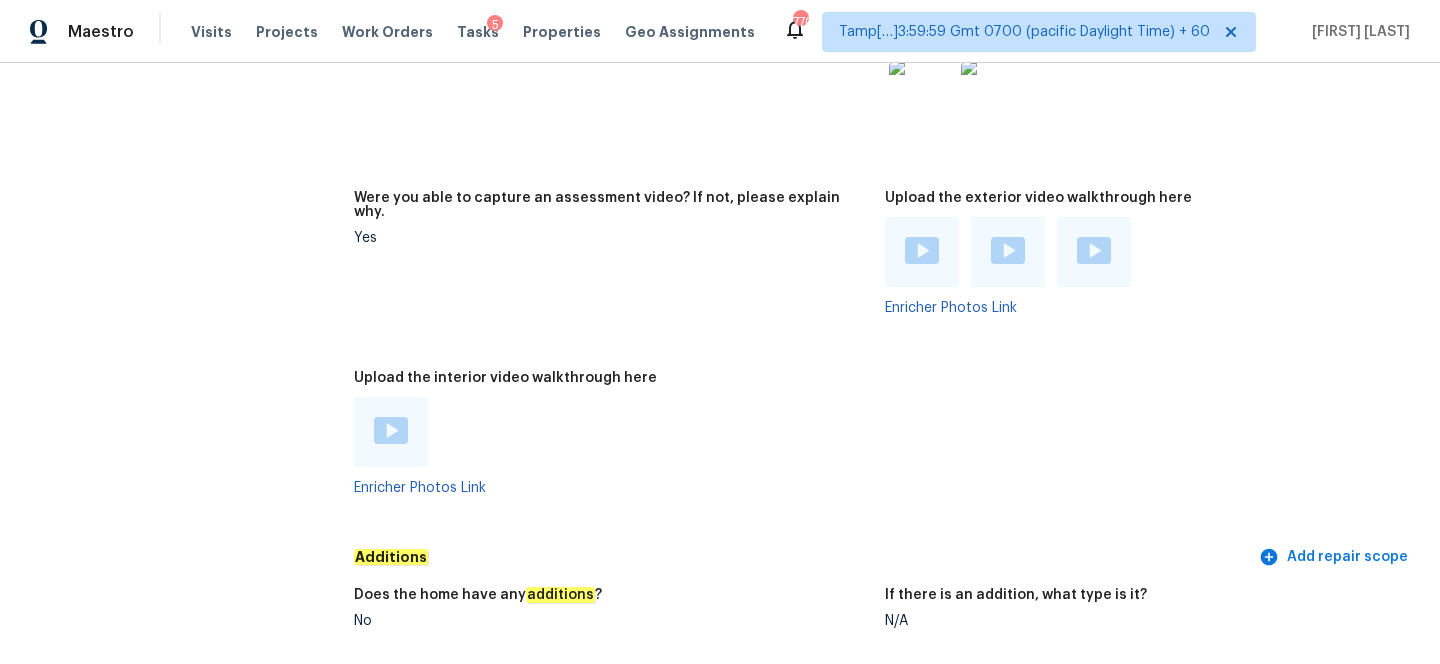 scroll, scrollTop: 4088, scrollLeft: 0, axis: vertical 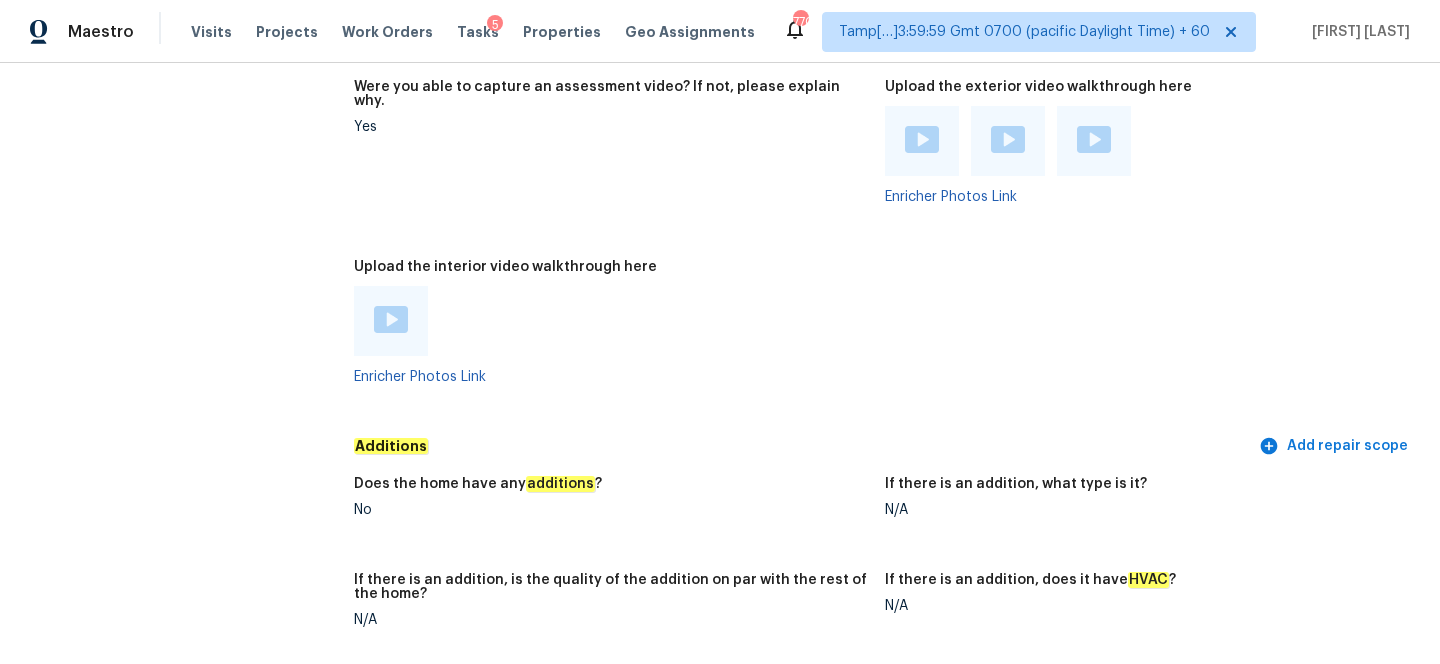 click on "Were you able to capture an assessment video? If not, please explain why. Yes" at bounding box center [619, 158] 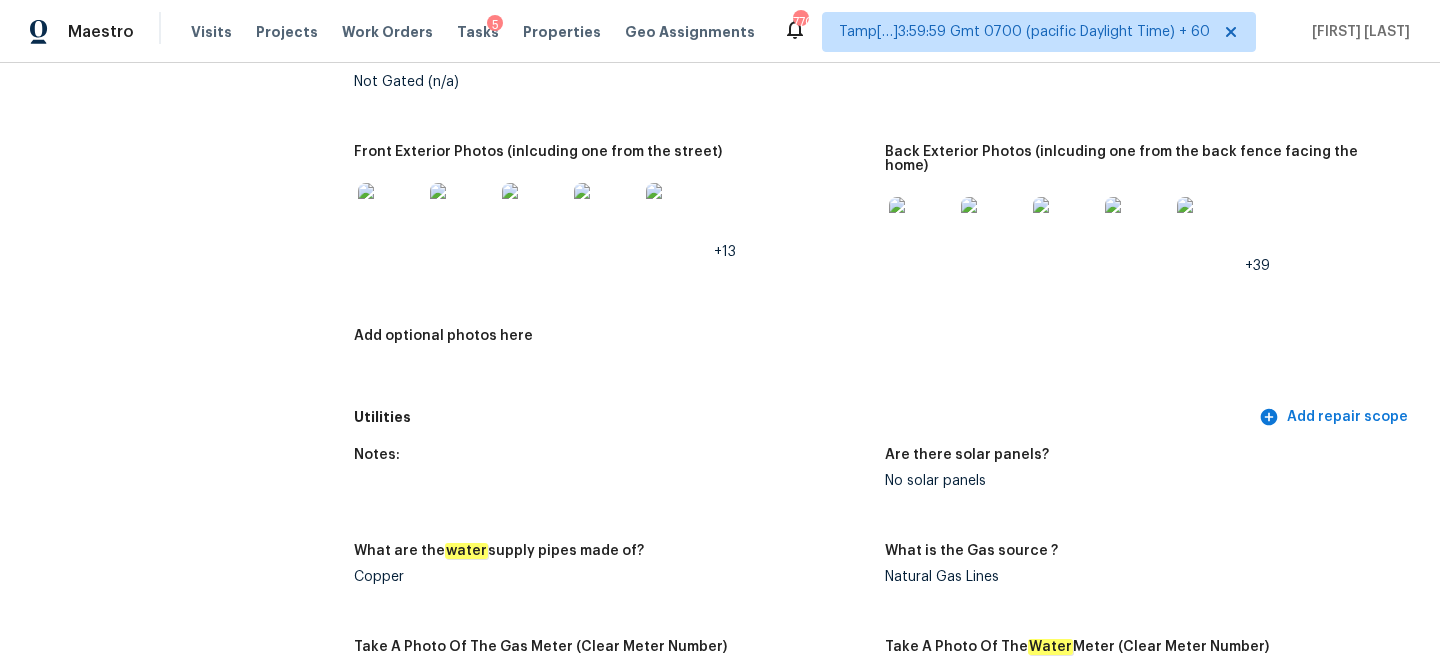scroll, scrollTop: 923, scrollLeft: 0, axis: vertical 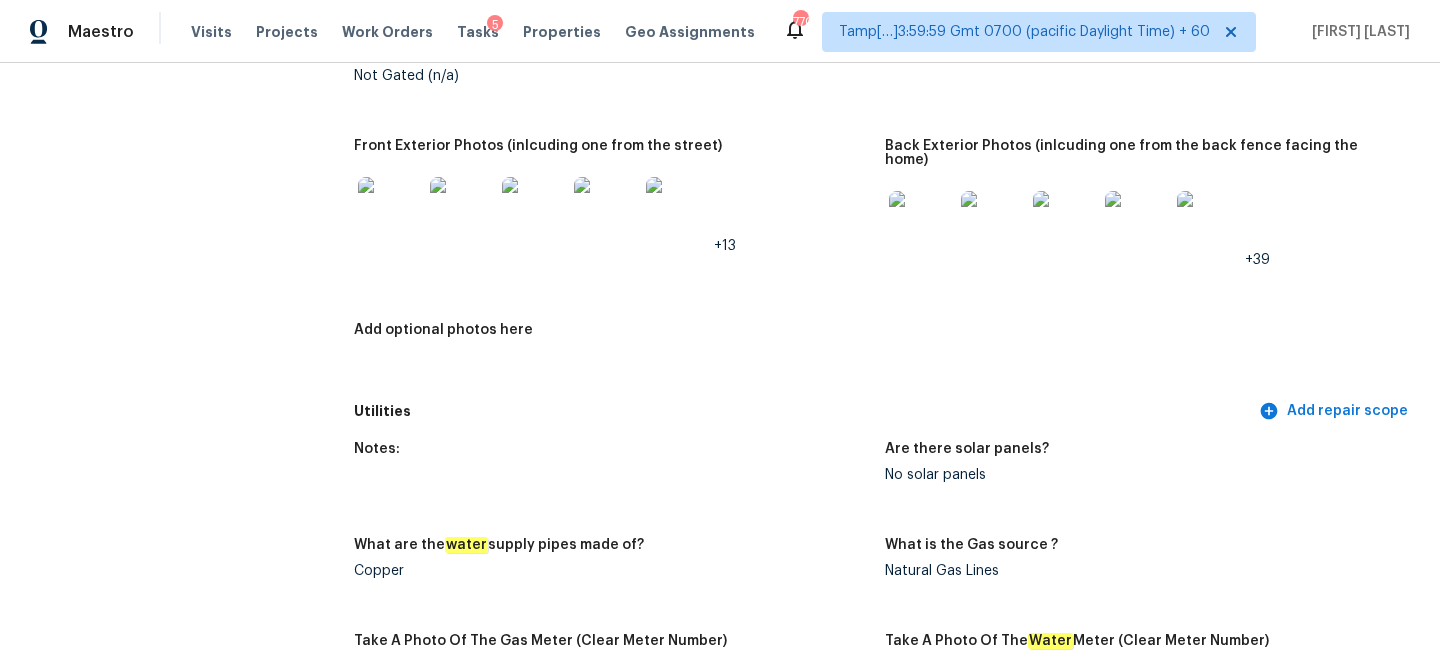 click at bounding box center [390, 209] 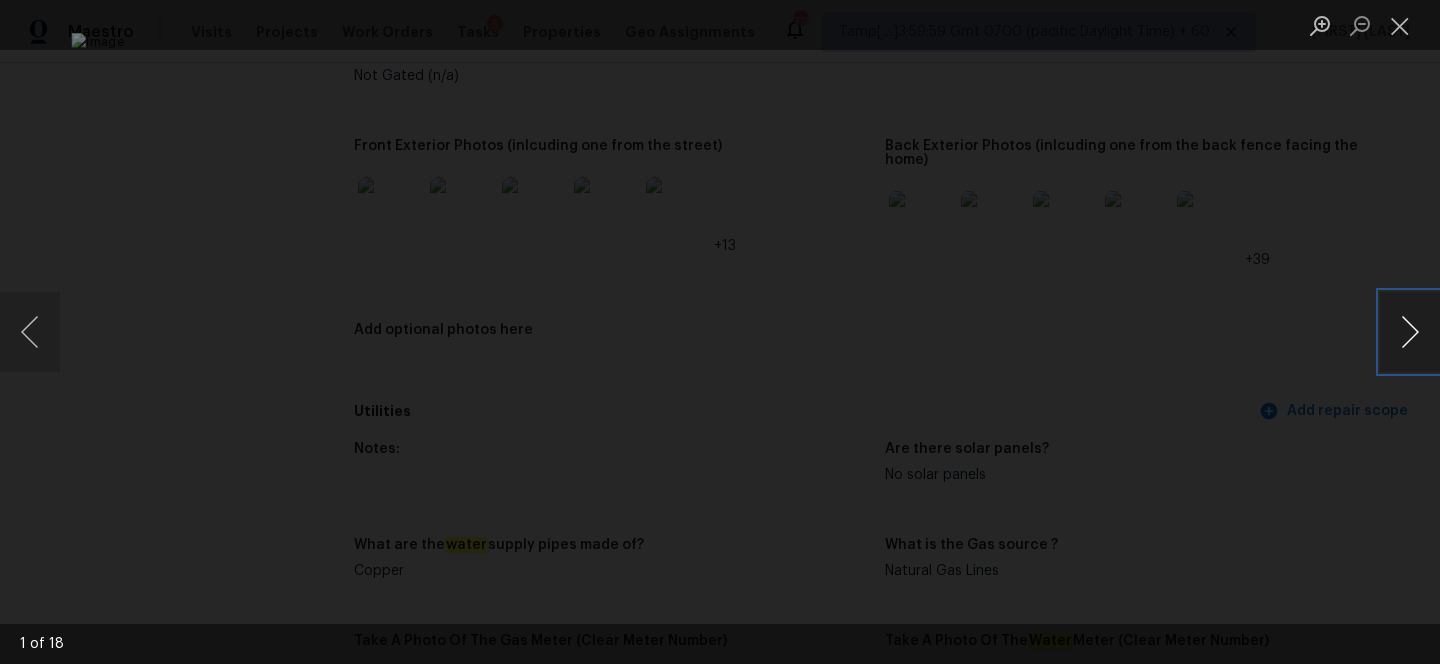click at bounding box center (1410, 332) 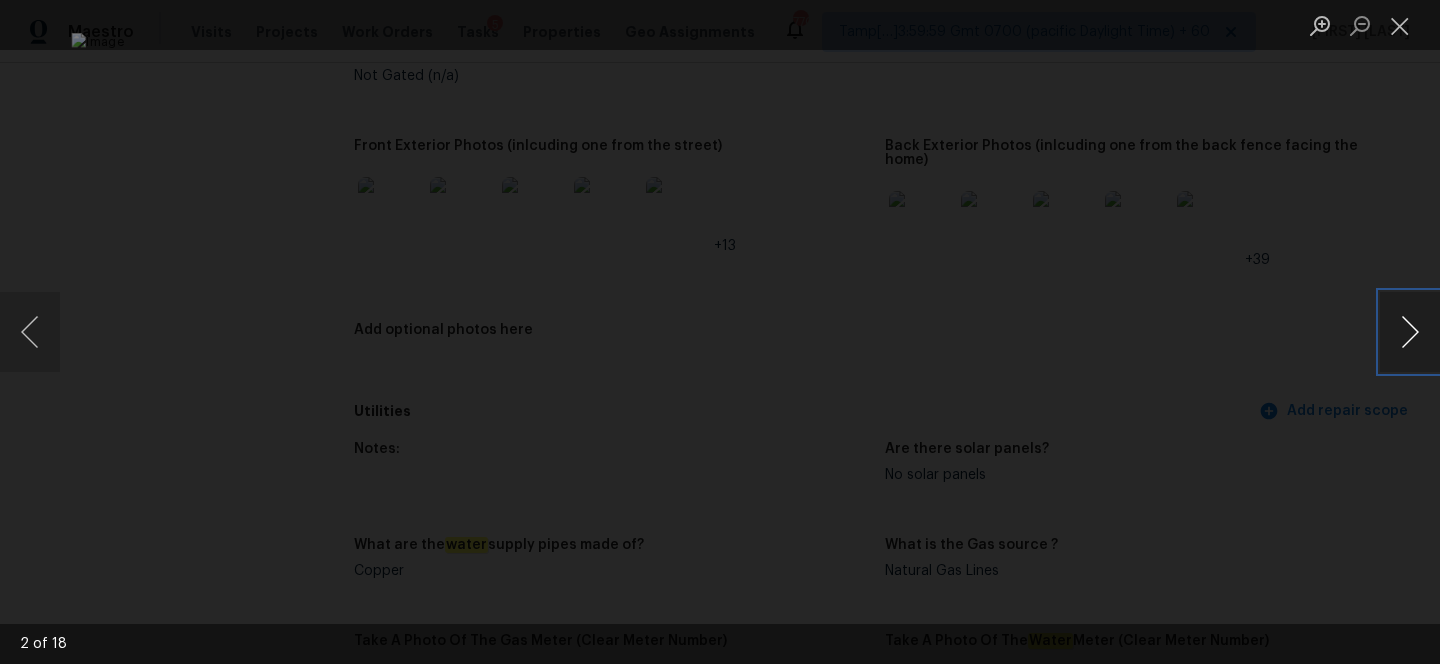 click at bounding box center (1410, 332) 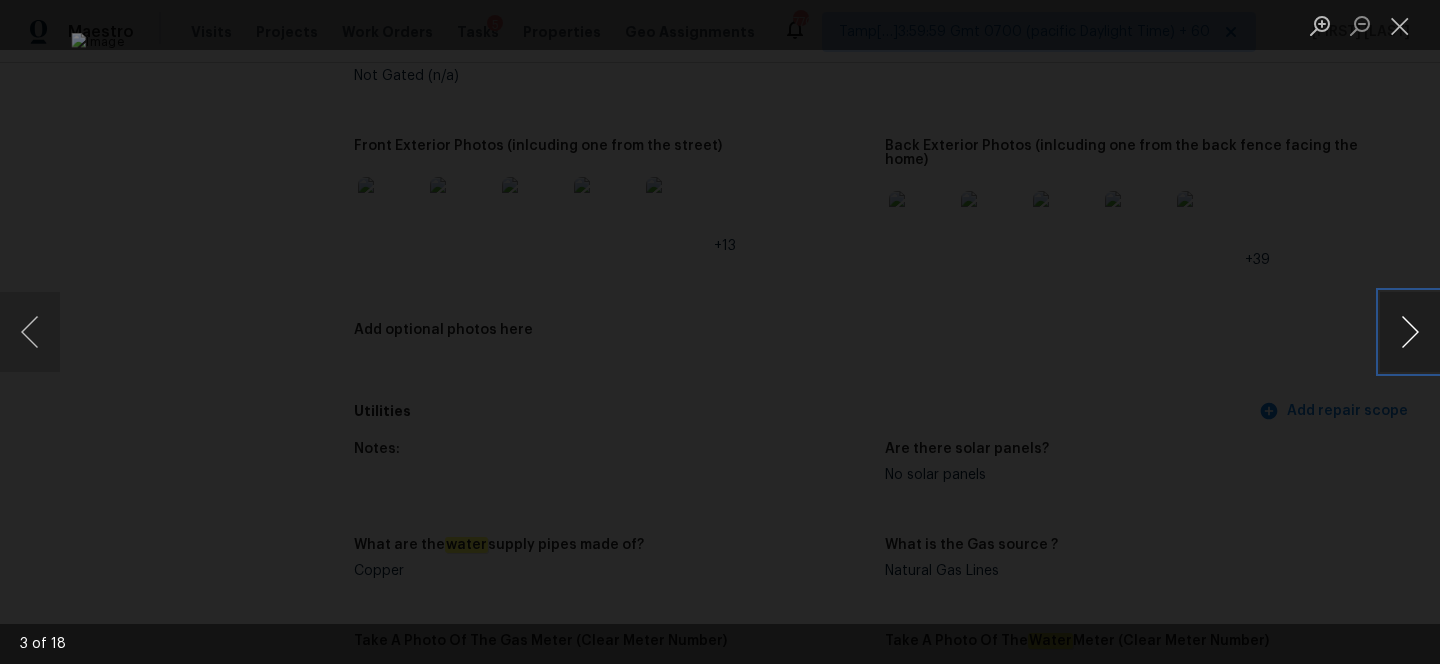click at bounding box center (1410, 332) 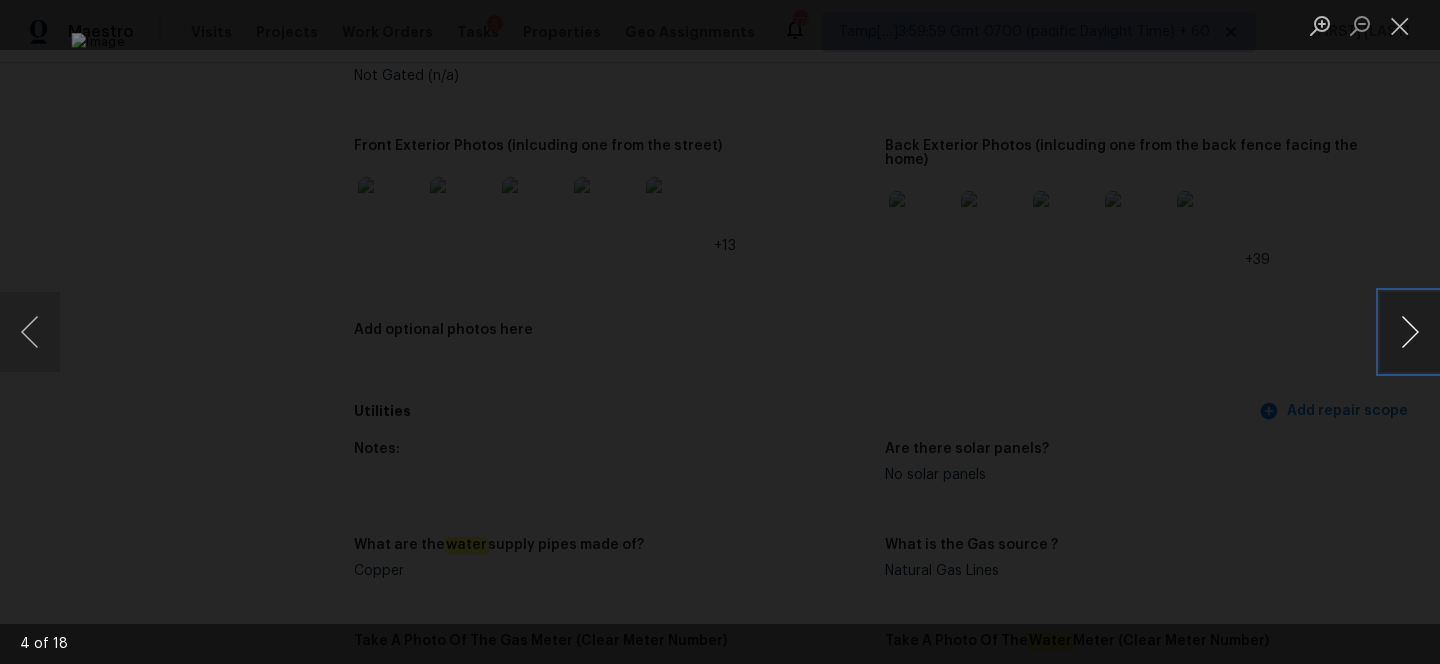 click at bounding box center (1410, 332) 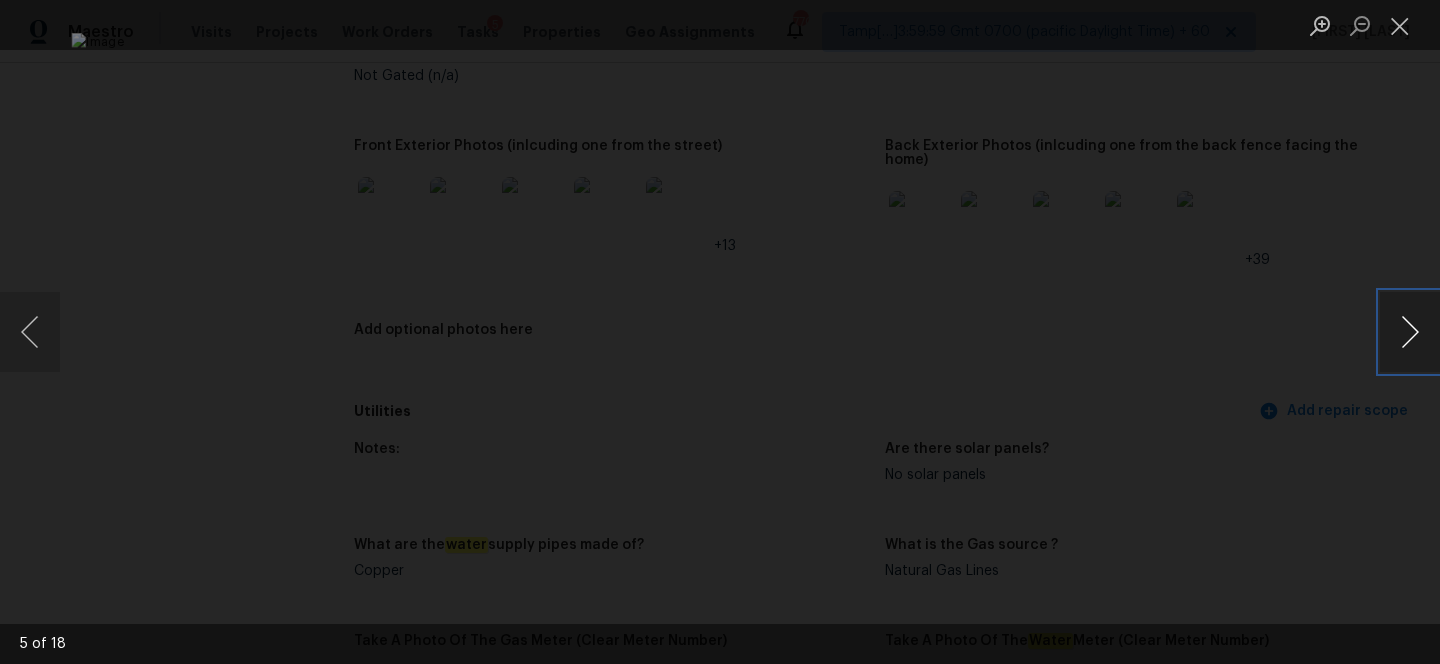 click at bounding box center [1410, 332] 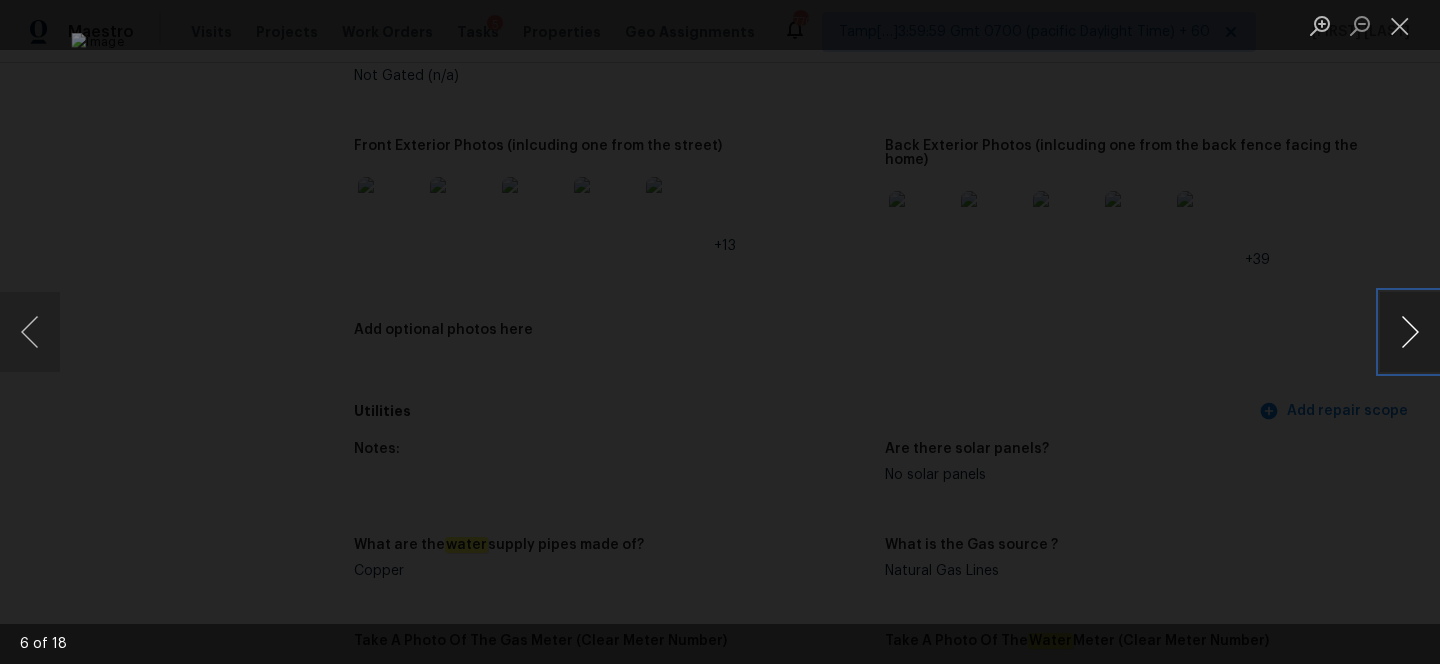 click at bounding box center (1410, 332) 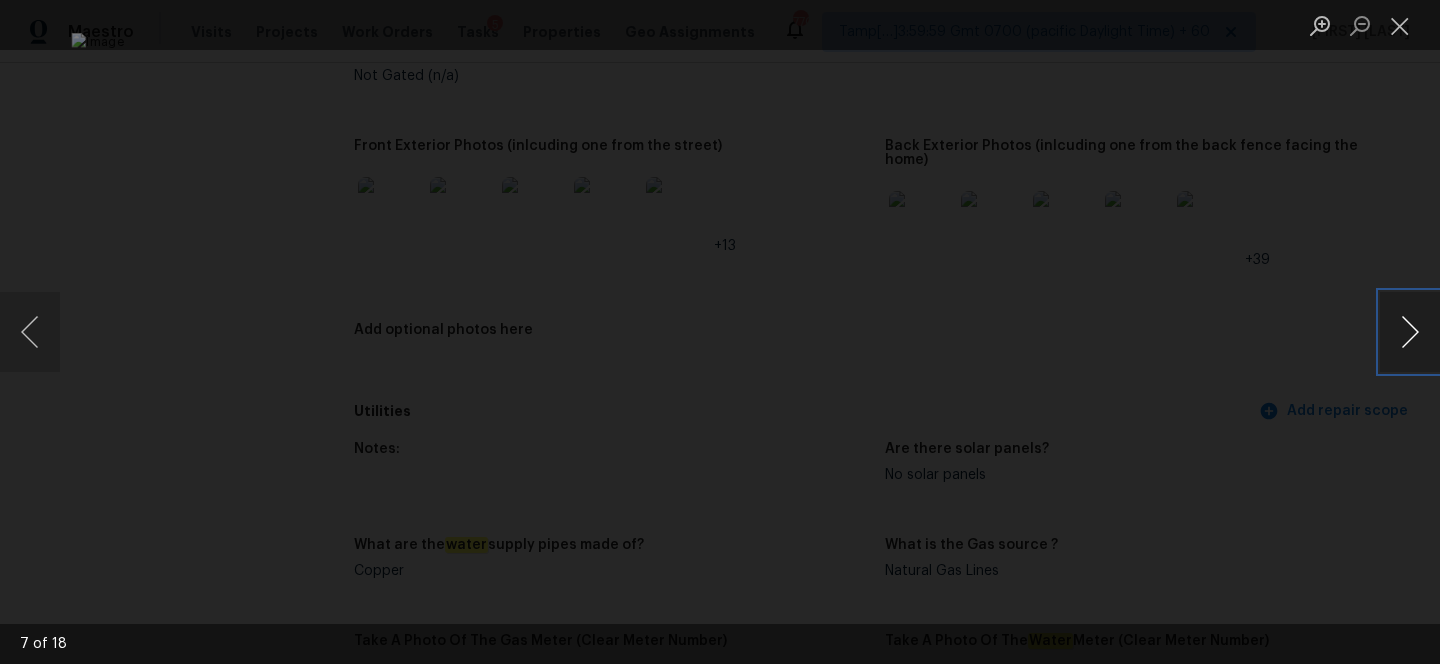 click at bounding box center (1410, 332) 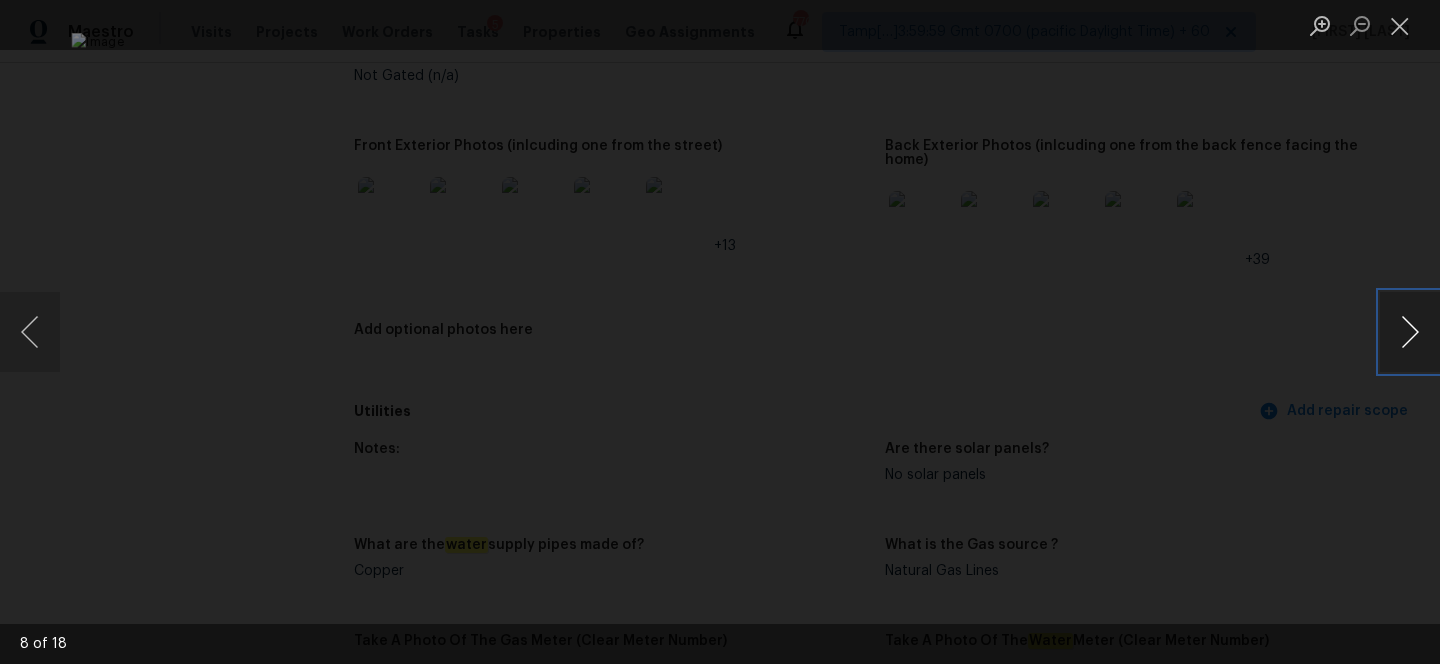 click at bounding box center [1410, 332] 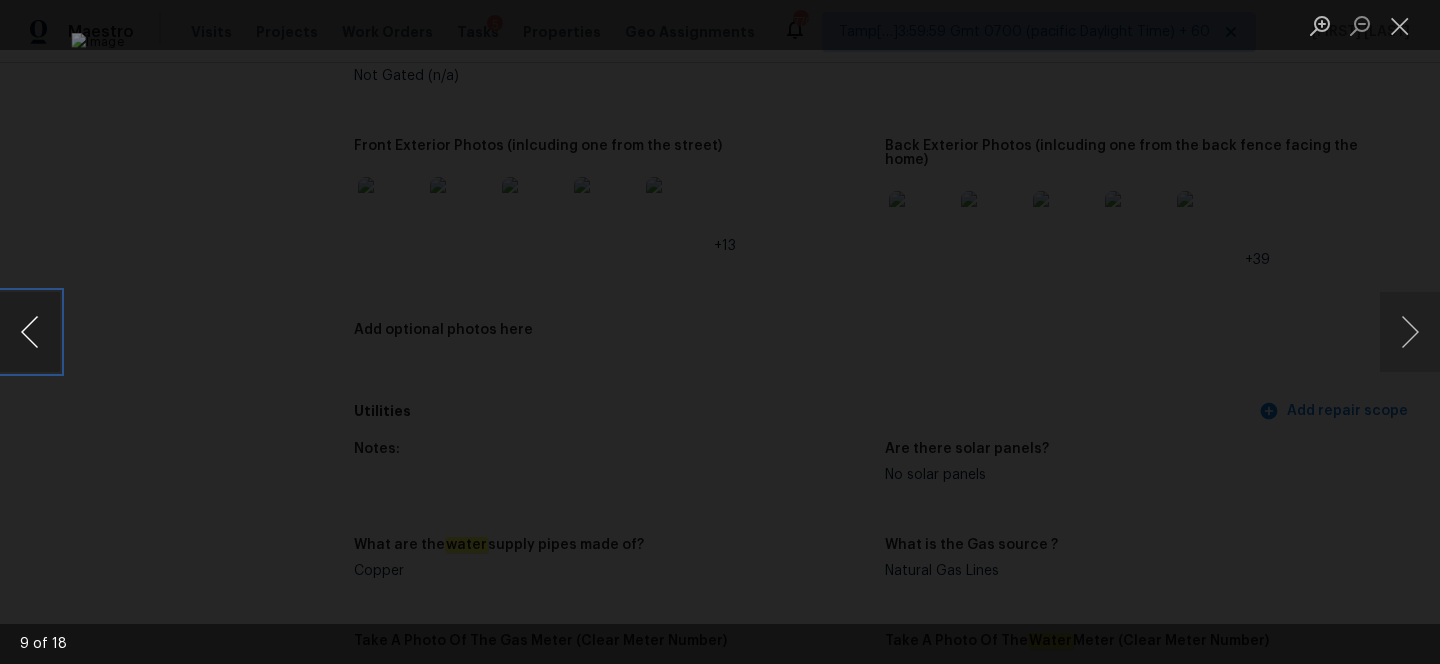 click at bounding box center [30, 332] 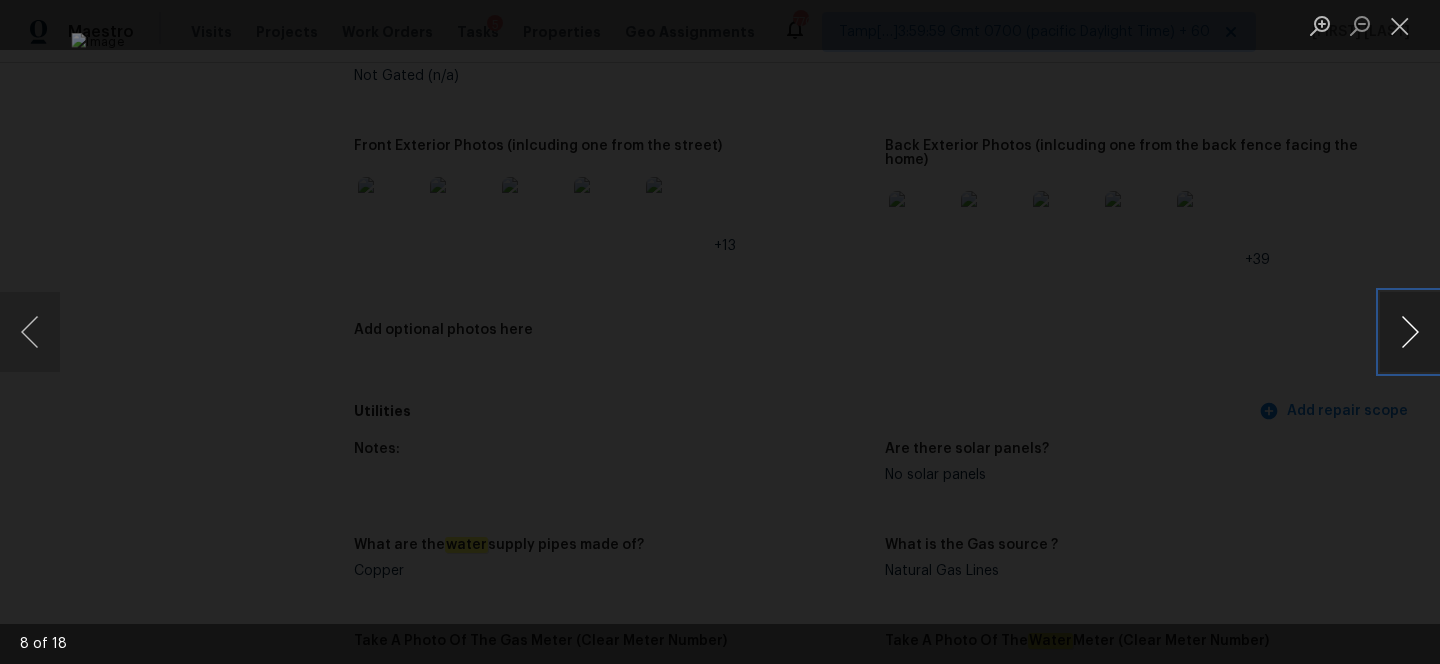 click at bounding box center [1410, 332] 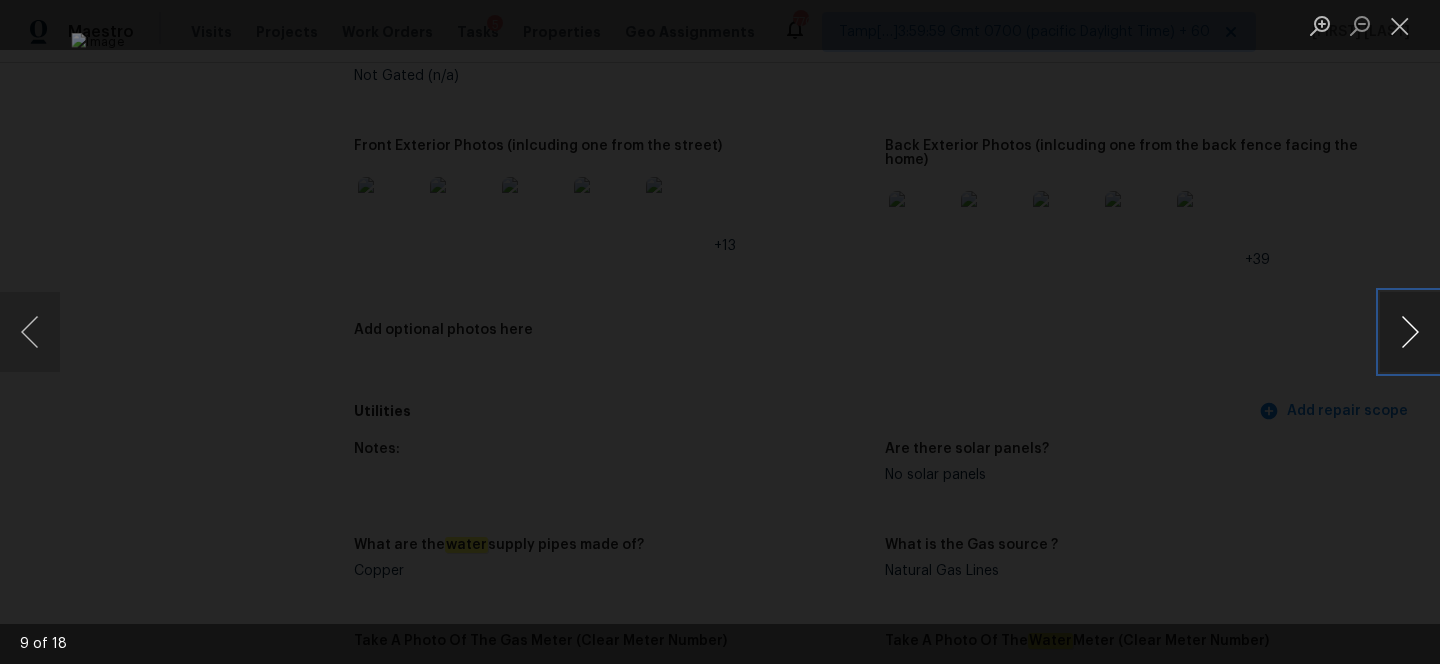 click at bounding box center (1410, 332) 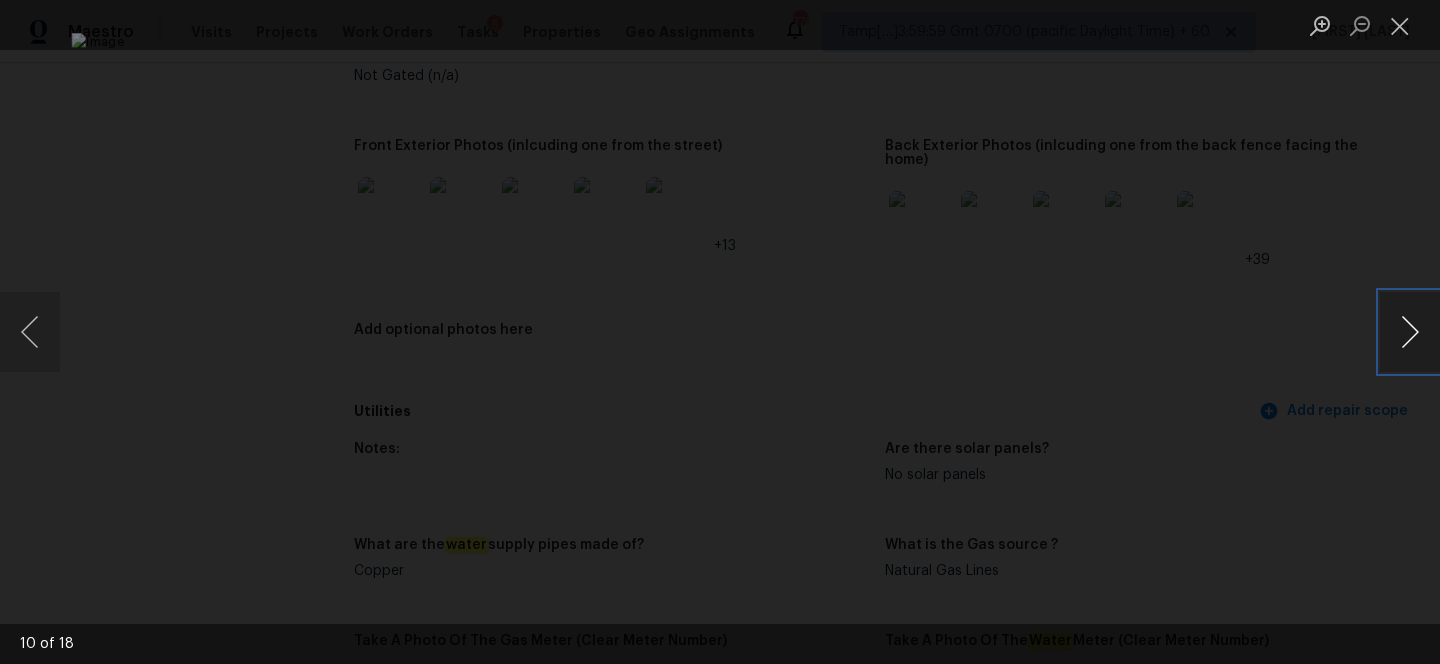 click at bounding box center [1410, 332] 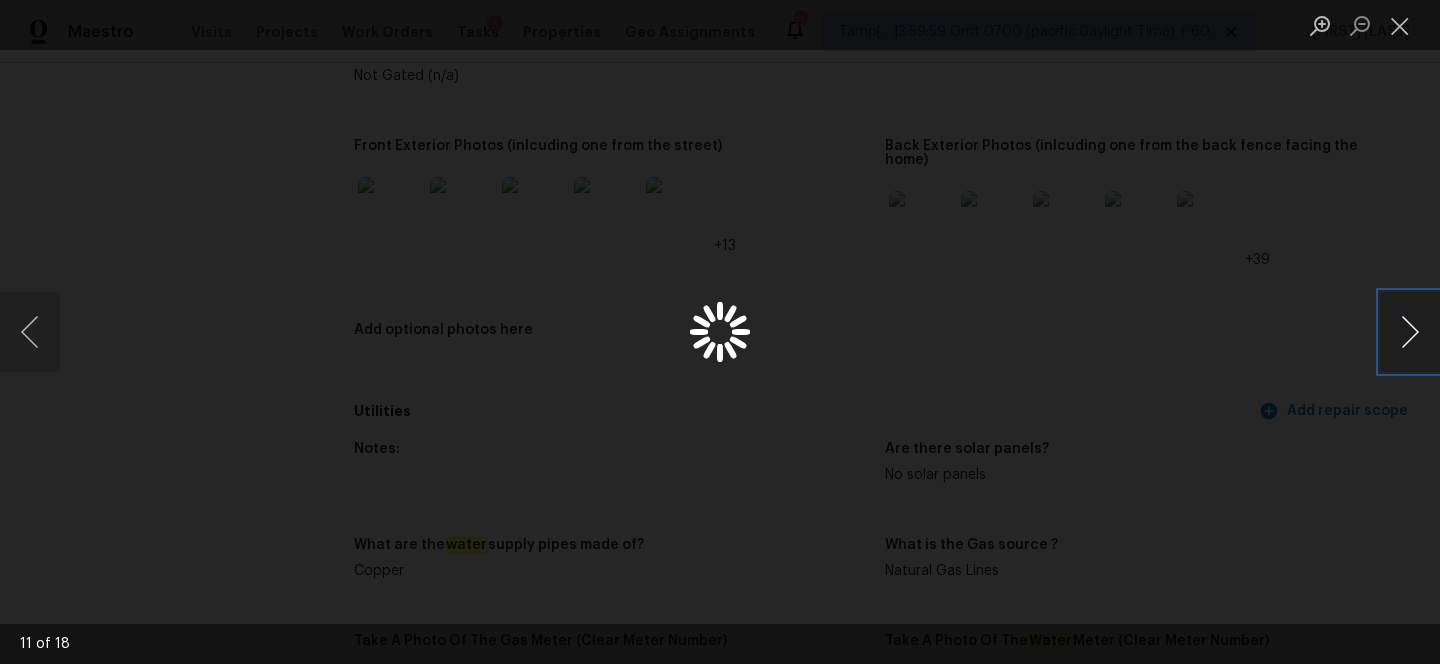 click at bounding box center [1410, 332] 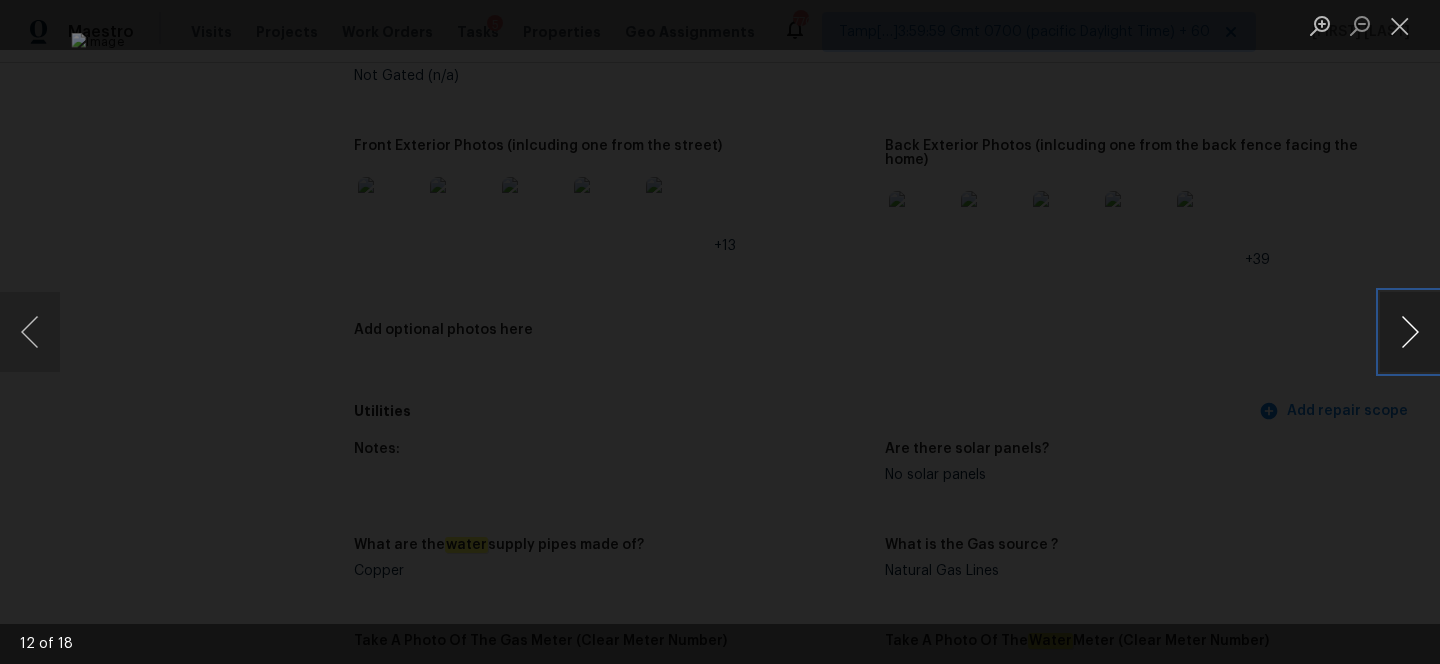 click at bounding box center (1410, 332) 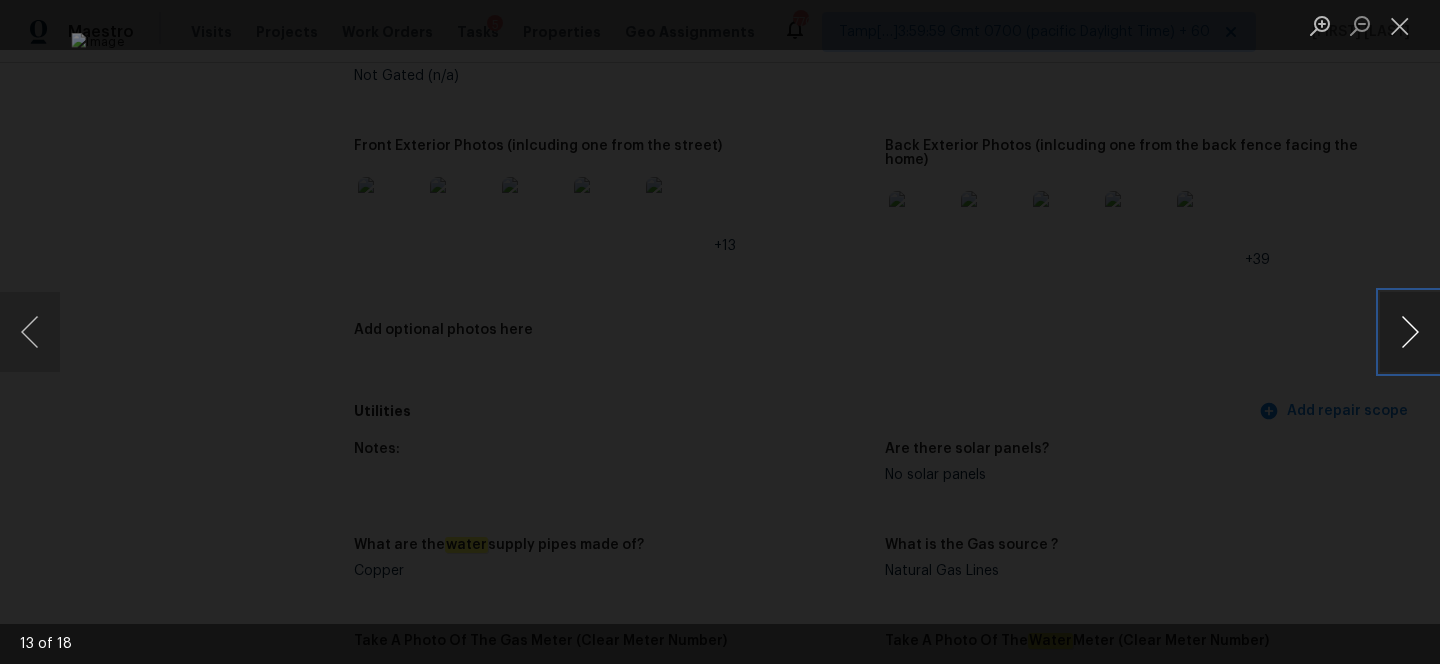 click at bounding box center (1410, 332) 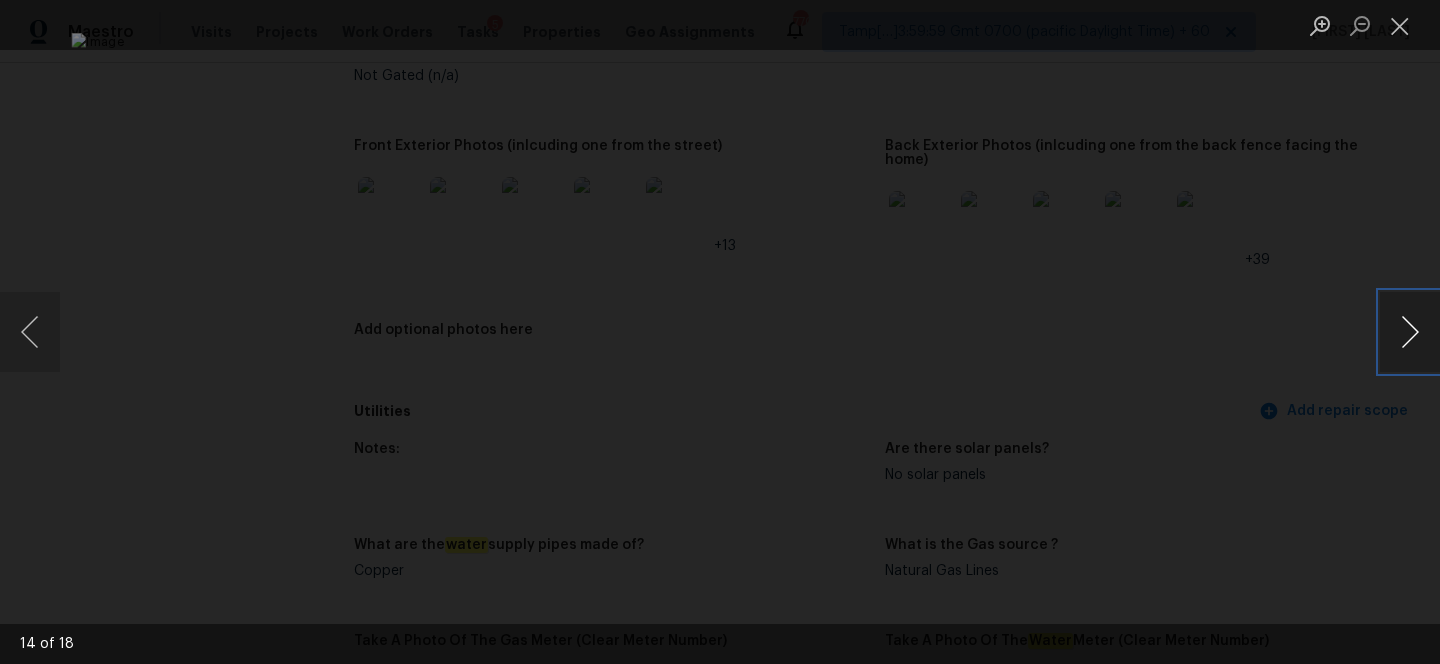 click at bounding box center (1410, 332) 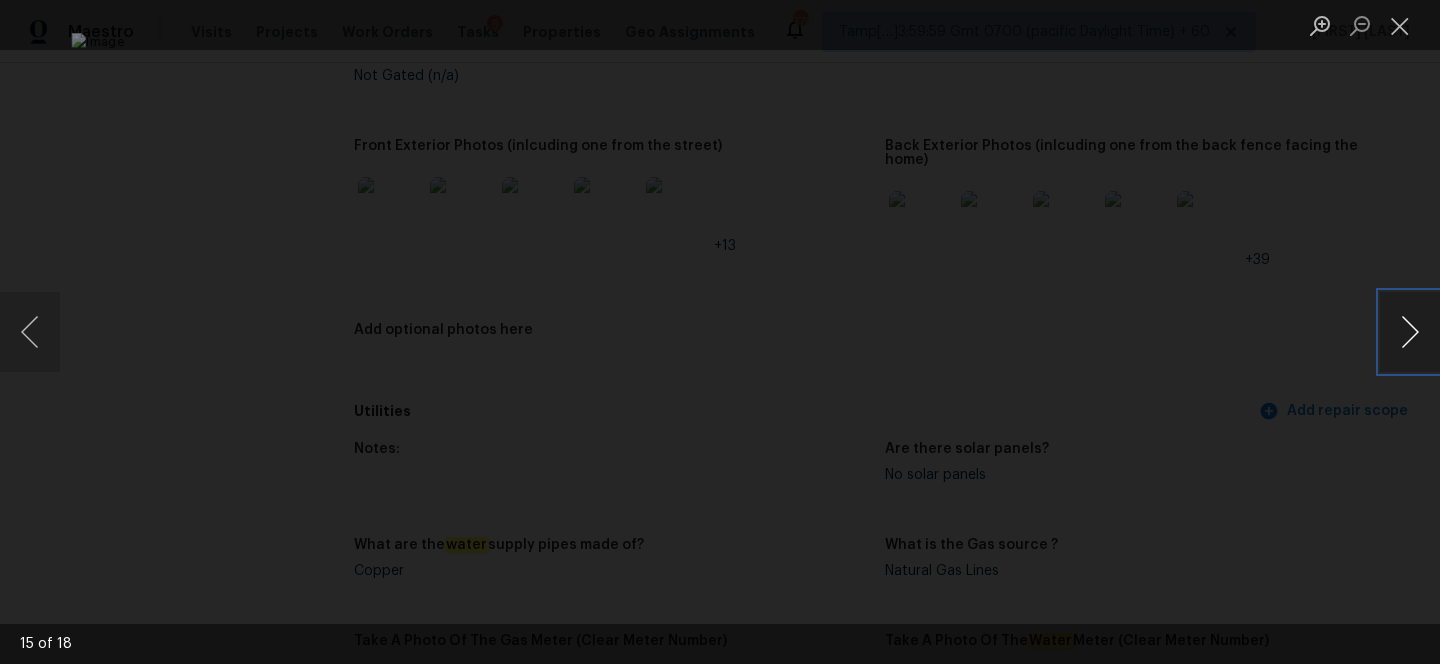 click at bounding box center [1410, 332] 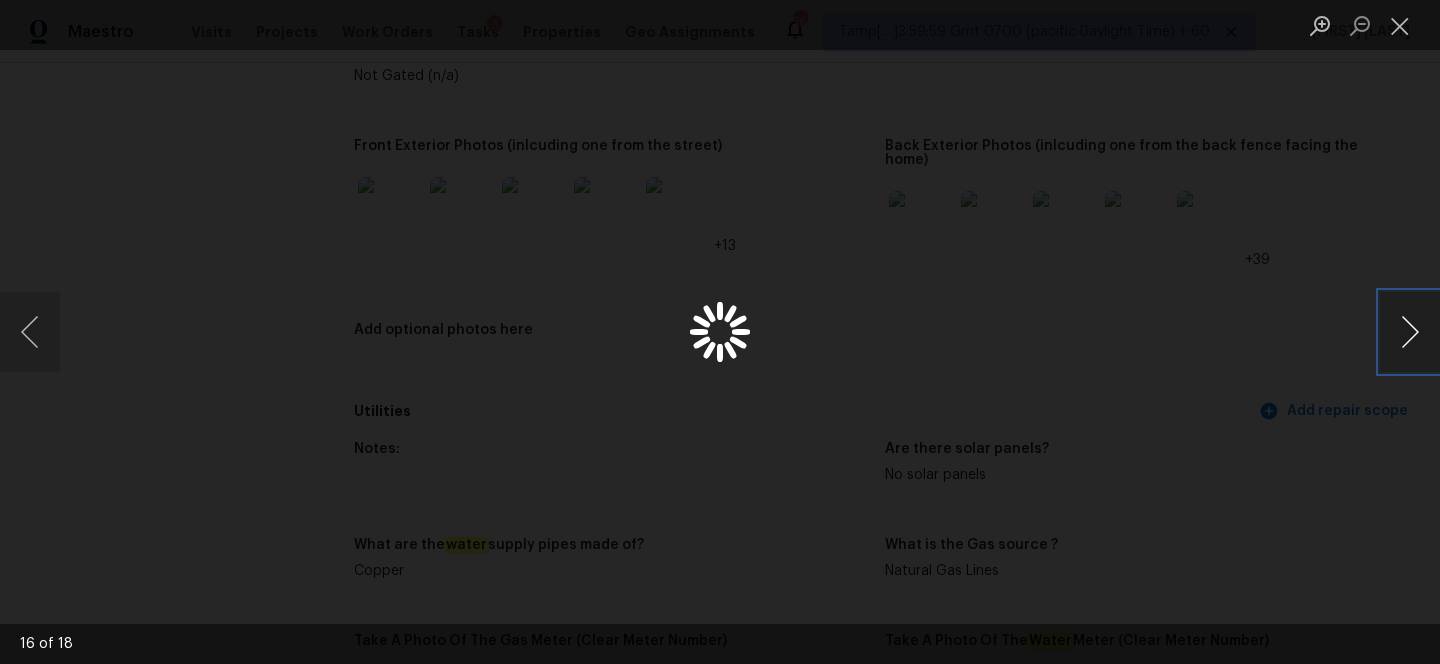 click at bounding box center [1410, 332] 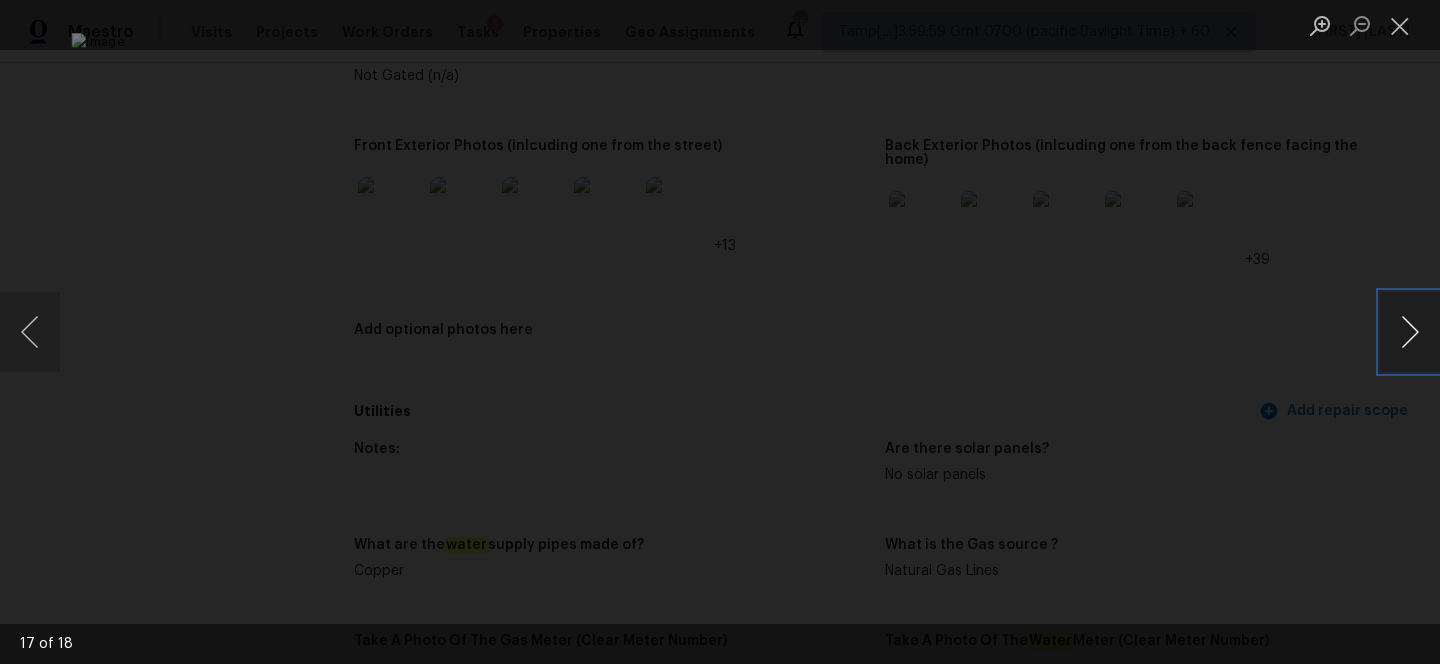 click at bounding box center [1410, 332] 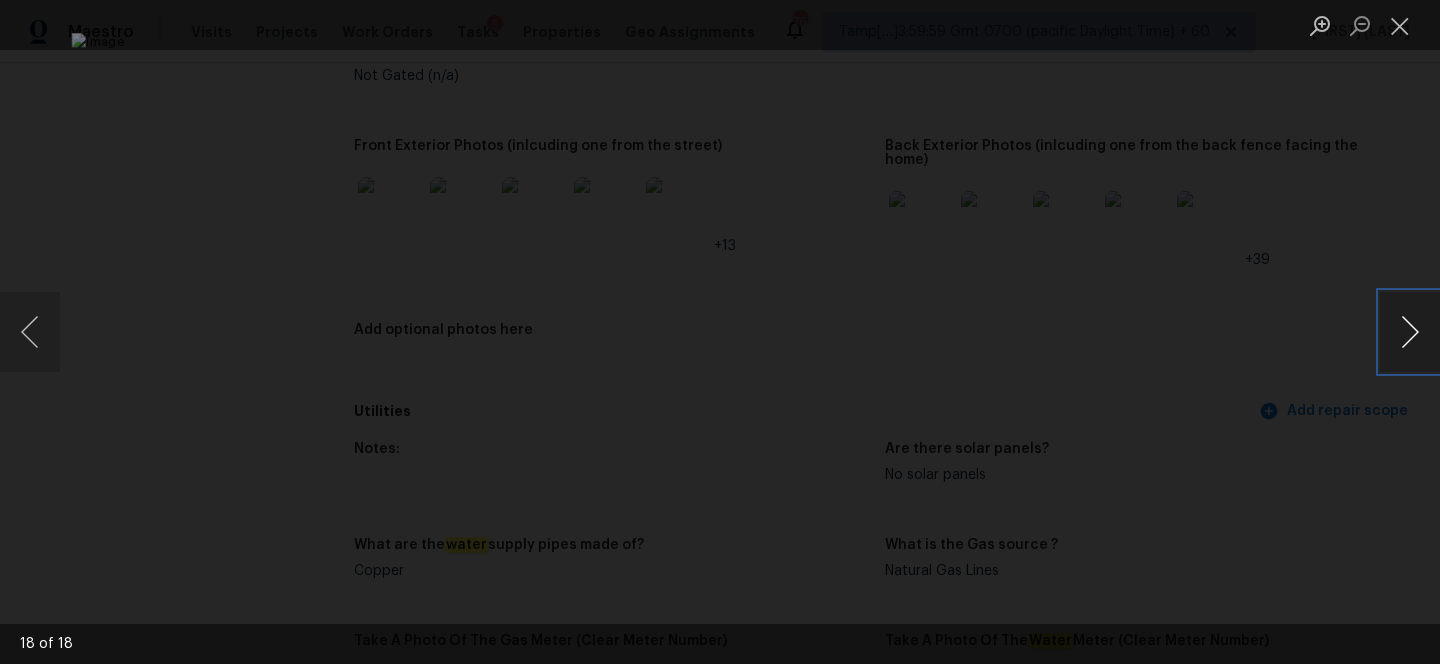 click at bounding box center (1410, 332) 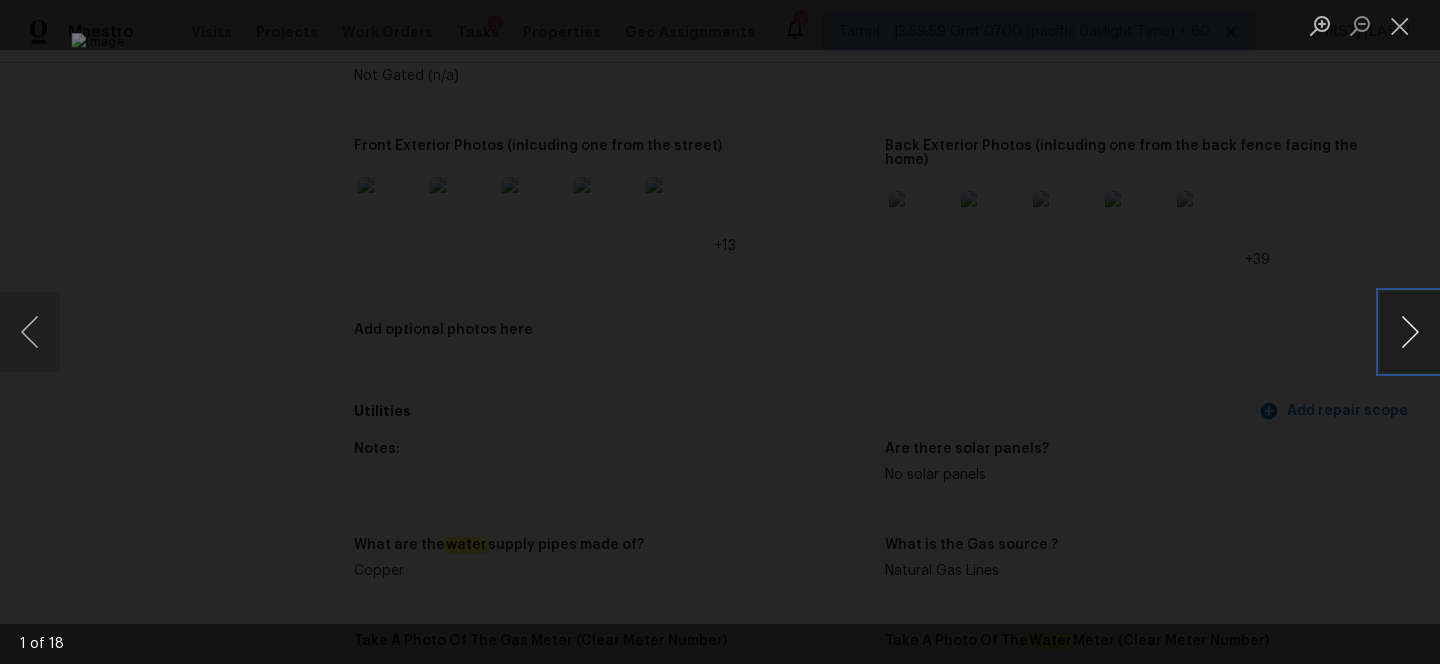 click at bounding box center [1410, 332] 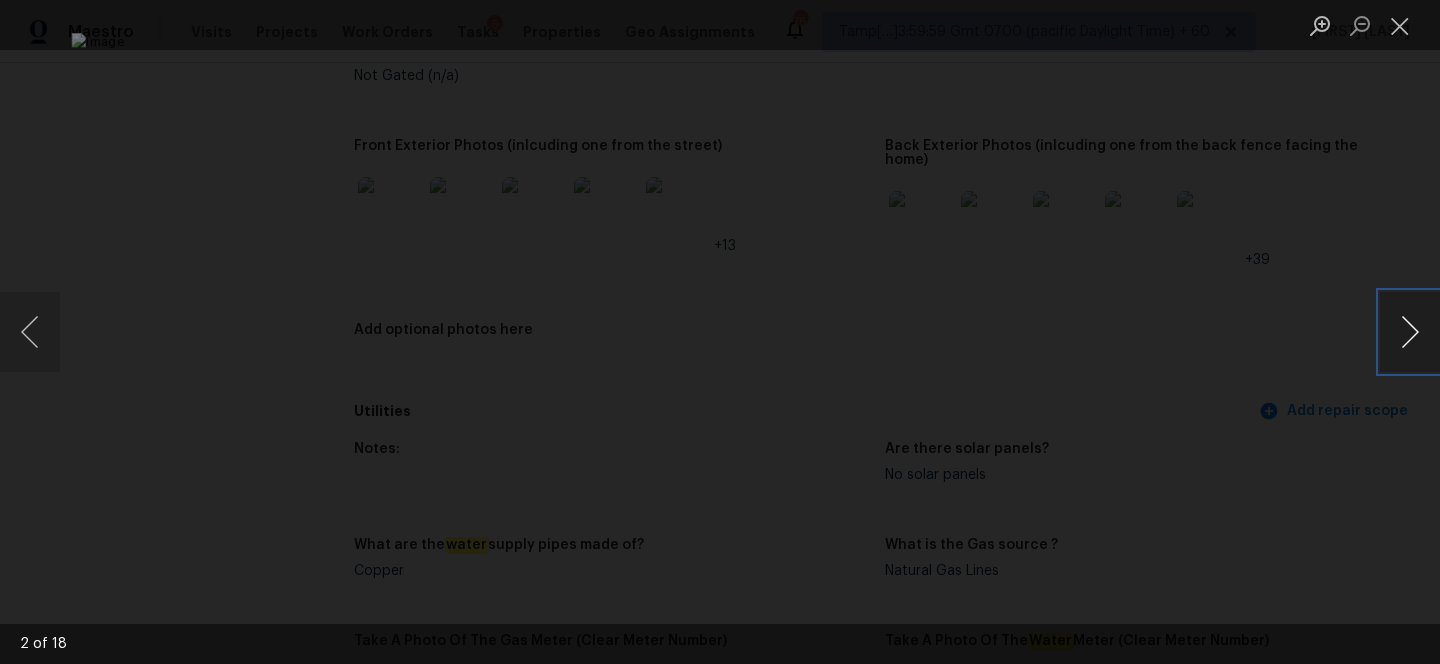 click at bounding box center [1410, 332] 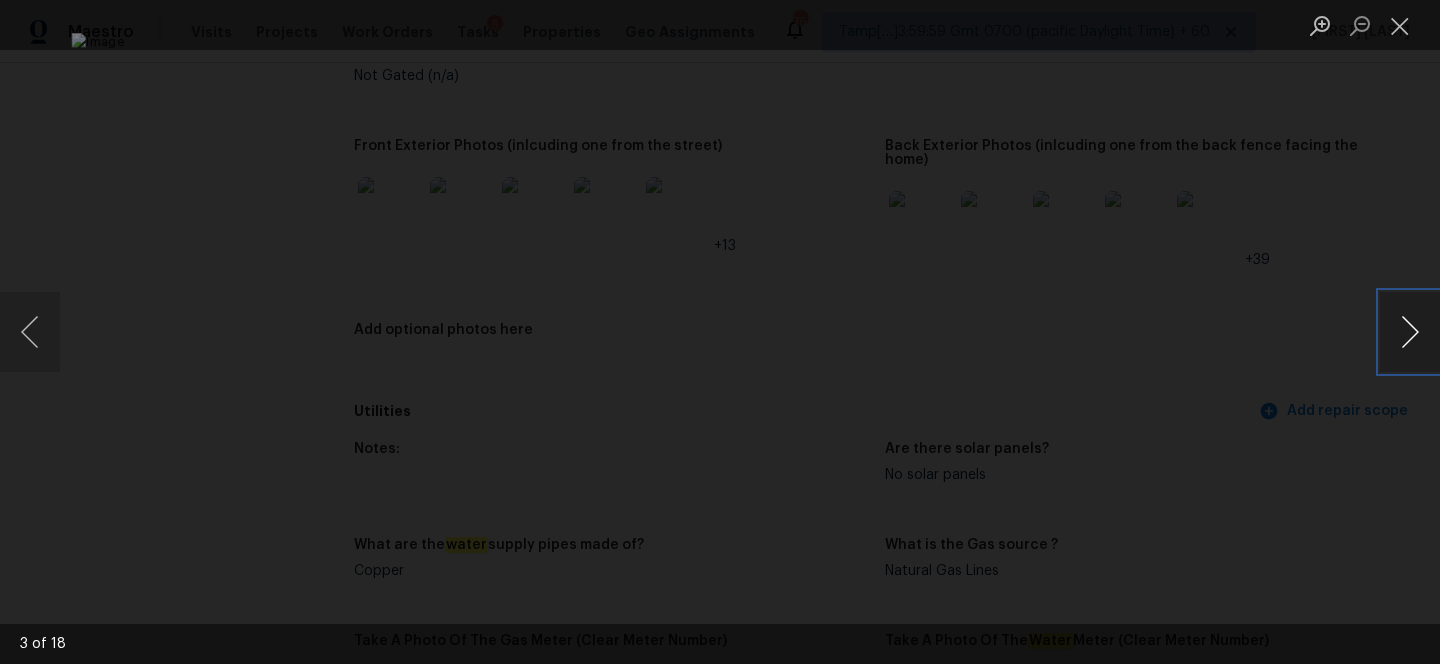 click at bounding box center (1410, 332) 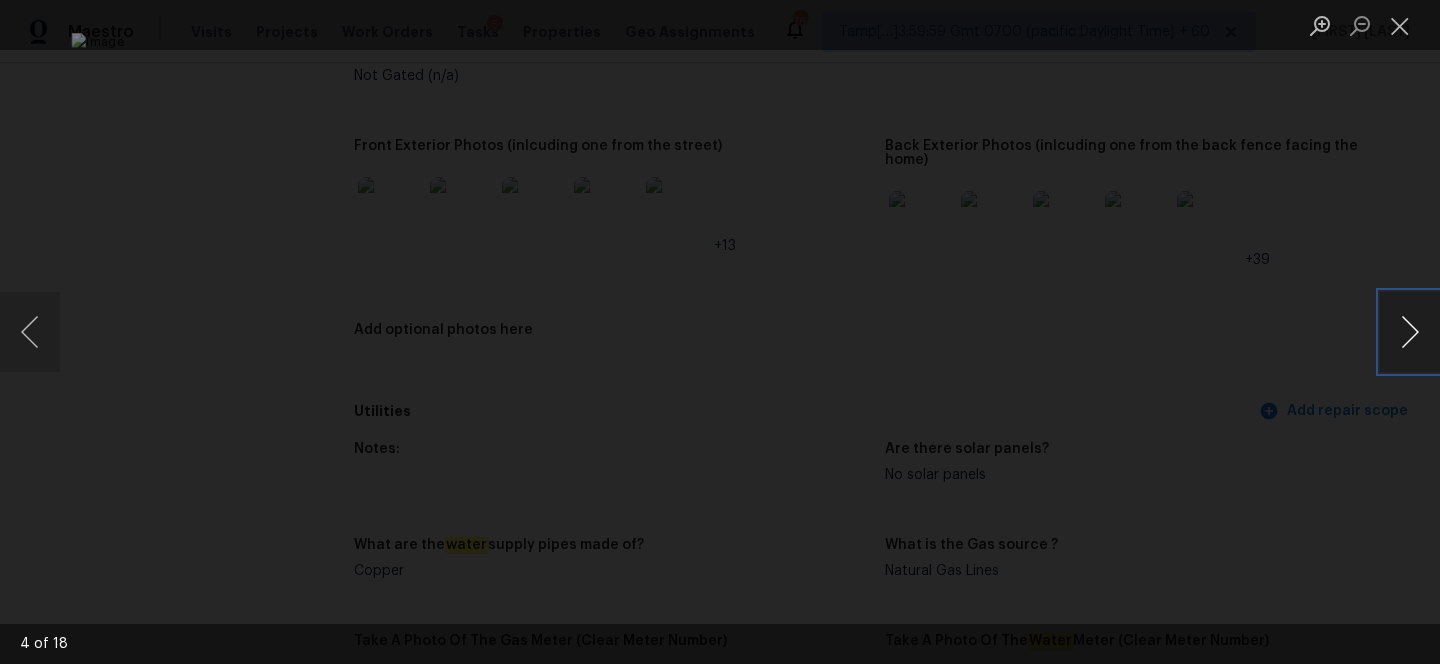 click at bounding box center (1410, 332) 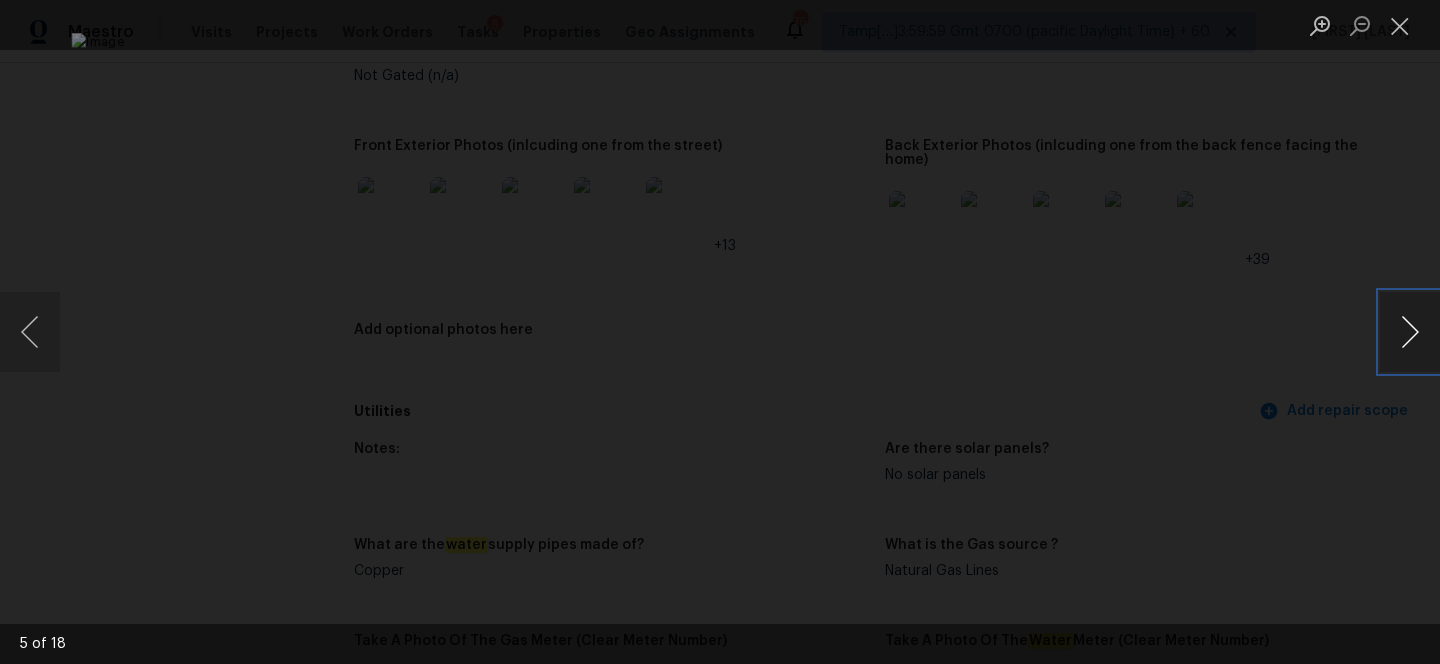 click at bounding box center (1410, 332) 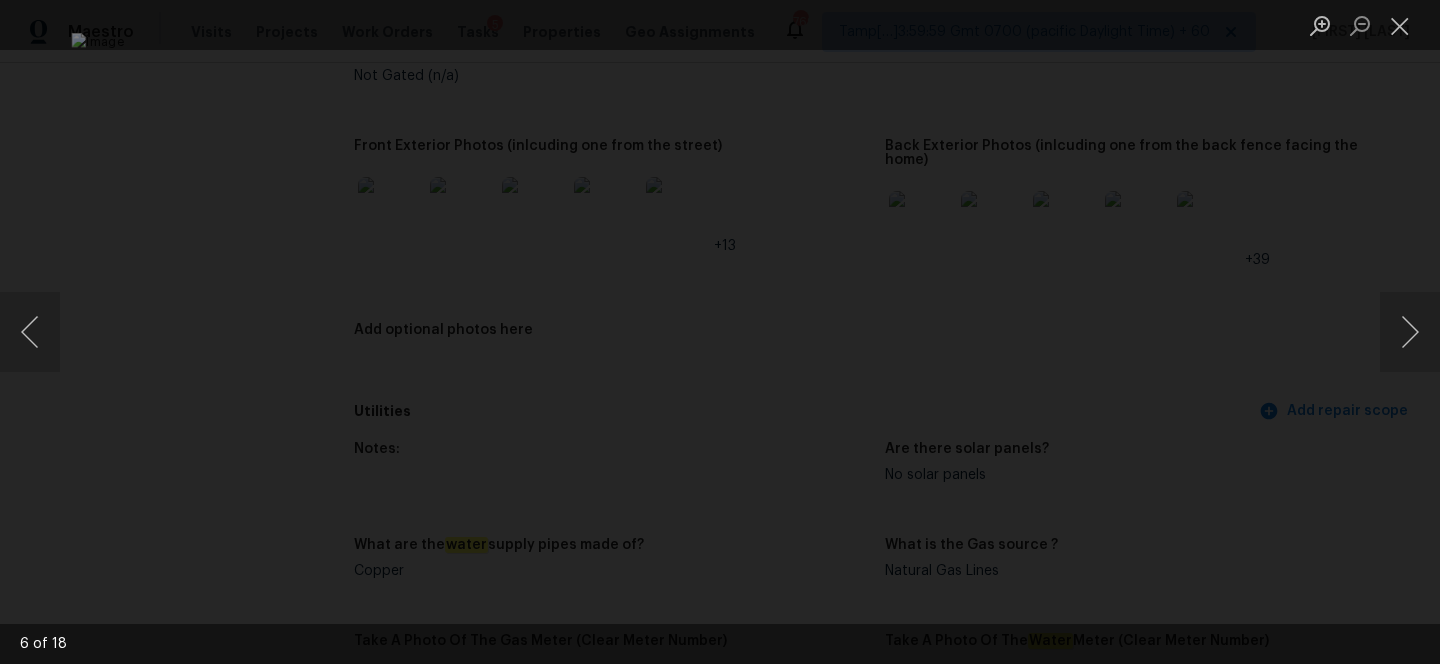 click at bounding box center [1400, 25] 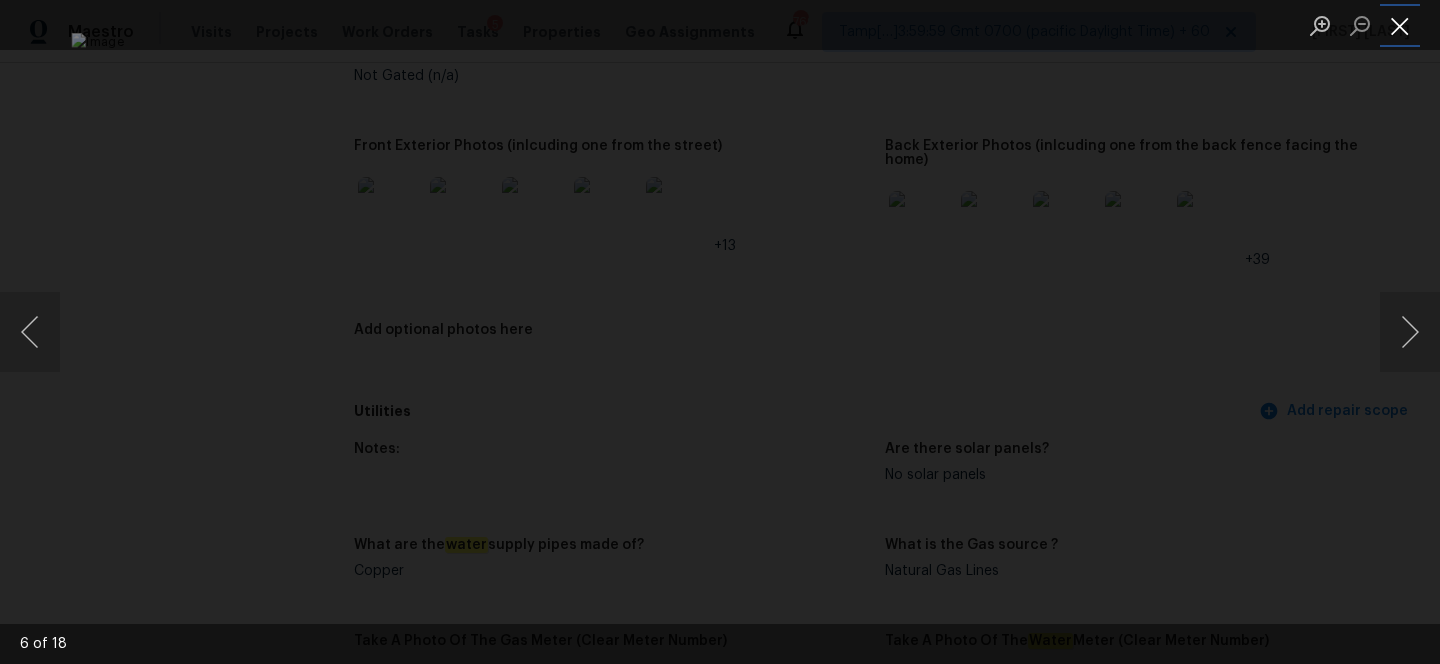 click at bounding box center (1400, 25) 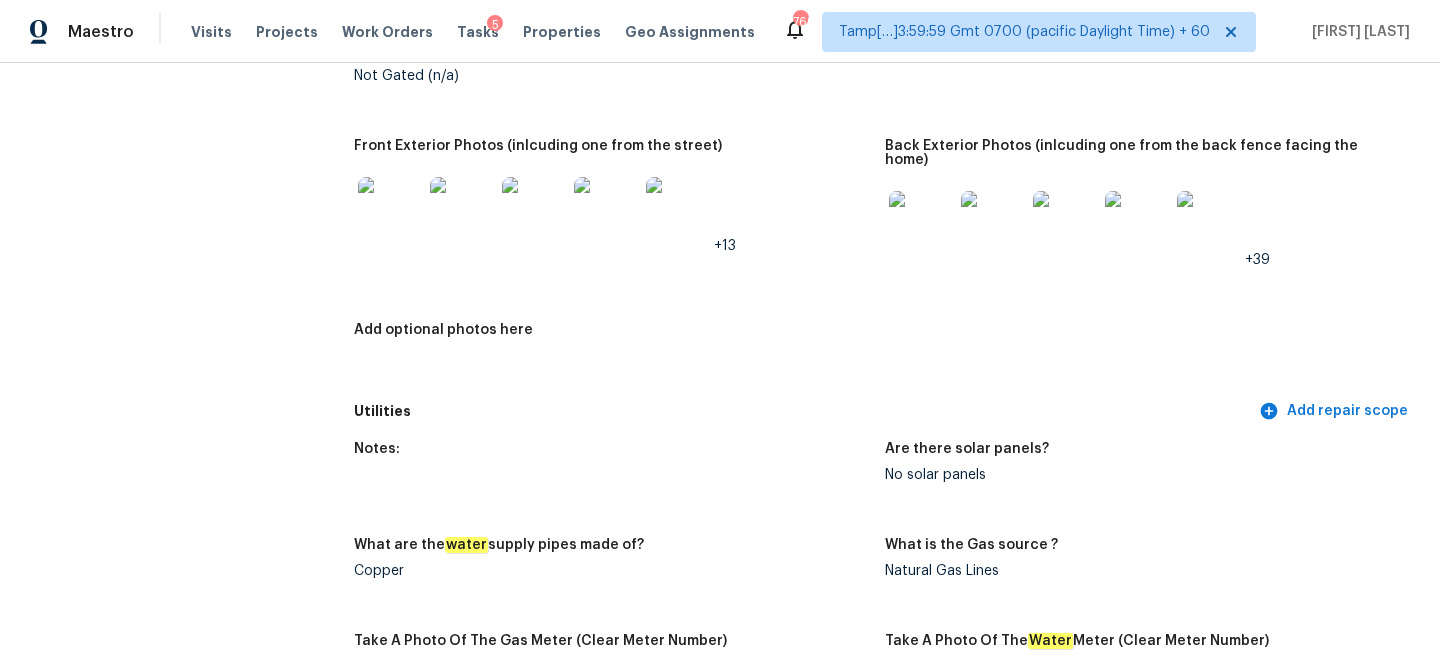 click at bounding box center (921, 223) 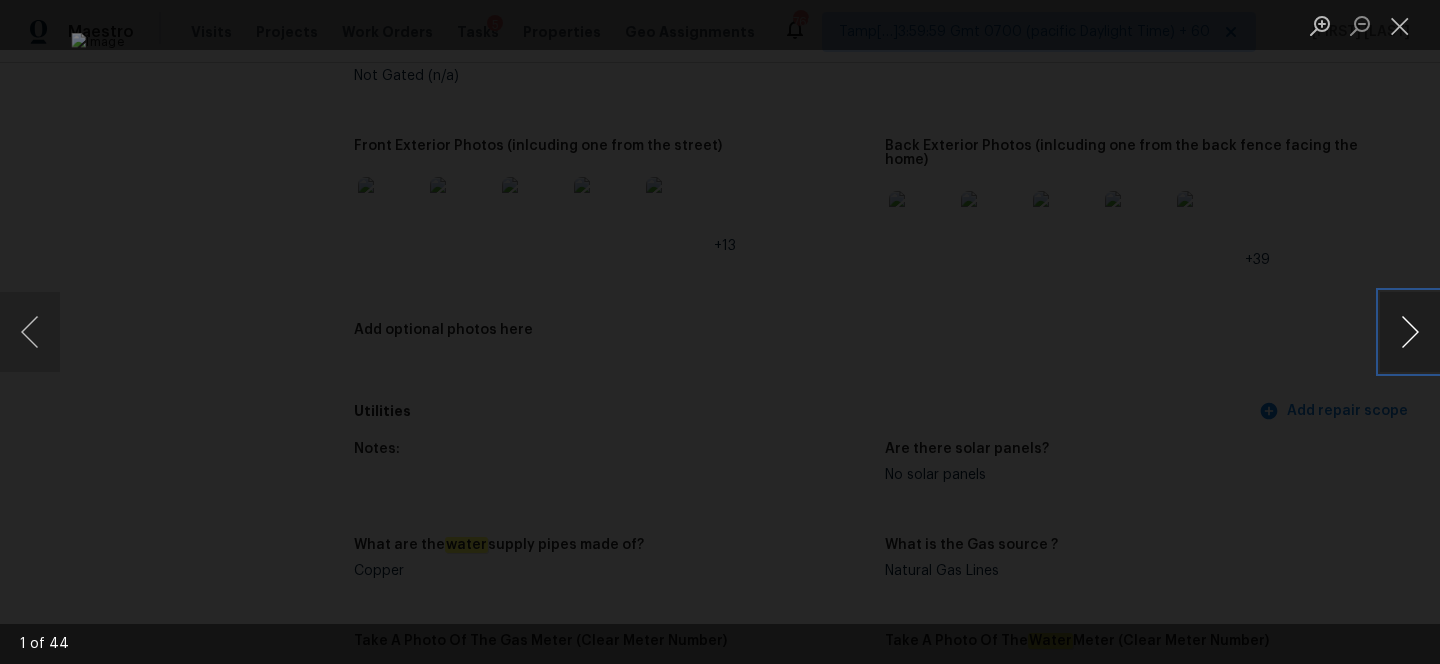 click at bounding box center (1410, 332) 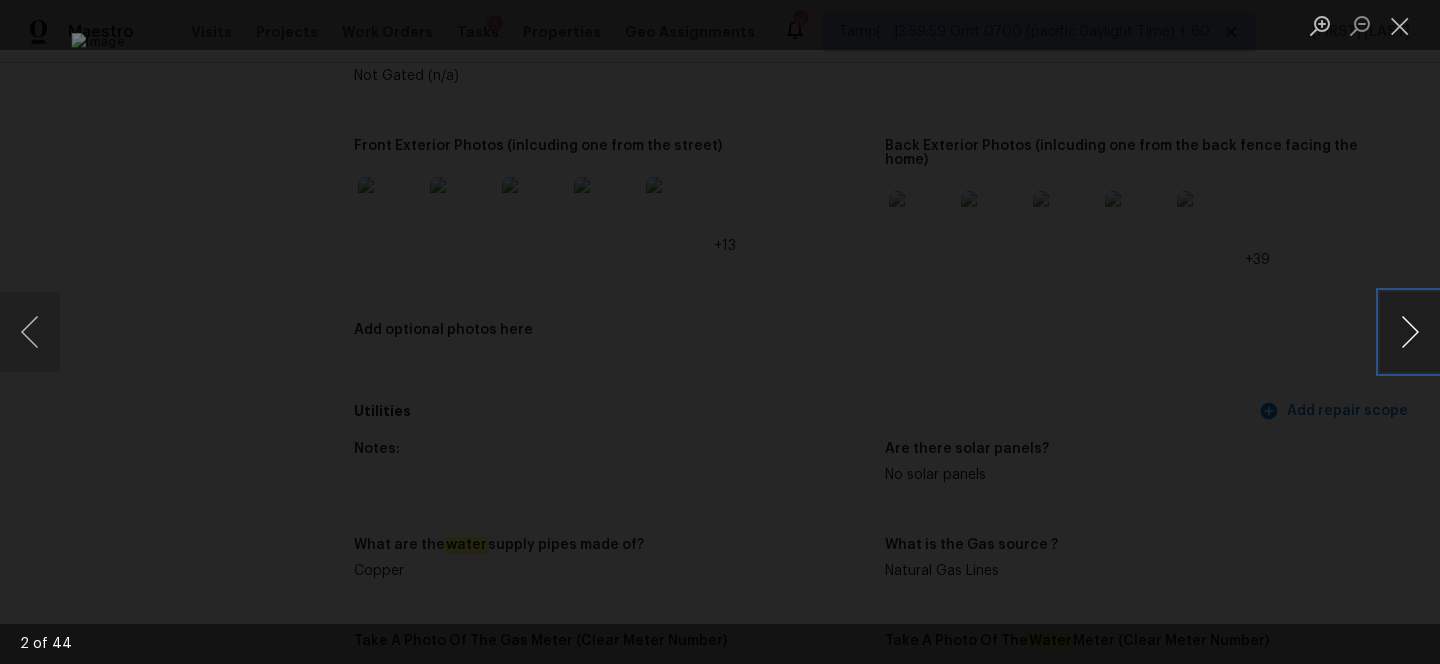 click at bounding box center (1410, 332) 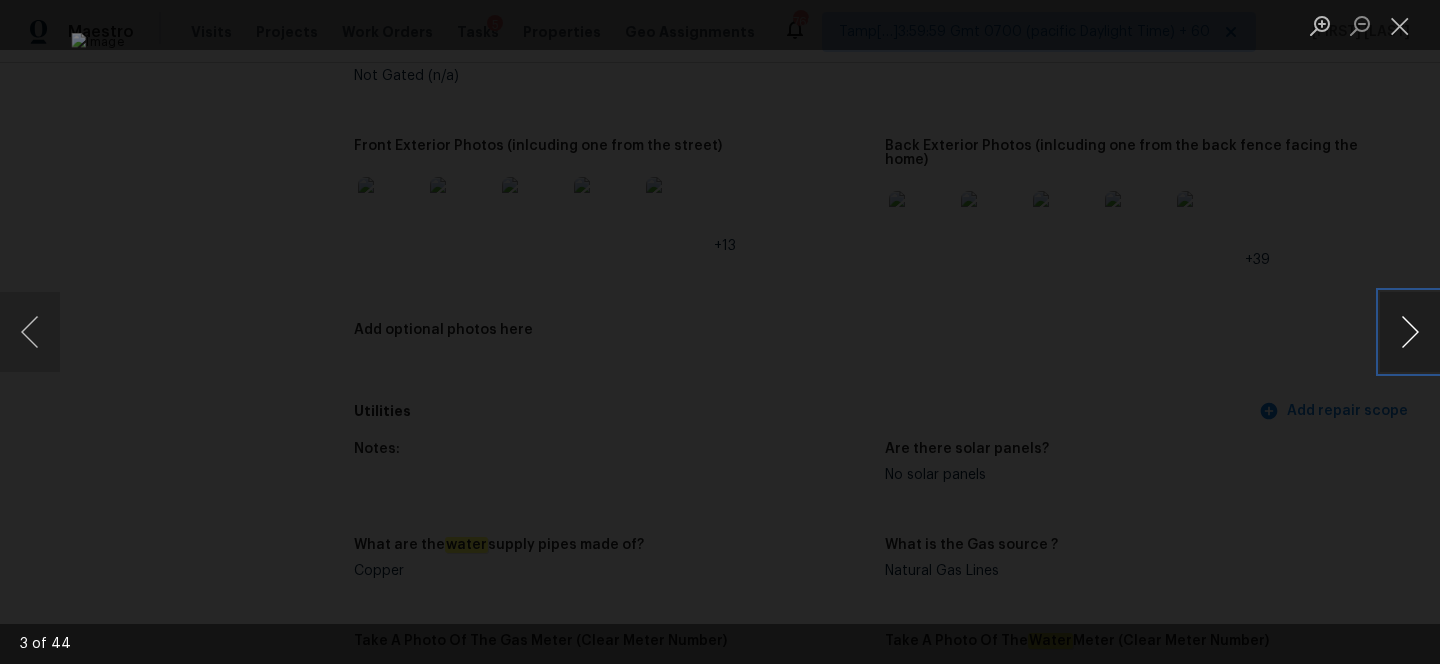 click at bounding box center (1410, 332) 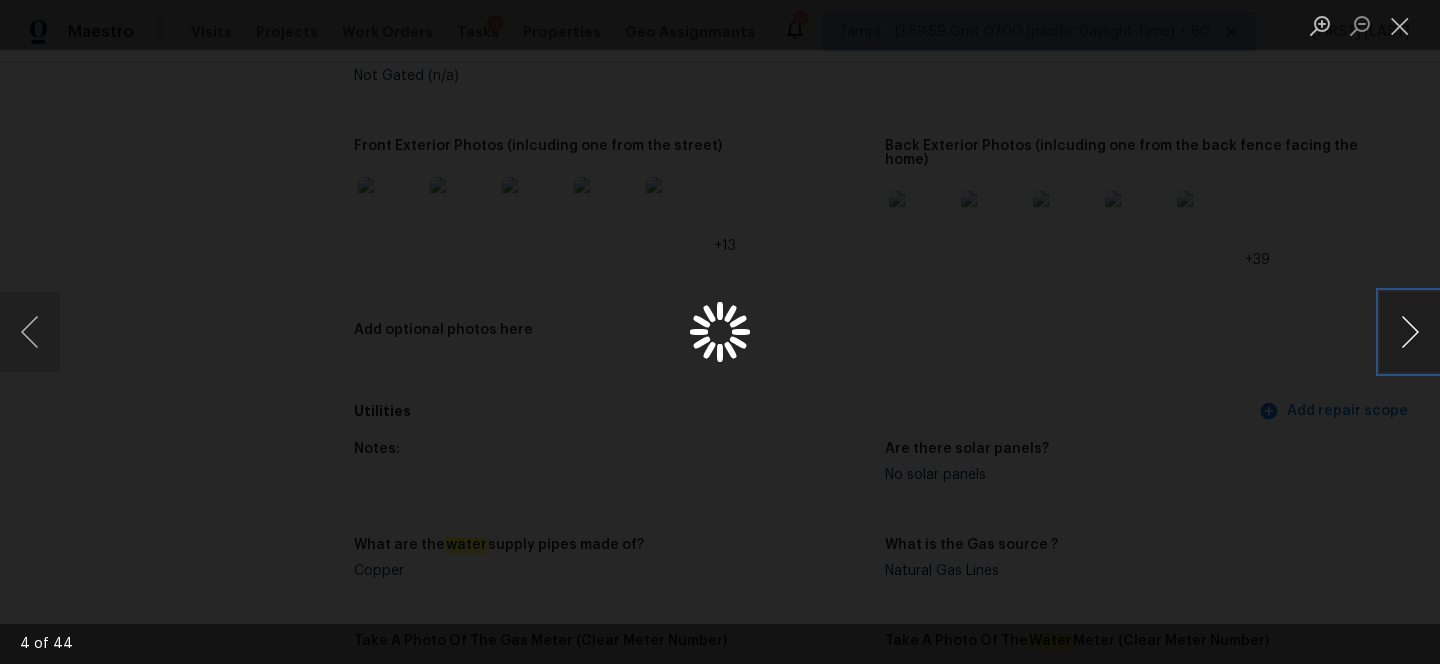 click at bounding box center (1410, 332) 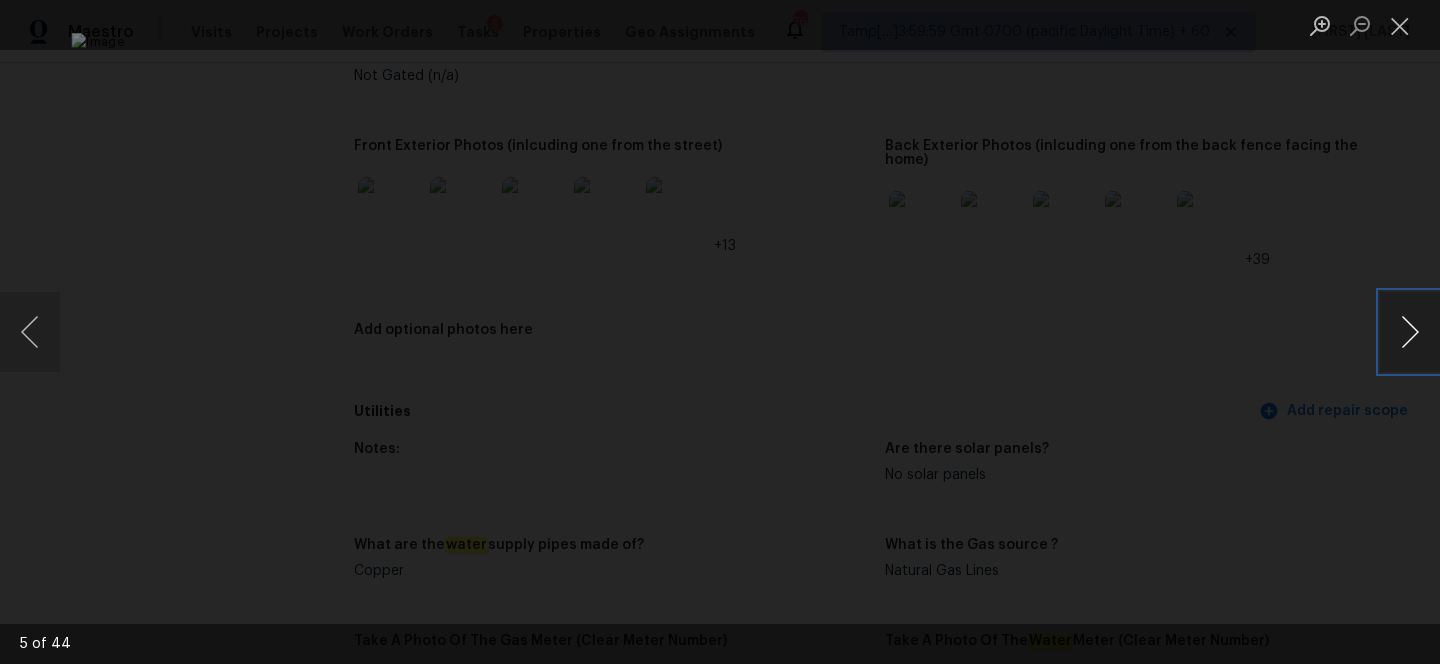 click at bounding box center (1410, 332) 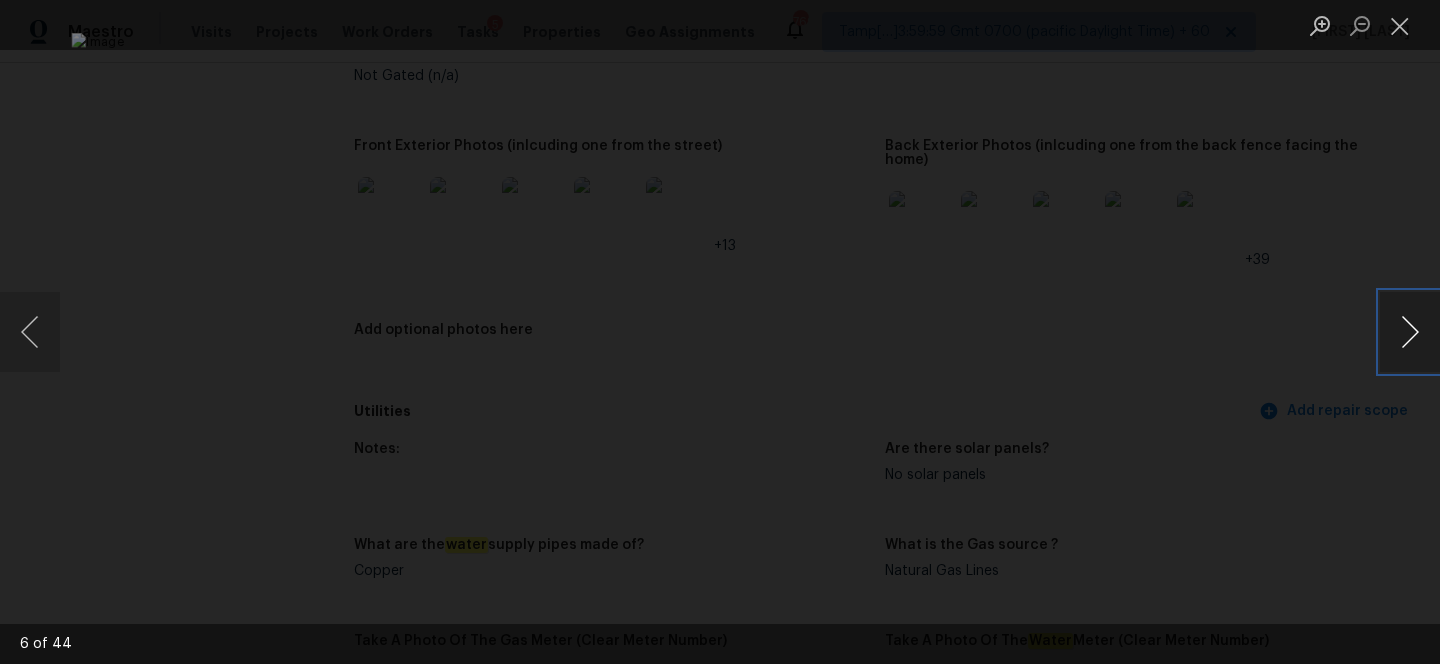 click at bounding box center [1410, 332] 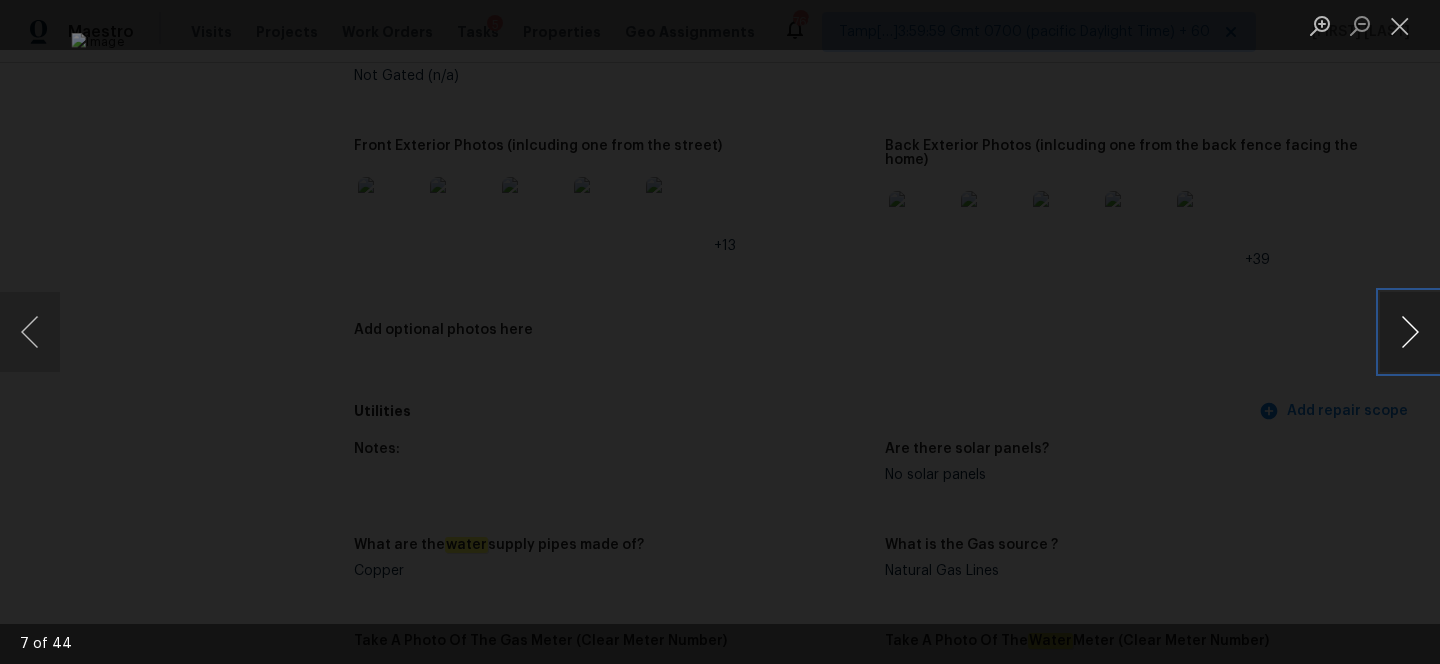 click at bounding box center [1410, 332] 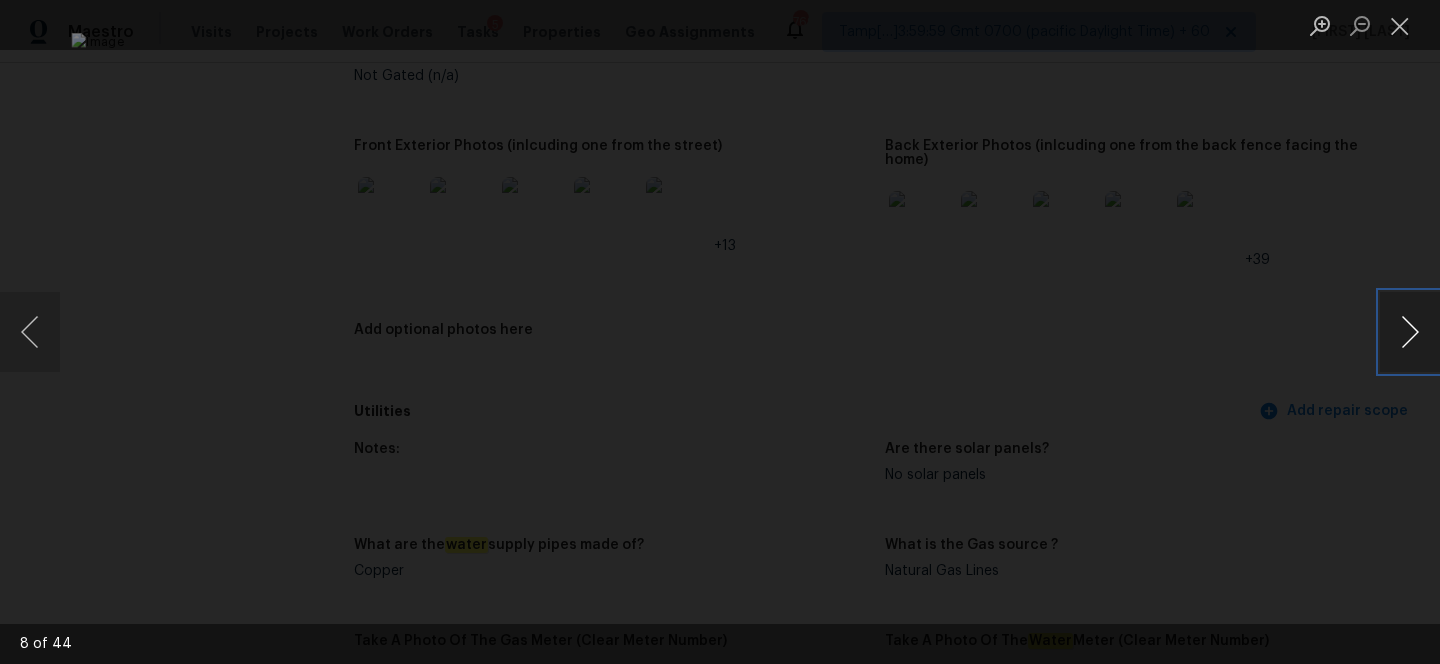 click at bounding box center [1410, 332] 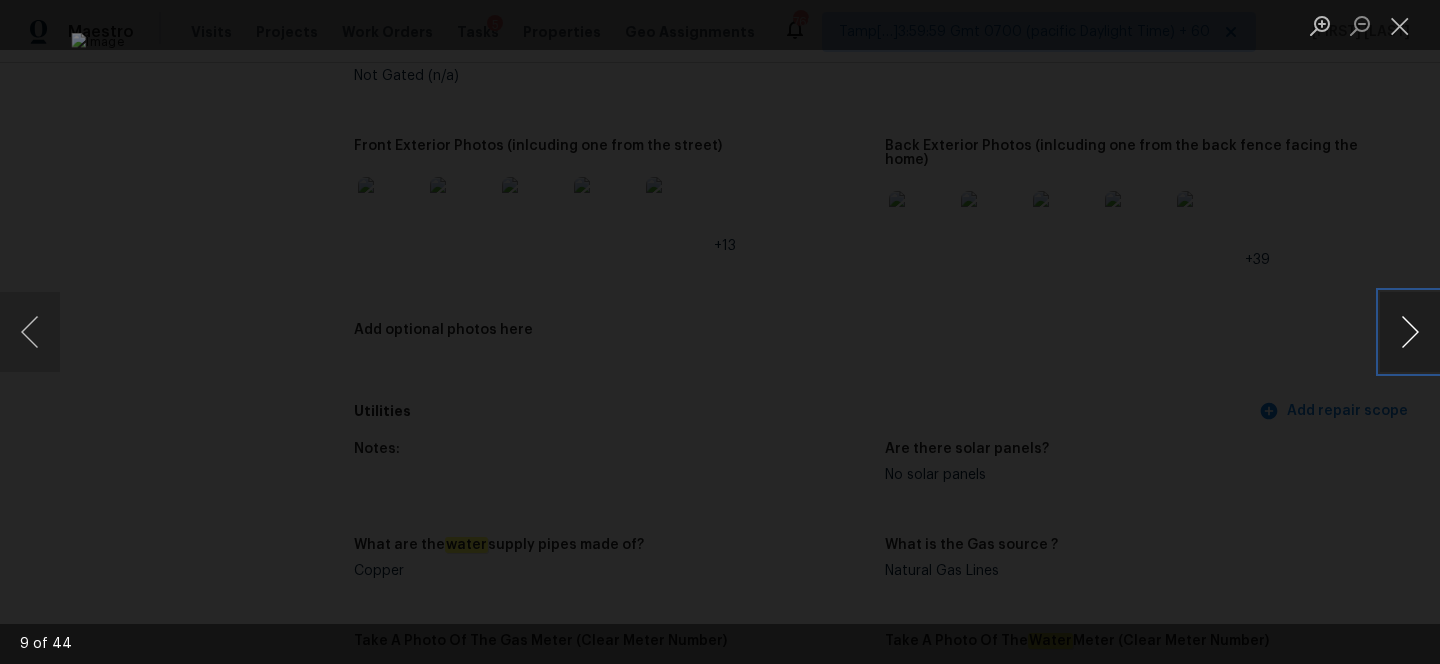click at bounding box center [1410, 332] 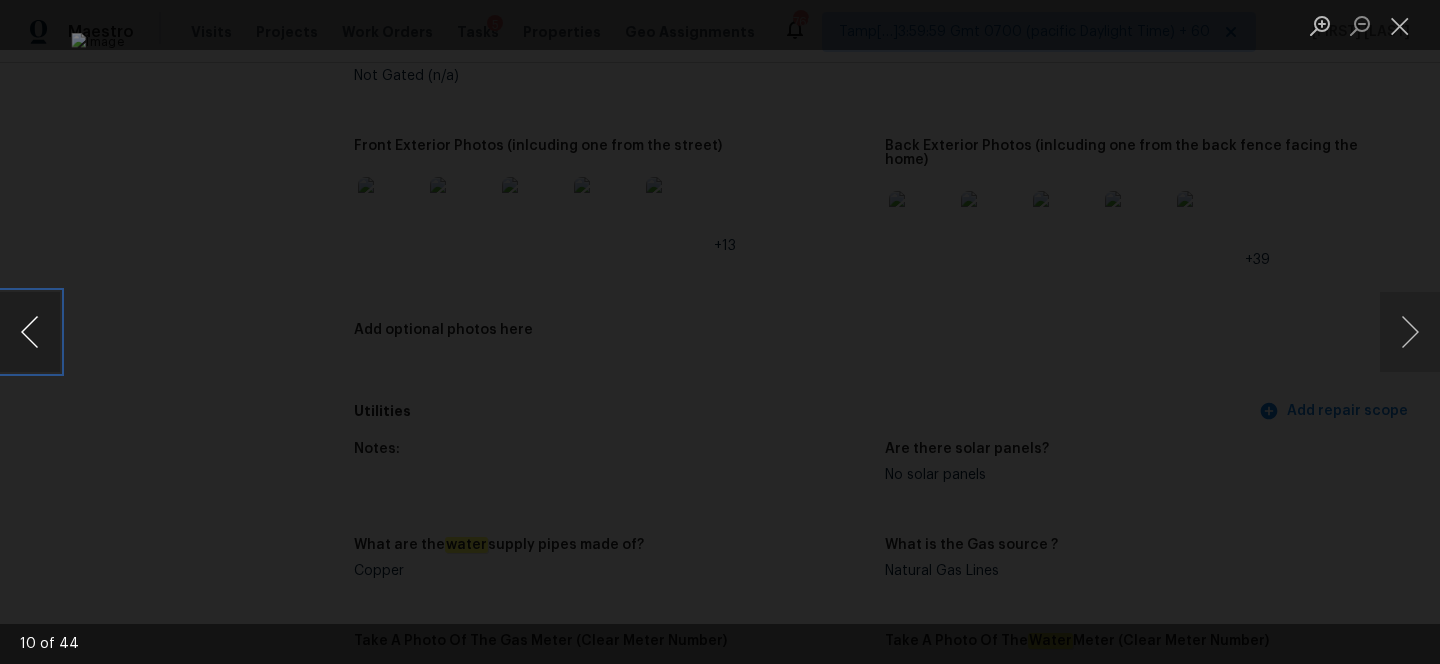 click at bounding box center (30, 332) 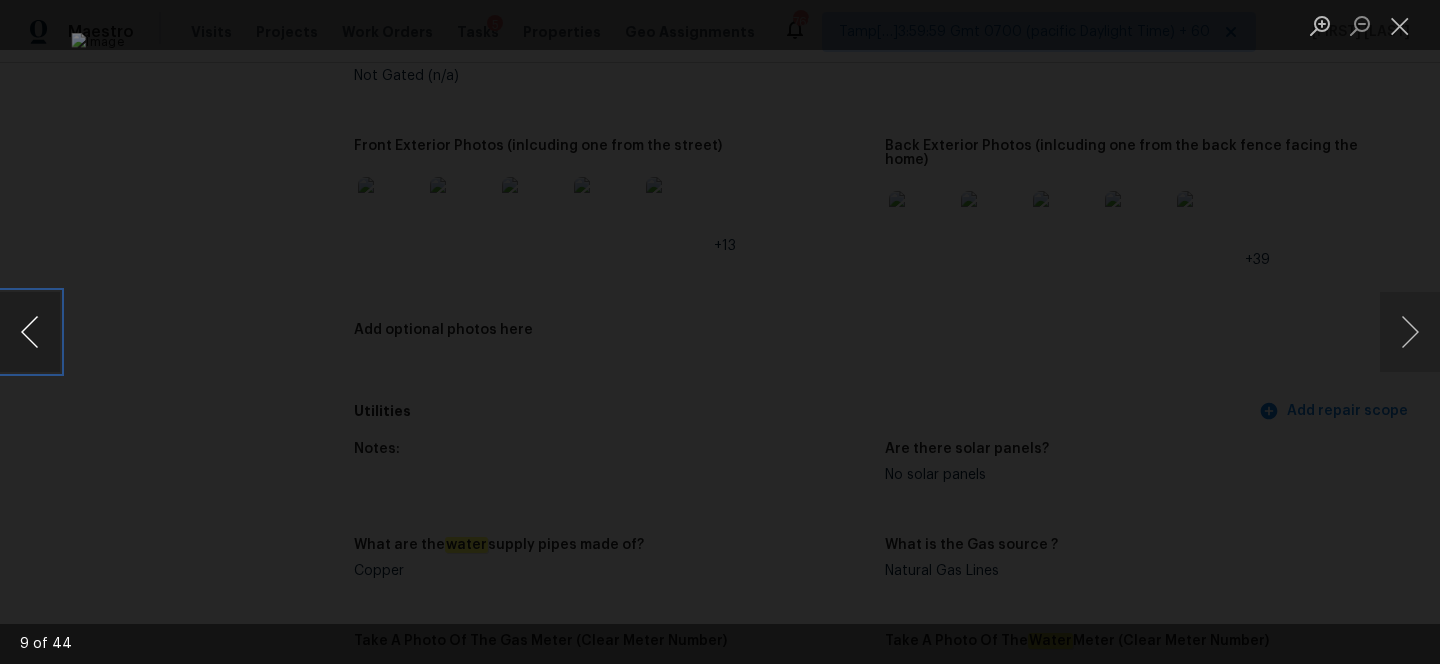 click at bounding box center (30, 332) 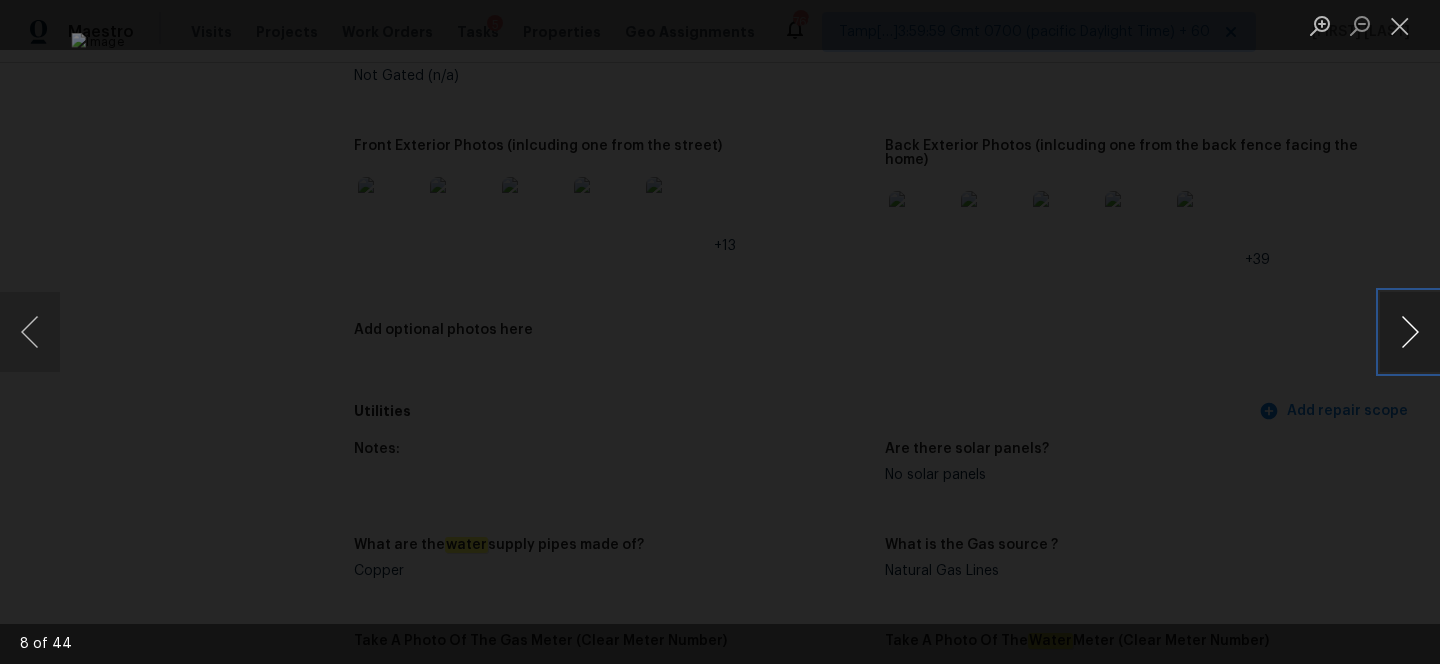 click at bounding box center [1410, 332] 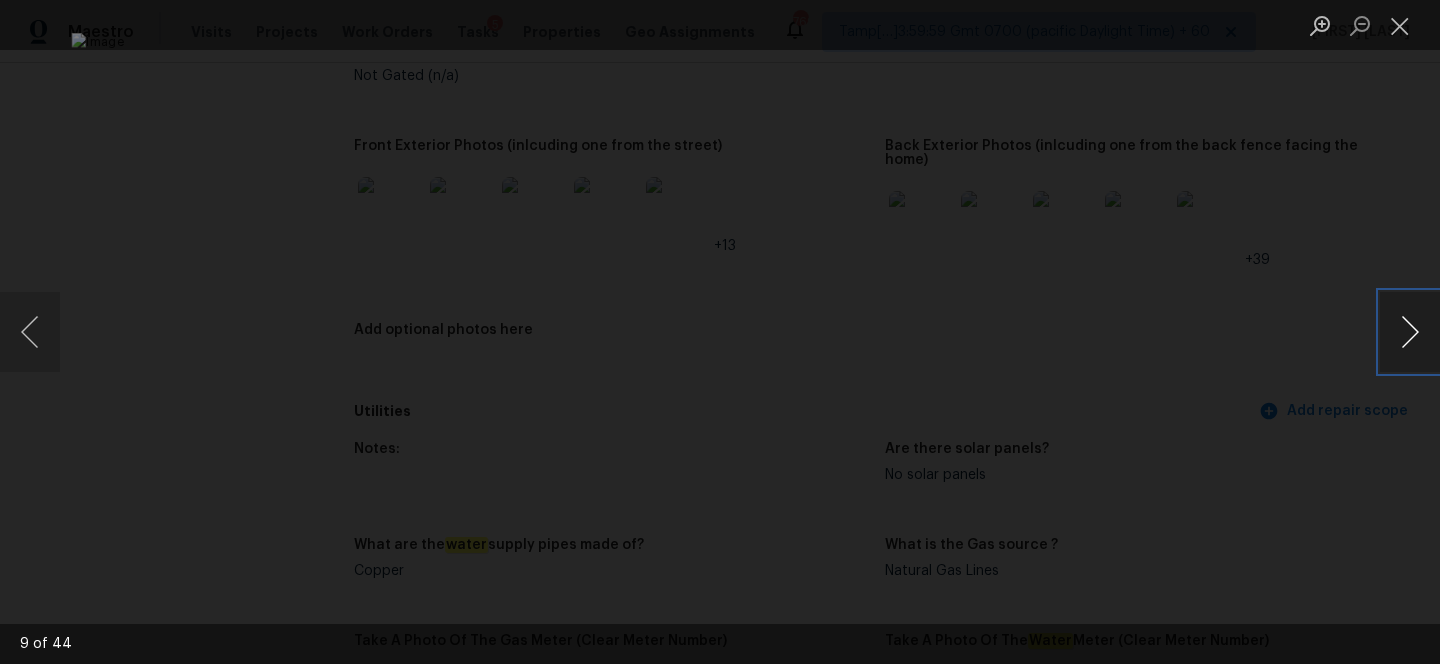 click at bounding box center [1410, 332] 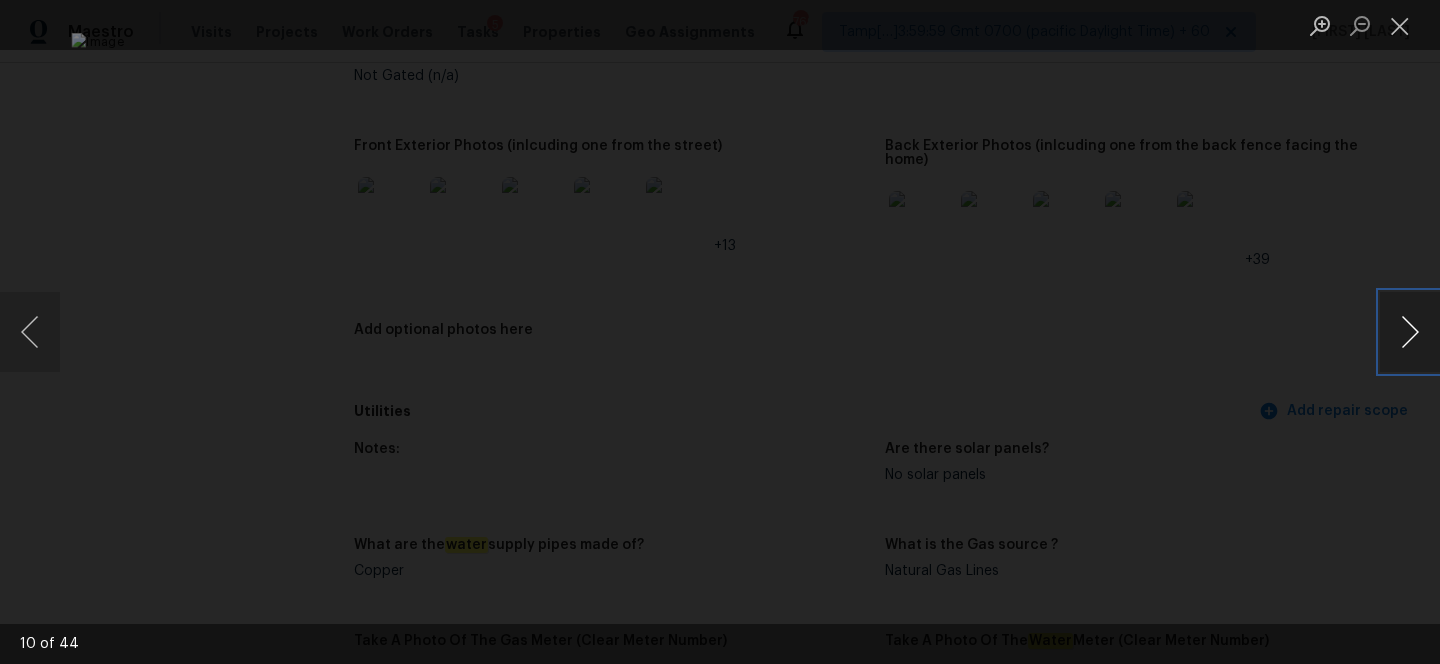 click at bounding box center [1410, 332] 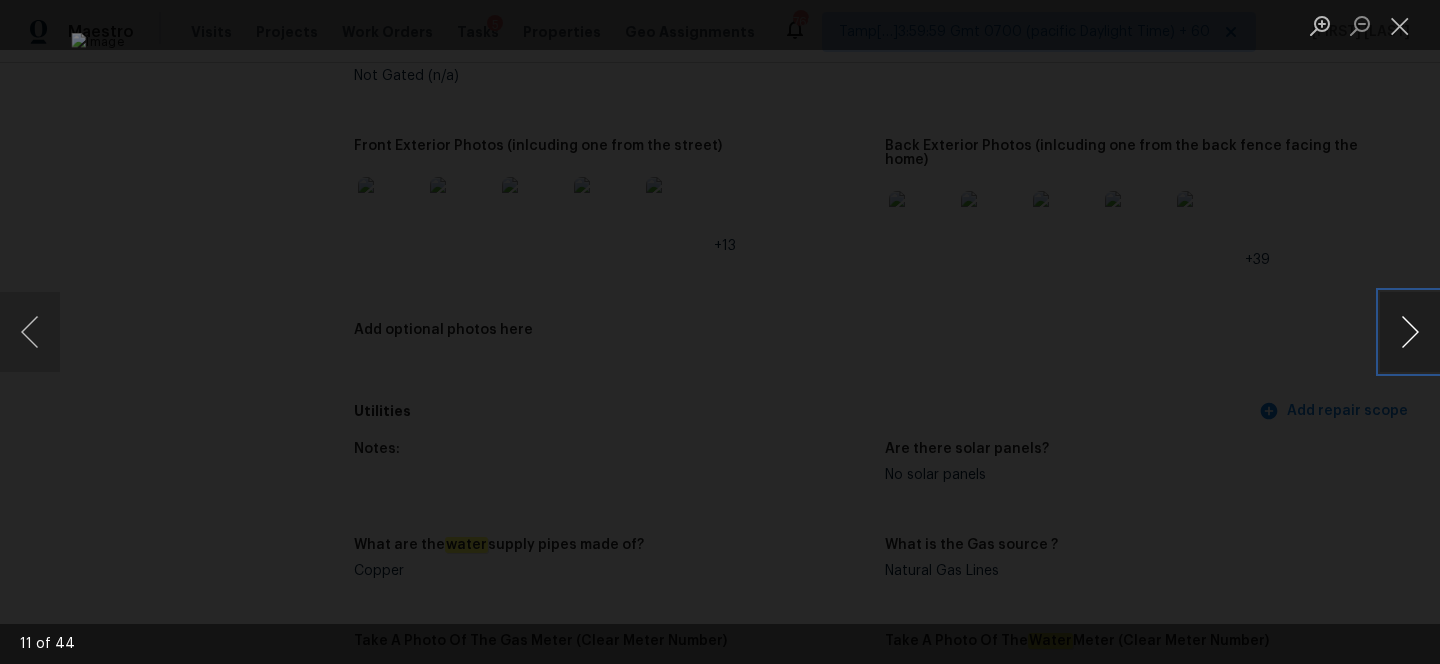 click at bounding box center (1410, 332) 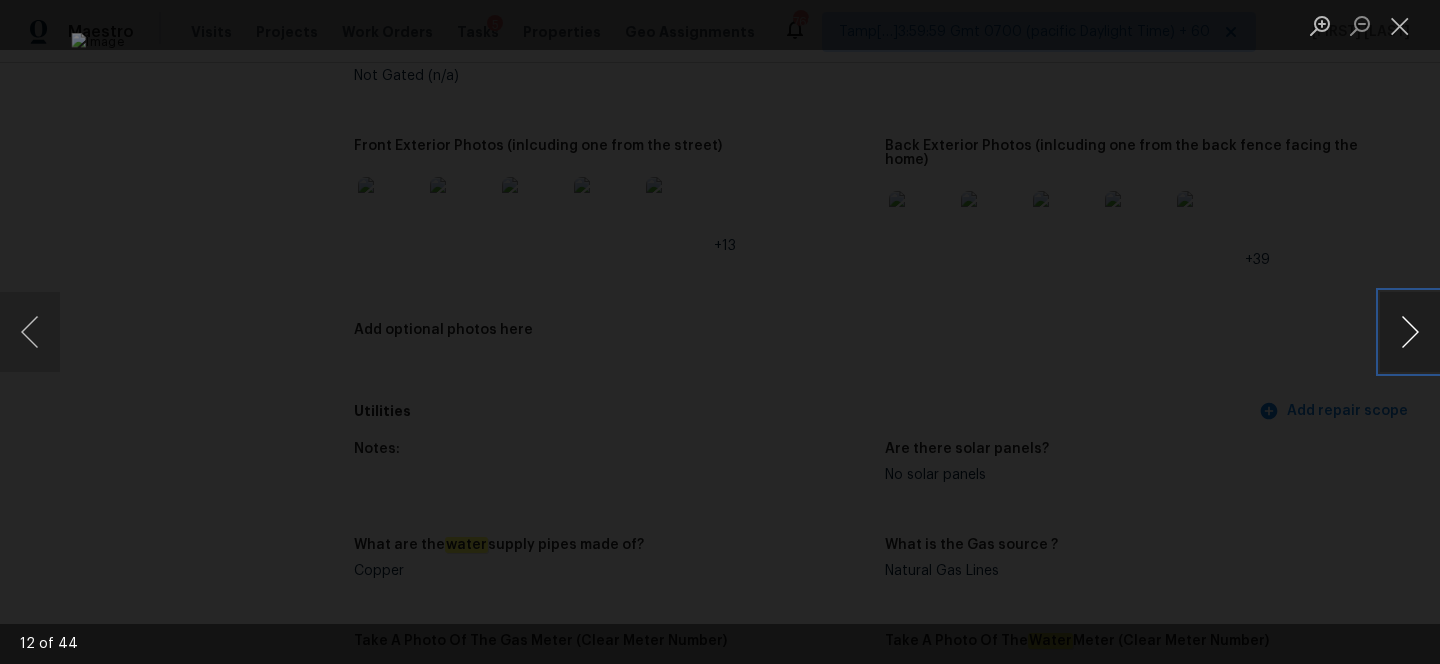click at bounding box center [1410, 332] 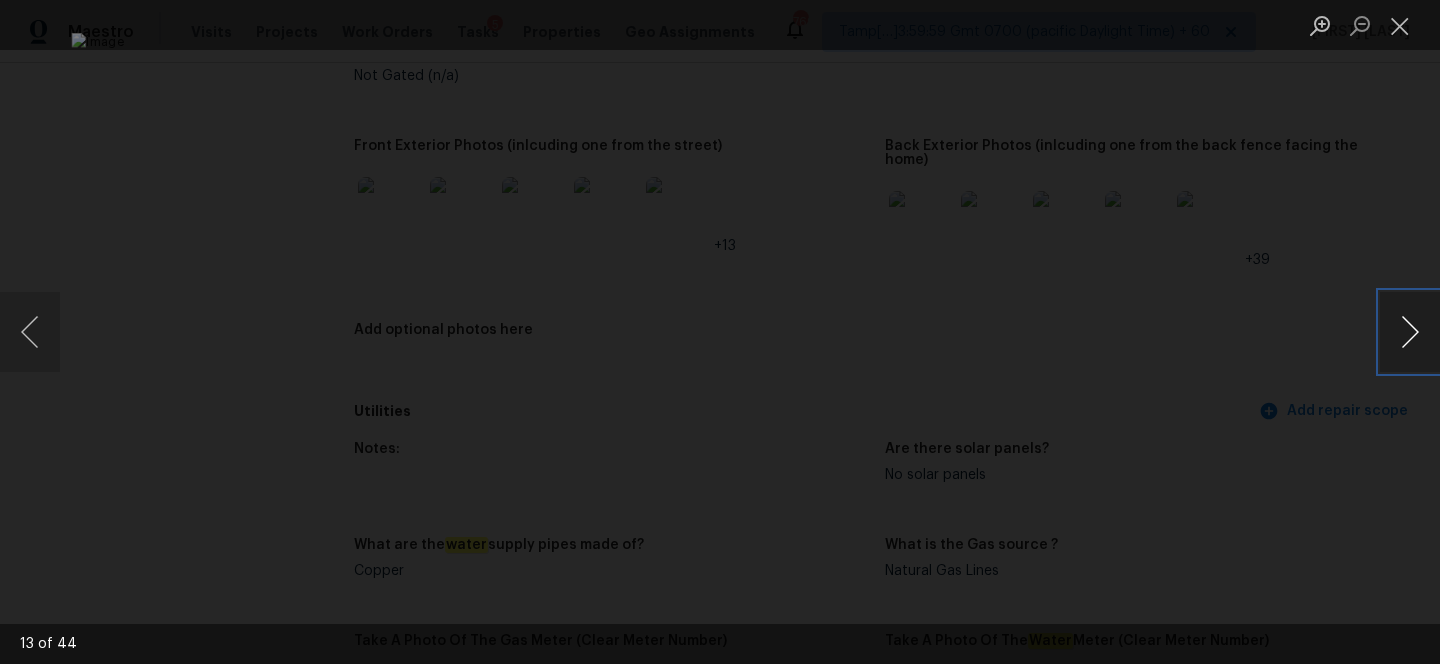 click at bounding box center [1410, 332] 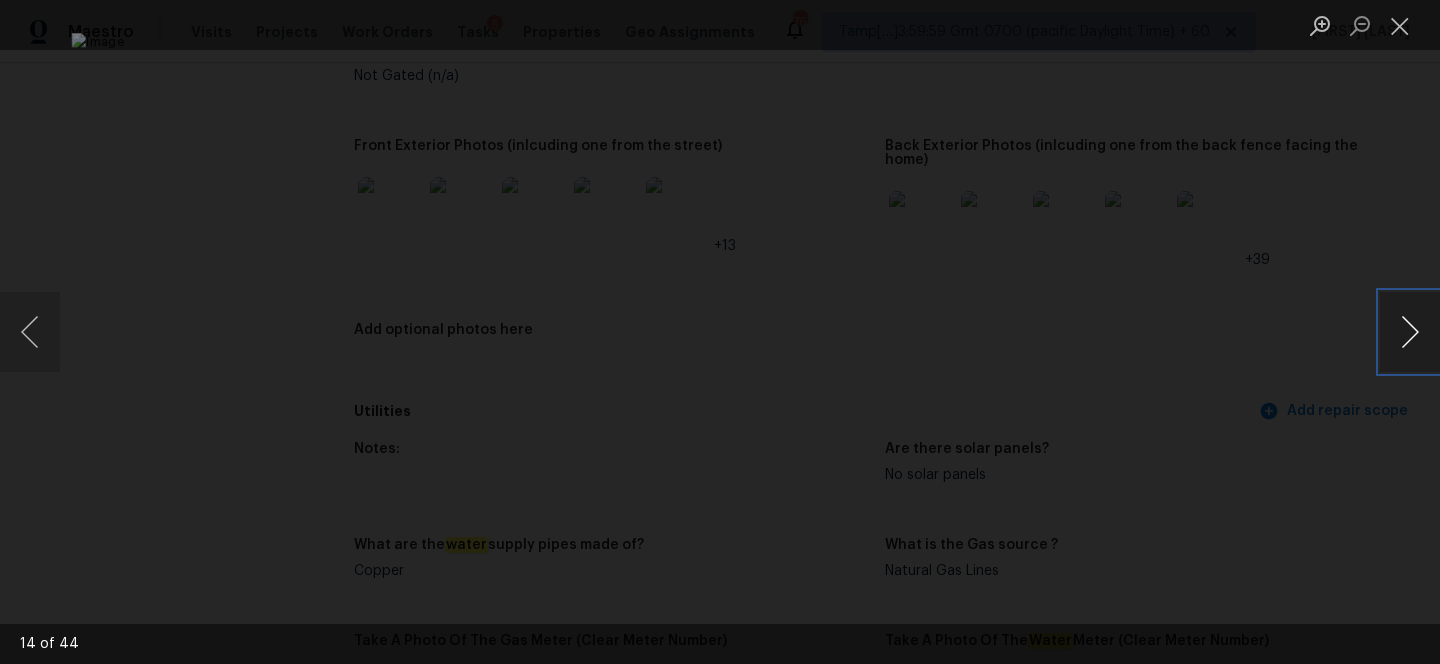 click at bounding box center (1410, 332) 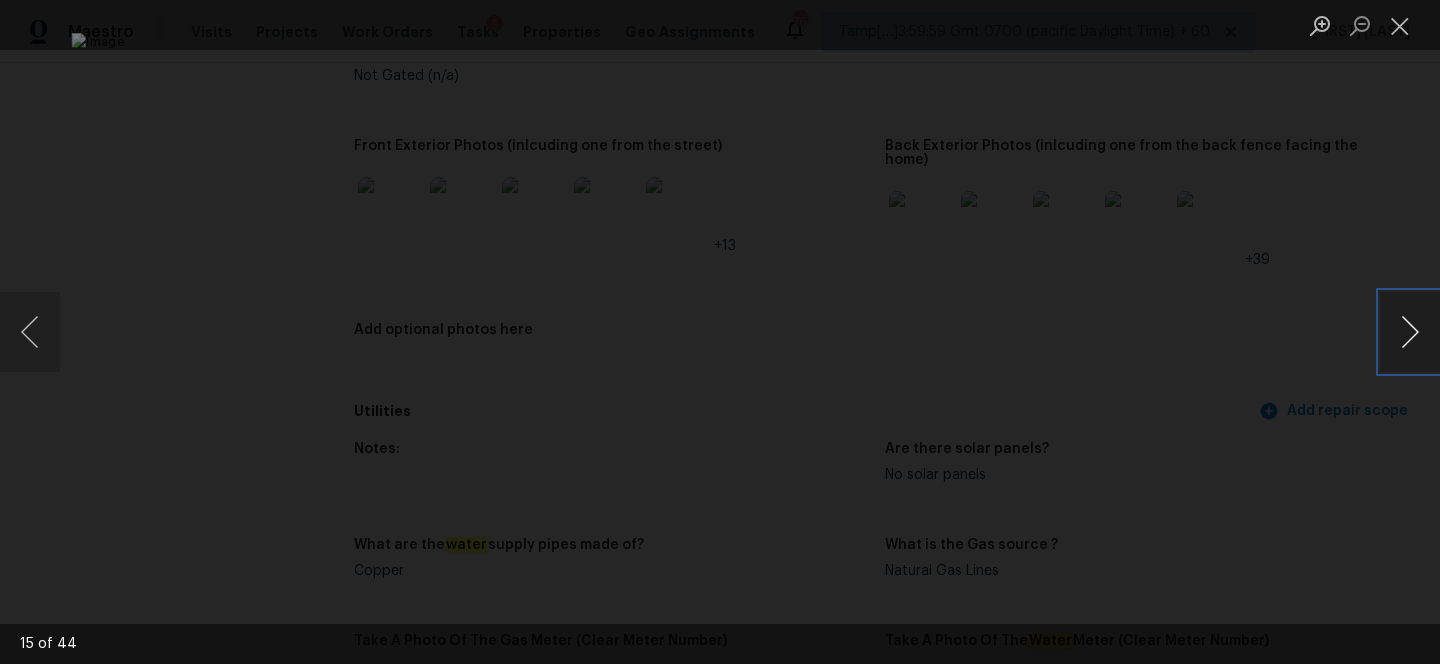 click at bounding box center (1410, 332) 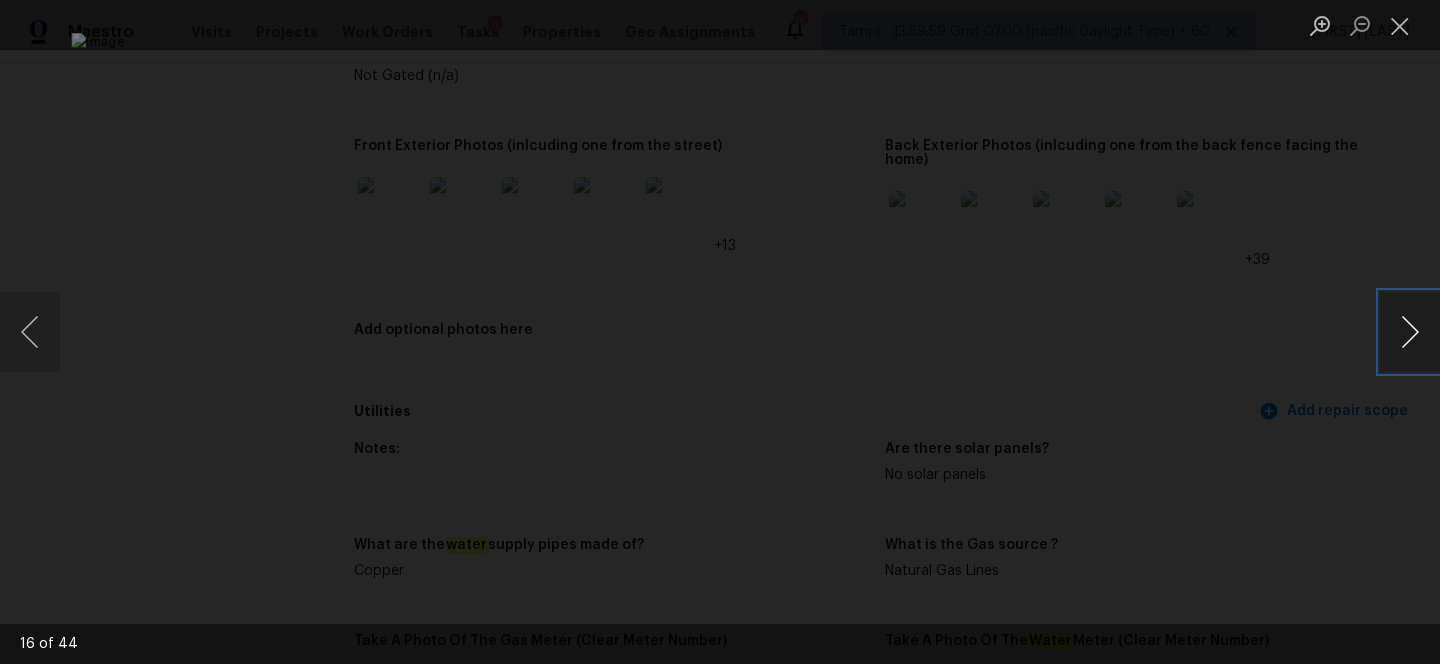 click at bounding box center (1410, 332) 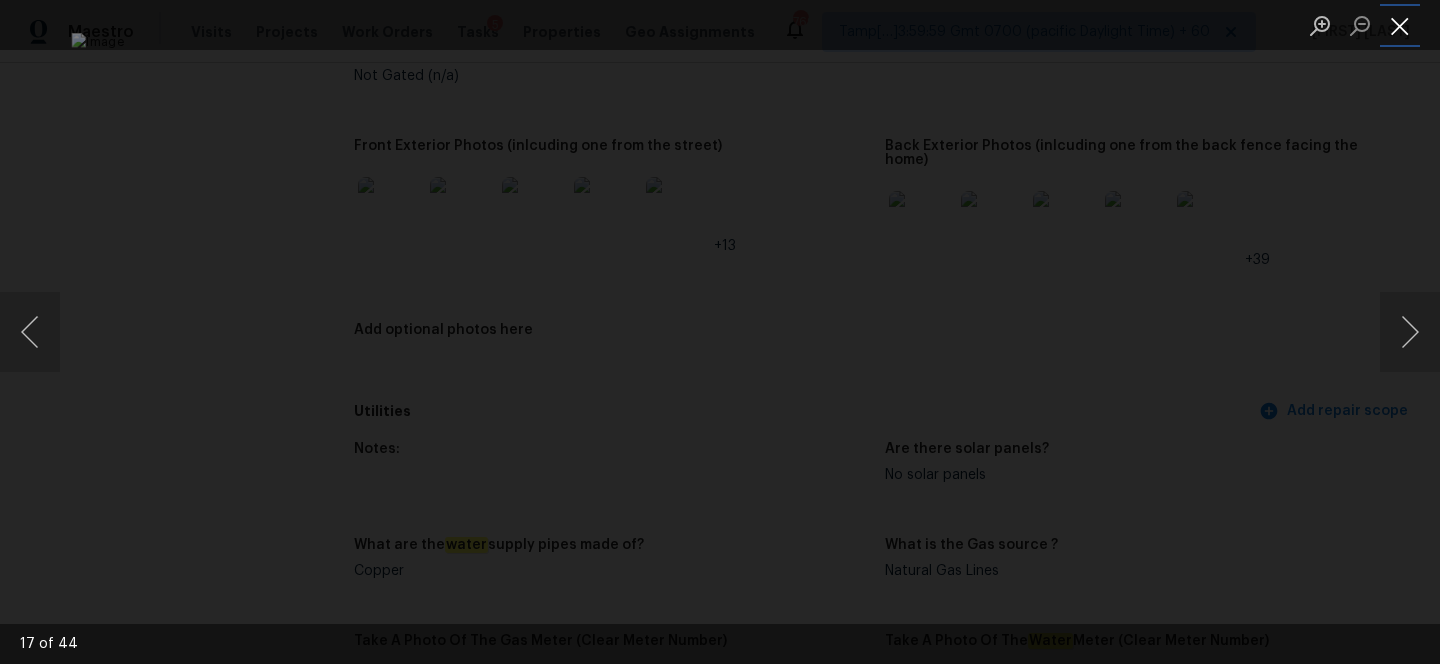 click at bounding box center [1400, 25] 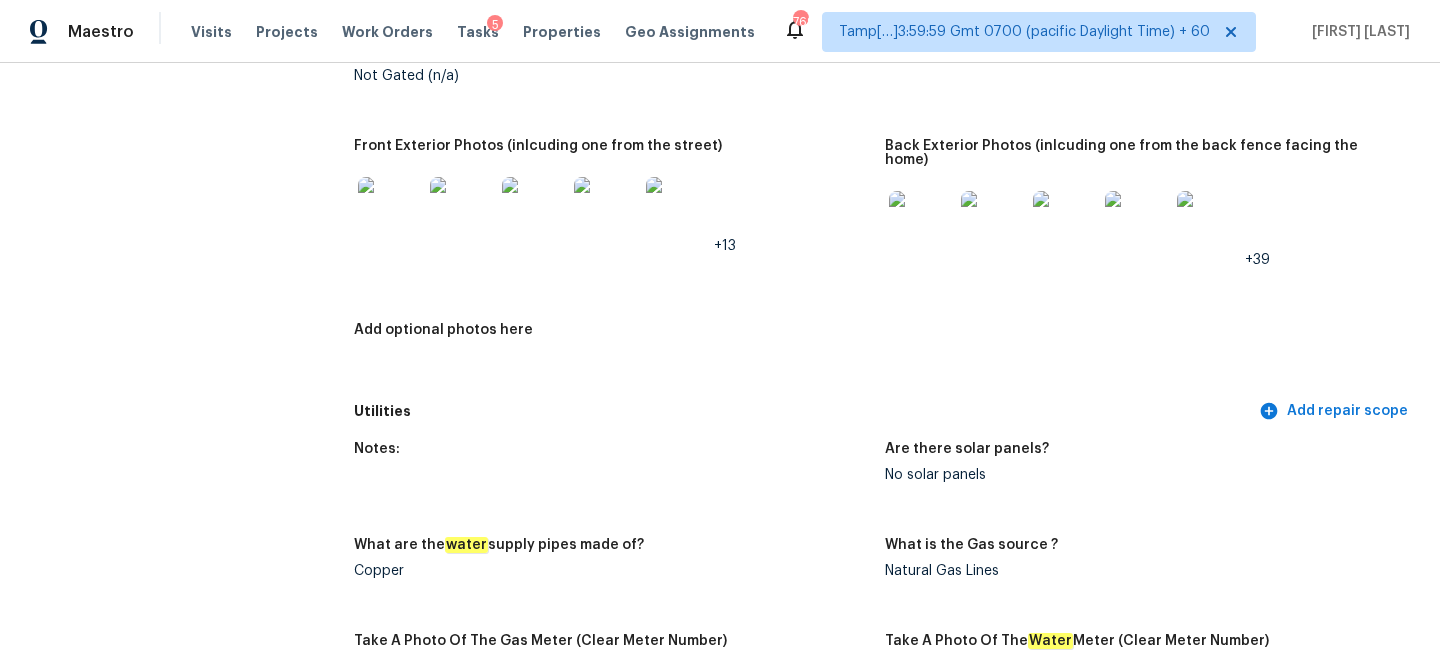 click on "Notes: What is the dwelling type ? Single Family What type of community is the home located in? Not Gated (n/a) If possible, please provide a photo of the entrance to the community Front Exterior Photos (inlcuding one from the street)  +13 Back Exterior Photos (inlcuding one from the back fence facing the home)  +39 Add optional photos here" at bounding box center [885, 164] 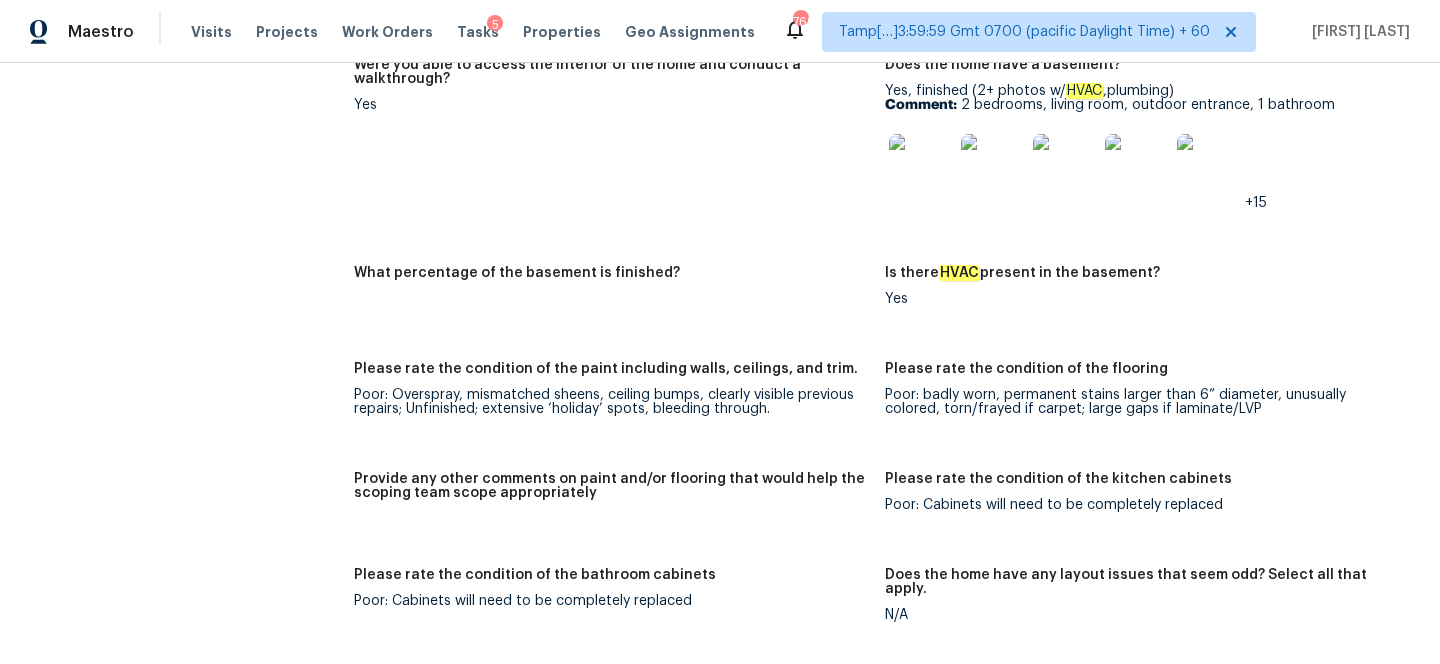 scroll, scrollTop: 2602, scrollLeft: 0, axis: vertical 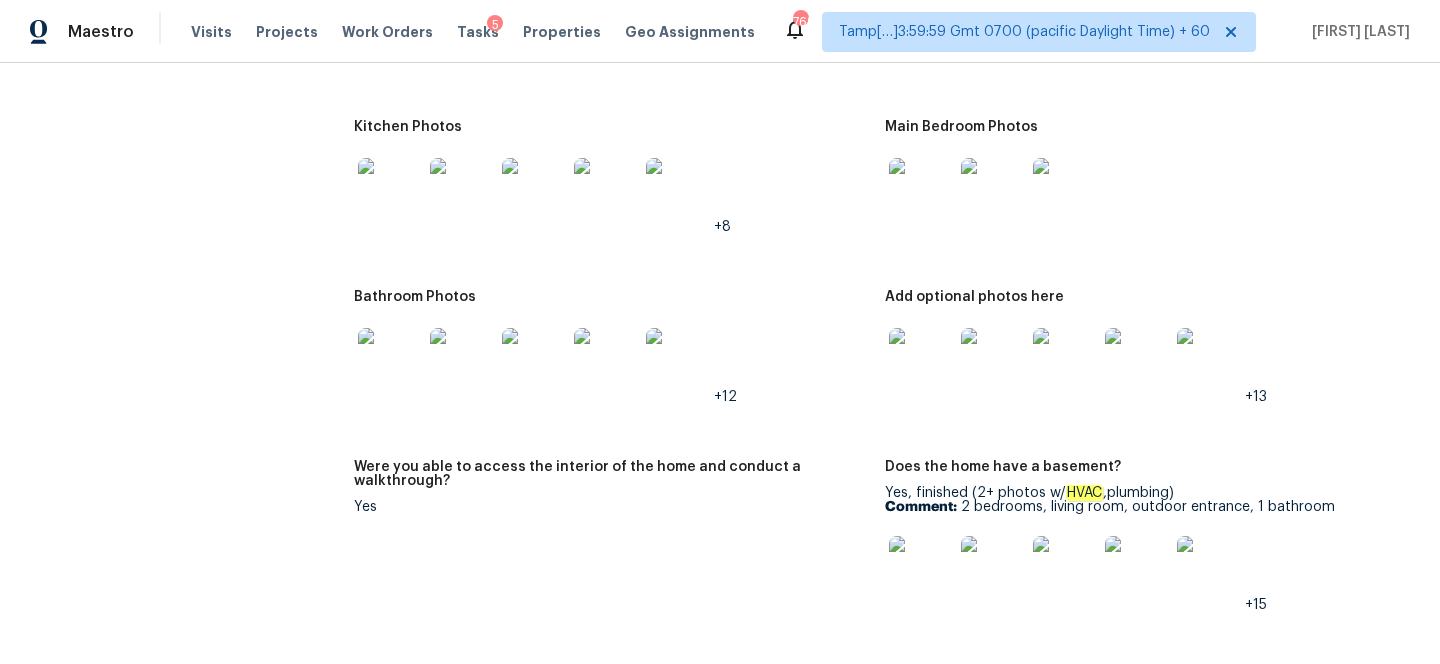 click at bounding box center (390, 190) 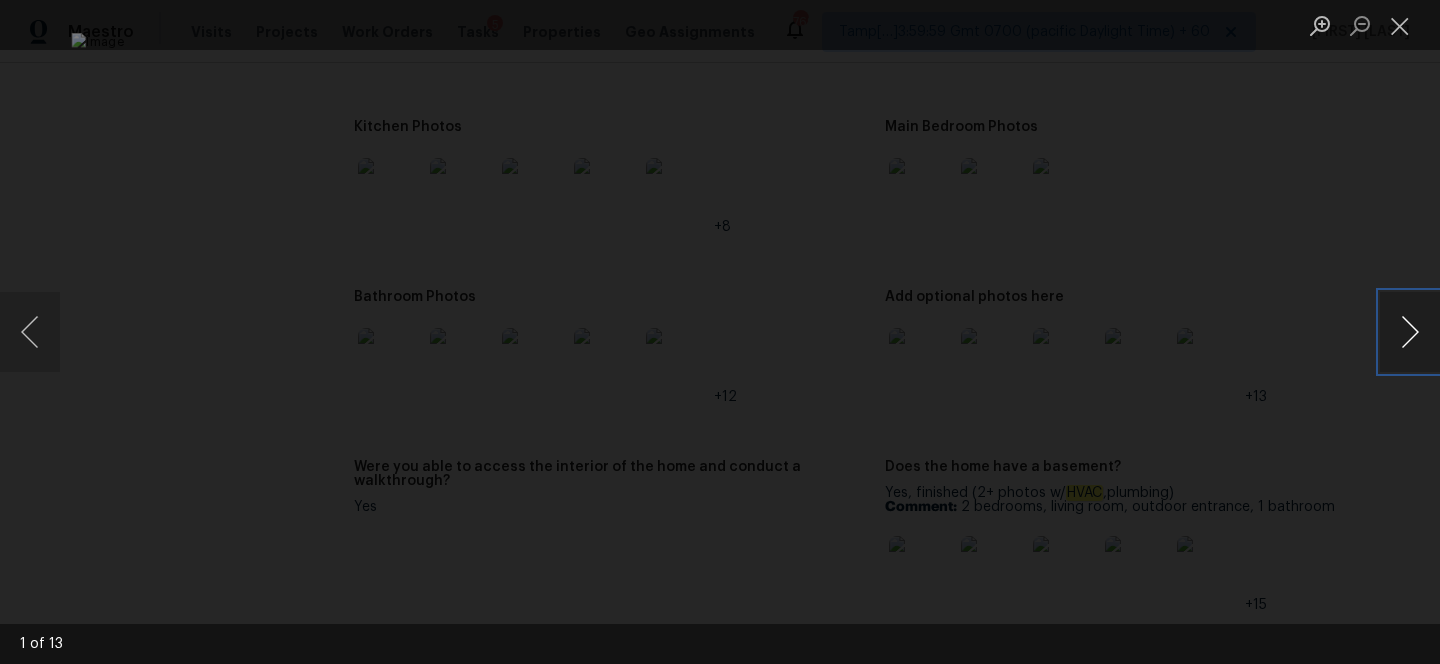 click at bounding box center (1410, 332) 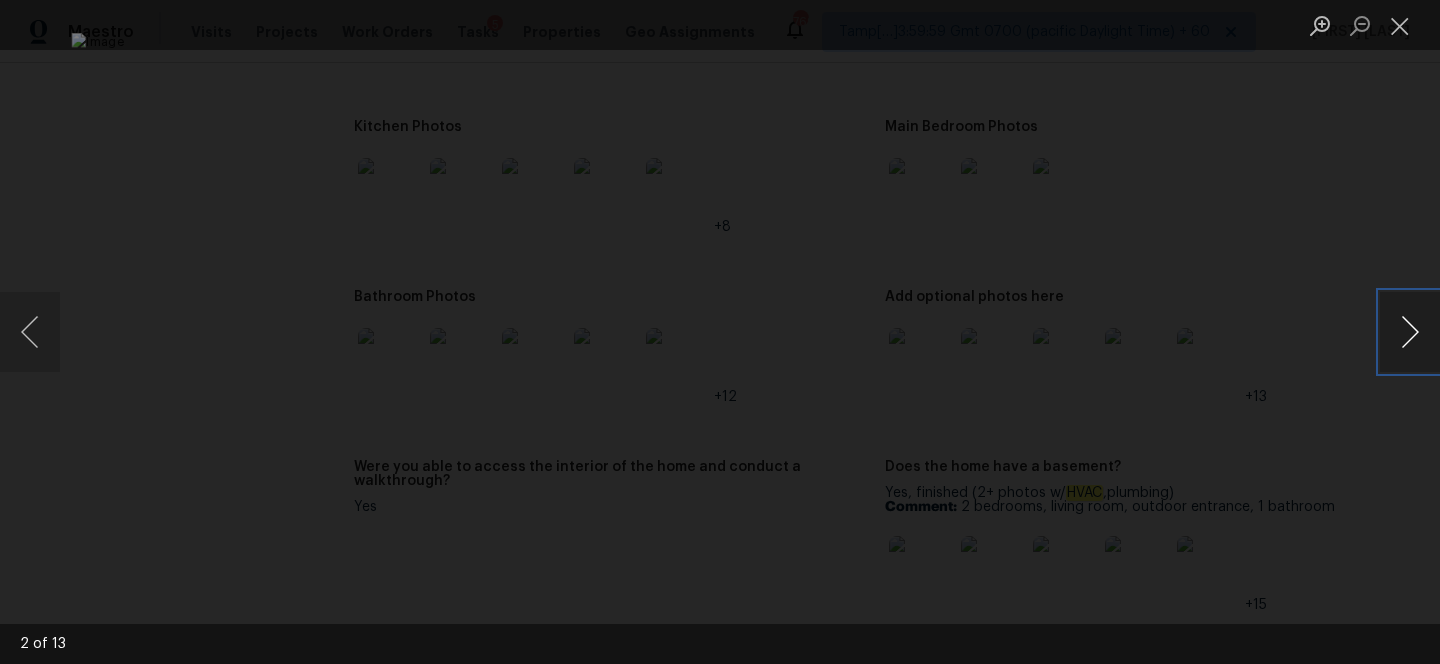 click at bounding box center [1410, 332] 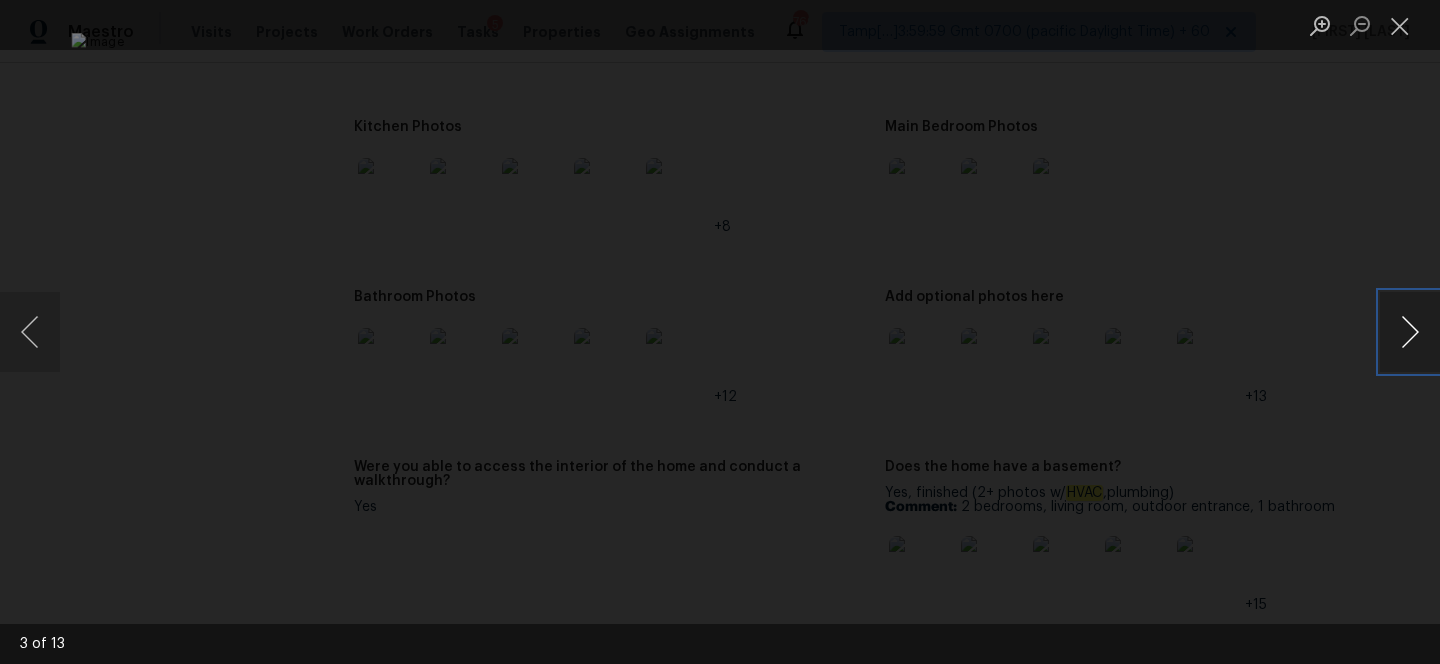 click at bounding box center [1410, 332] 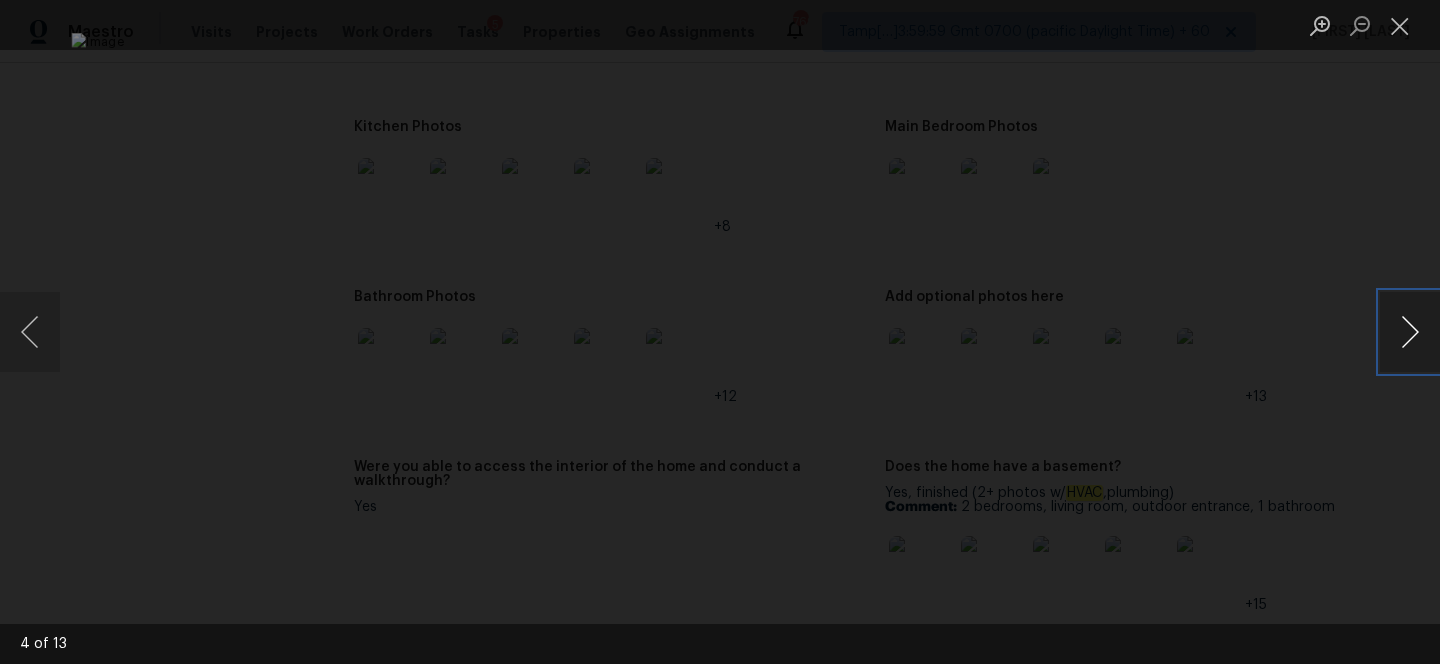 click at bounding box center (1410, 332) 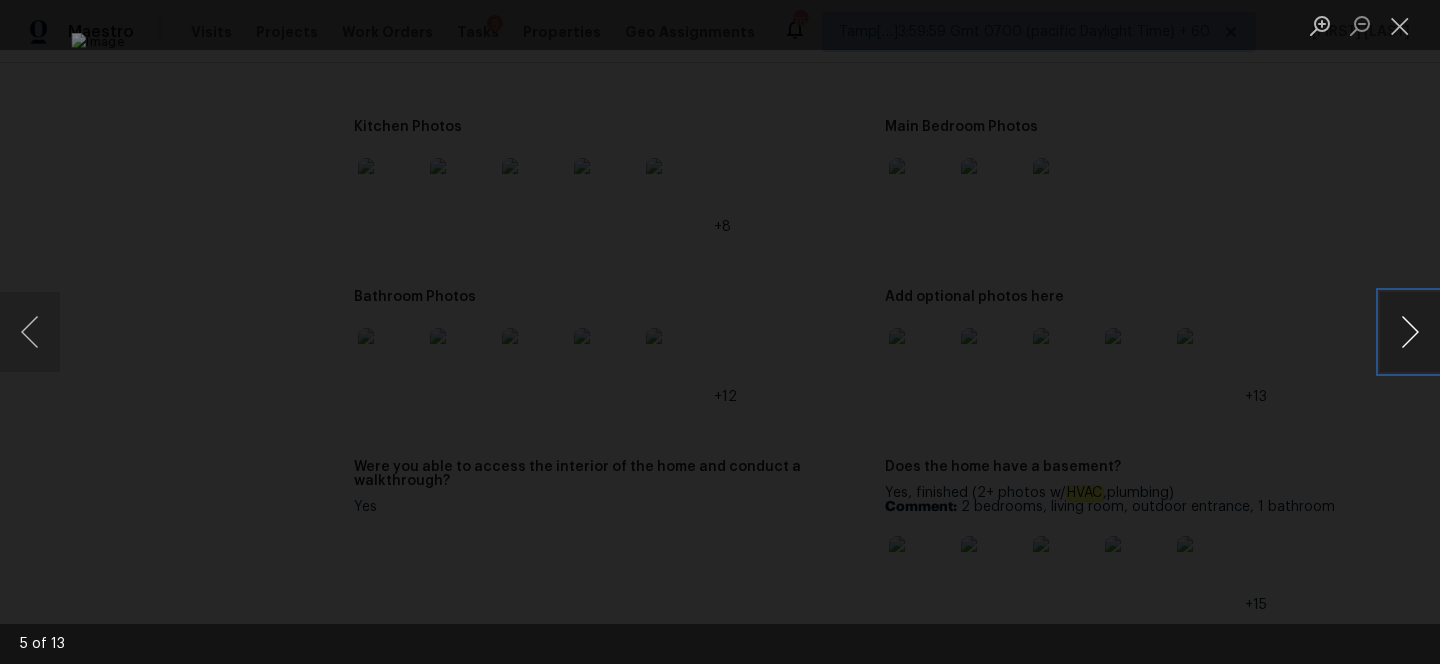 click at bounding box center (1410, 332) 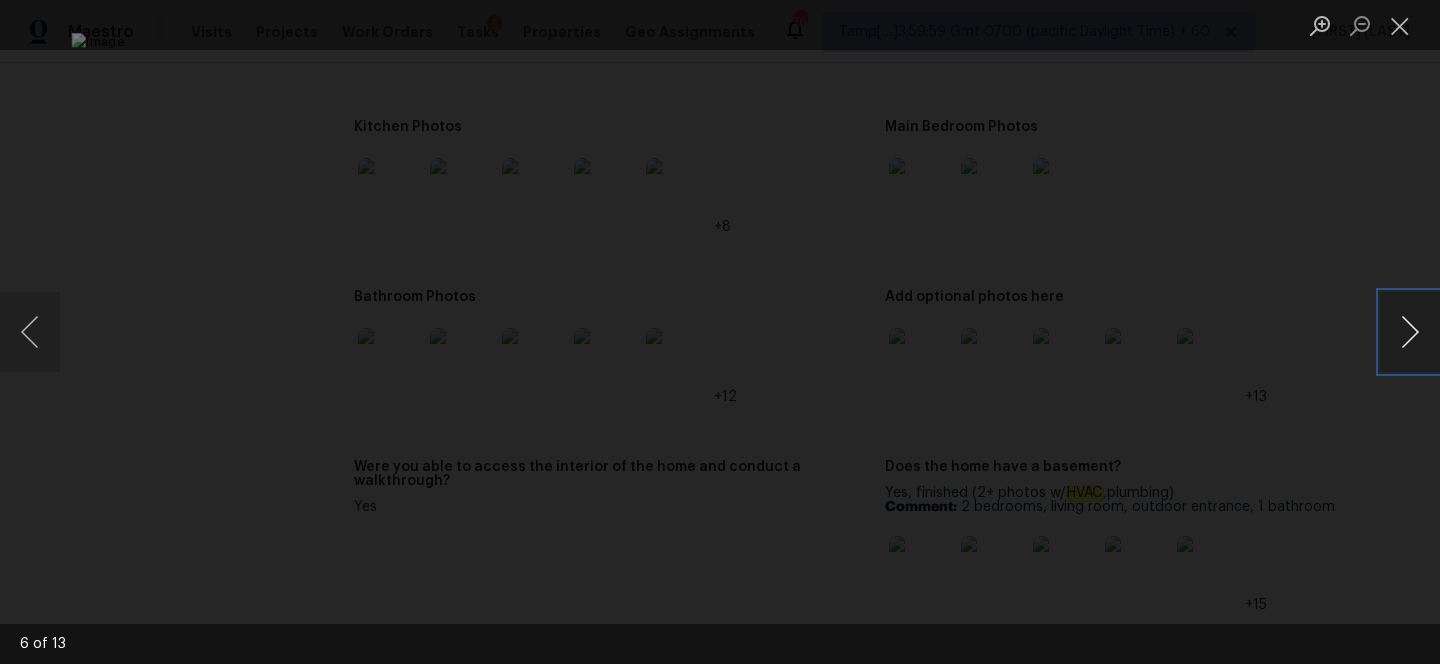 click at bounding box center (1410, 332) 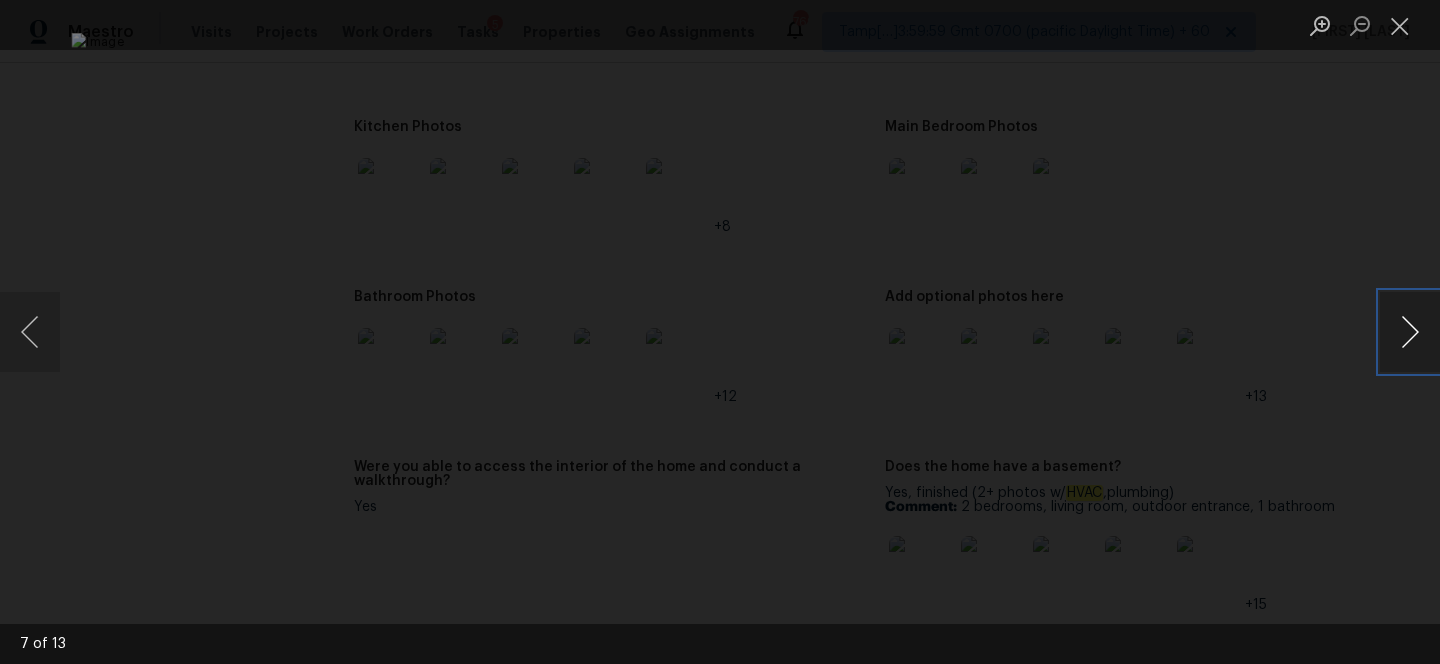 click at bounding box center (1410, 332) 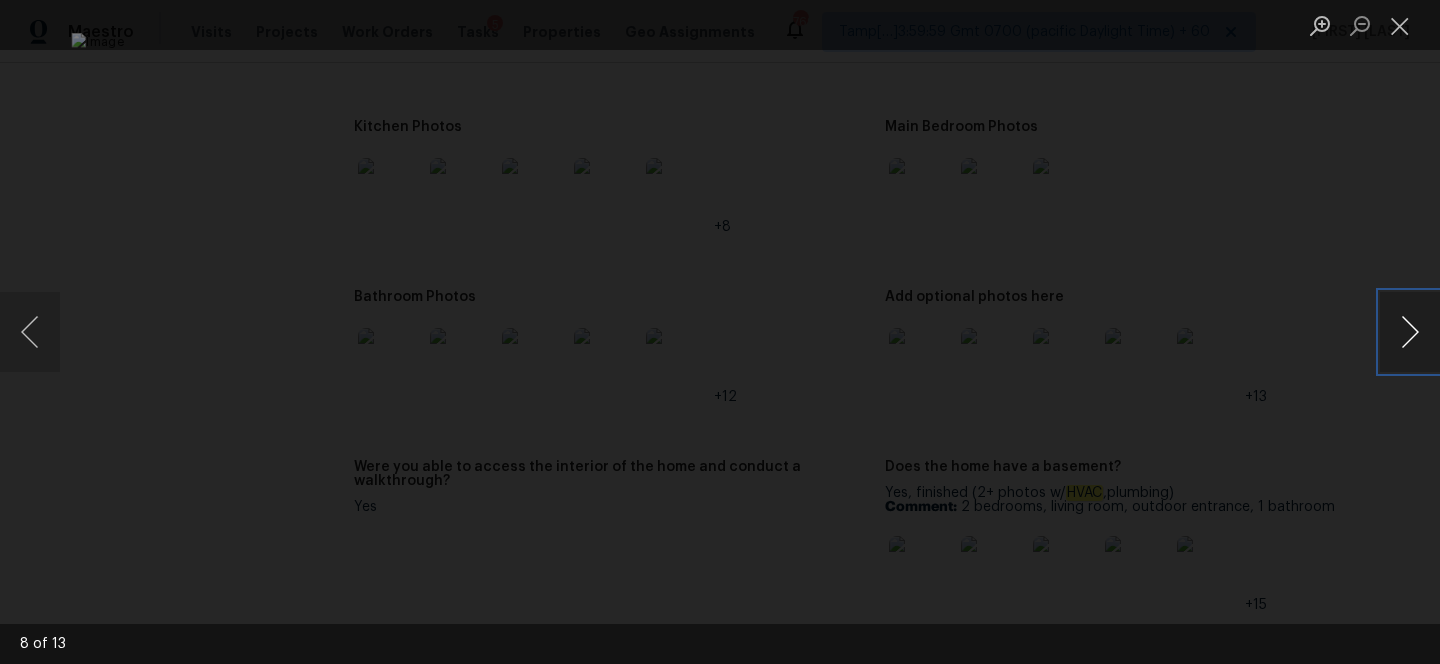 click at bounding box center [1410, 332] 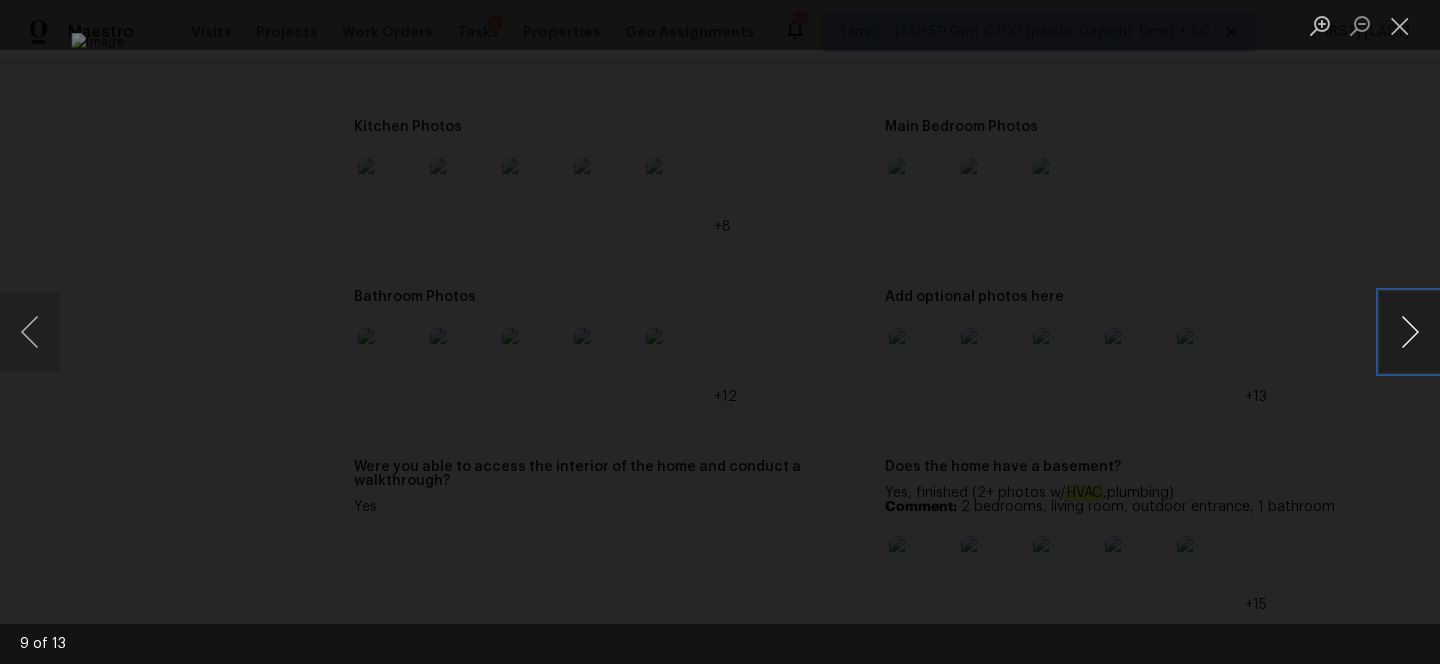 click at bounding box center [1410, 332] 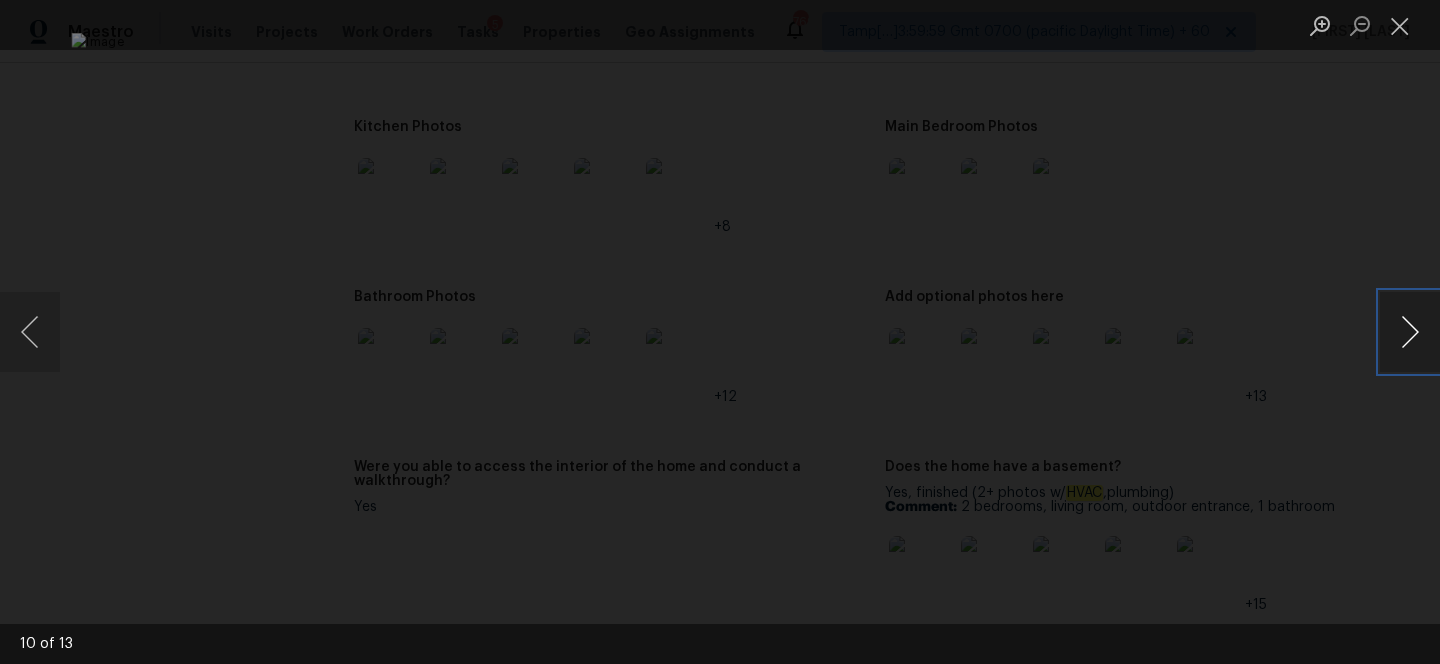 click at bounding box center [1410, 332] 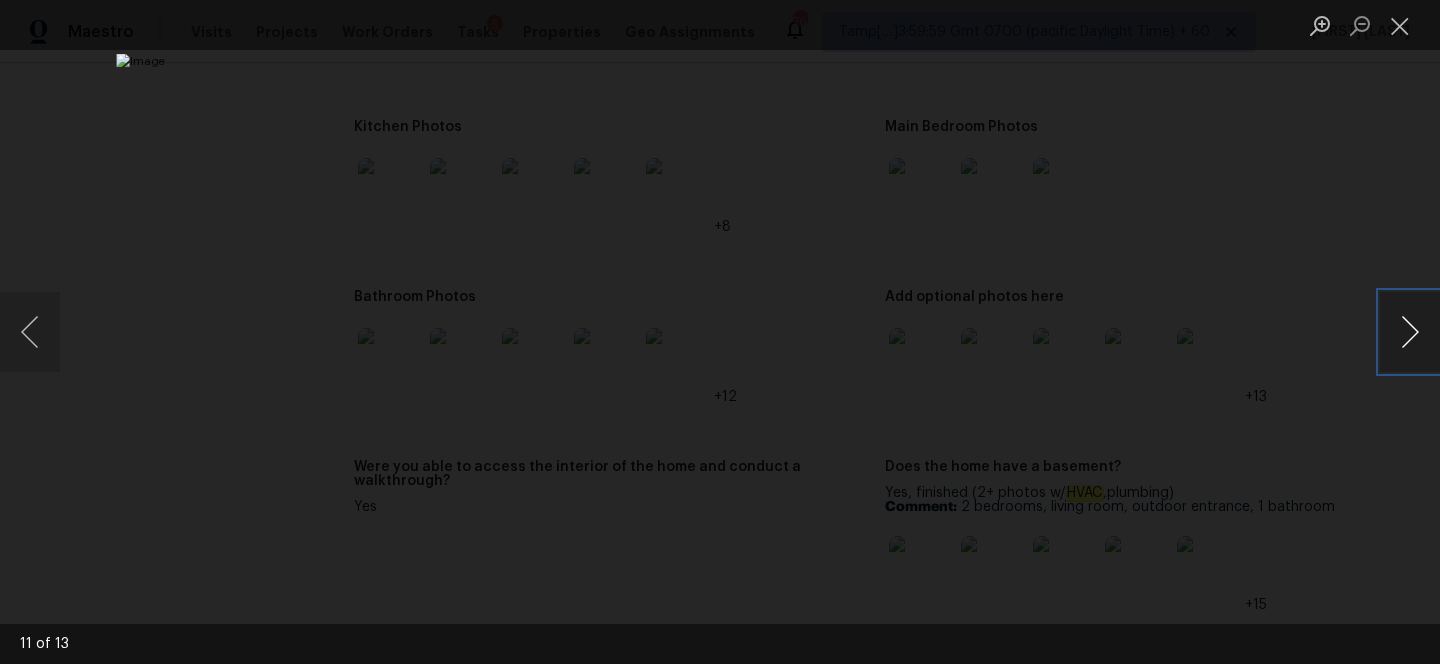 click at bounding box center [1410, 332] 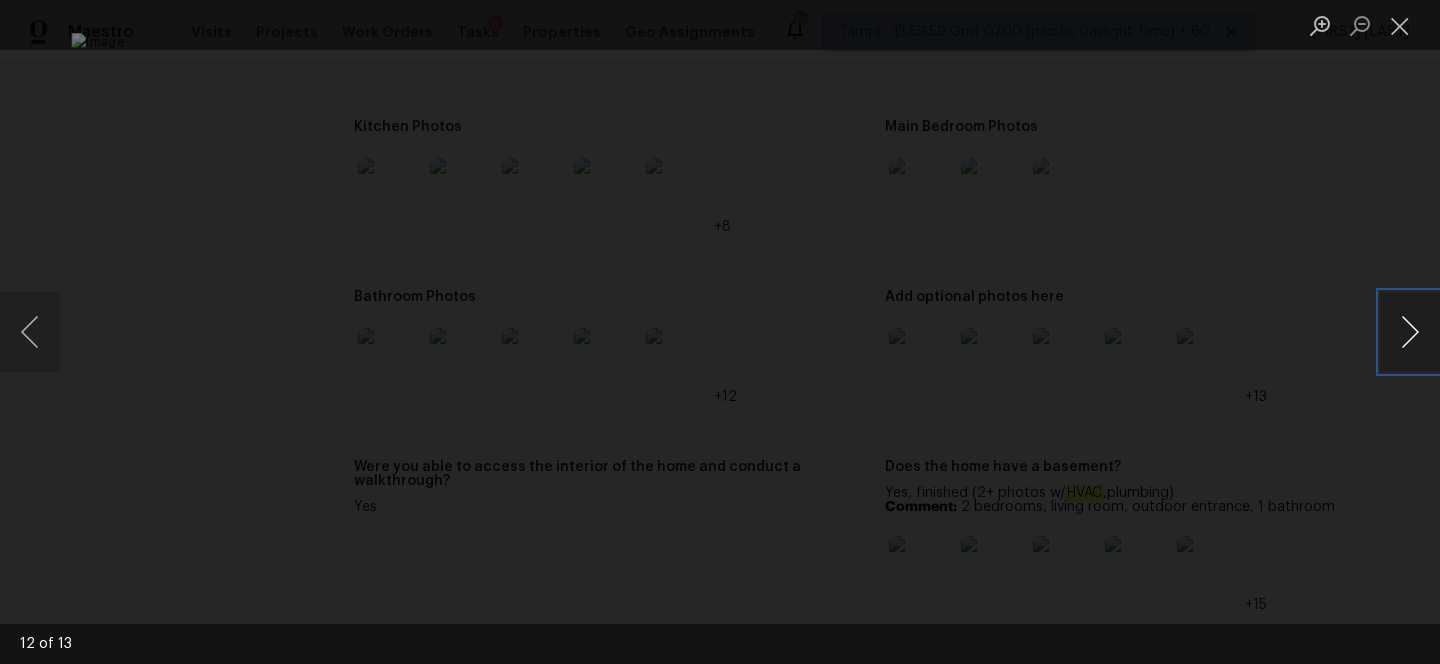 click at bounding box center [1410, 332] 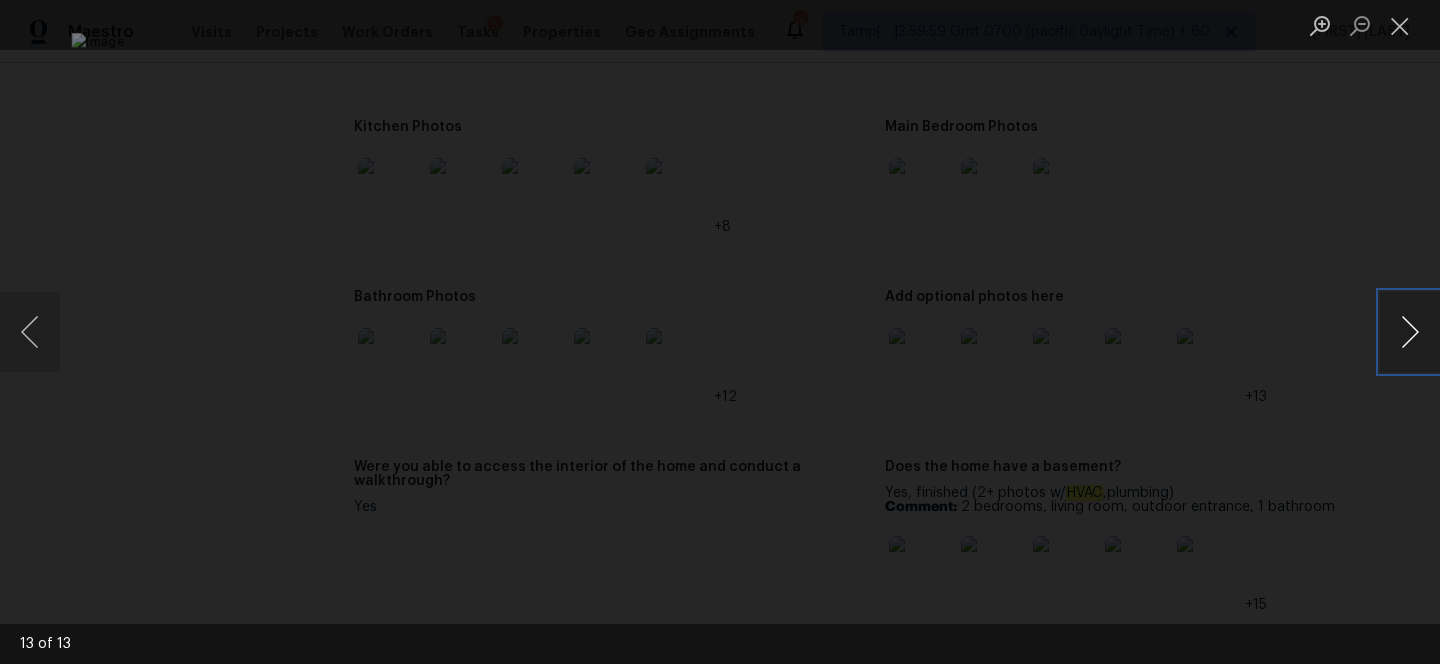 click at bounding box center [1410, 332] 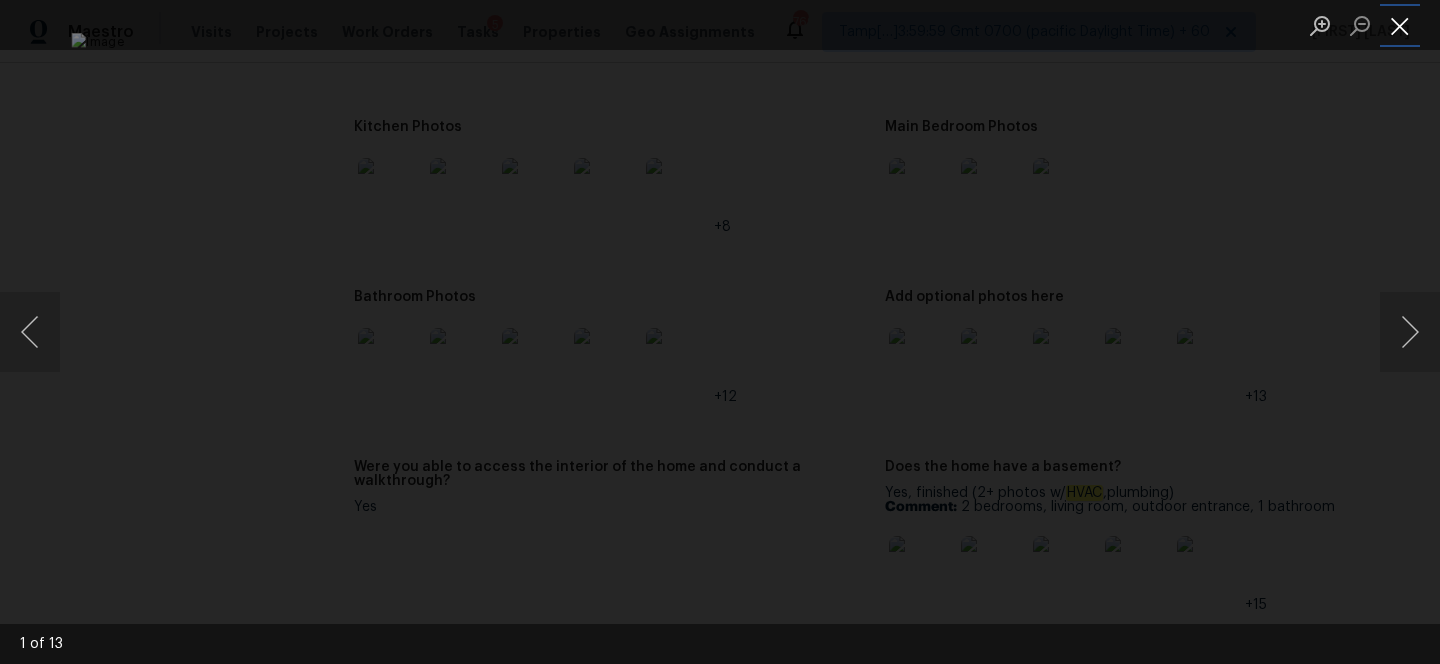 click at bounding box center [1400, 25] 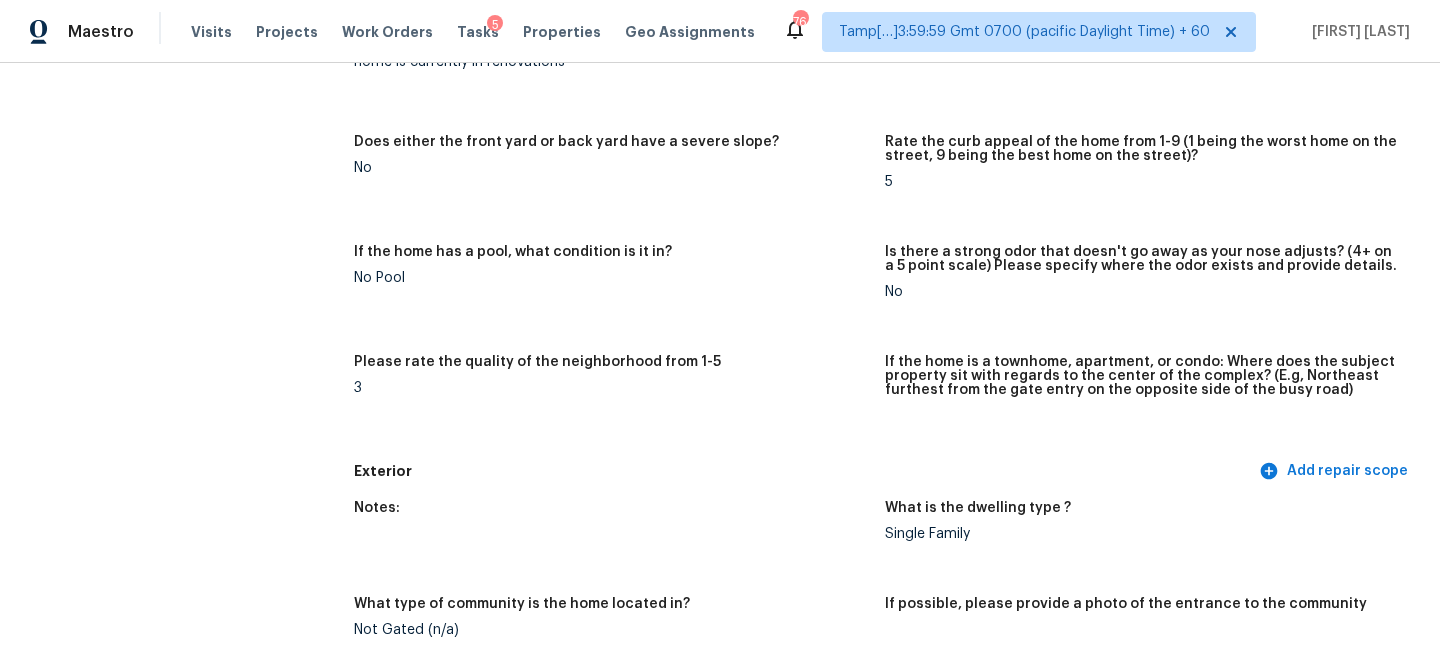scroll, scrollTop: 0, scrollLeft: 0, axis: both 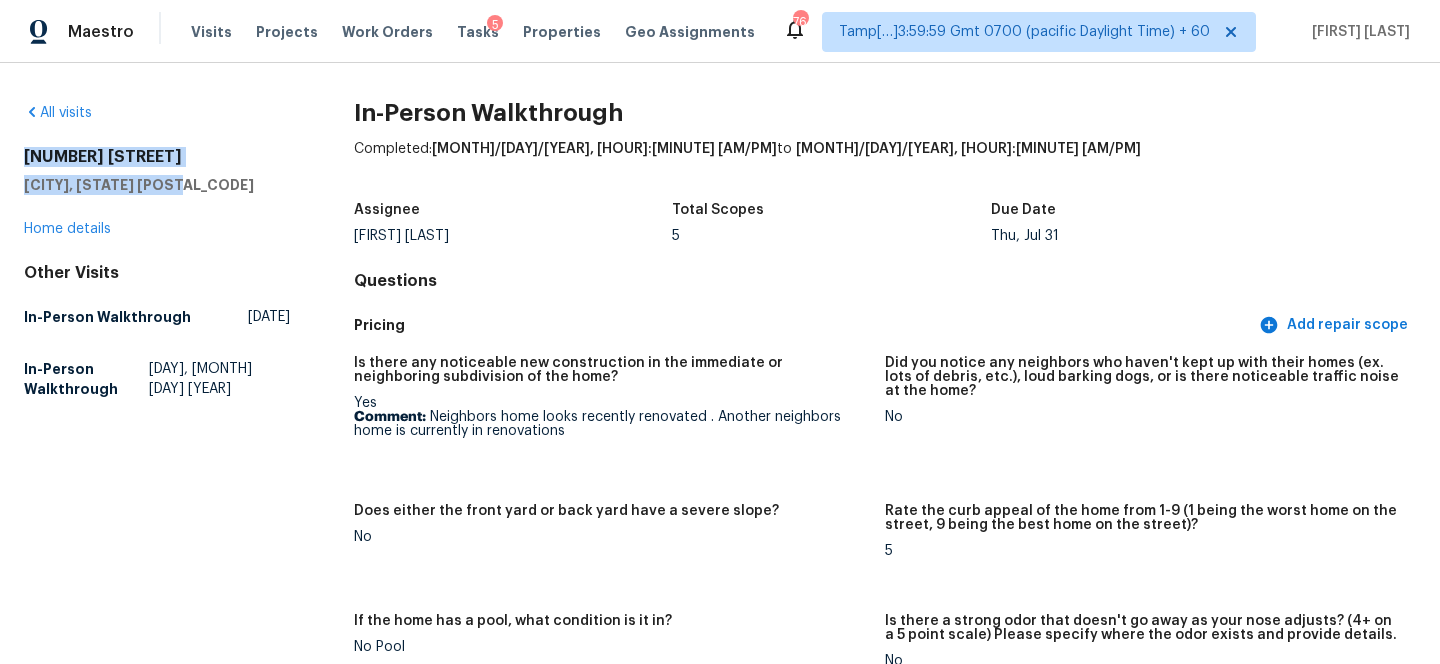 drag, startPoint x: 182, startPoint y: 179, endPoint x: 26, endPoint y: 161, distance: 157.03503 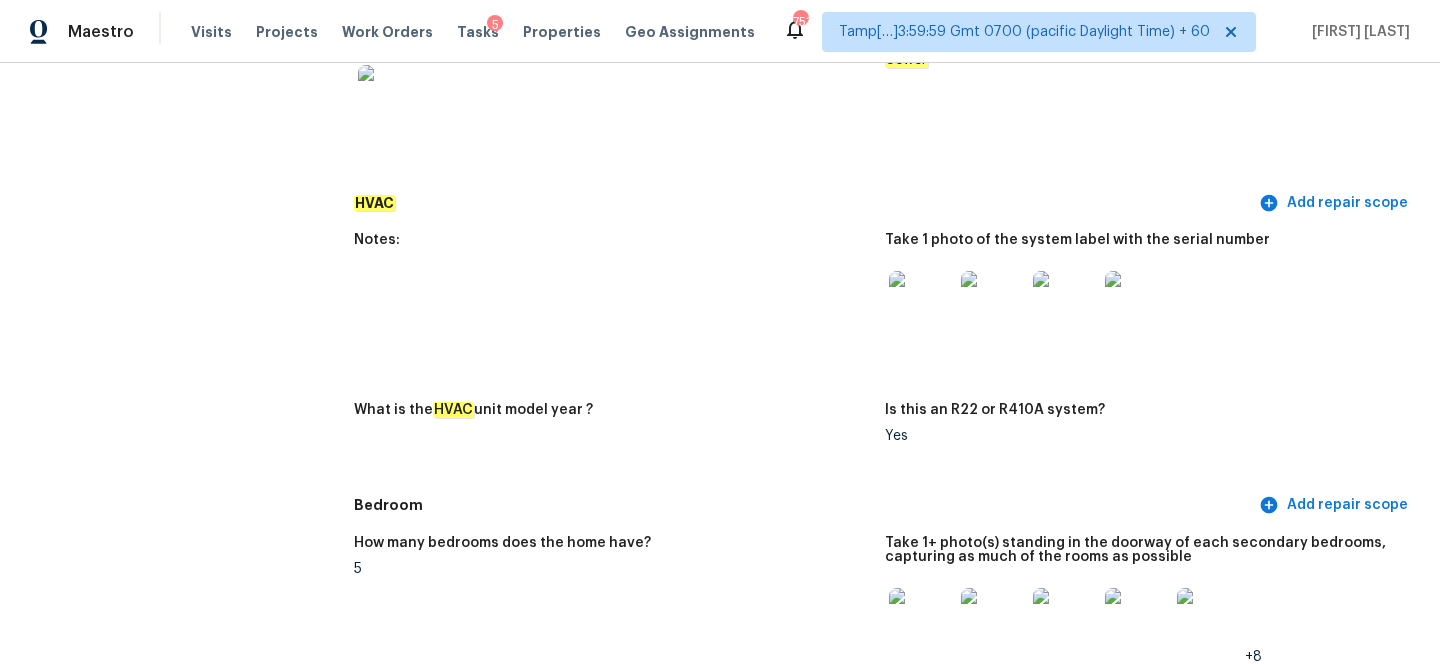 scroll, scrollTop: 1569, scrollLeft: 0, axis: vertical 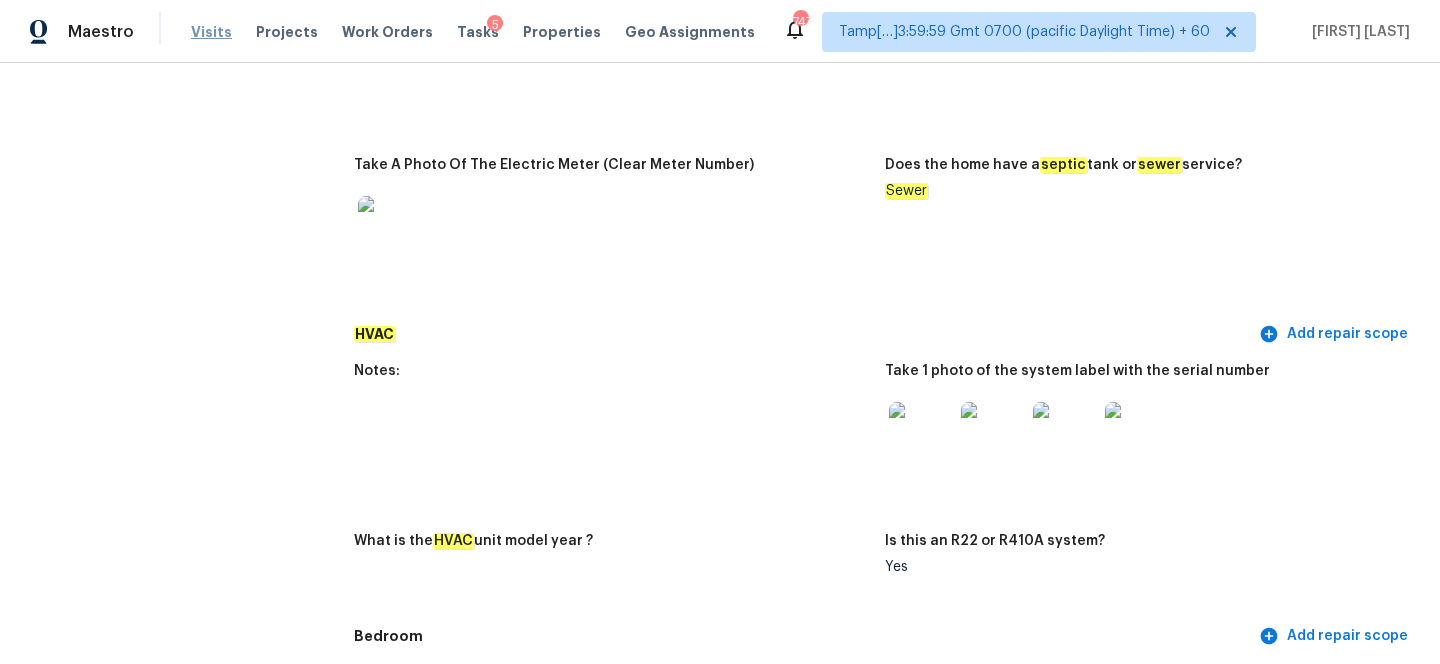 click on "Visits" at bounding box center (211, 32) 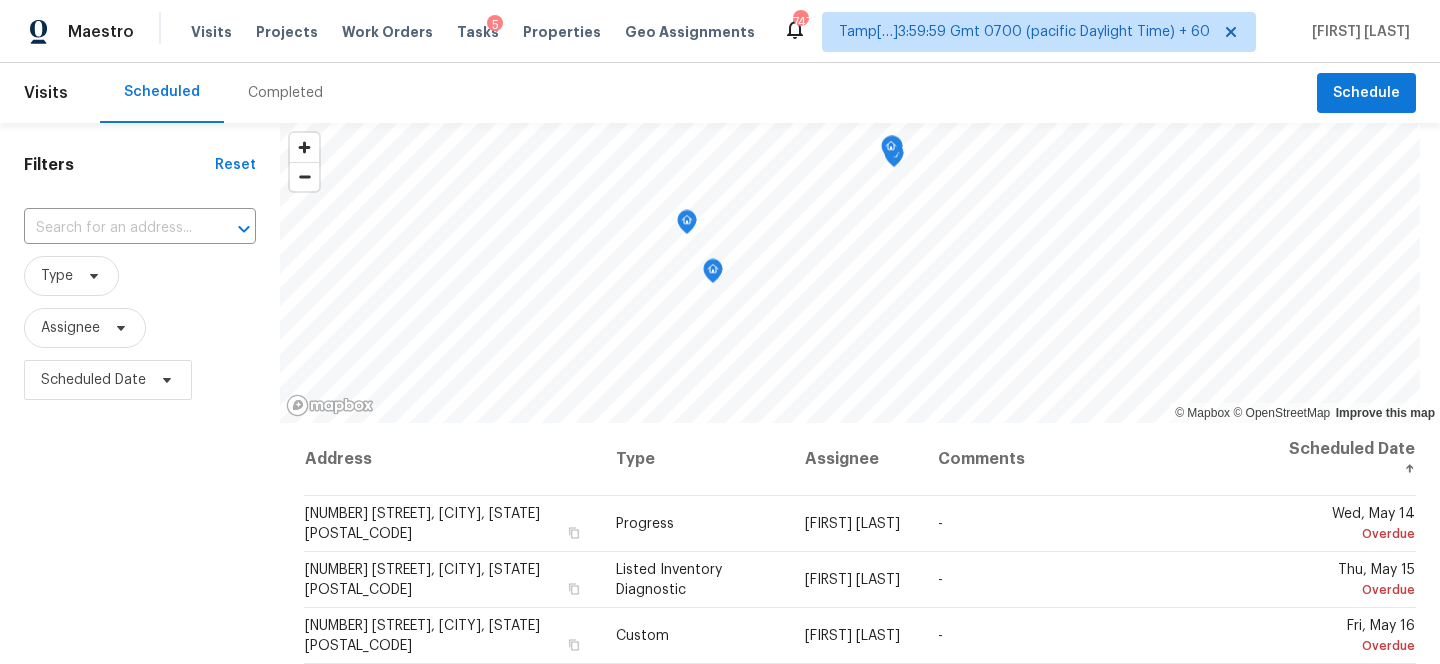 click on "Completed" at bounding box center [285, 93] 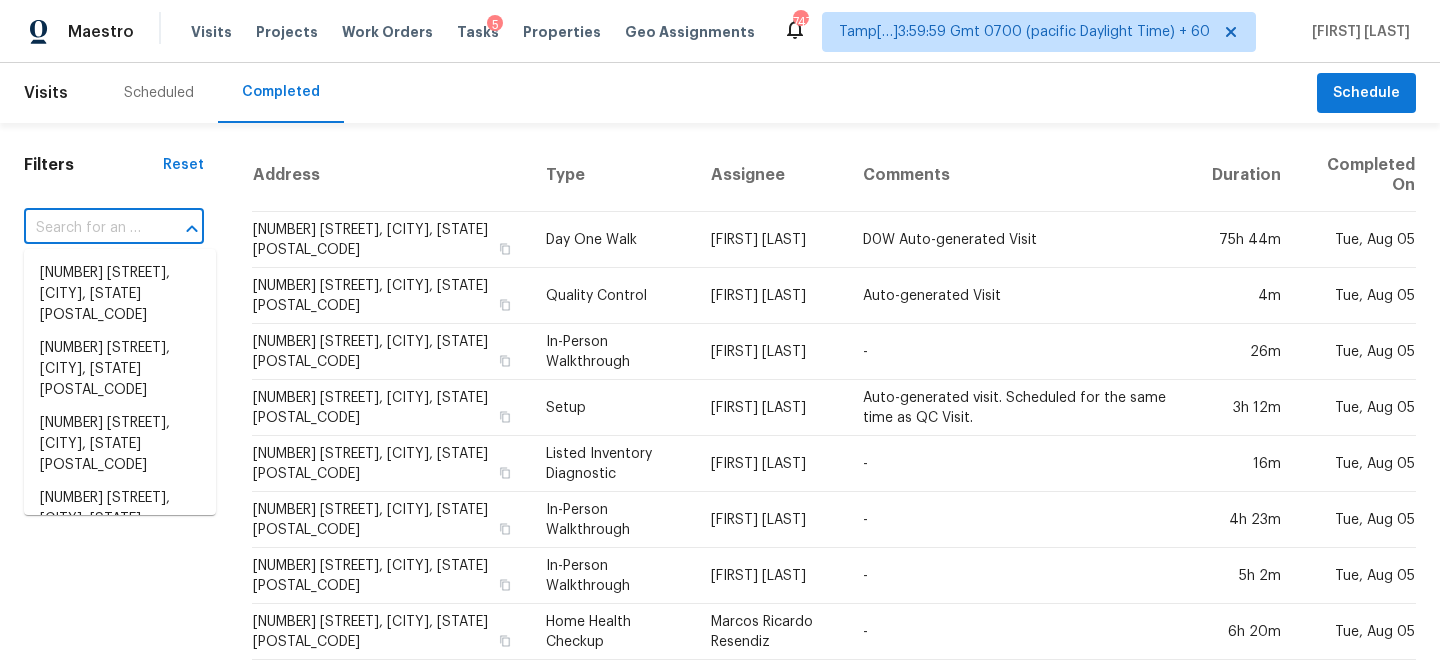 click at bounding box center [86, 228] 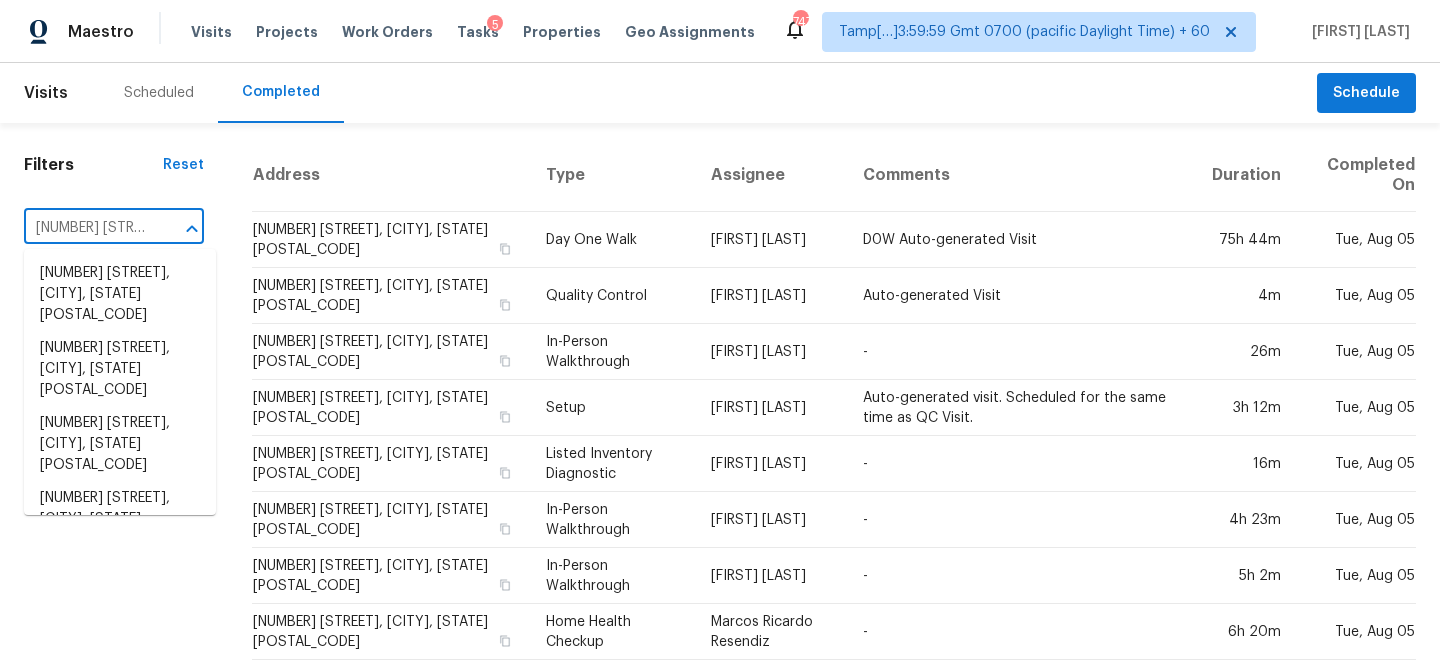 scroll, scrollTop: 0, scrollLeft: 161, axis: horizontal 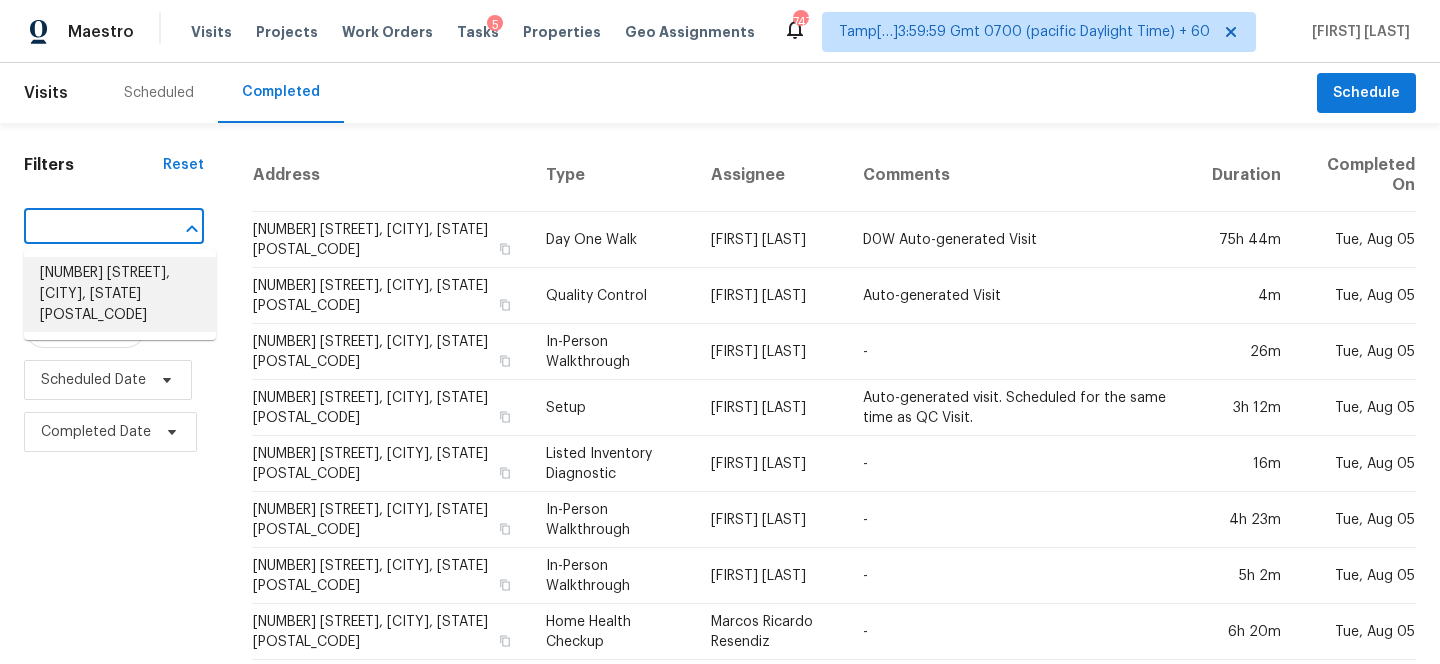 click on "8499 Bandera Cir W, Jacksonville, FL 32244" at bounding box center (120, 294) 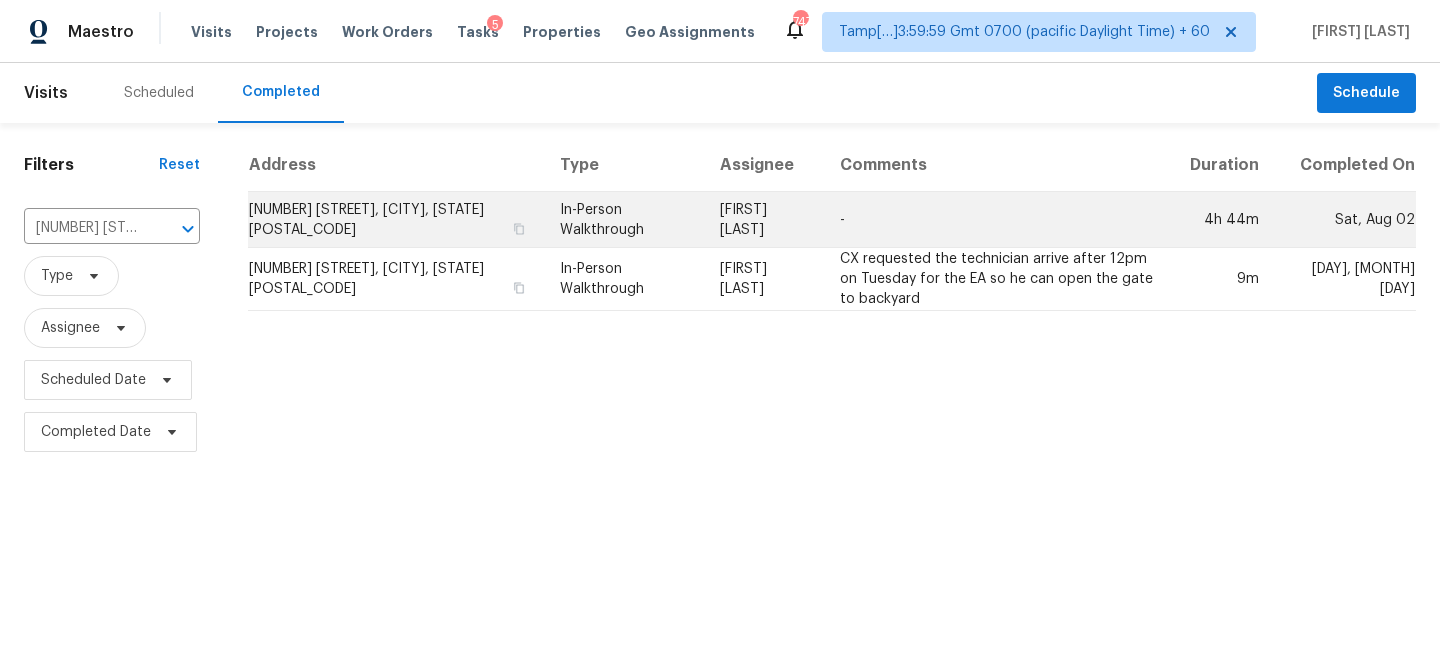 click on "8499 Bandera Cir W, Jacksonville, FL 32244" at bounding box center (395, 220) 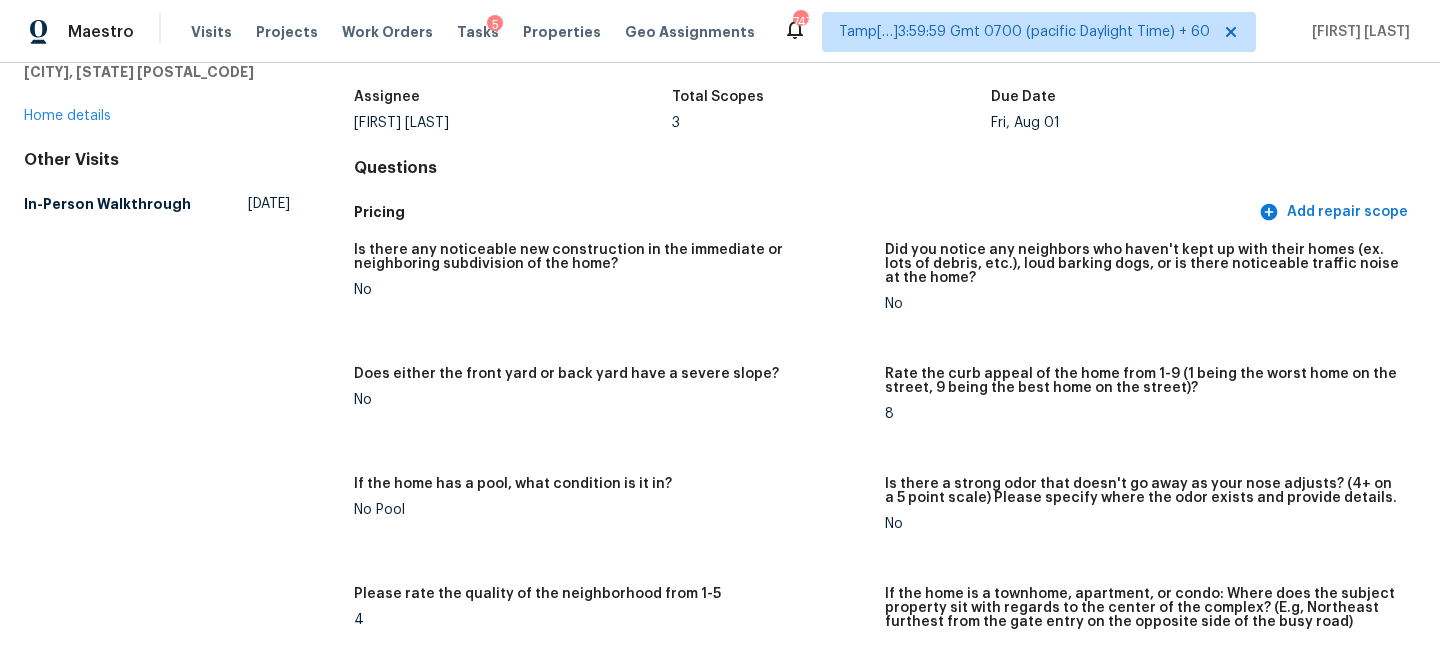 scroll, scrollTop: 0, scrollLeft: 0, axis: both 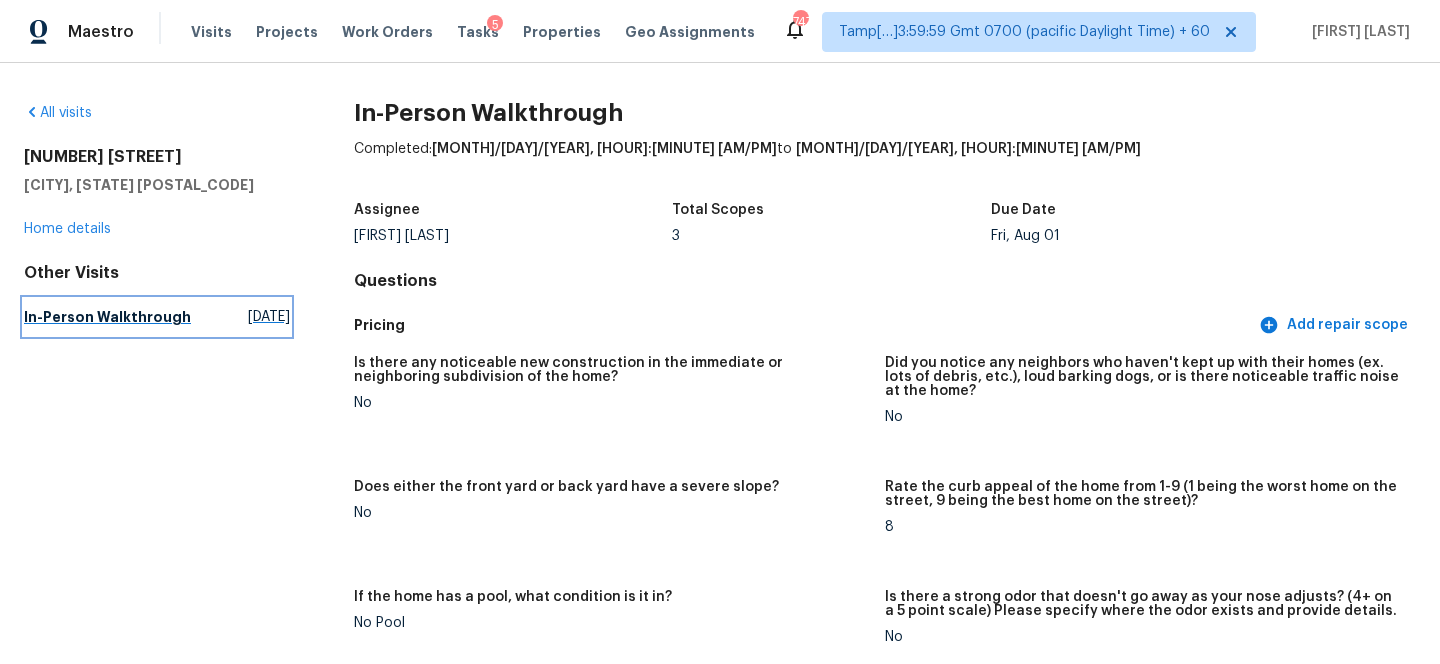 click on "In-Person Walkthrough" at bounding box center [107, 317] 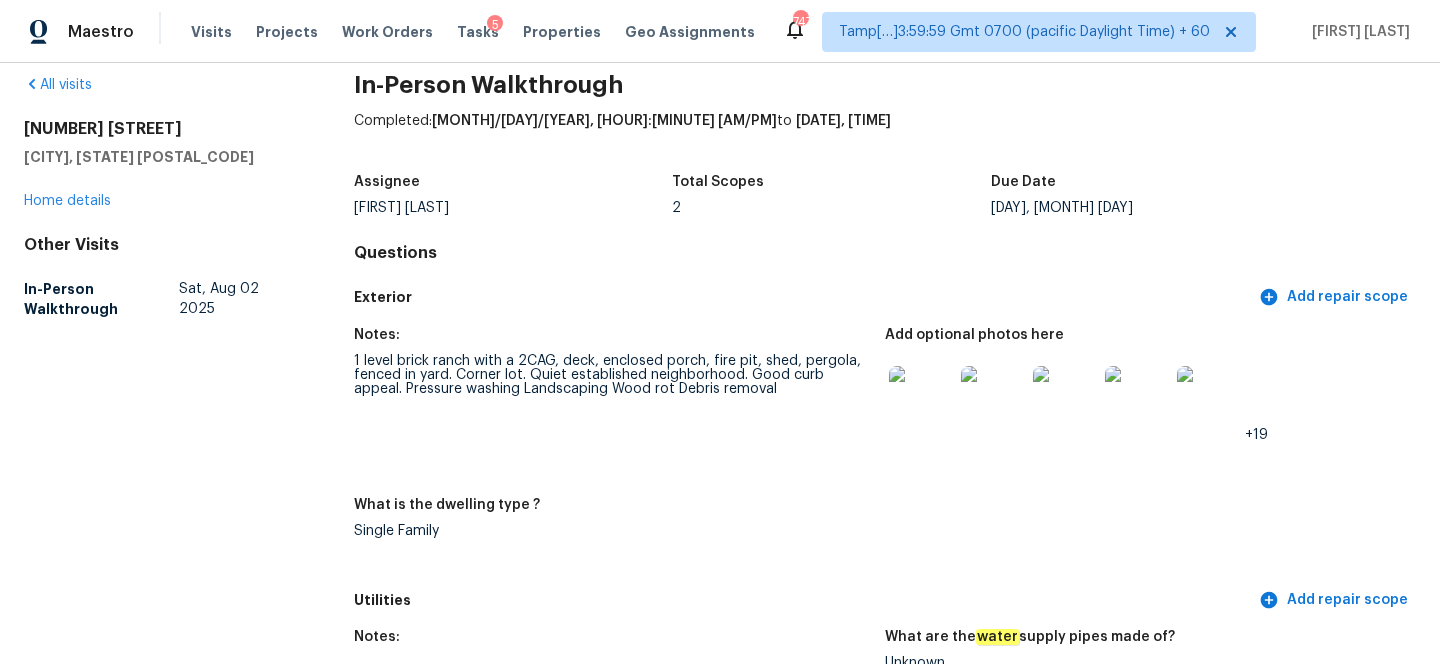 scroll, scrollTop: 0, scrollLeft: 0, axis: both 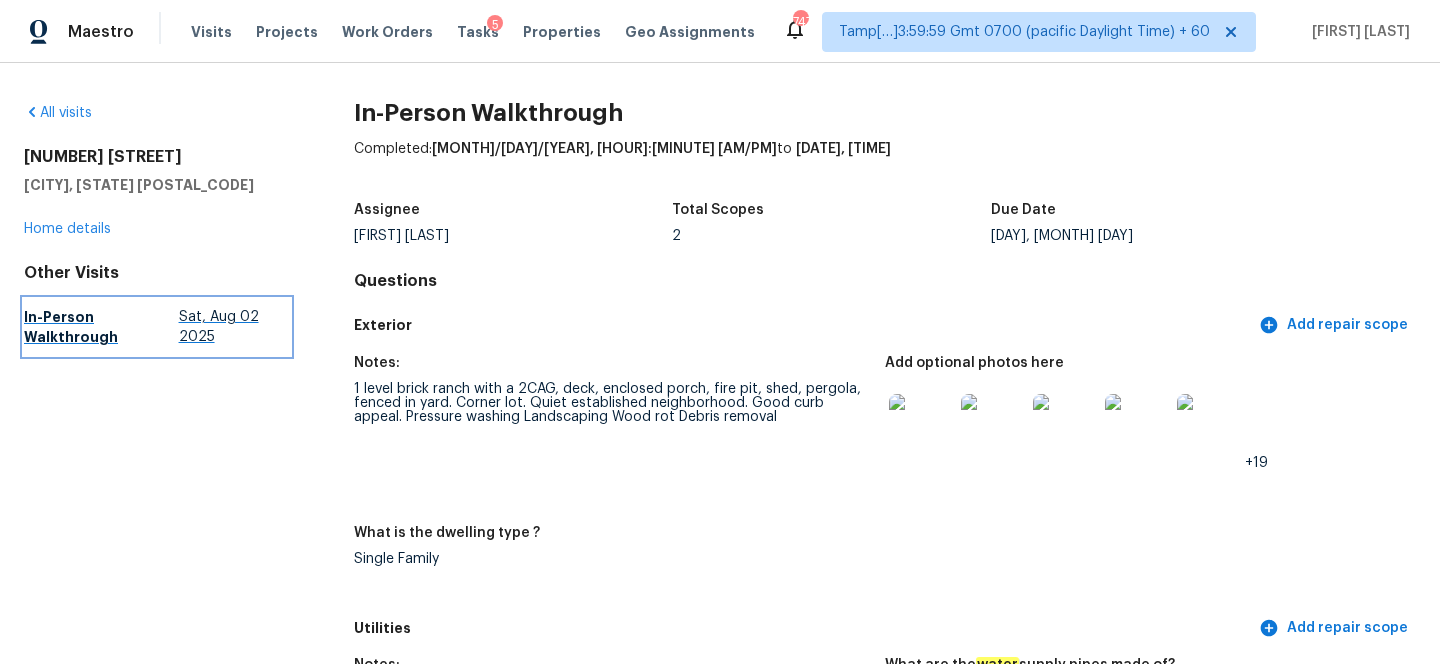 click on "In-Person Walkthrough" at bounding box center (101, 327) 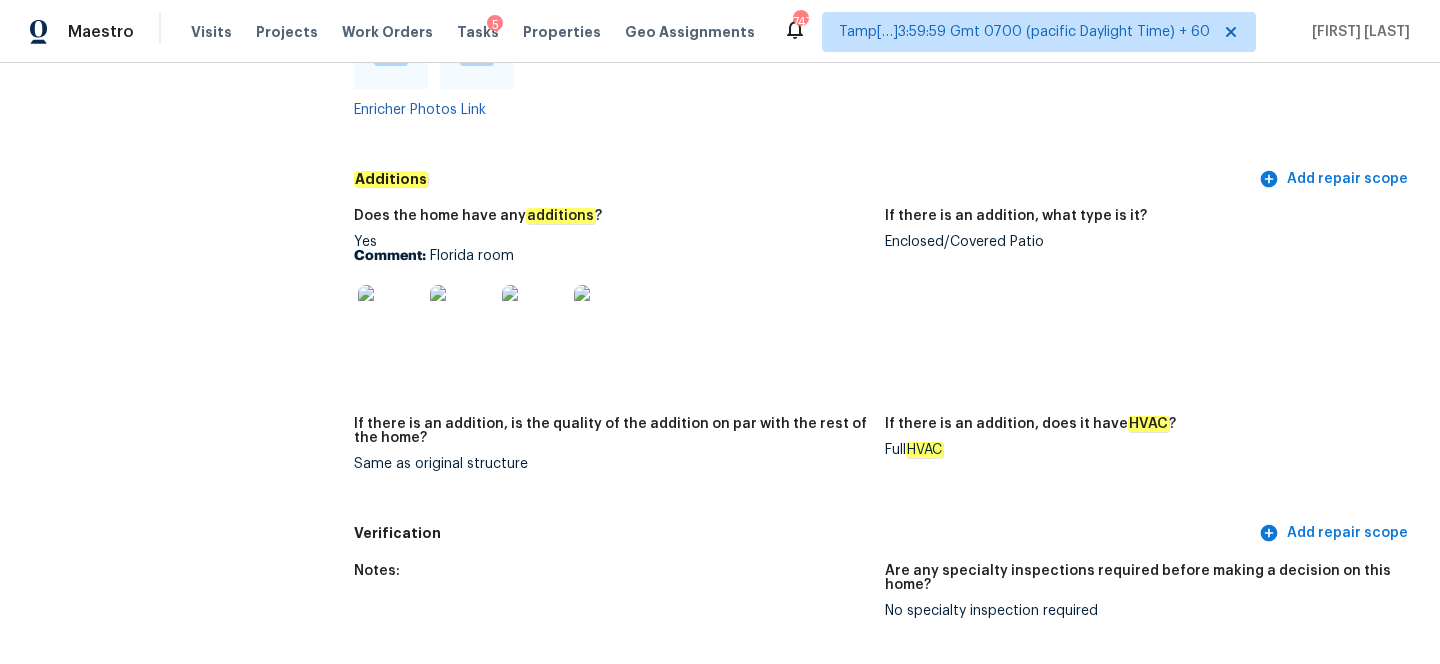 scroll, scrollTop: 3972, scrollLeft: 0, axis: vertical 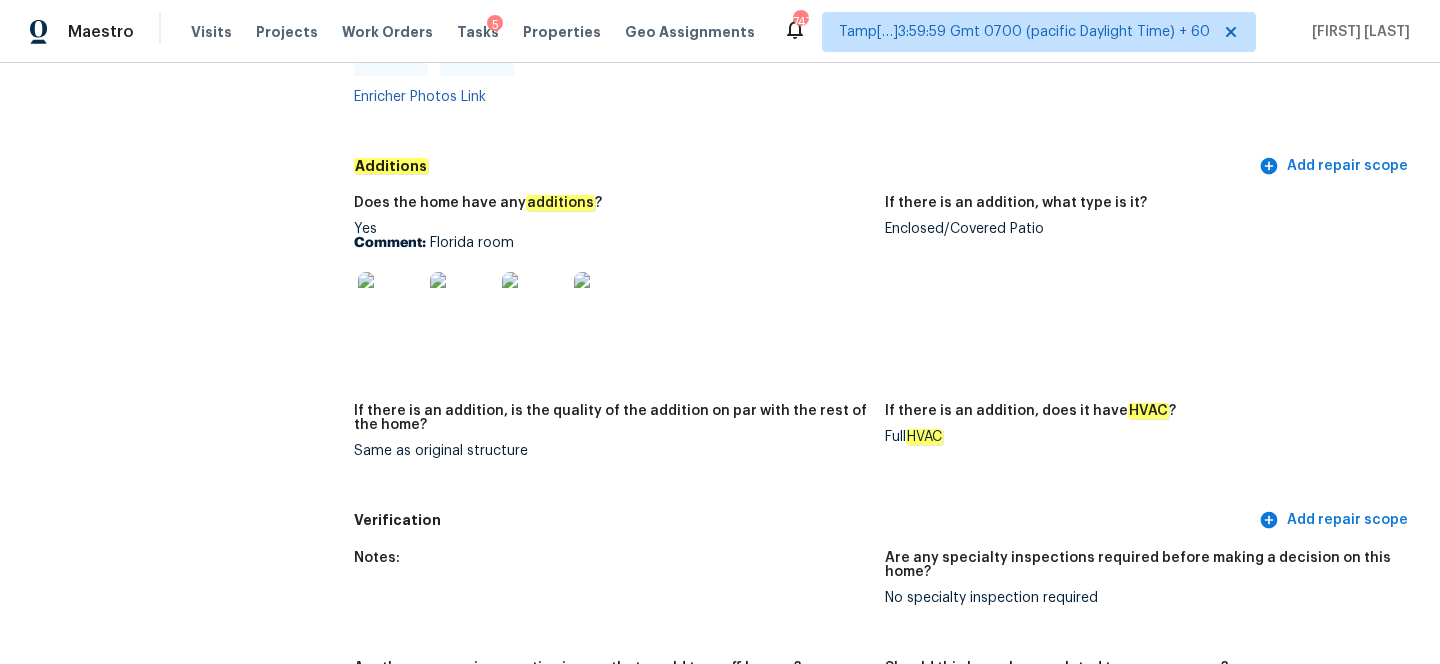 click at bounding box center (391, 39) 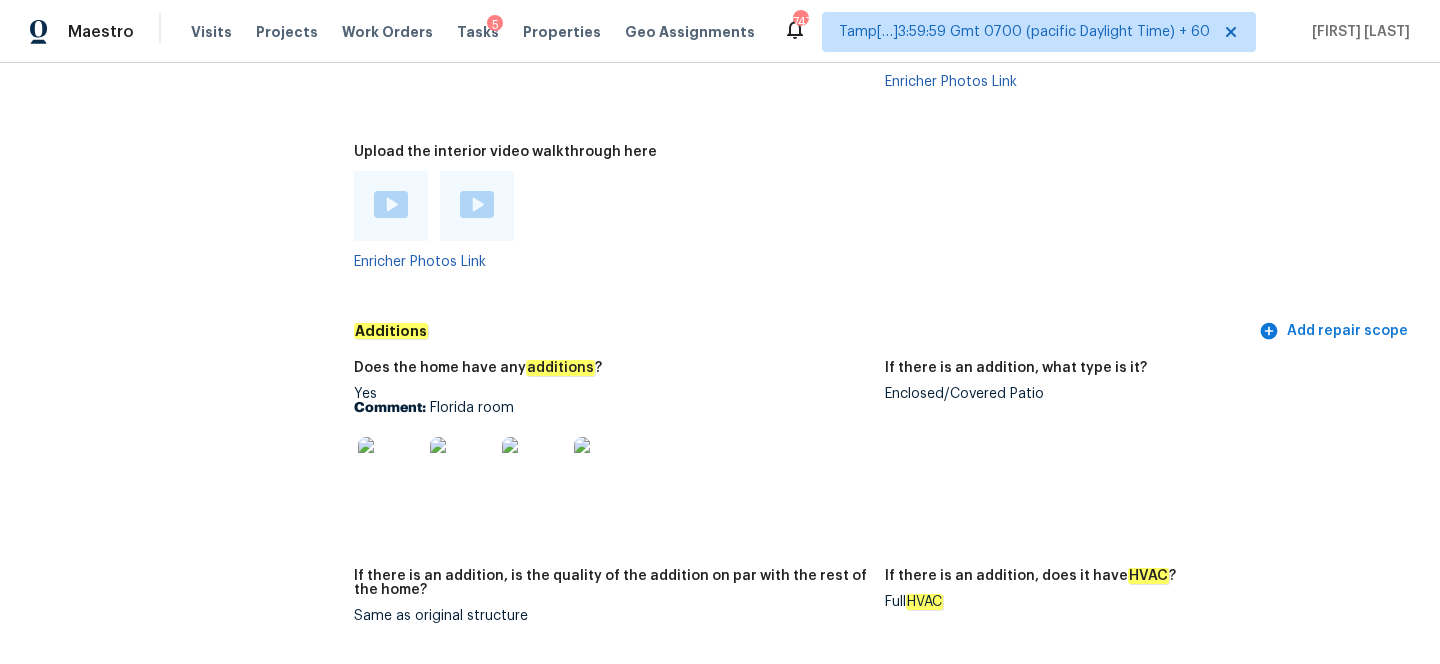 scroll, scrollTop: 3750, scrollLeft: 0, axis: vertical 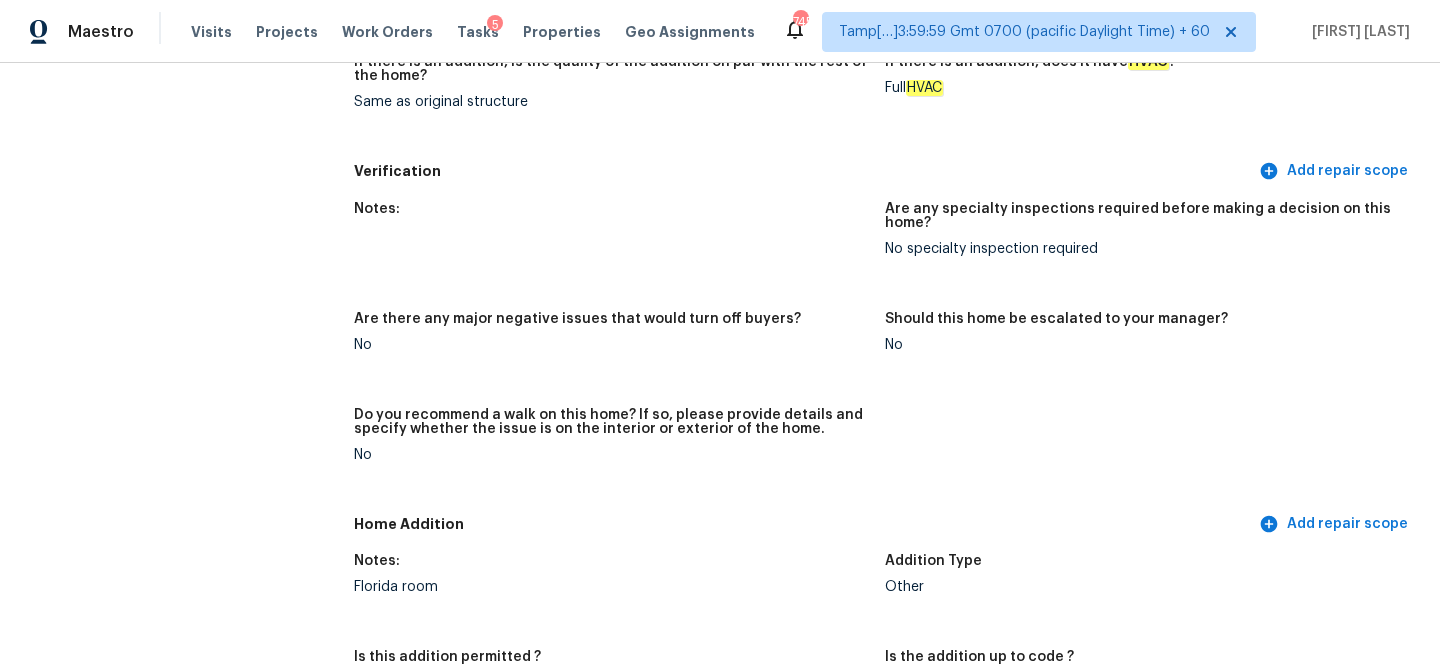 click on "Notes:" at bounding box center [611, 215] 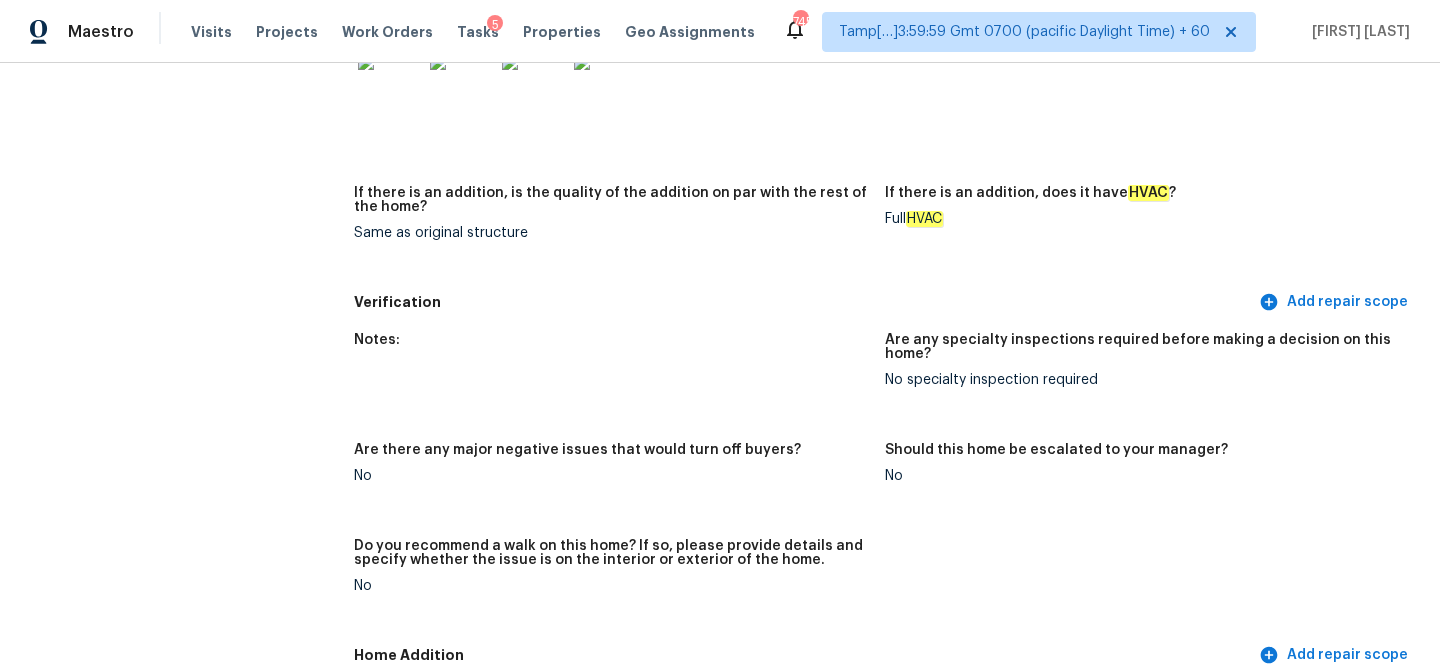 scroll, scrollTop: 4273, scrollLeft: 0, axis: vertical 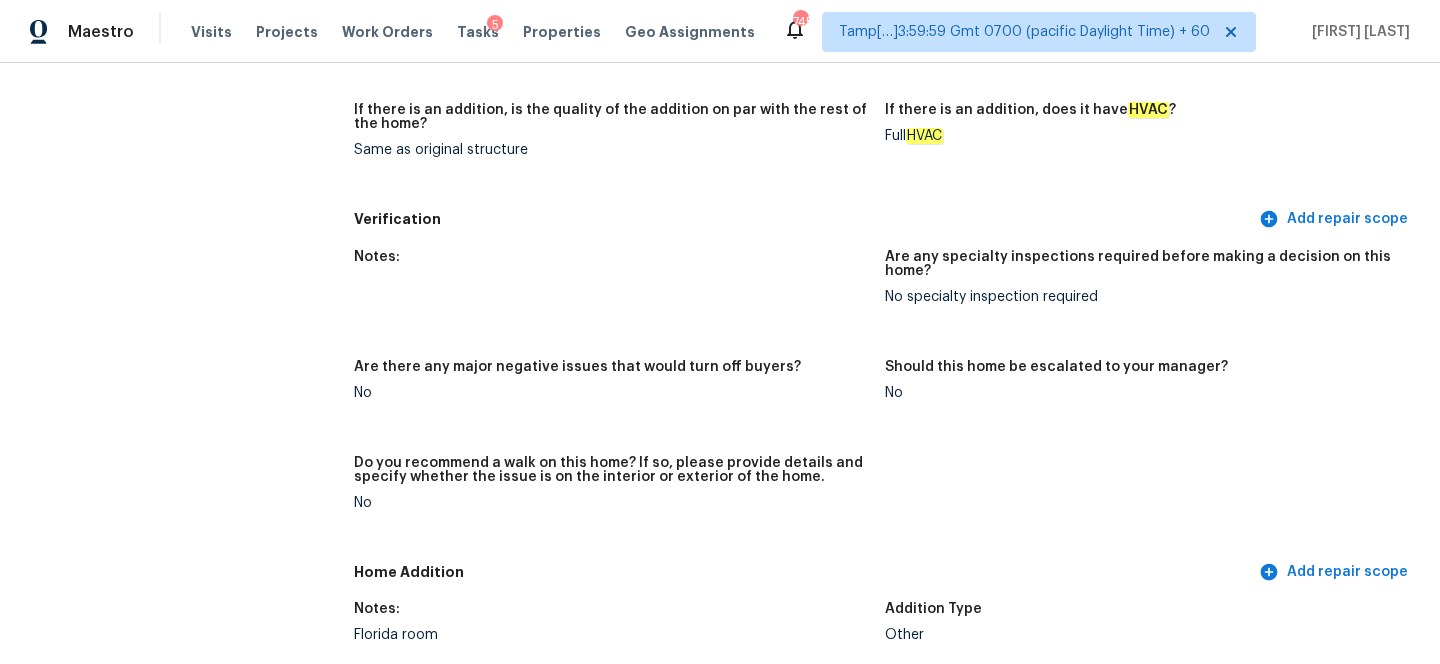 click at bounding box center (390, 3) 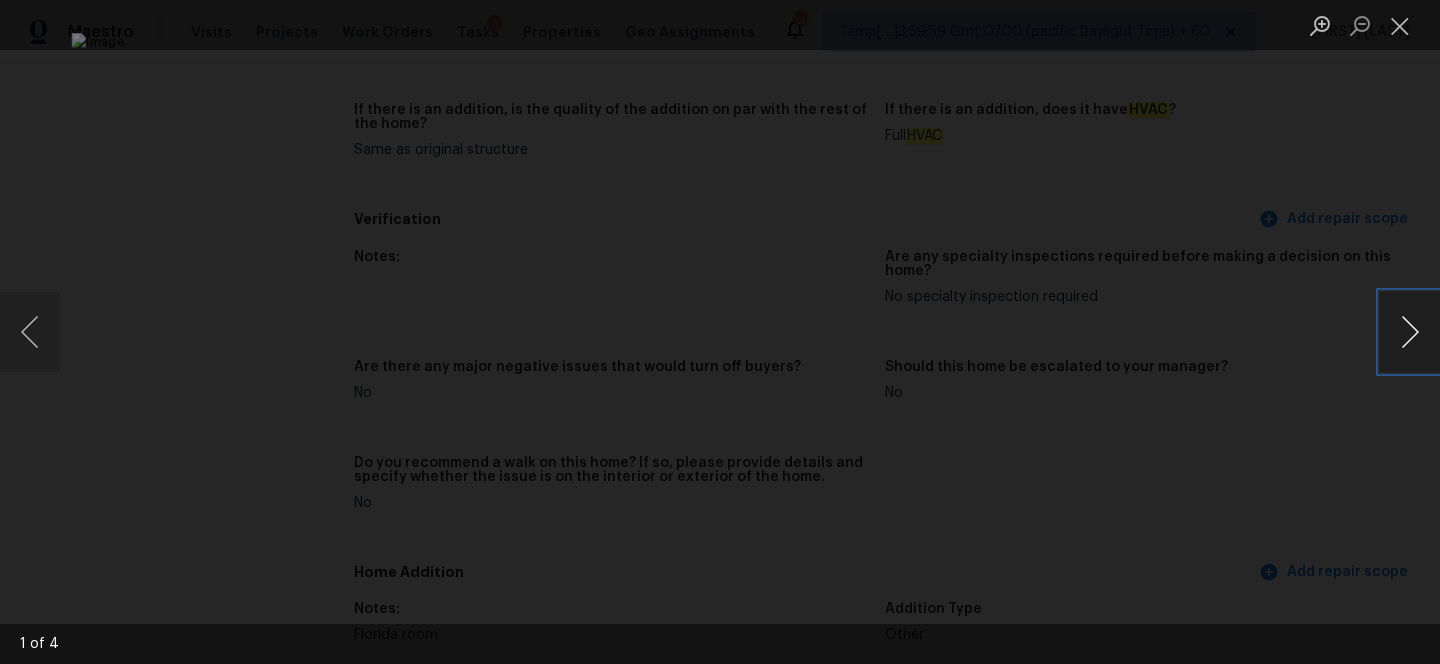 click at bounding box center (1410, 332) 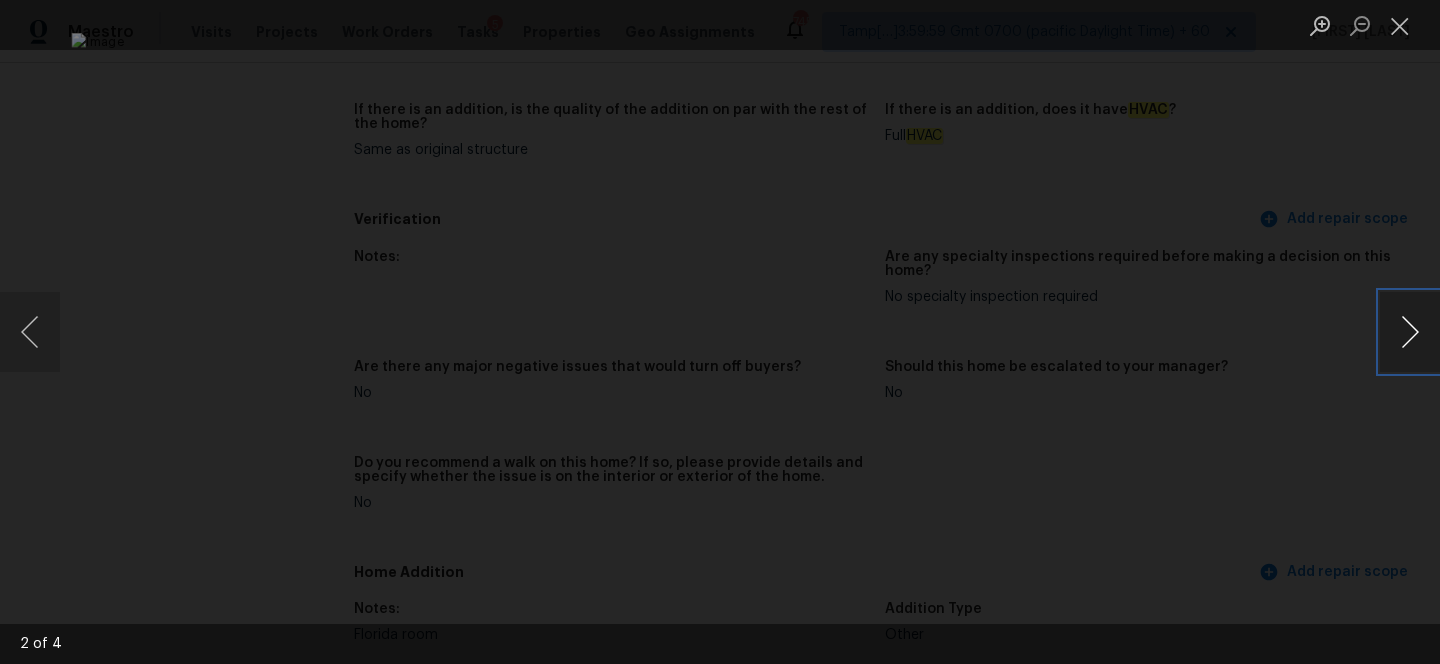click at bounding box center [1410, 332] 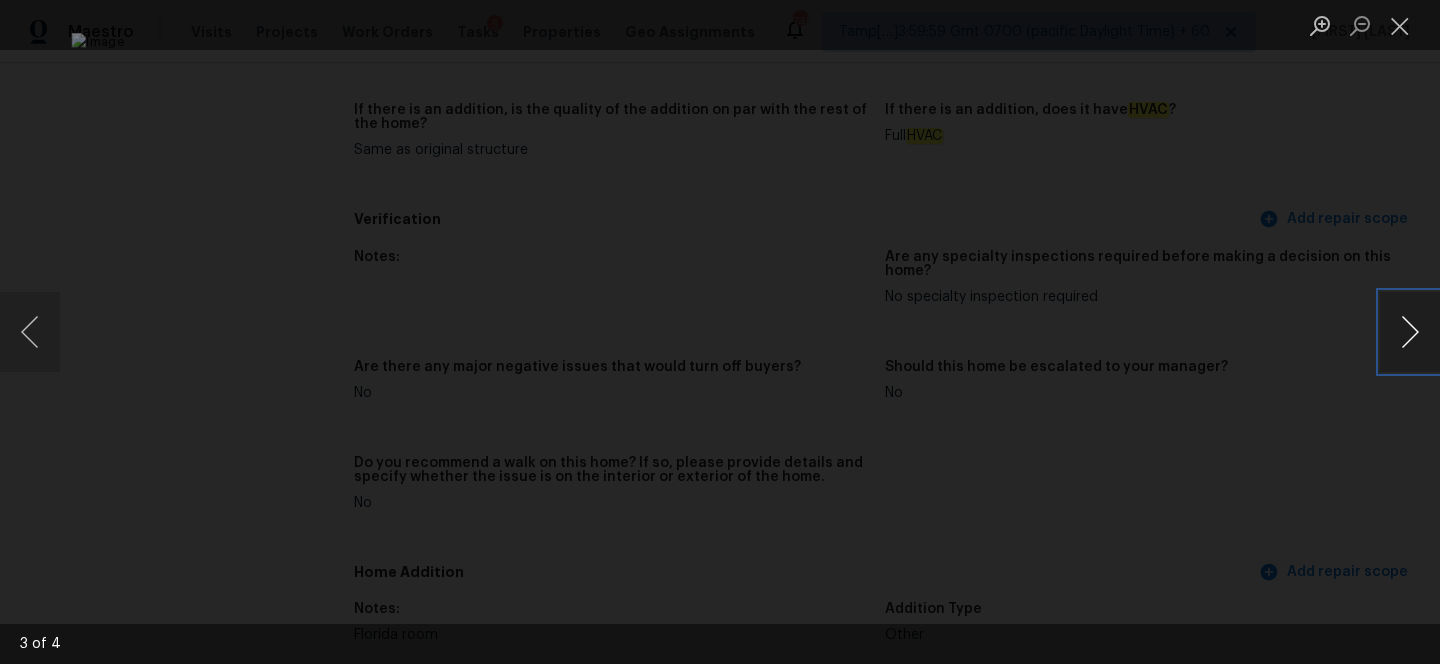click at bounding box center (1410, 332) 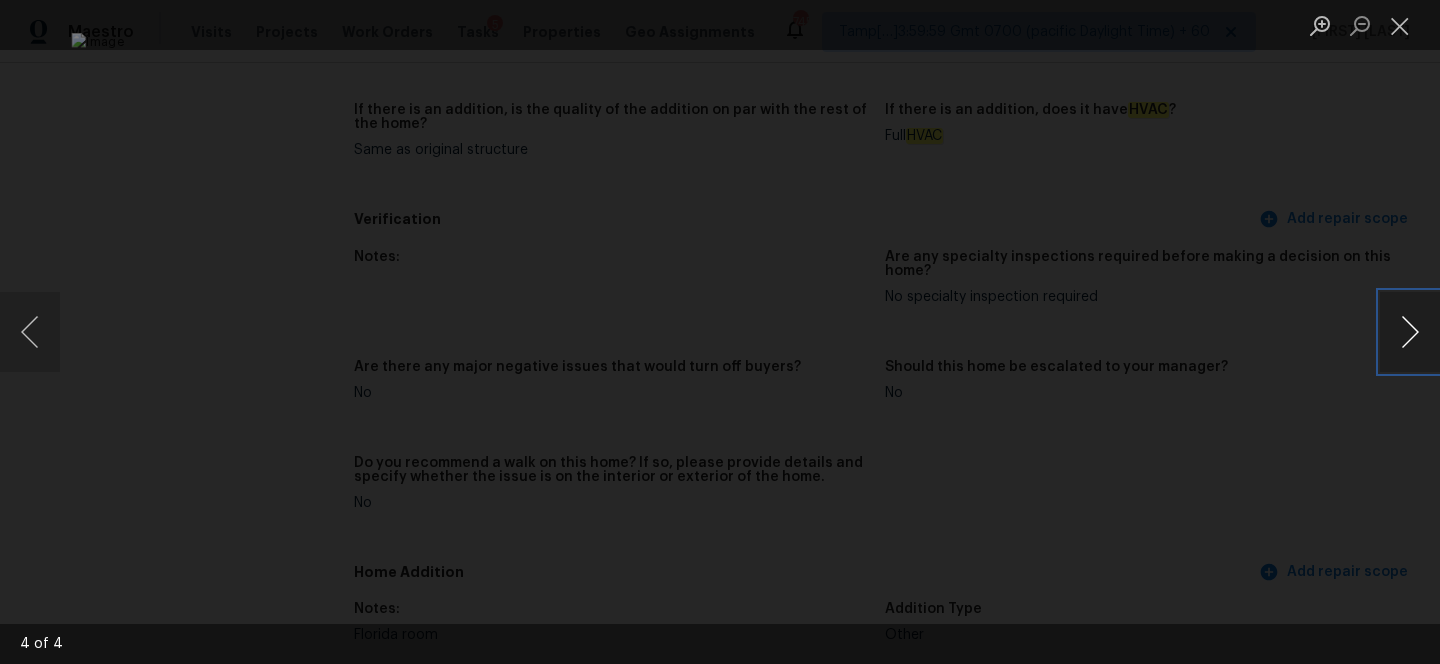 click at bounding box center [1410, 332] 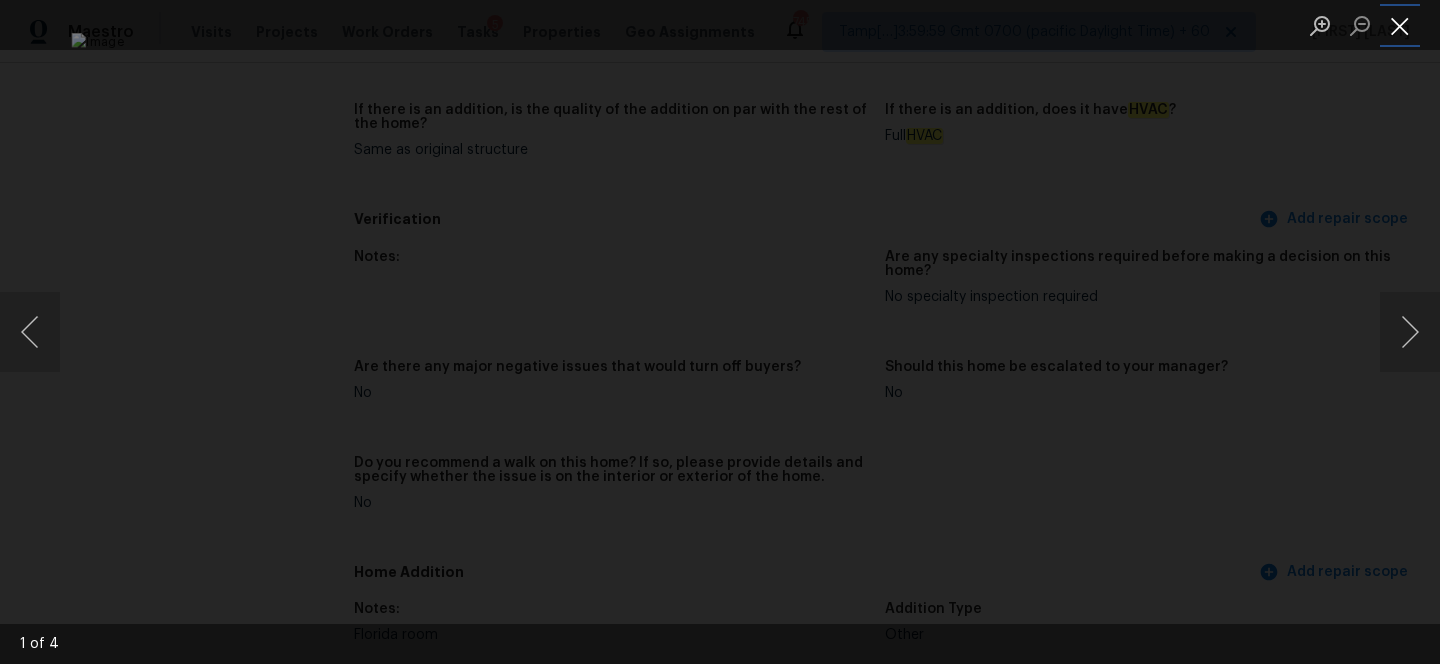 click at bounding box center (1400, 25) 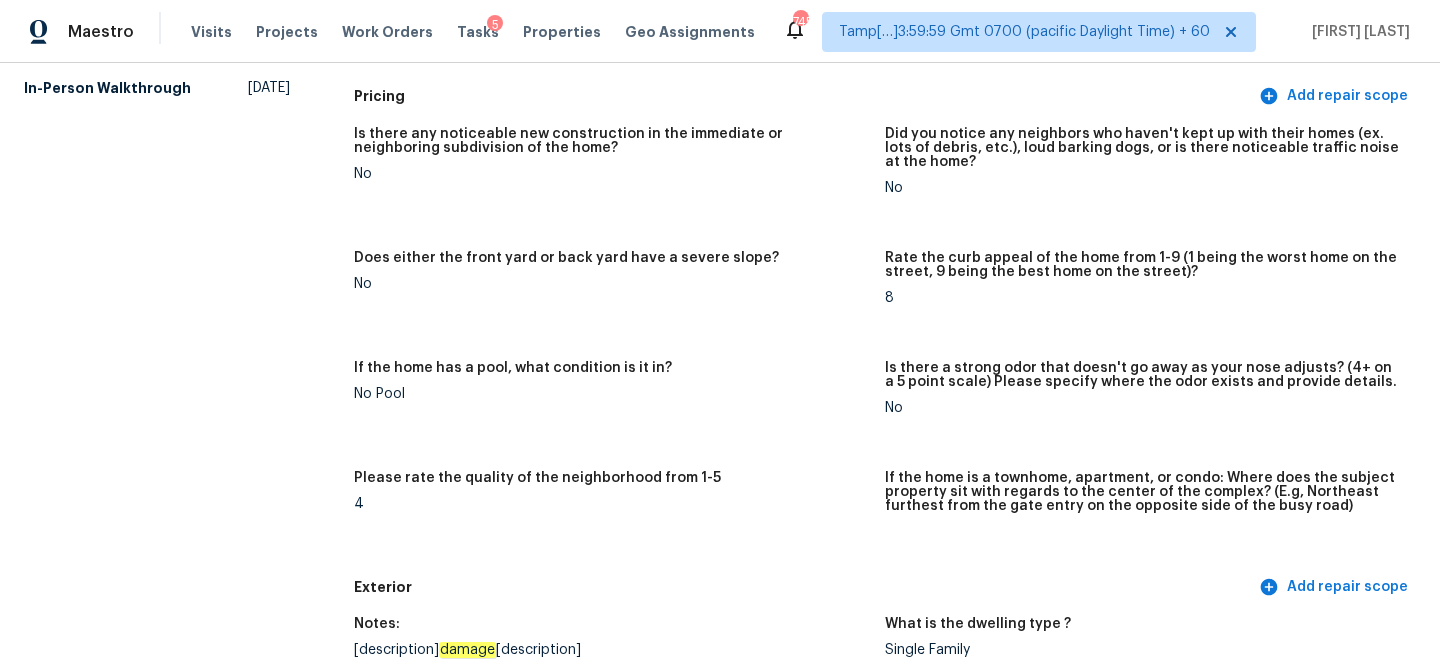 scroll, scrollTop: 0, scrollLeft: 0, axis: both 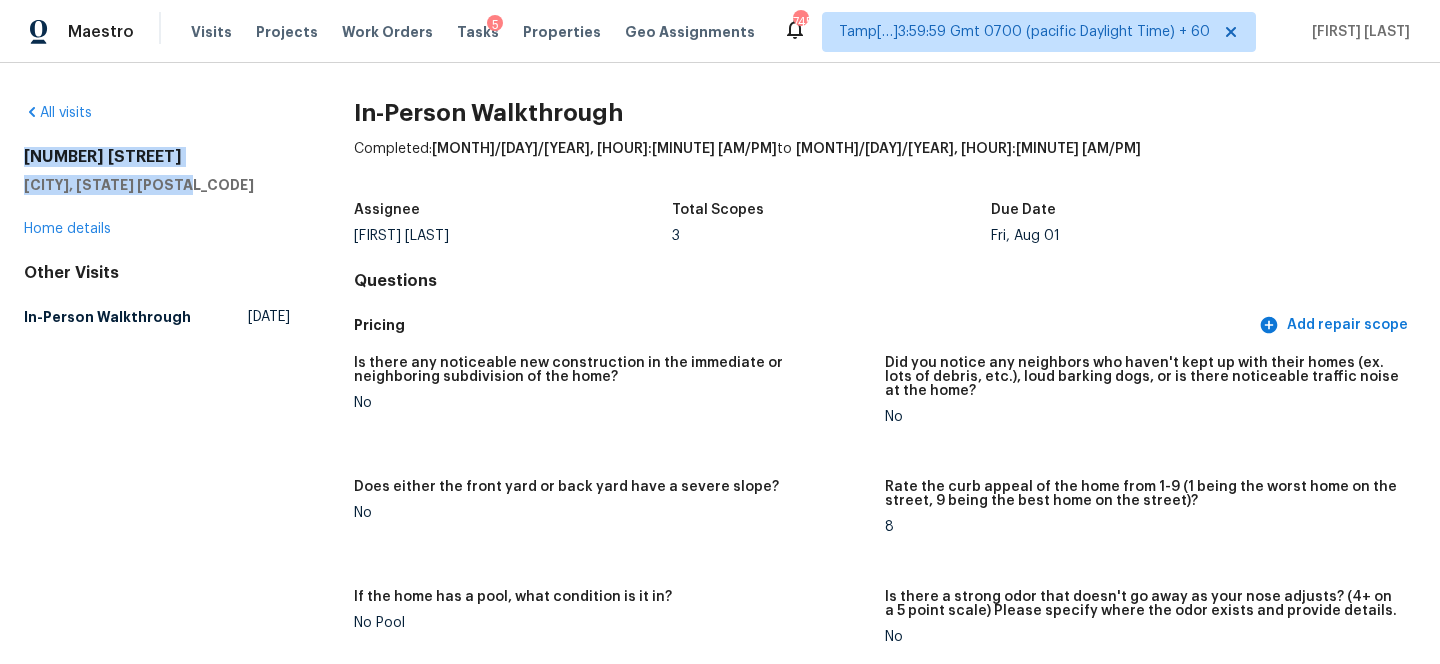 drag, startPoint x: 189, startPoint y: 184, endPoint x: 0, endPoint y: 161, distance: 190.39433 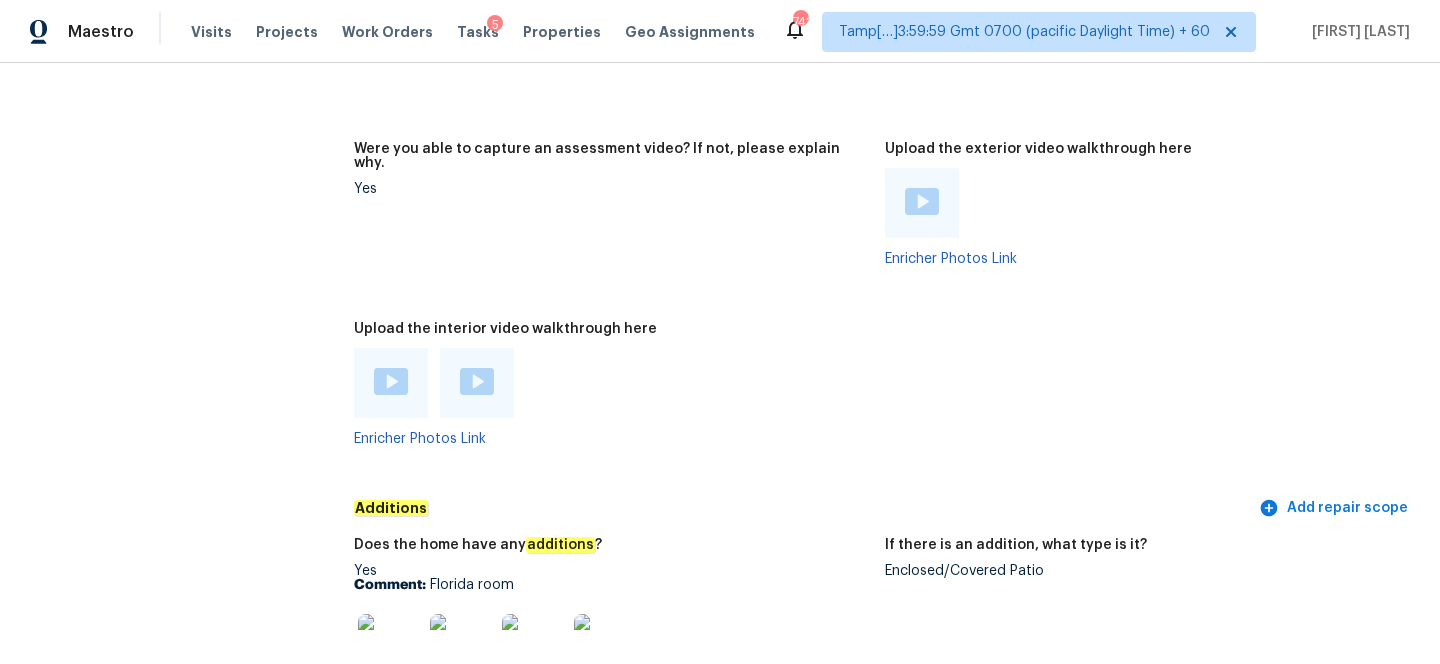 scroll, scrollTop: 3447, scrollLeft: 0, axis: vertical 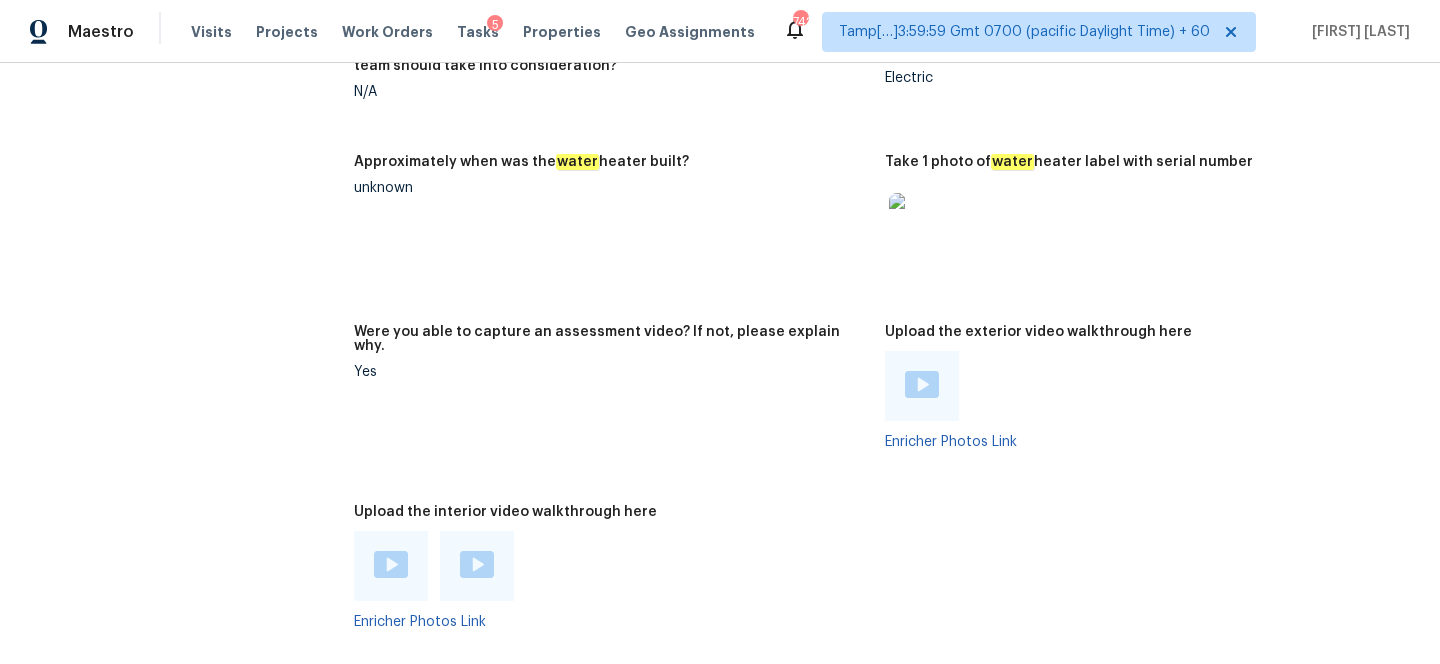 click at bounding box center [922, 386] 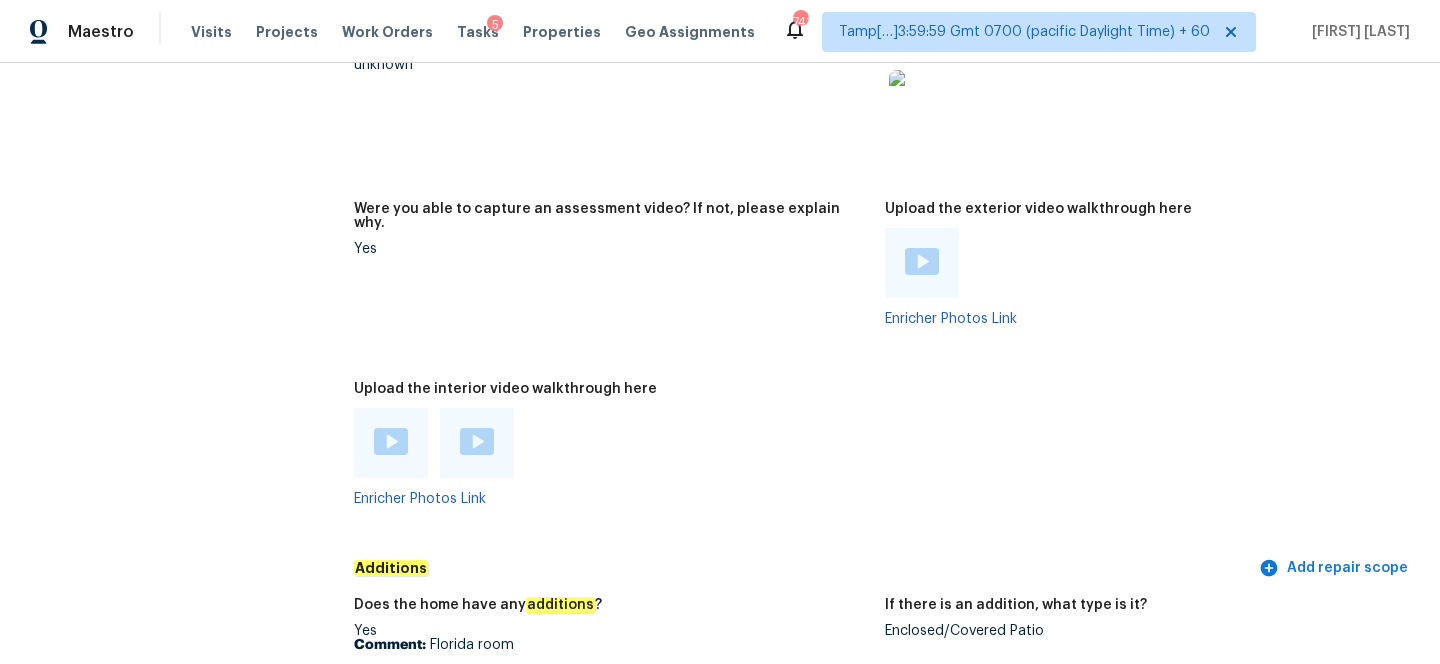scroll, scrollTop: 3653, scrollLeft: 0, axis: vertical 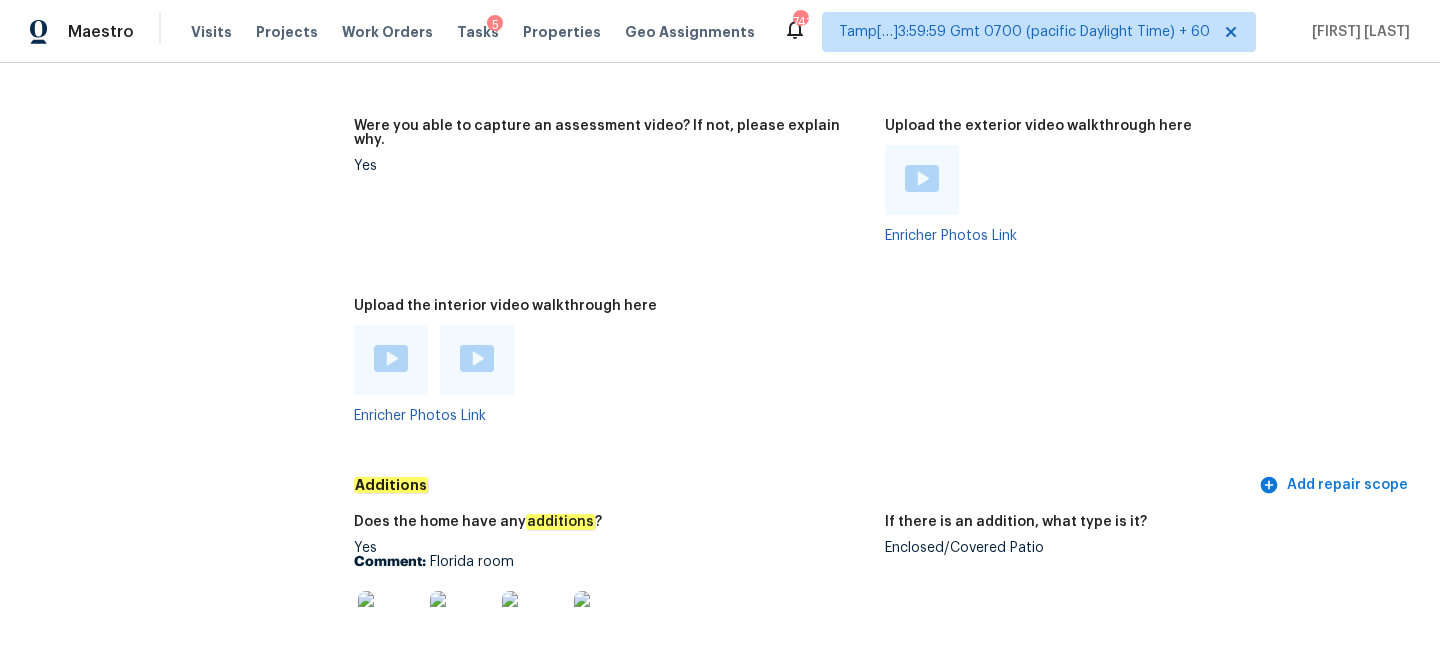 click on "Were you able to capture an assessment video? If not, please explain why. Yes" at bounding box center [619, 197] 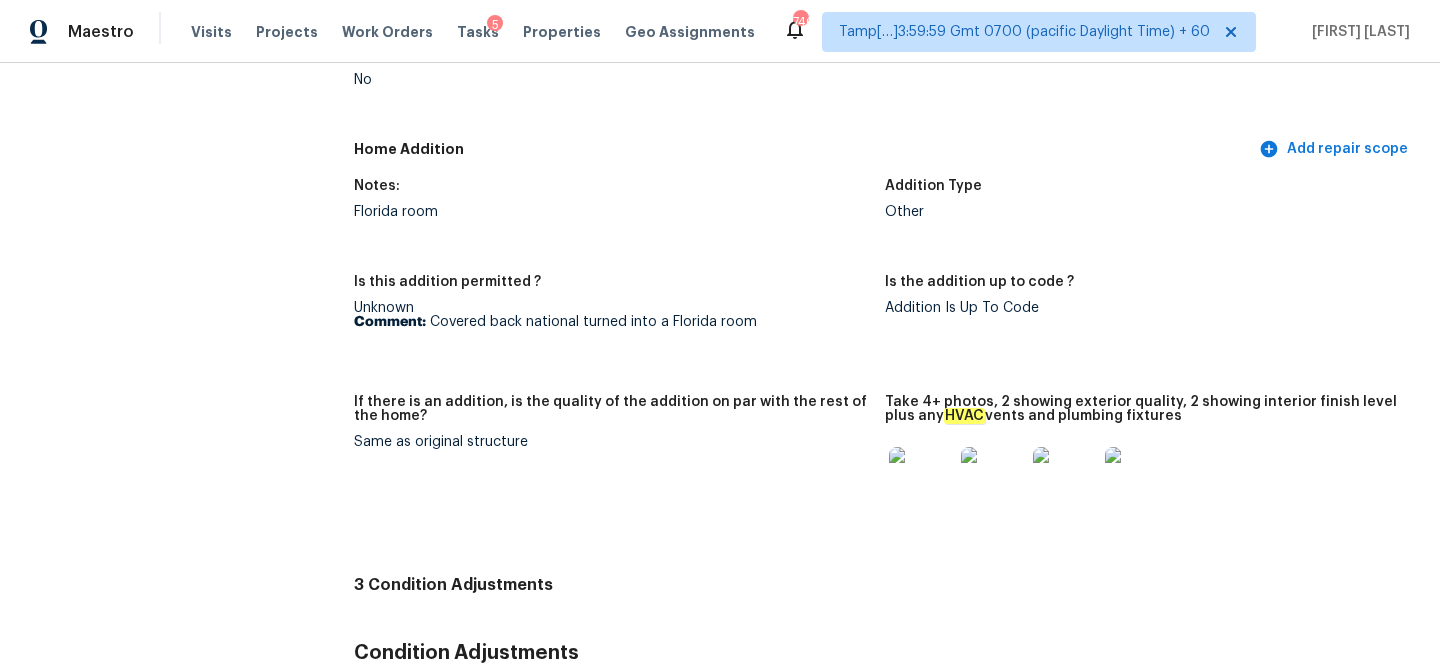 scroll, scrollTop: 4746, scrollLeft: 0, axis: vertical 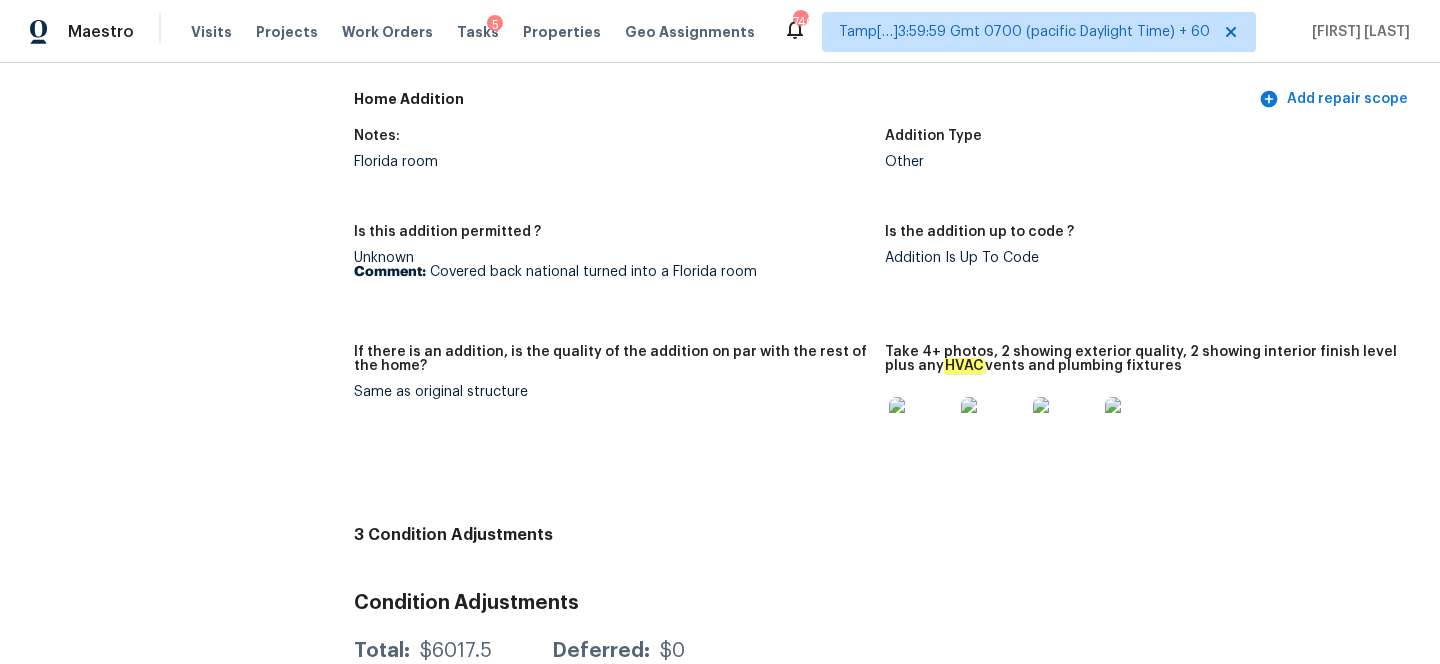 click on "Is this addition permitted ? Unknown Comment:   Covered back national turned into a Florida room" at bounding box center [619, 273] 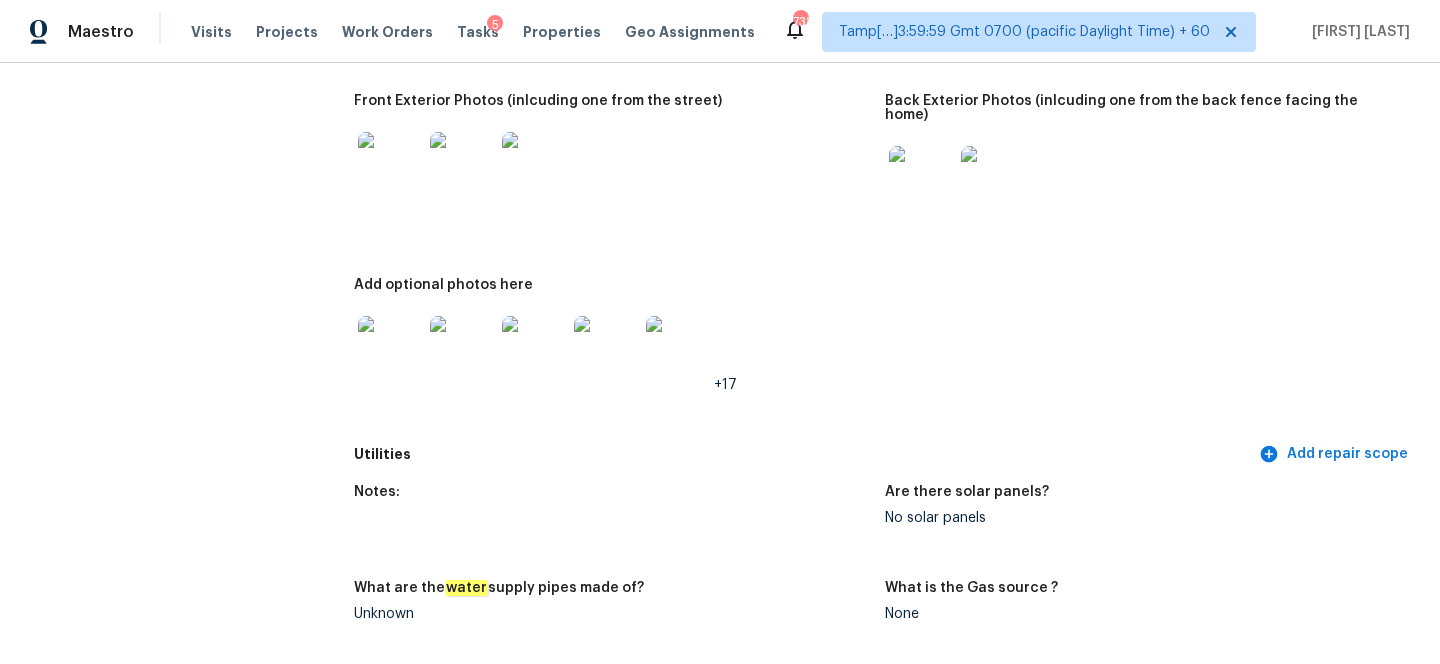scroll, scrollTop: 0, scrollLeft: 0, axis: both 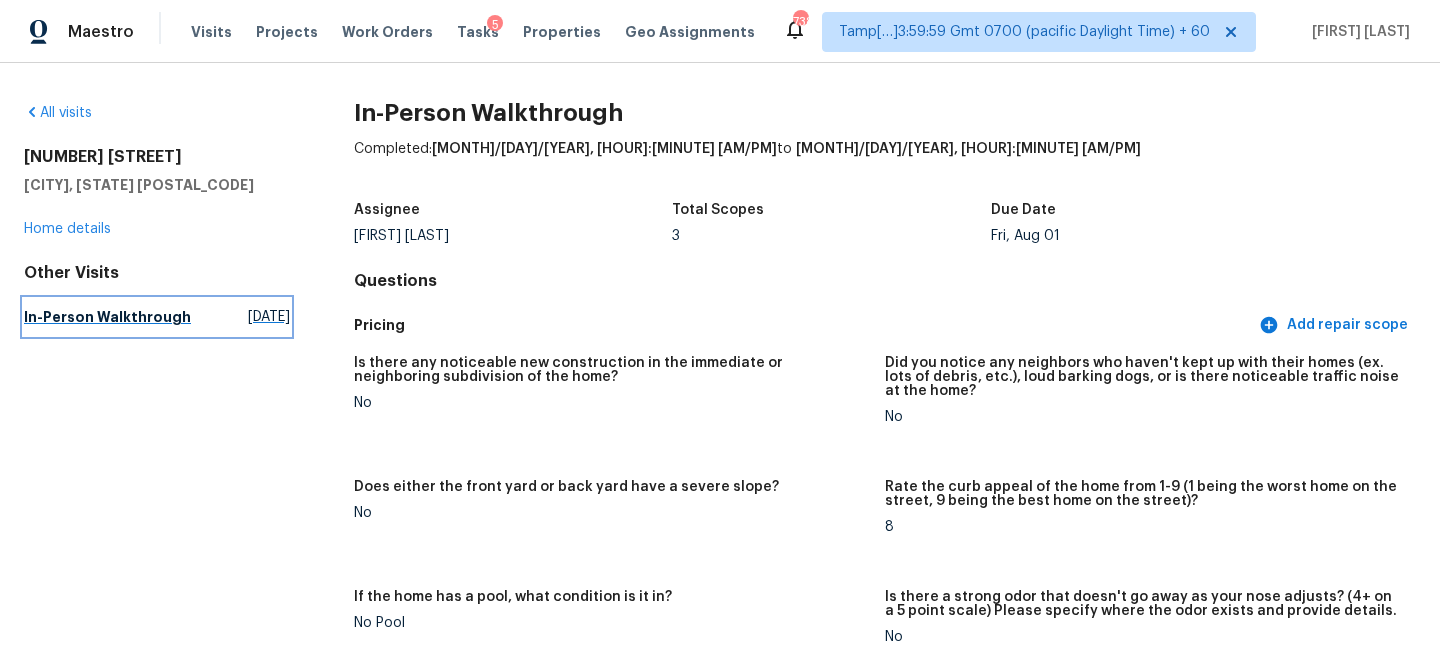 click on "In-Person Walkthrough" at bounding box center [107, 317] 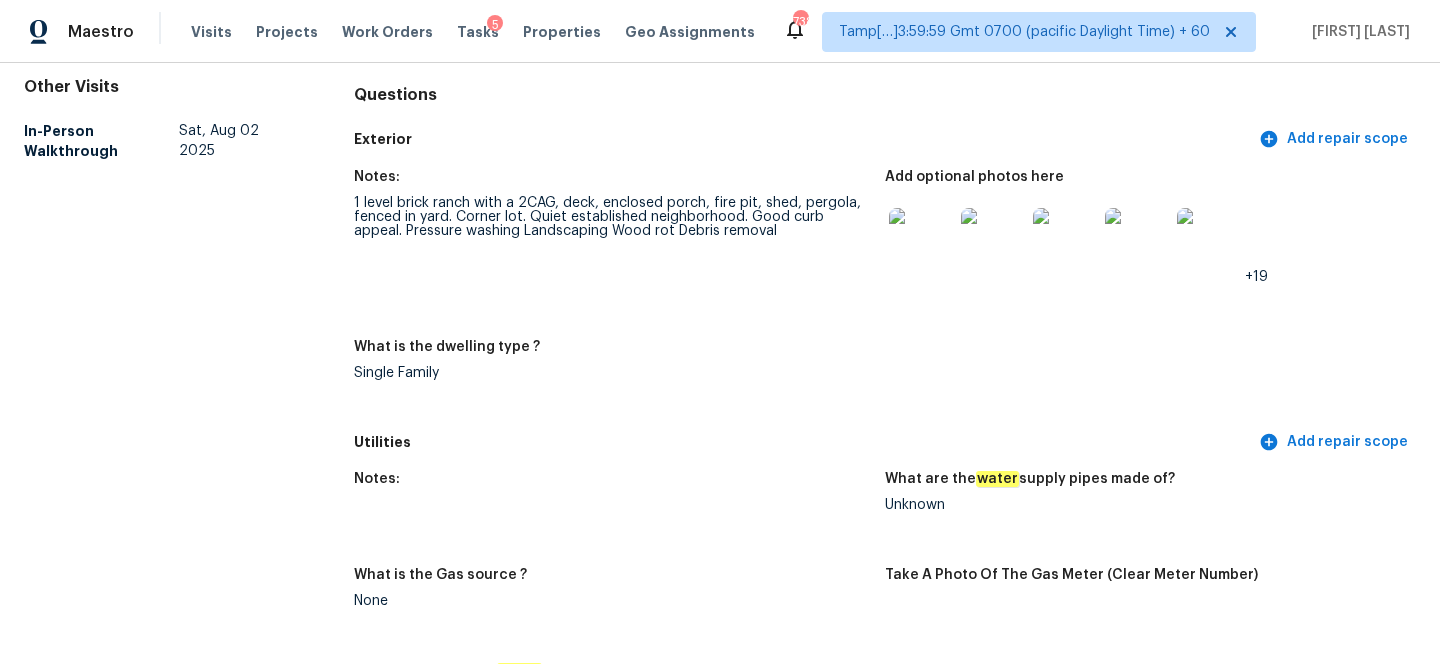 scroll, scrollTop: 0, scrollLeft: 0, axis: both 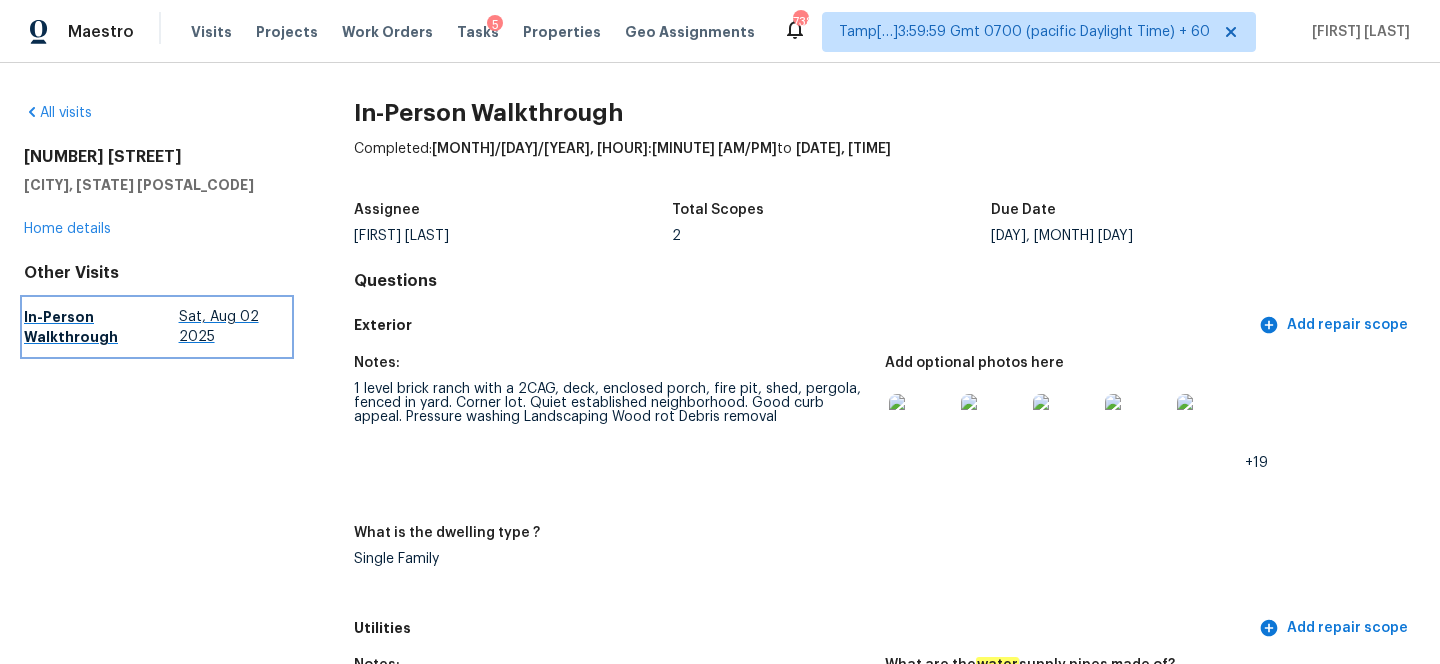 click on "In-Person Walkthrough" at bounding box center (101, 327) 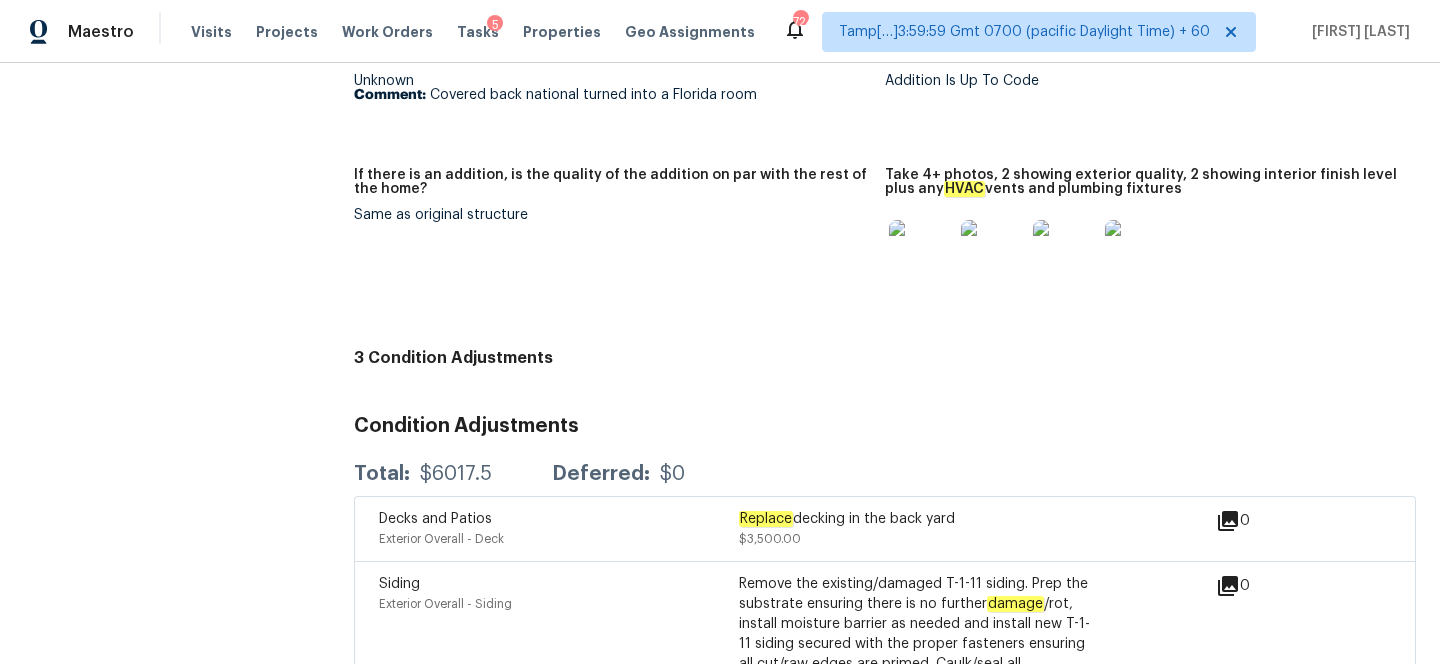 scroll, scrollTop: 4915, scrollLeft: 0, axis: vertical 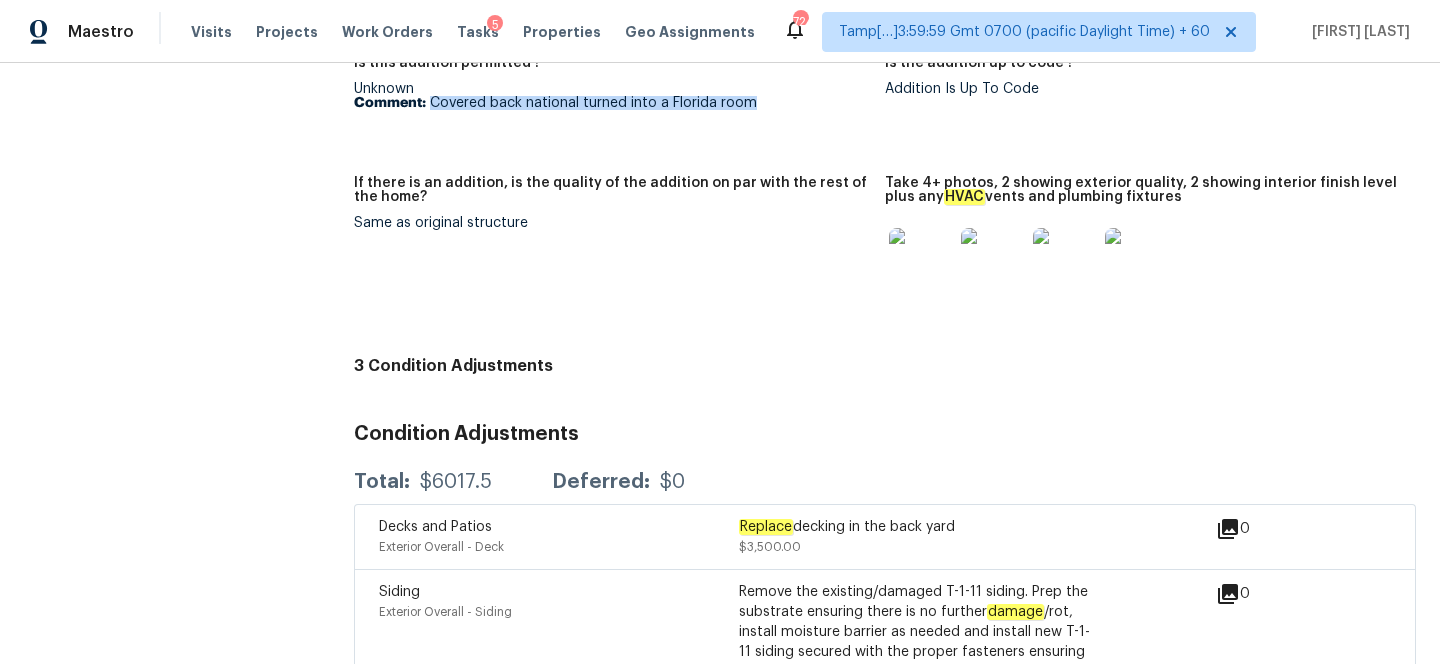 drag, startPoint x: 429, startPoint y: 252, endPoint x: 748, endPoint y: 248, distance: 319.0251 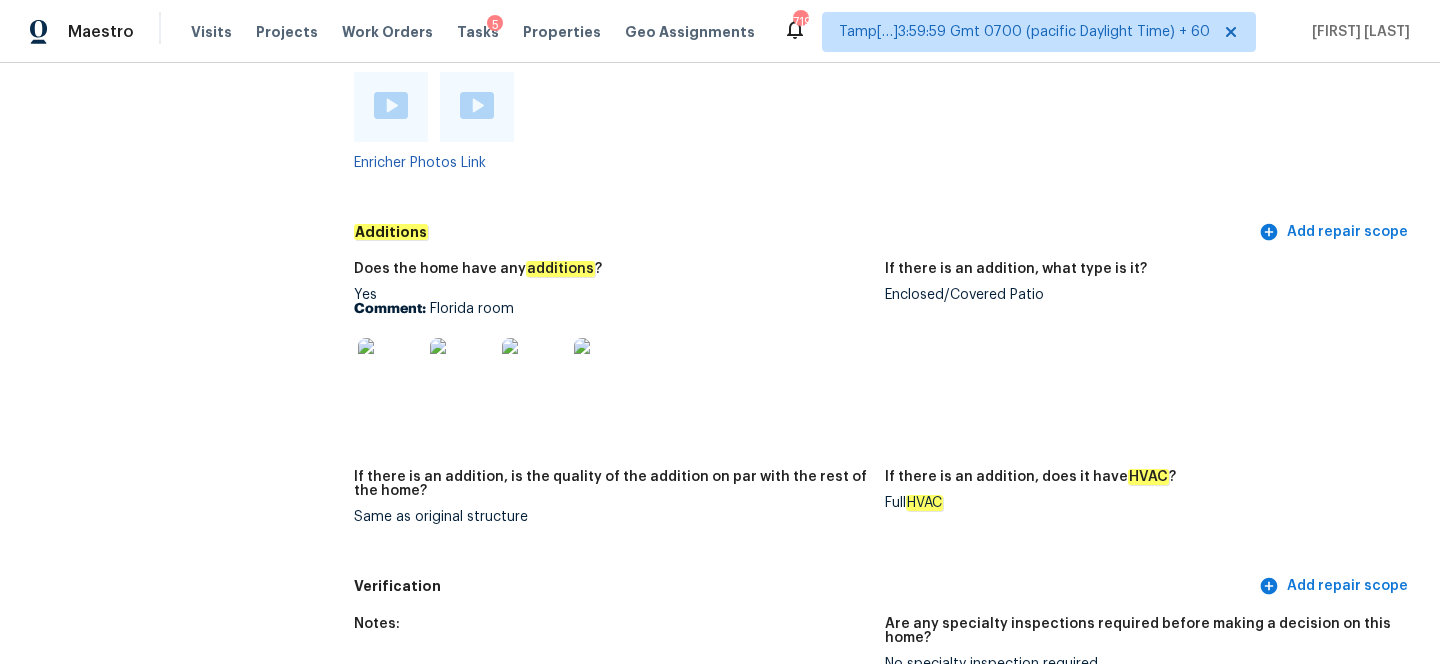 scroll, scrollTop: 3900, scrollLeft: 0, axis: vertical 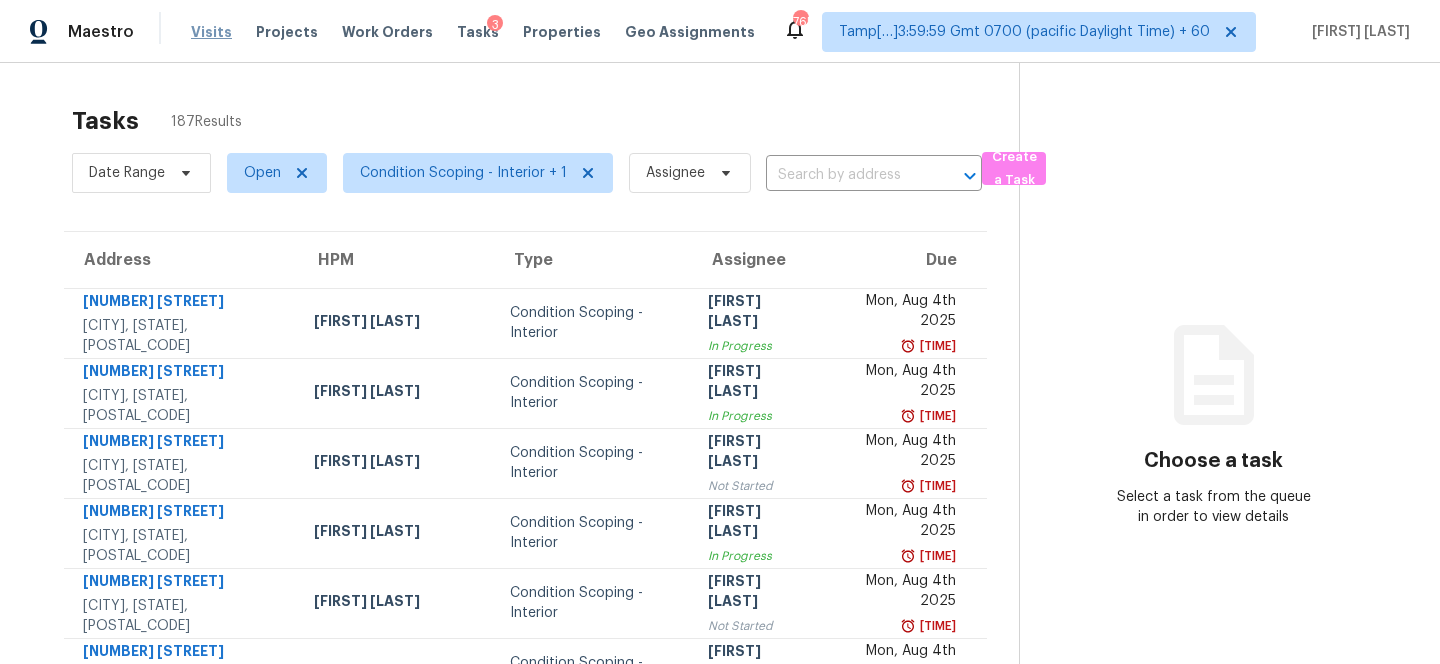 click on "Visits" at bounding box center (211, 32) 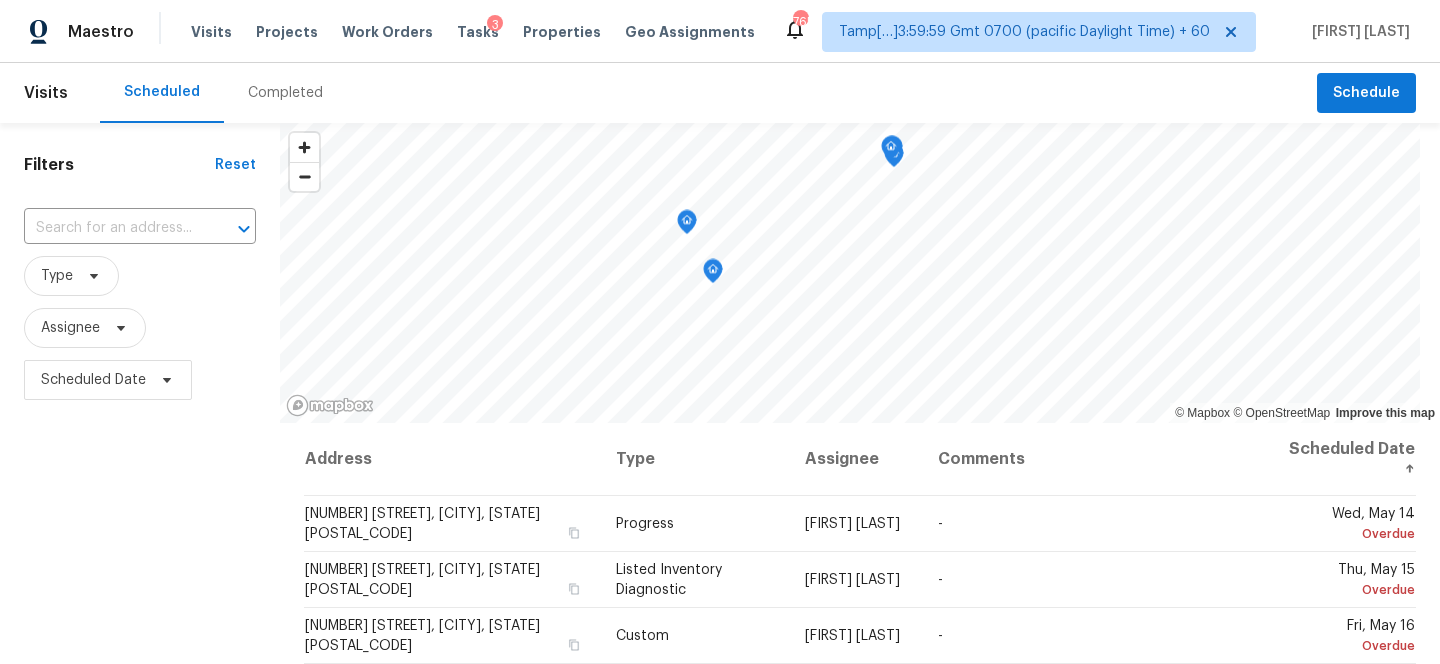 click on "Completed" at bounding box center (285, 93) 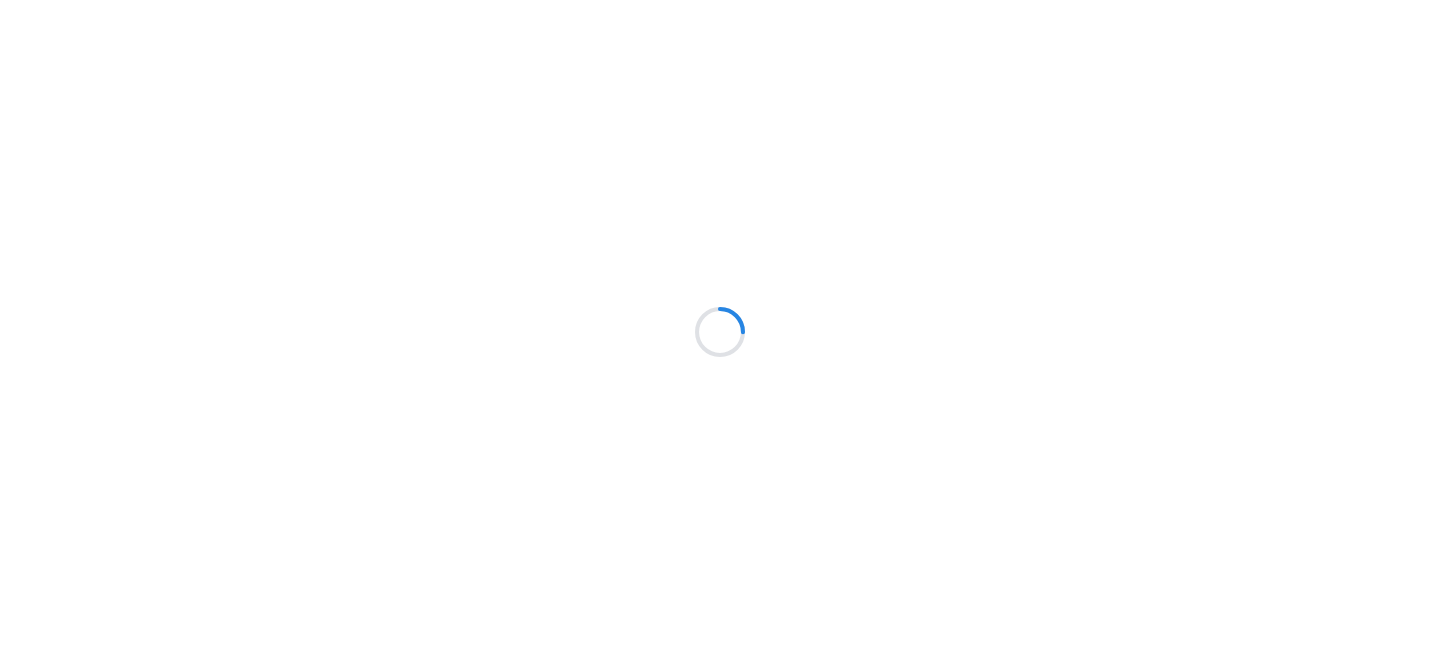 scroll, scrollTop: 0, scrollLeft: 0, axis: both 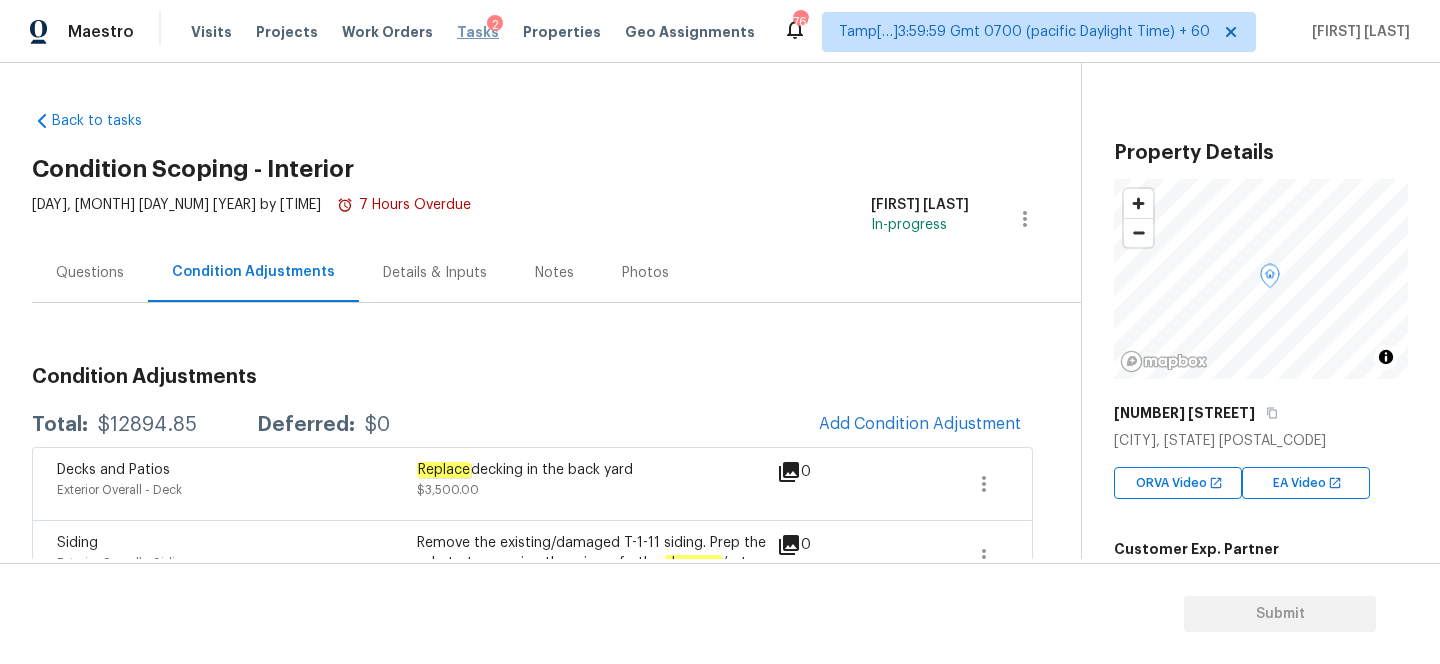 click on "Tasks" at bounding box center [478, 32] 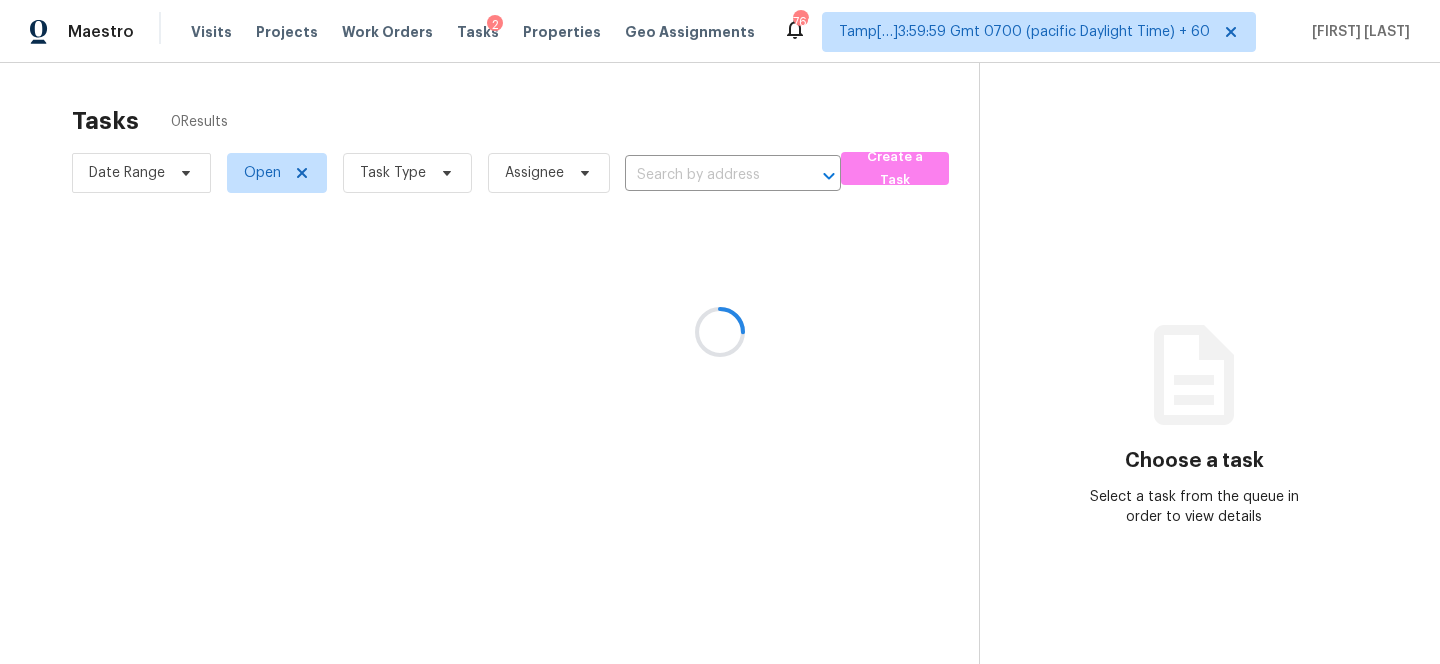 click at bounding box center (720, 332) 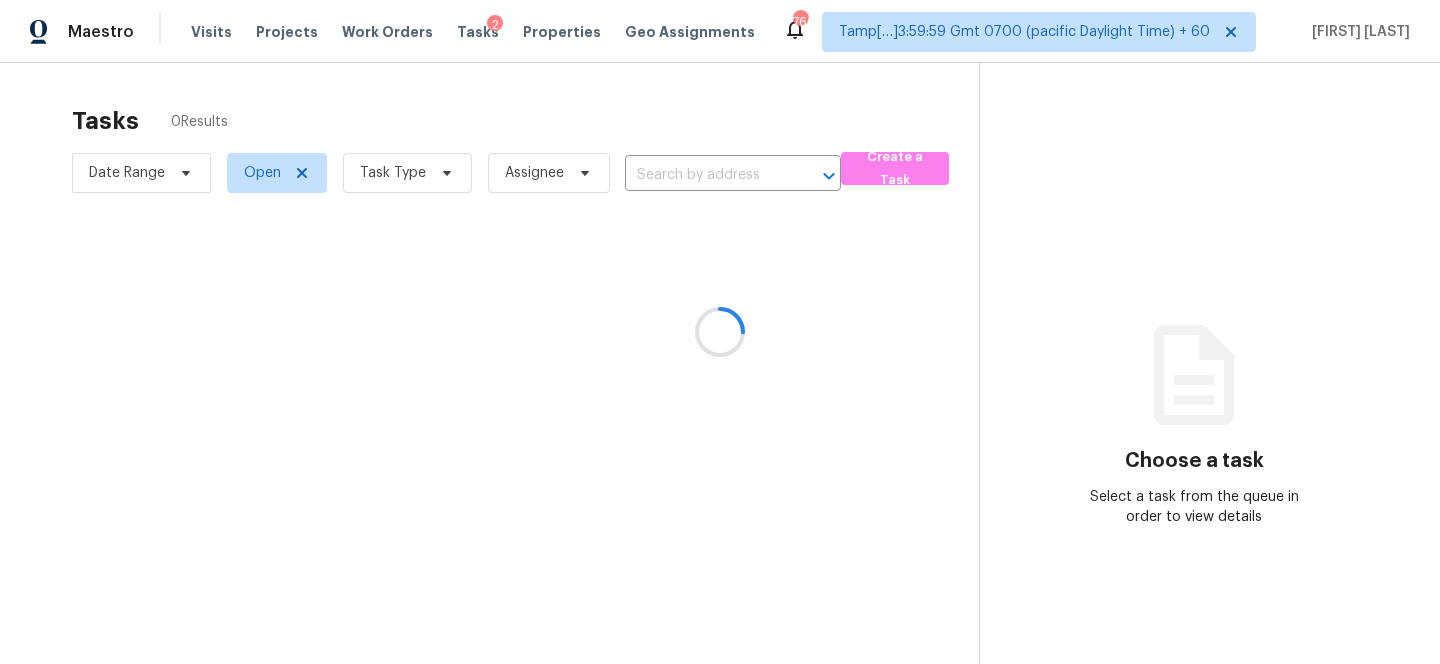 click at bounding box center [720, 332] 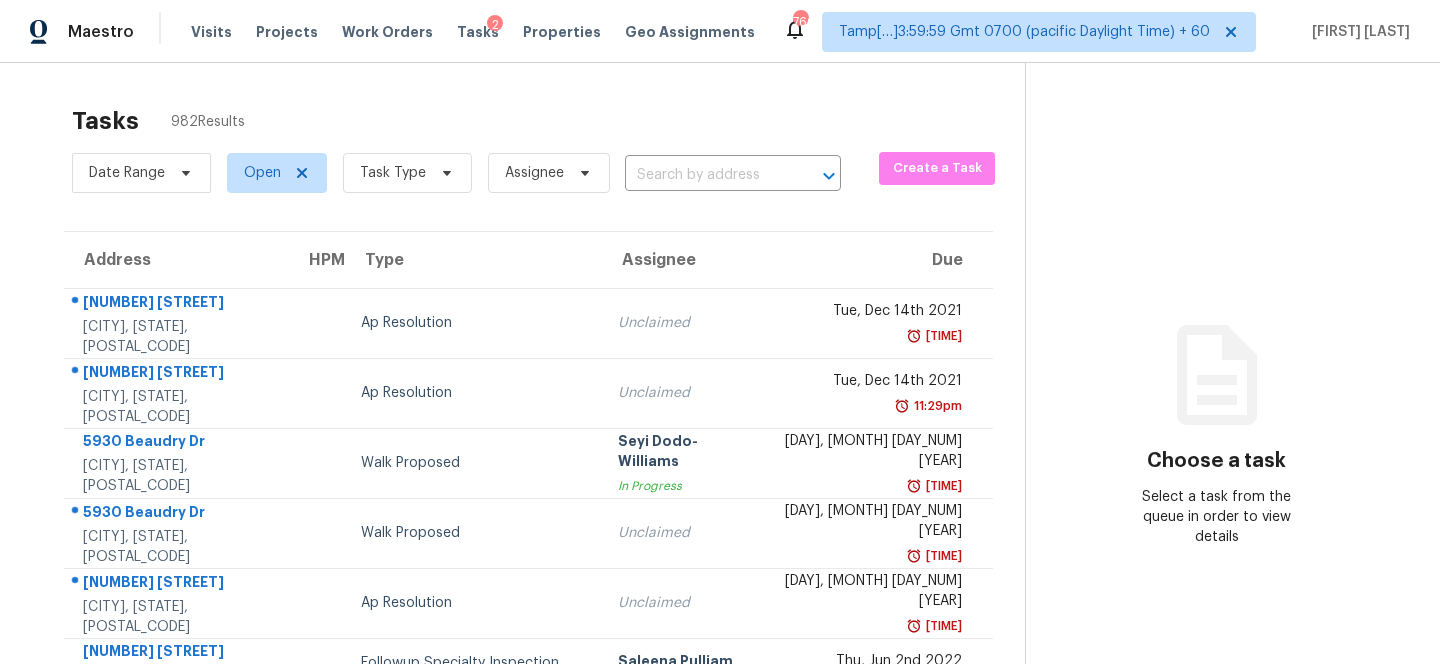 click at bounding box center (705, 175) 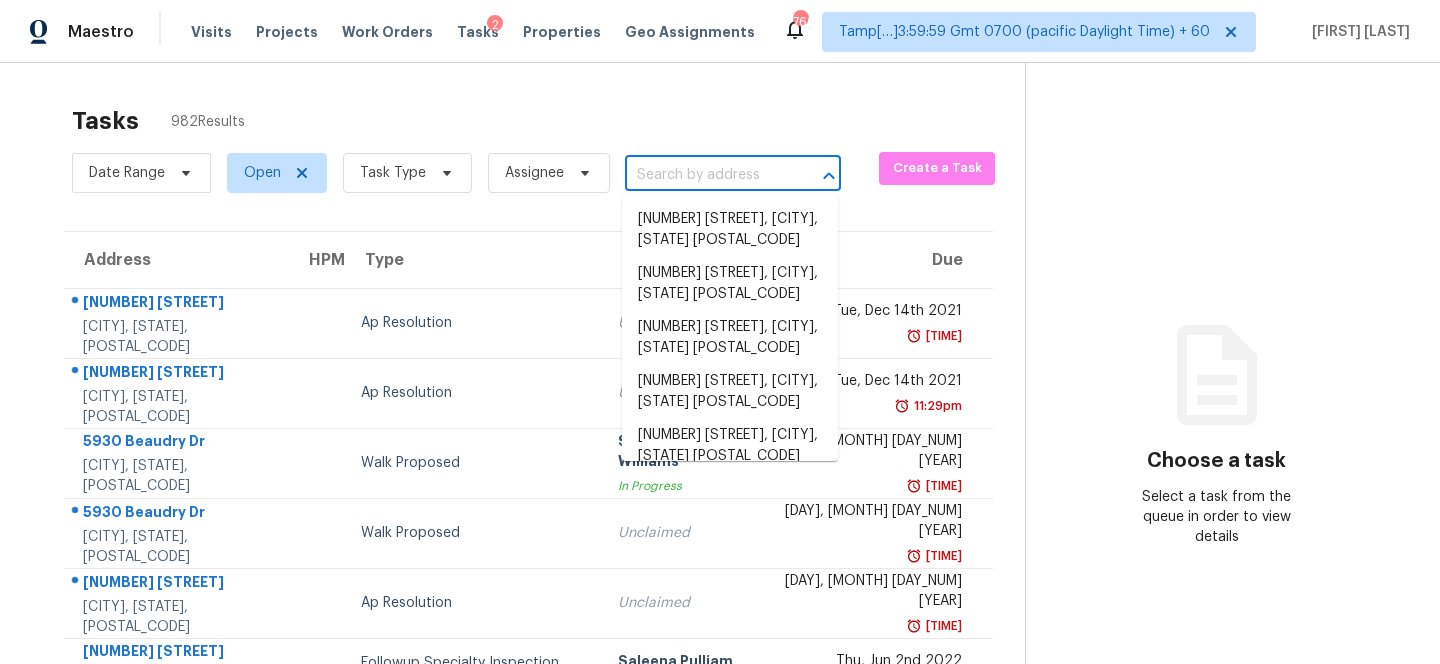 paste on "8499 Bandera Cir W, Jacksonville, FL 32244" 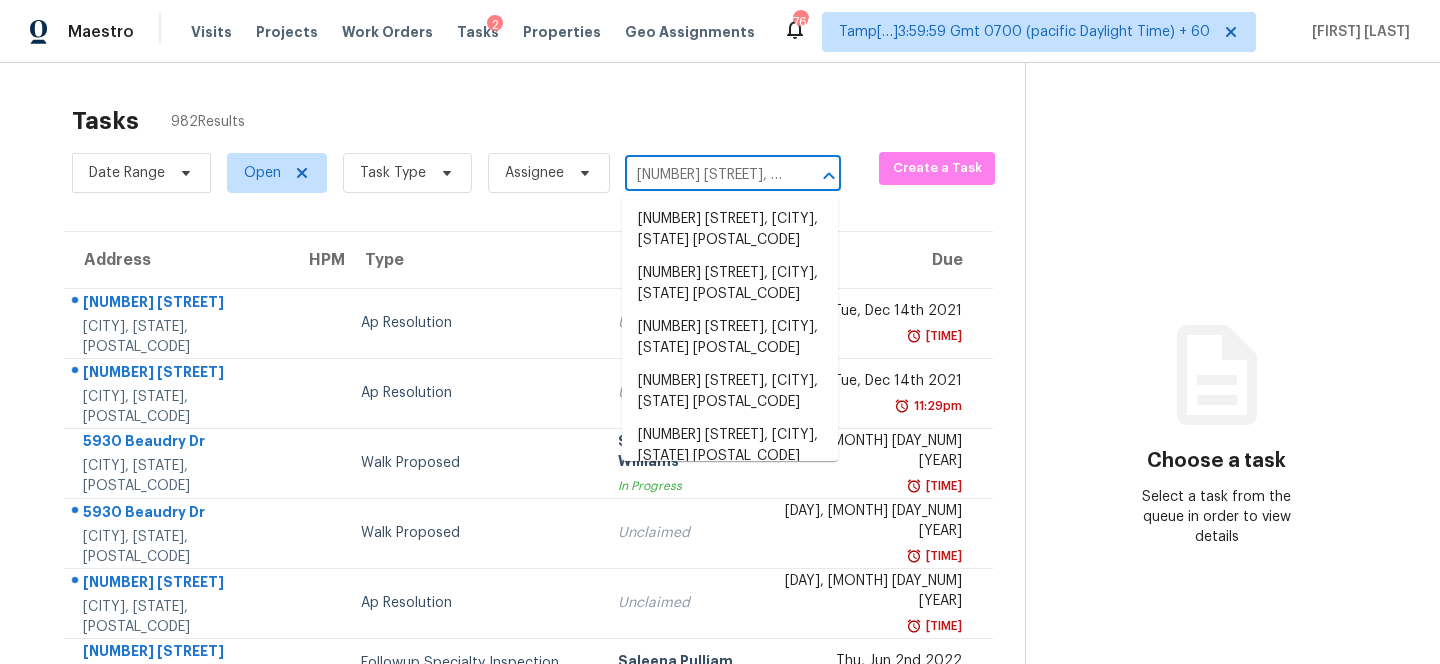 scroll, scrollTop: 0, scrollLeft: 135, axis: horizontal 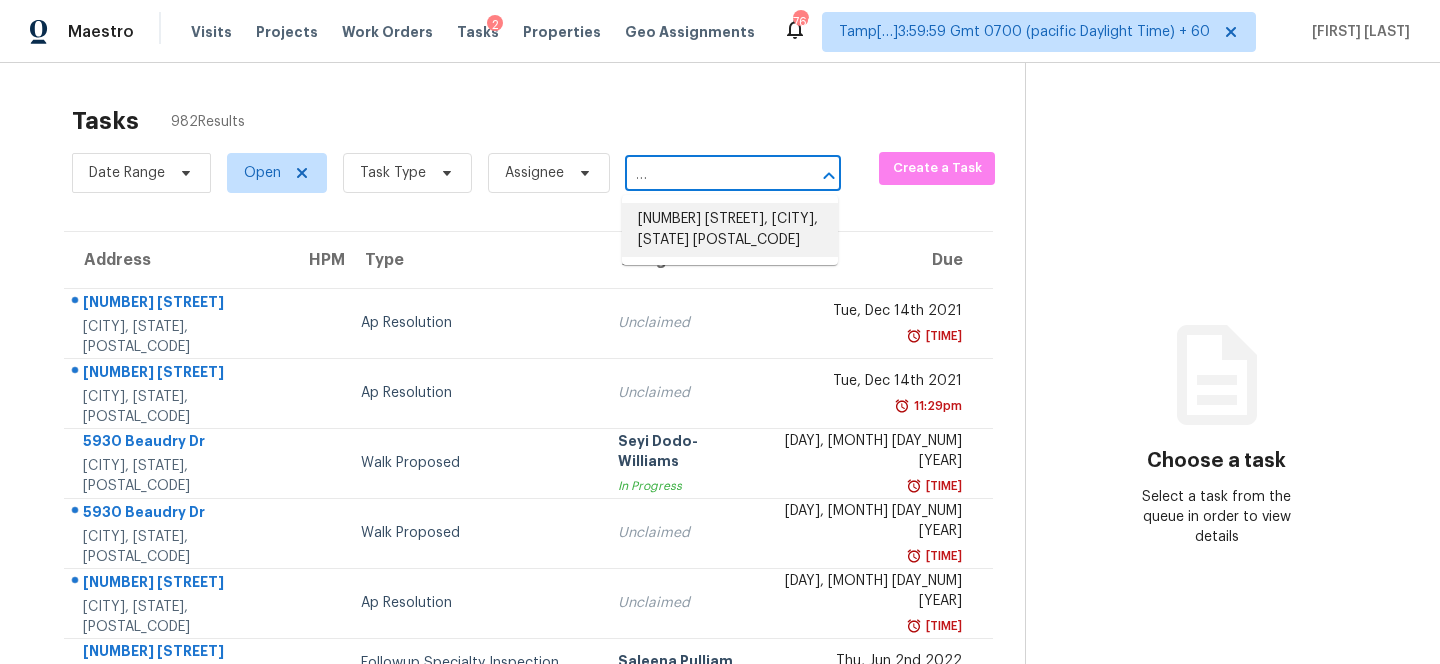 click on "8499 Bandera Cir W, Jacksonville, FL 32244" at bounding box center [730, 230] 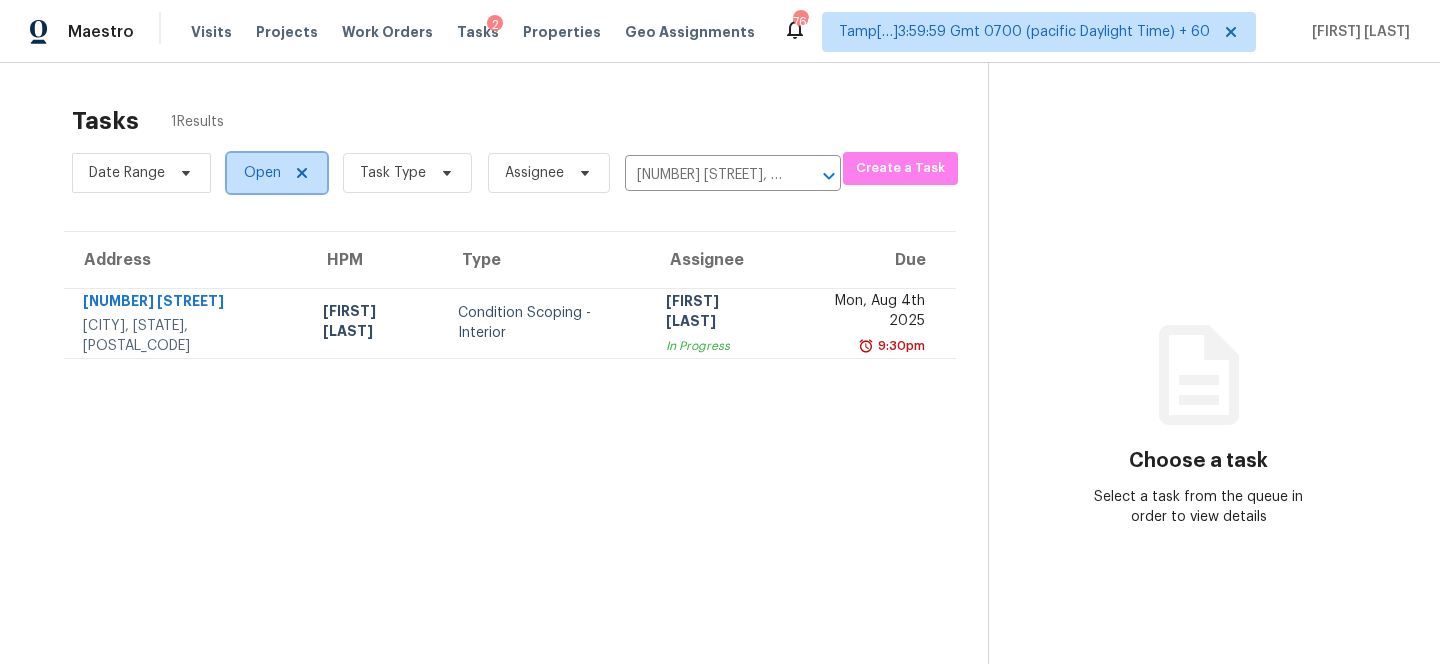 click on "Open" at bounding box center (262, 173) 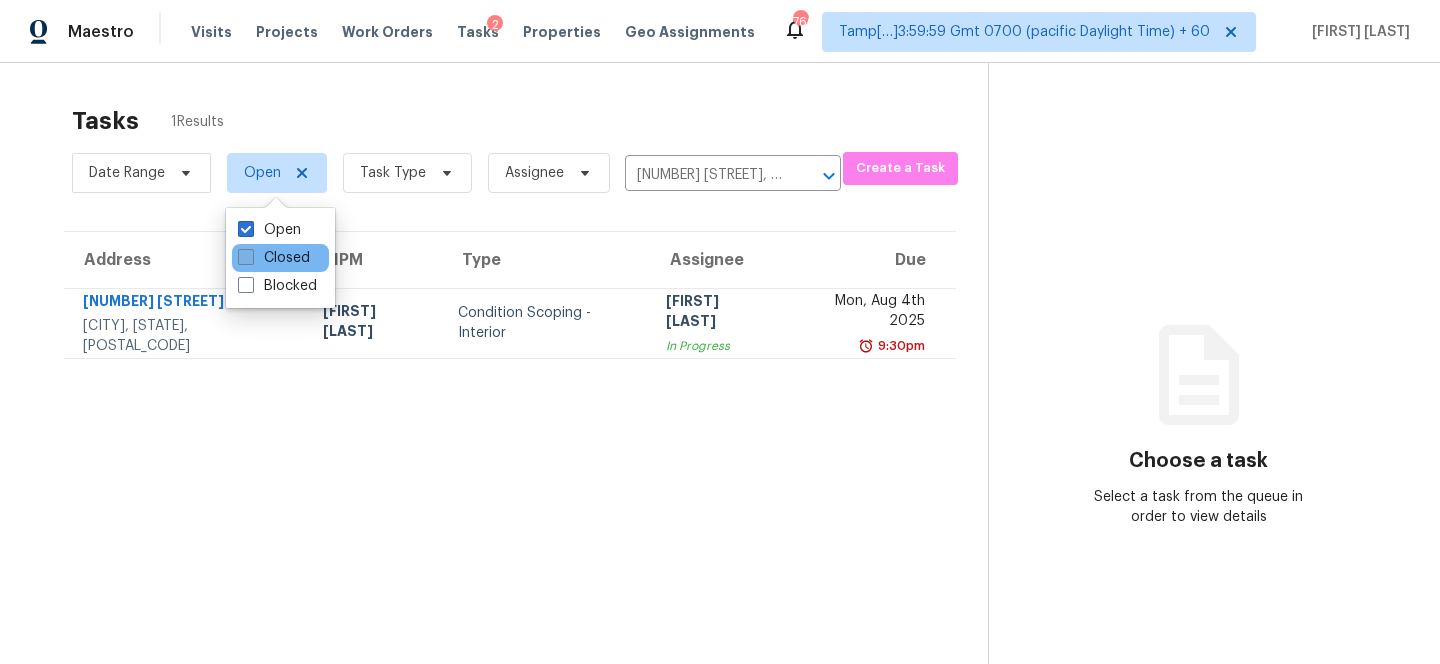 click on "Closed" at bounding box center [274, 258] 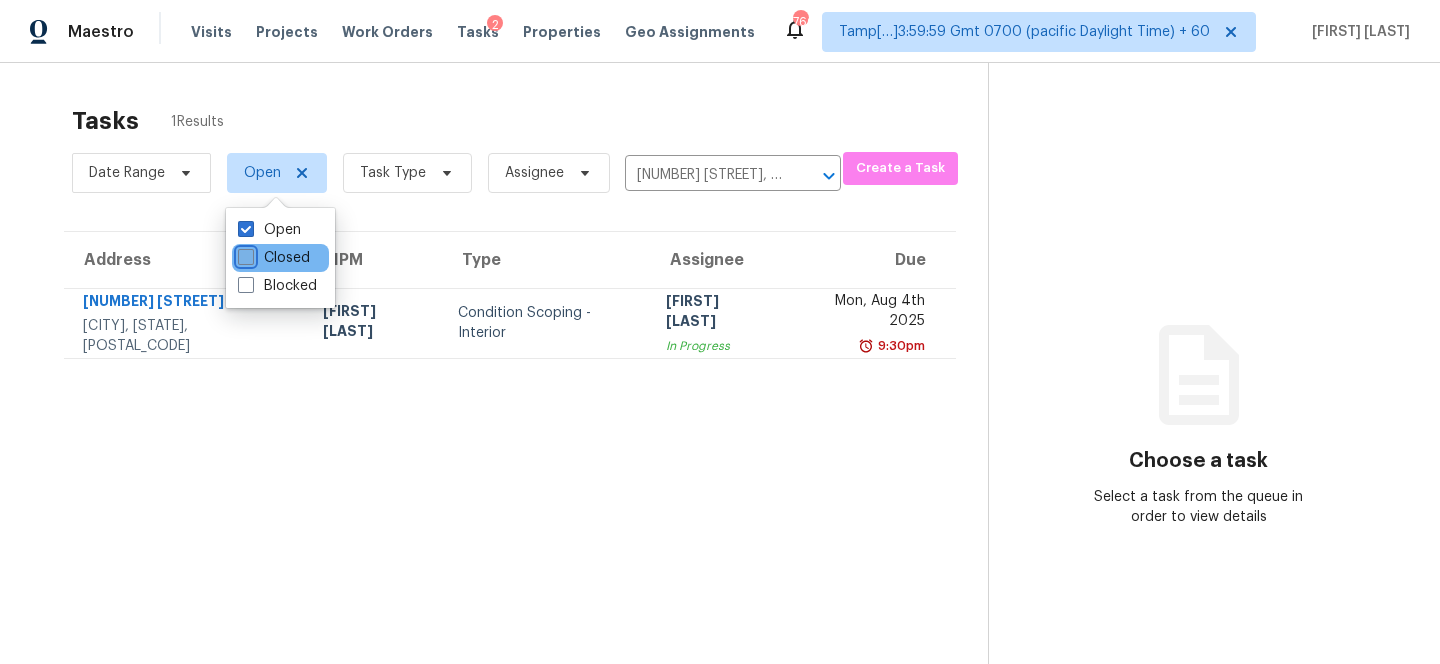 click on "Closed" at bounding box center [244, 254] 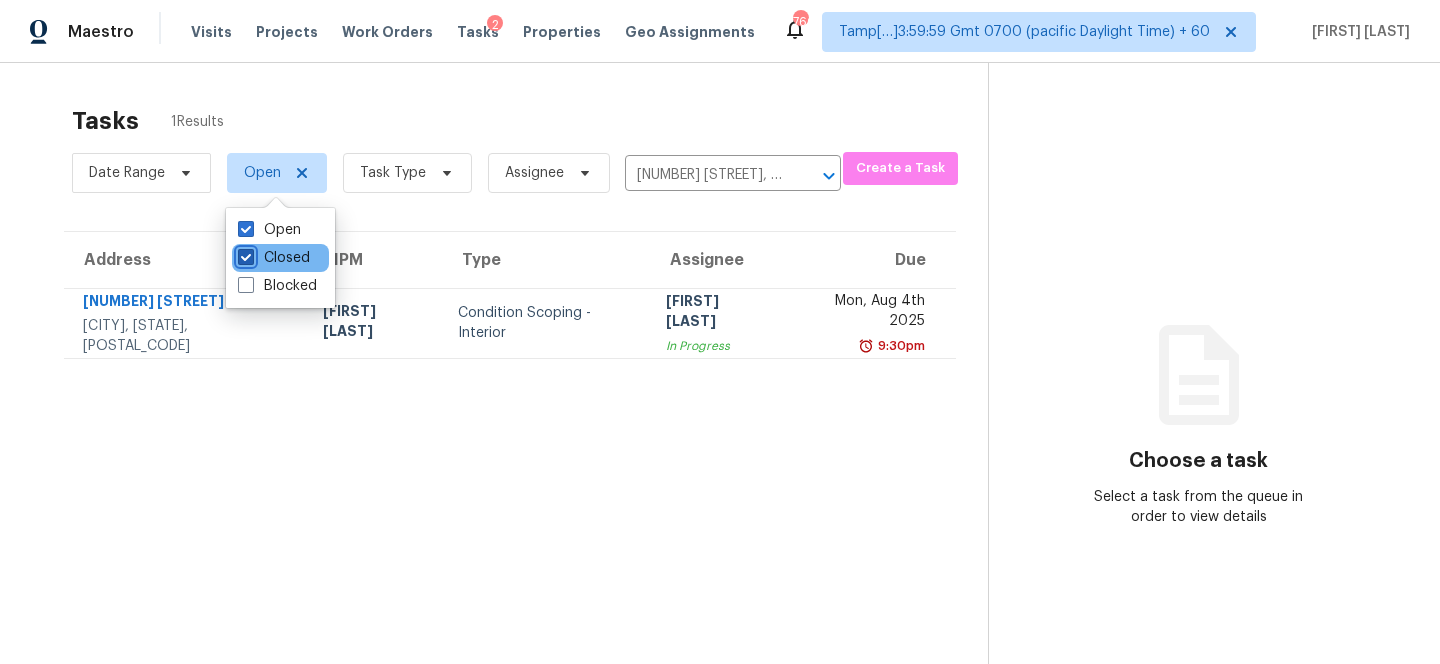 checkbox on "true" 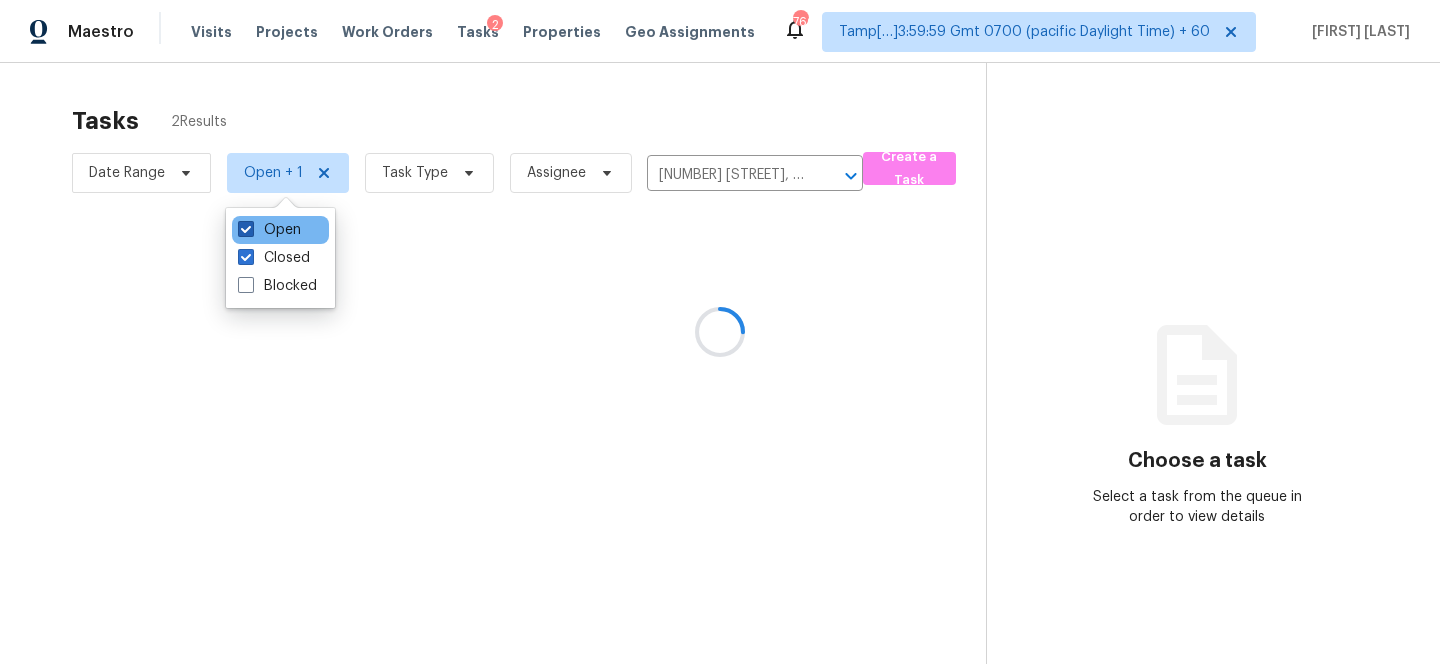 click on "Open" at bounding box center [269, 230] 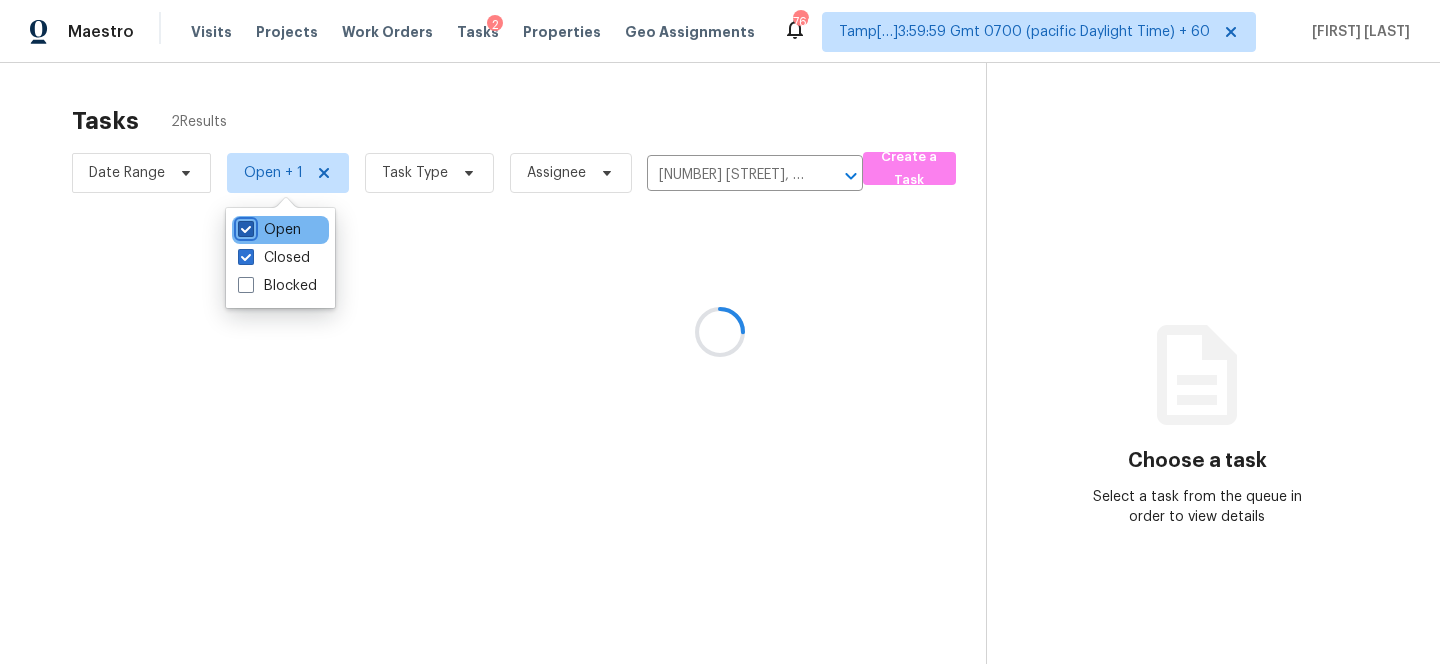 click on "Open" at bounding box center (244, 226) 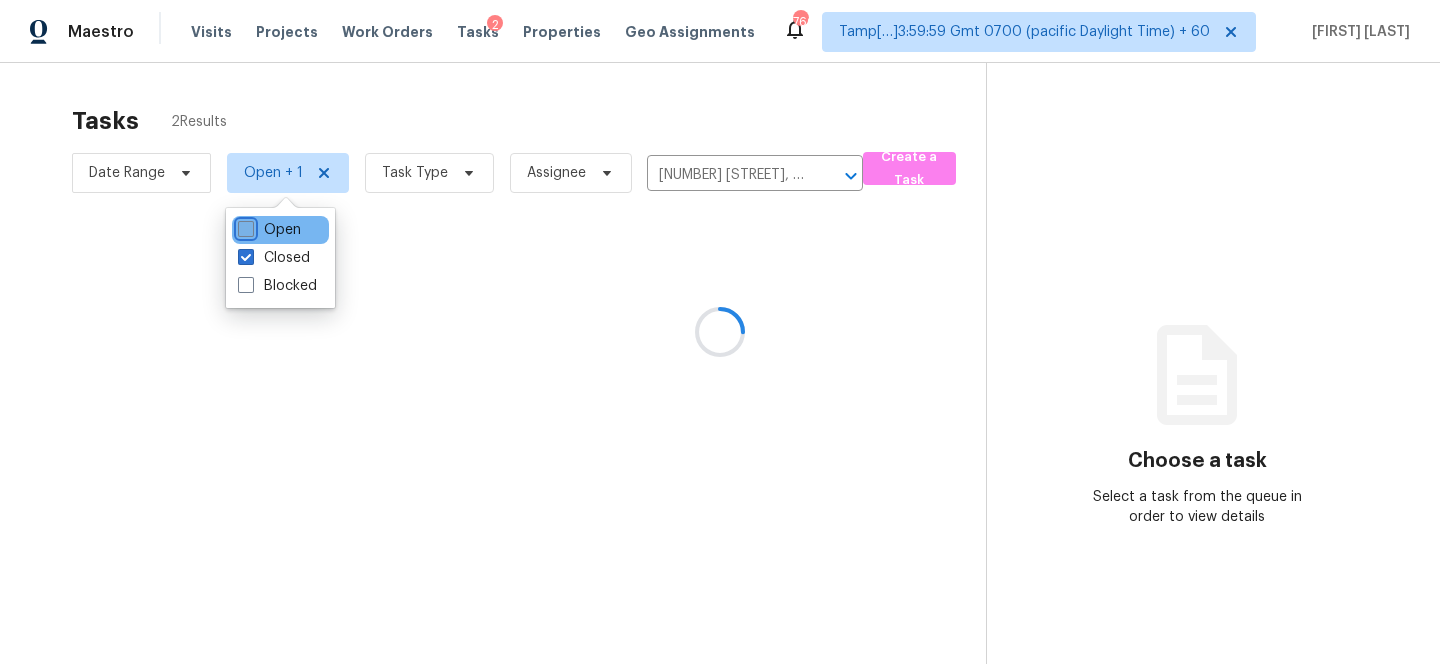 checkbox on "false" 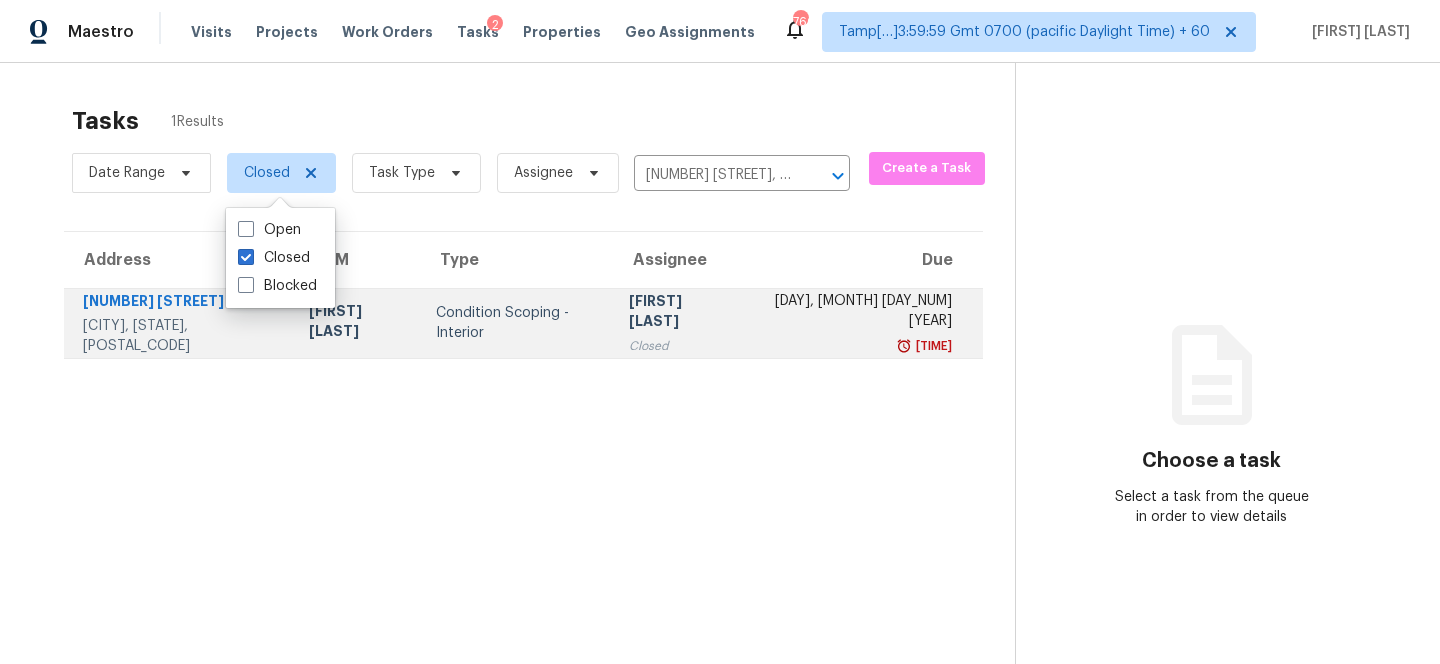 click on "Nisha Greenwood Closed" at bounding box center [677, 323] 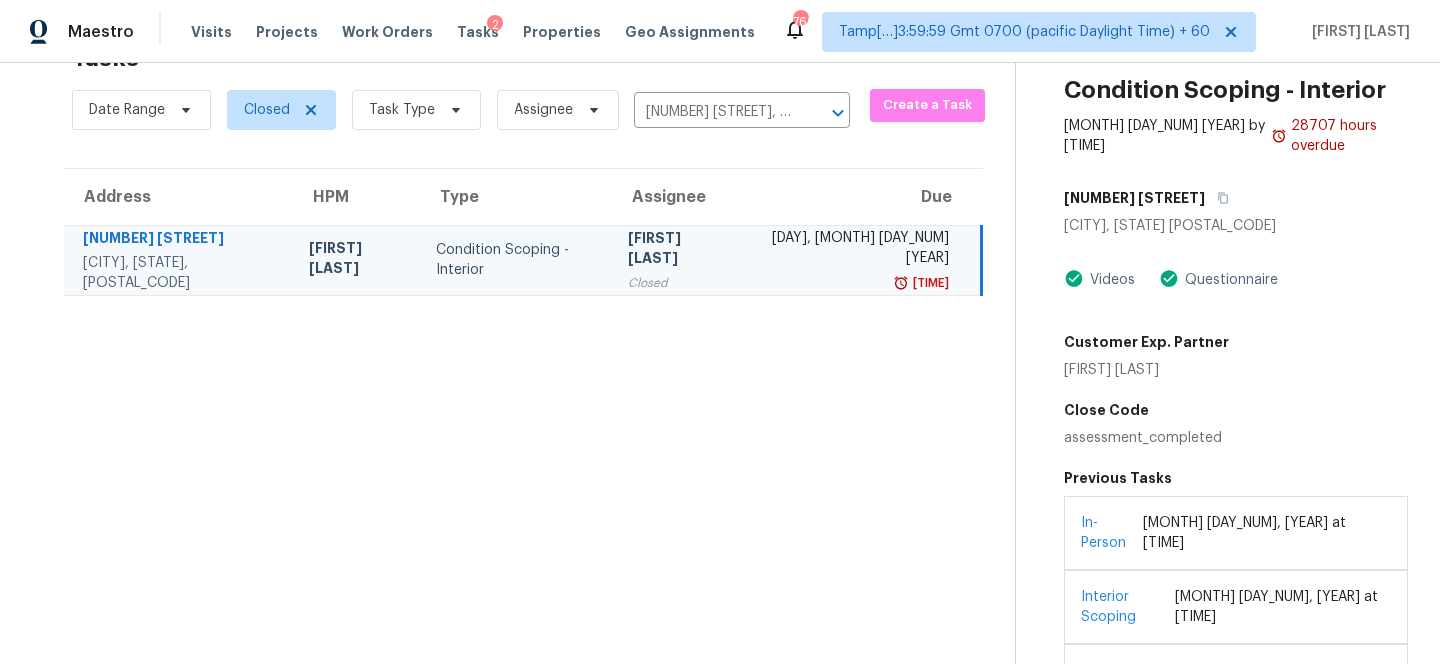 scroll, scrollTop: 137, scrollLeft: 0, axis: vertical 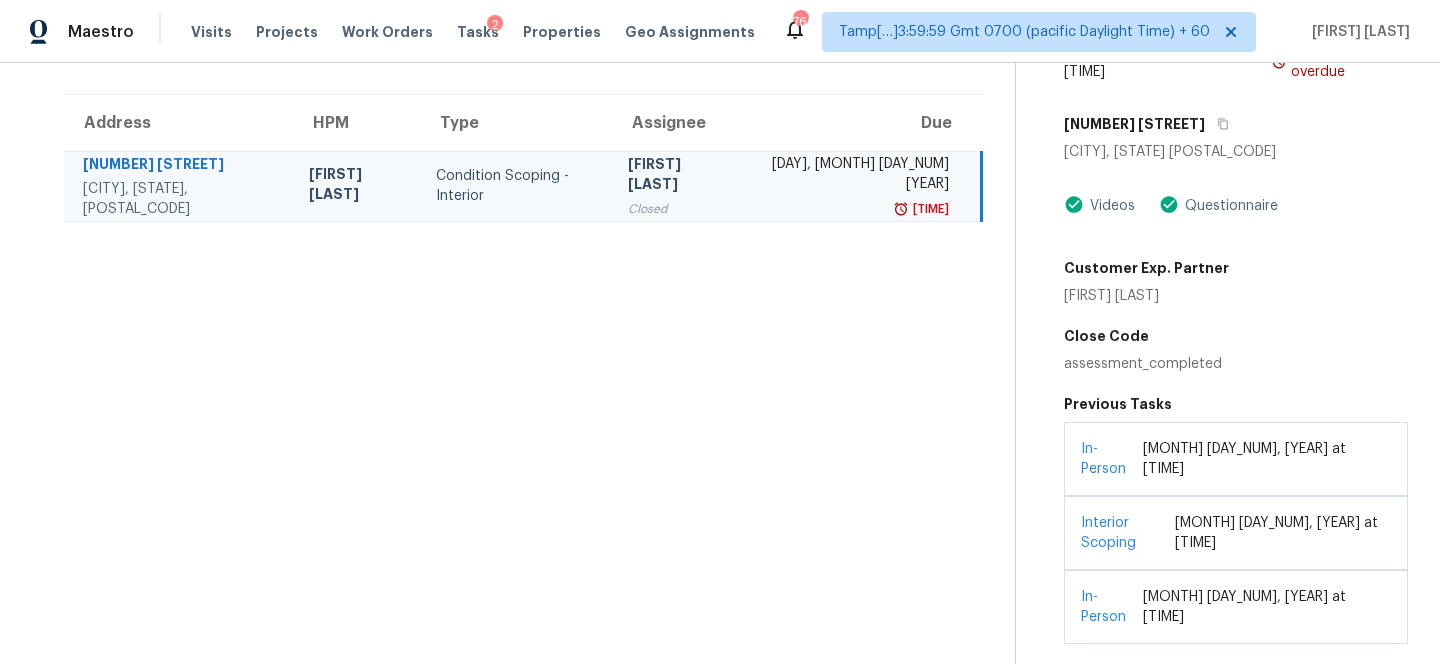 click on "View Completed Task" at bounding box center (1236, 726) 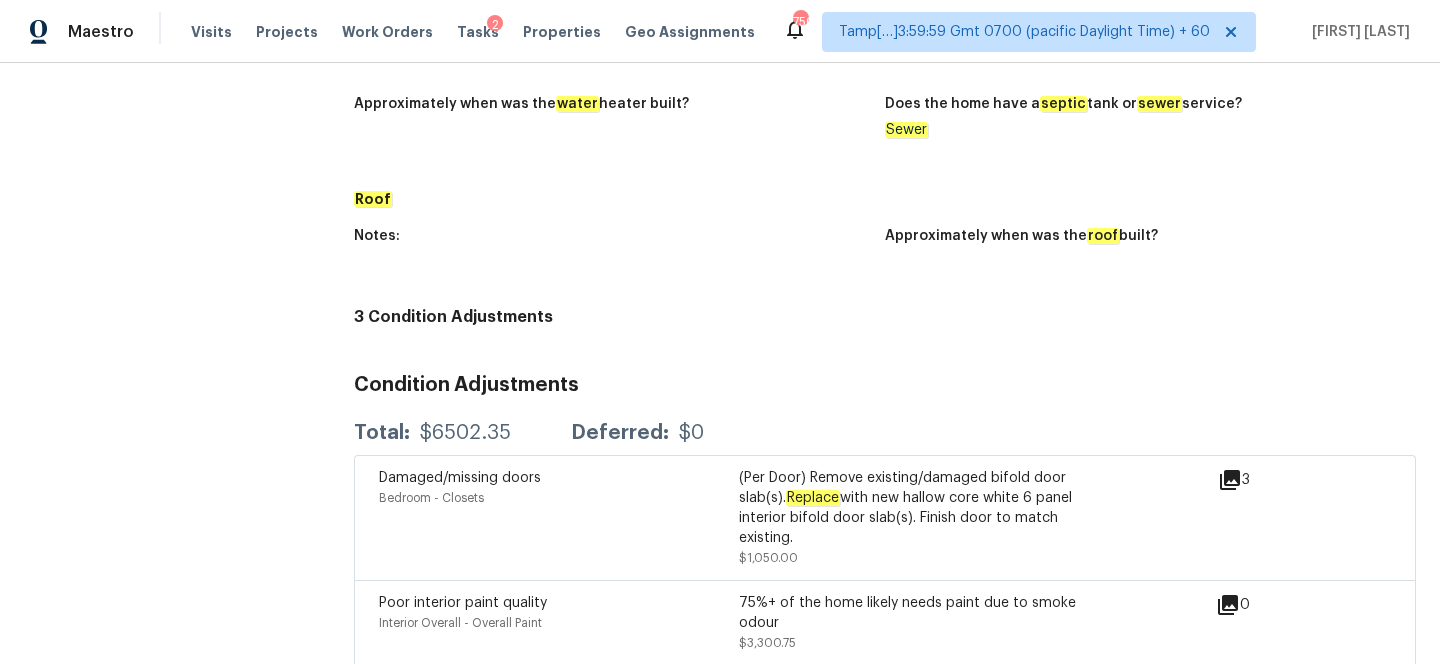 scroll, scrollTop: 586, scrollLeft: 0, axis: vertical 